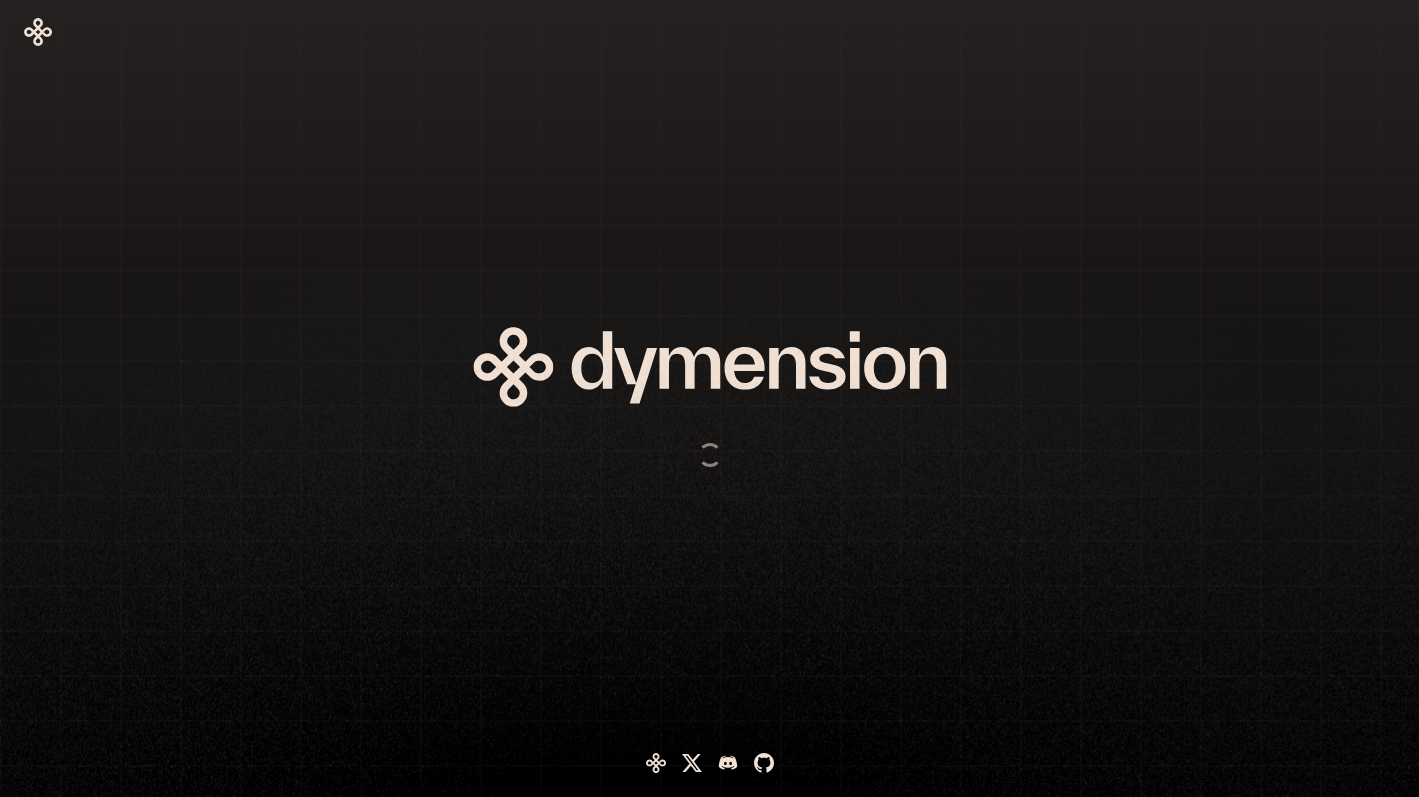 scroll, scrollTop: 0, scrollLeft: 0, axis: both 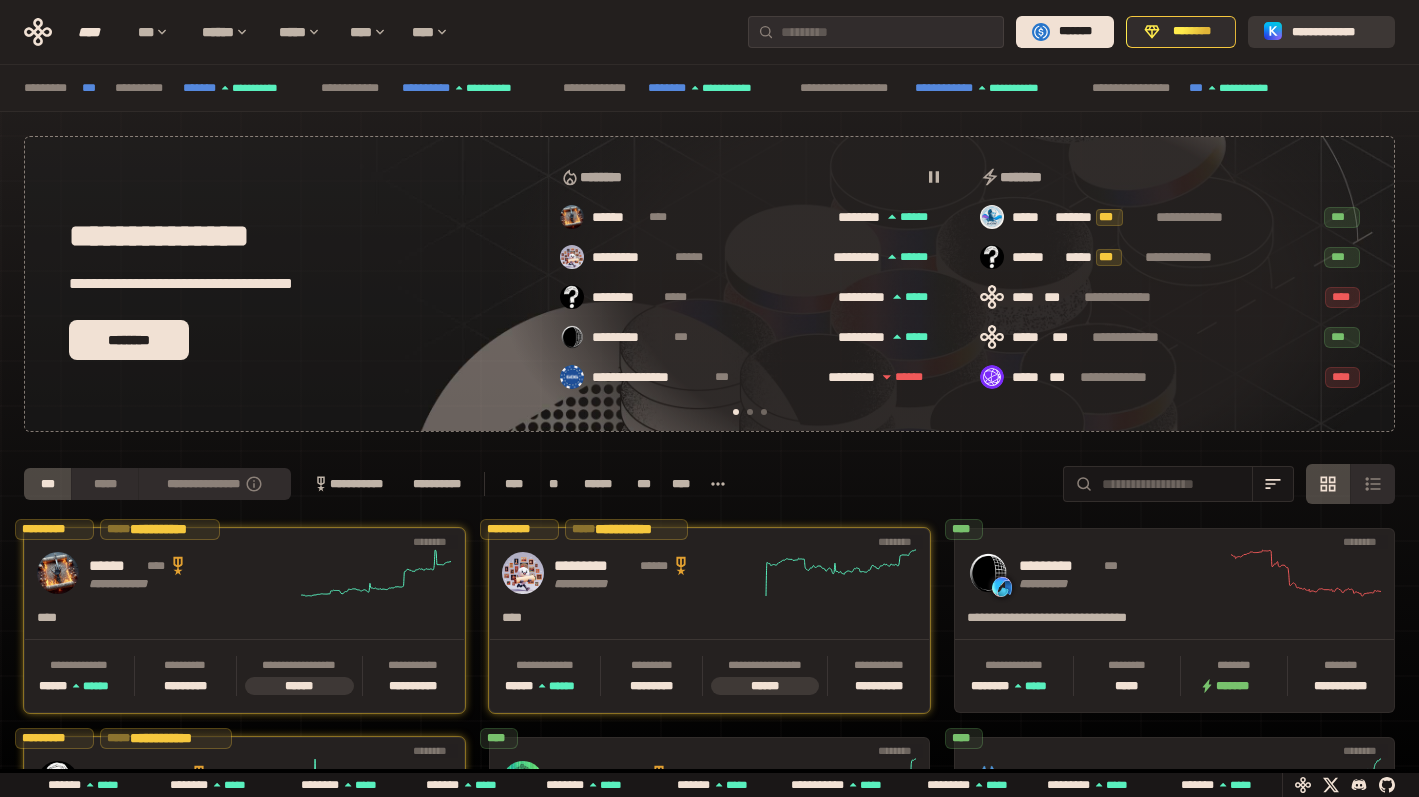 click on "**********" at bounding box center [1335, 32] 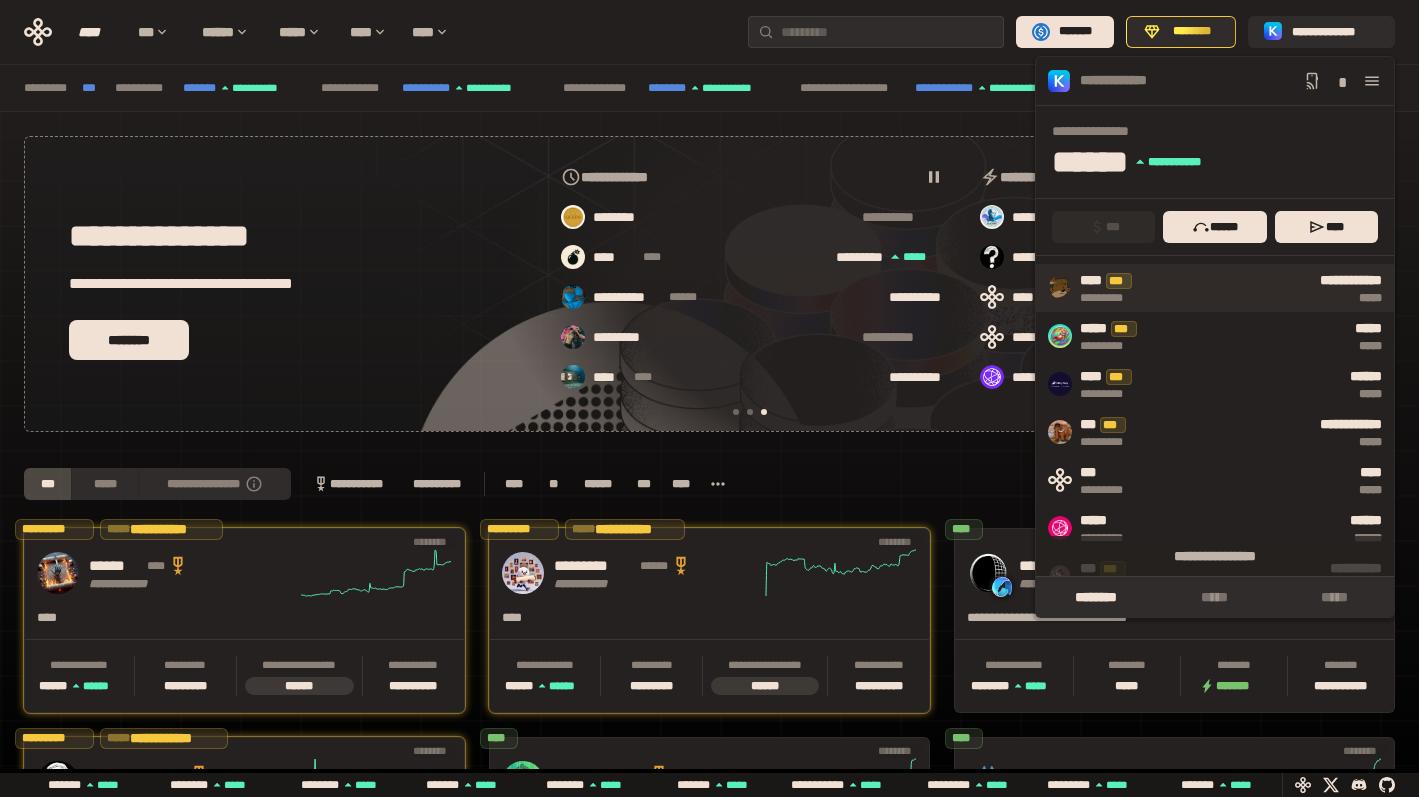 scroll, scrollTop: 0, scrollLeft: 856, axis: horizontal 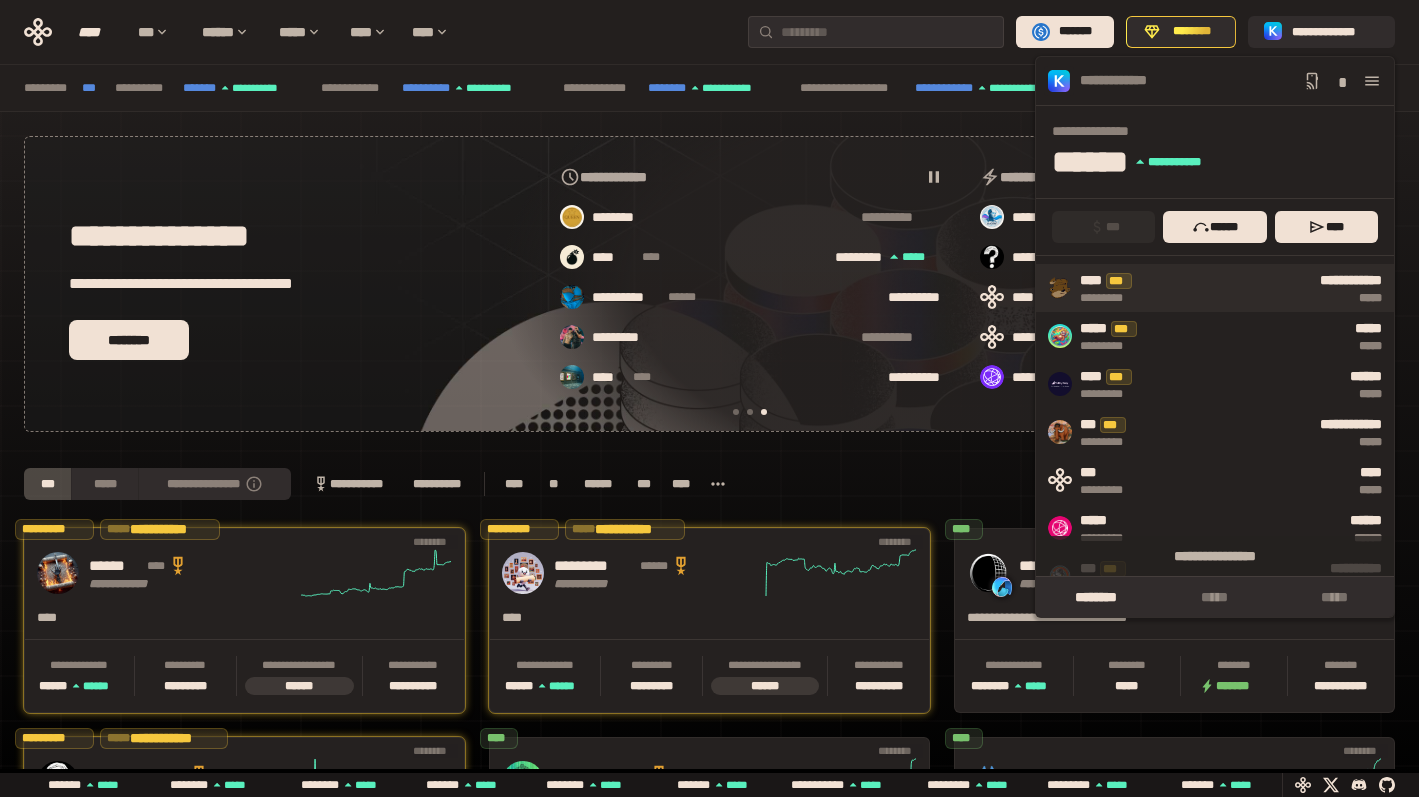 click on "[FIRST] [LAST]" at bounding box center [1268, 288] 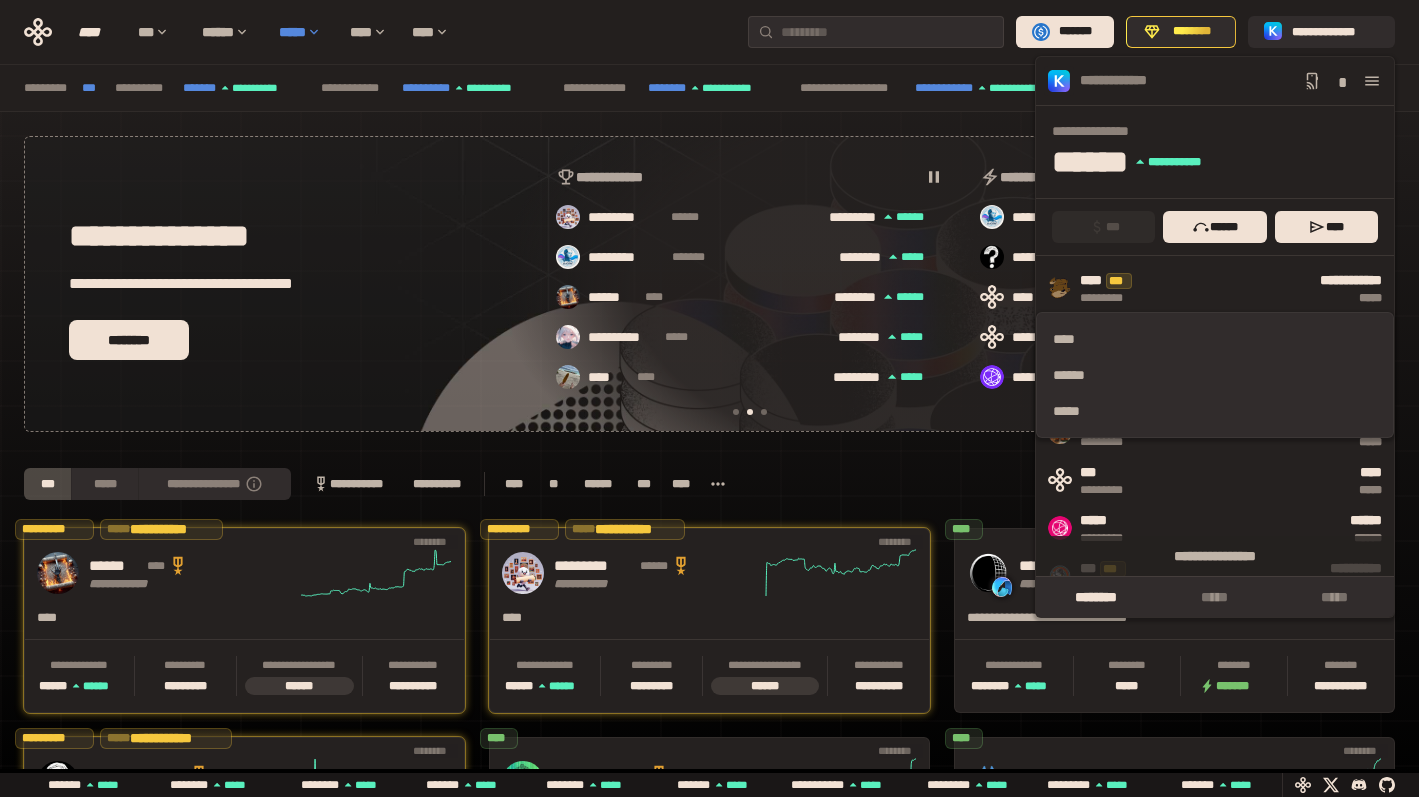 scroll, scrollTop: 0, scrollLeft: 436, axis: horizontal 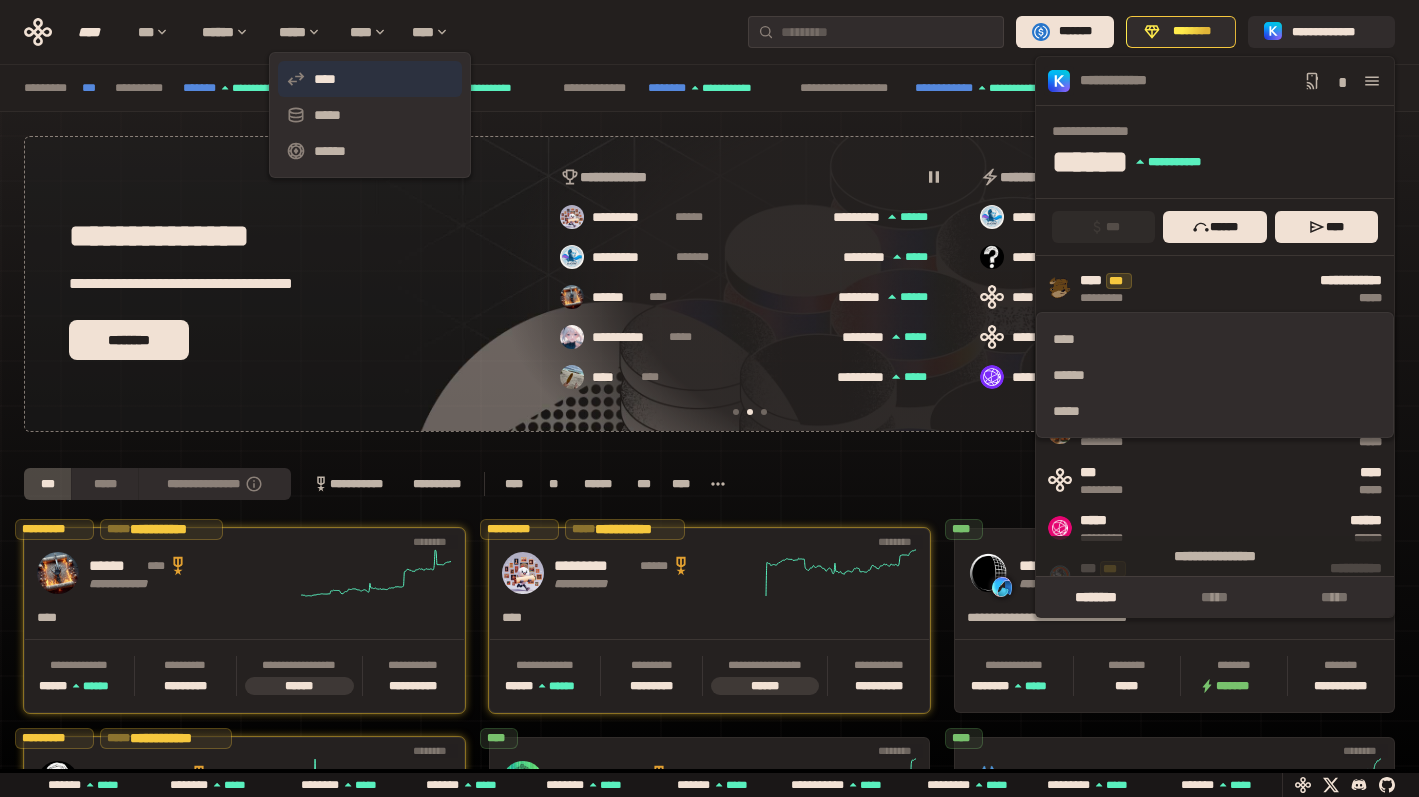 click on "****" at bounding box center (370, 79) 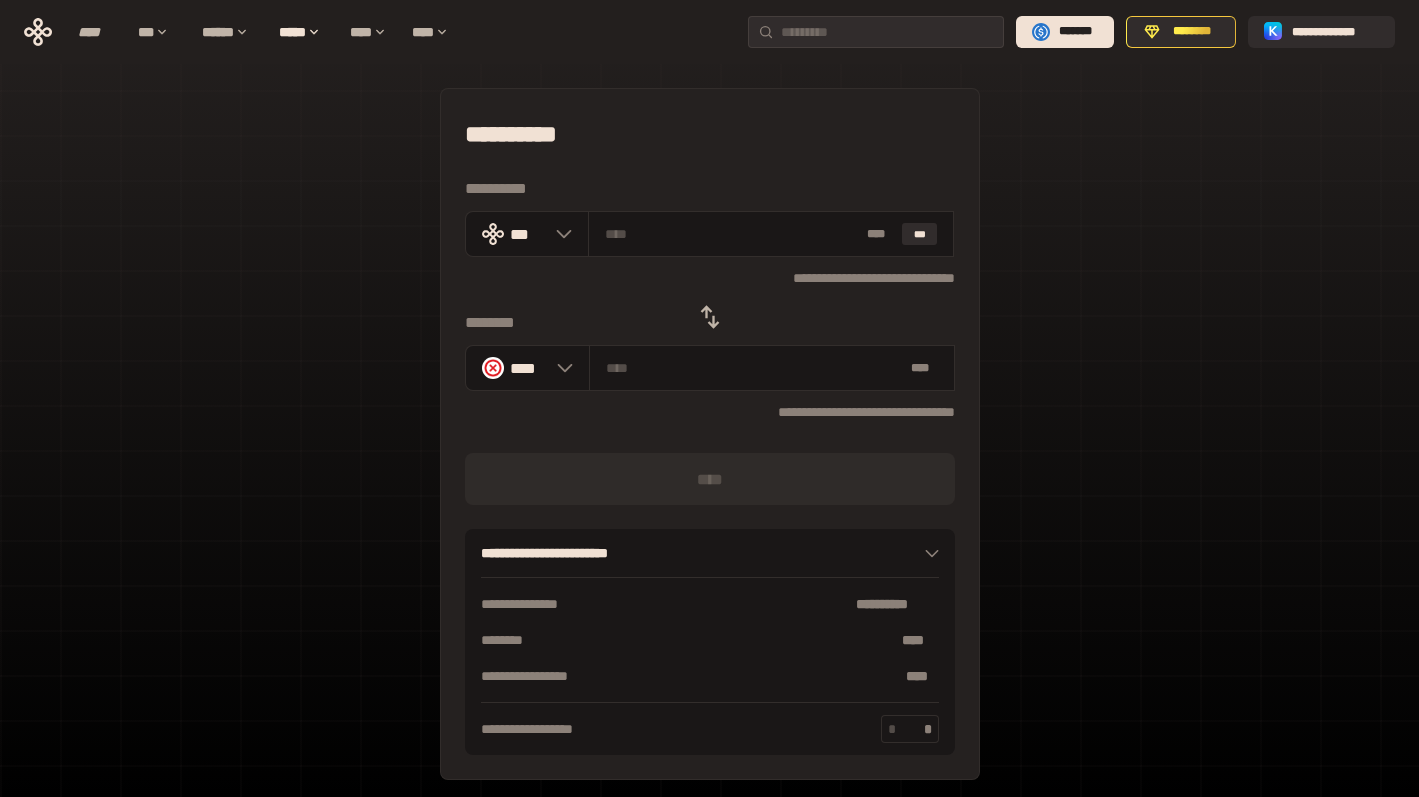 click 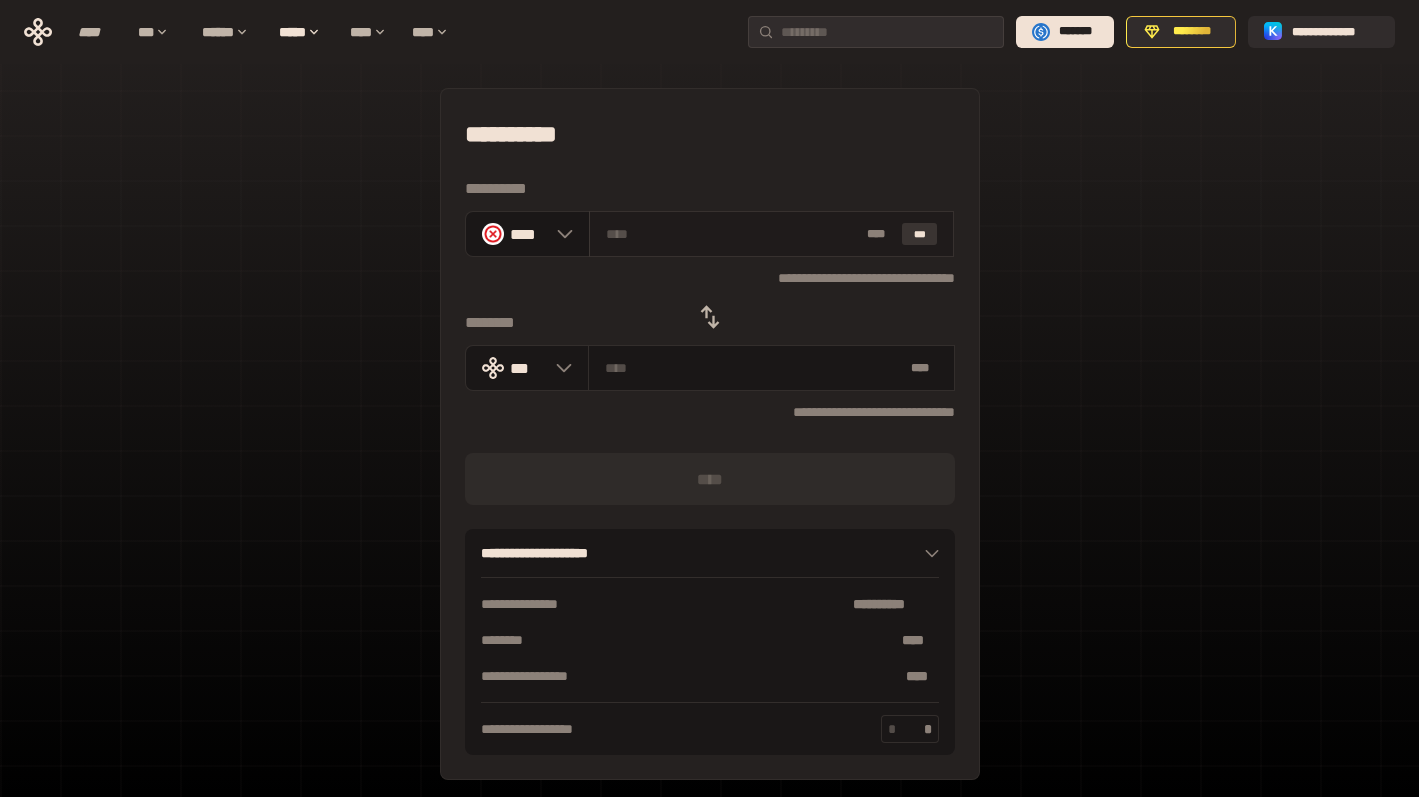 click on "***" at bounding box center [920, 234] 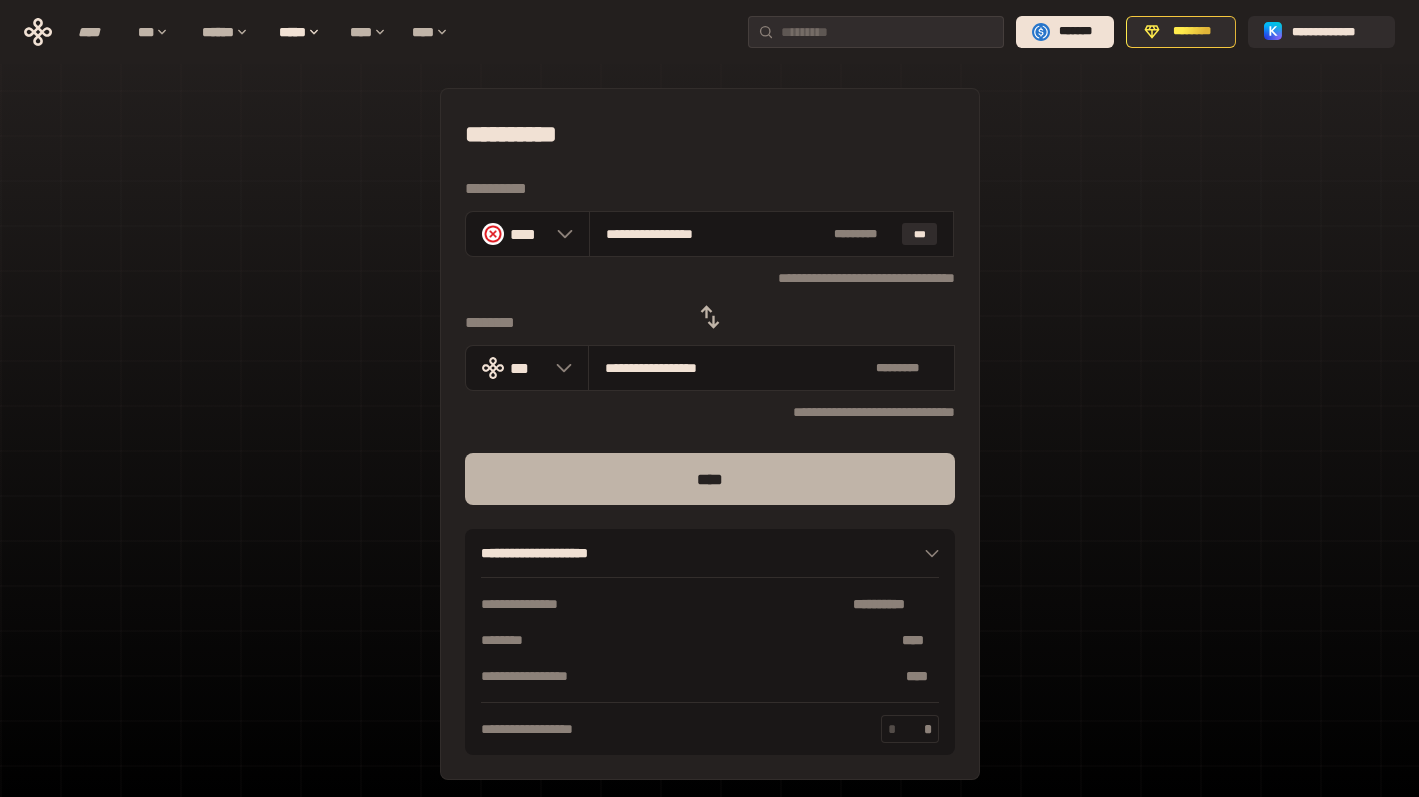 click on "****" at bounding box center (710, 479) 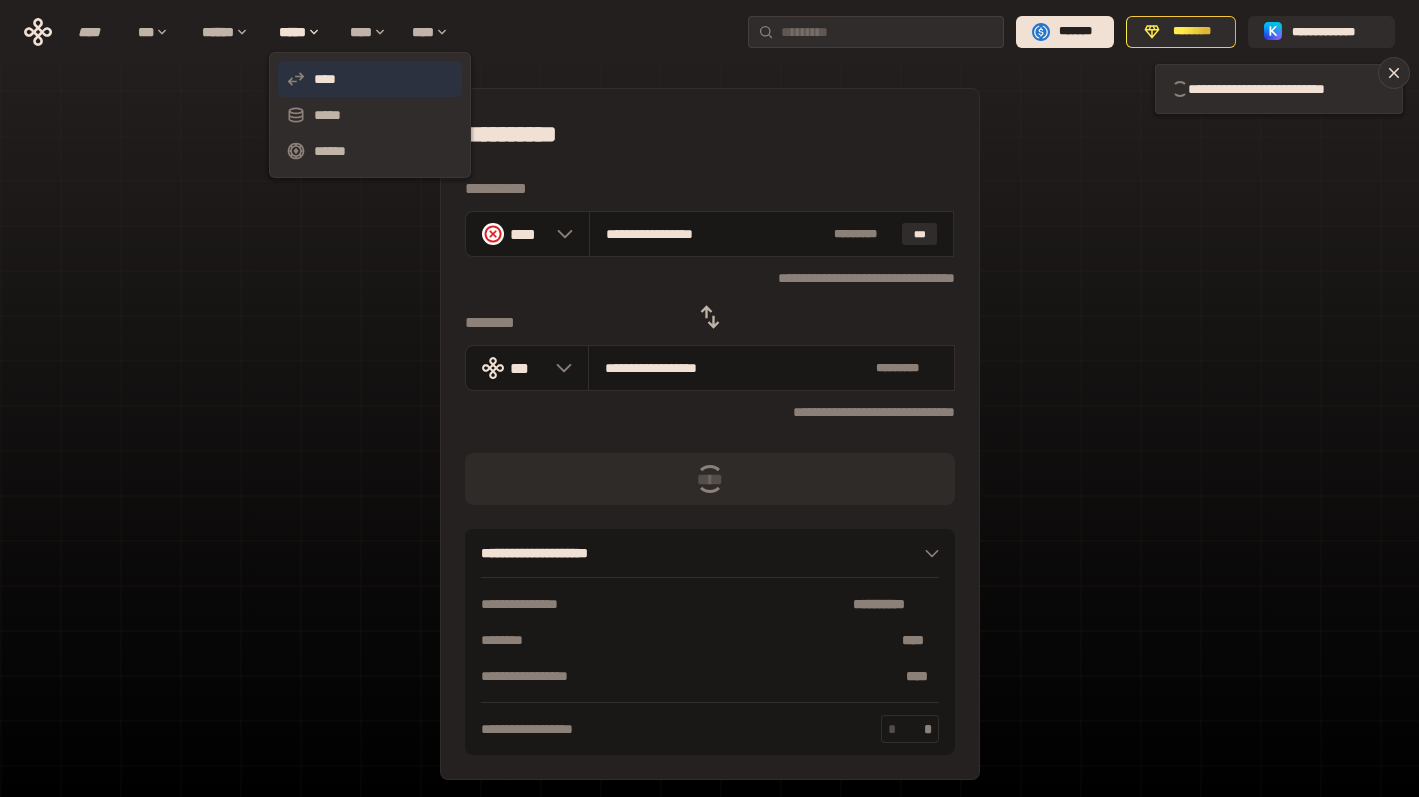 click on "****" at bounding box center (370, 79) 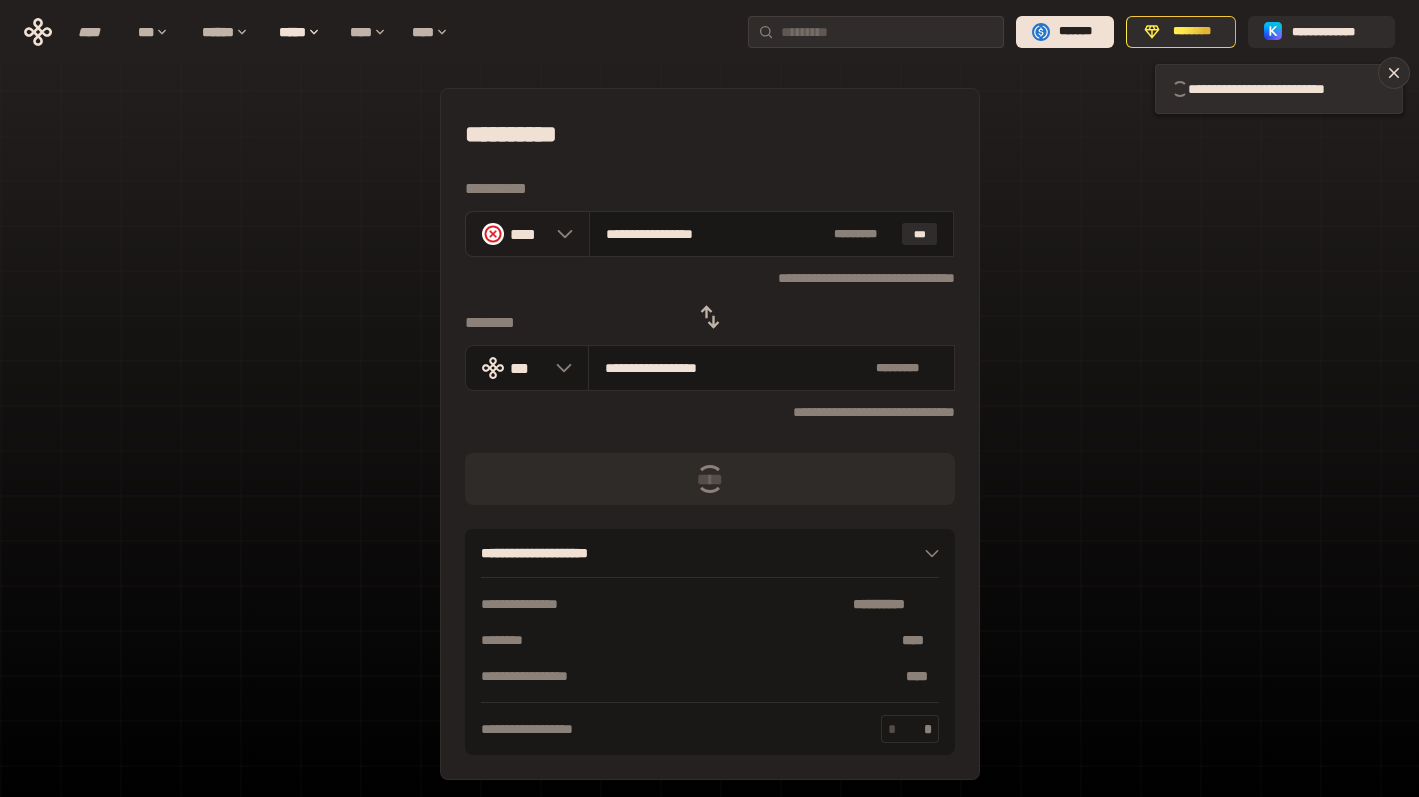 click on "****" at bounding box center (527, 234) 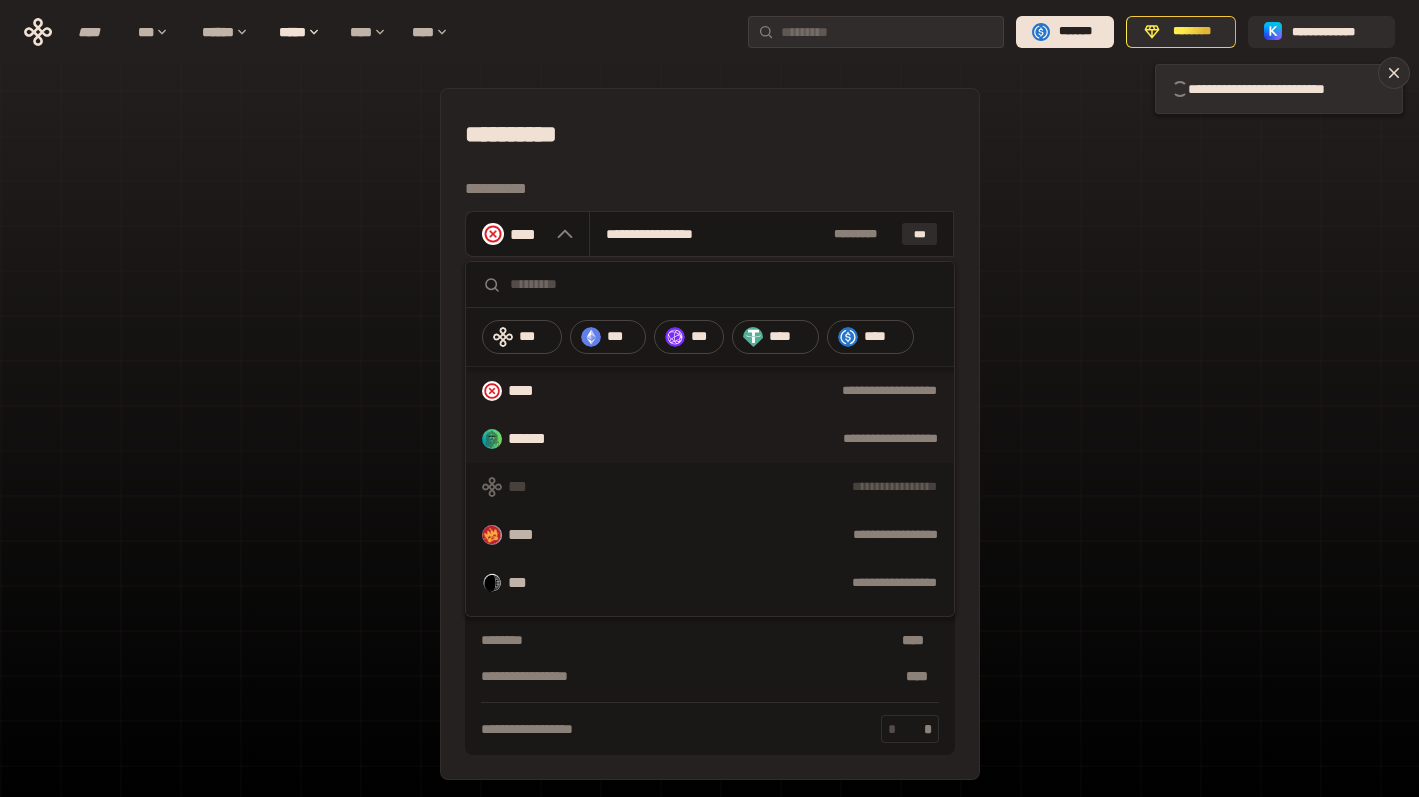 click on "******" at bounding box center [542, 439] 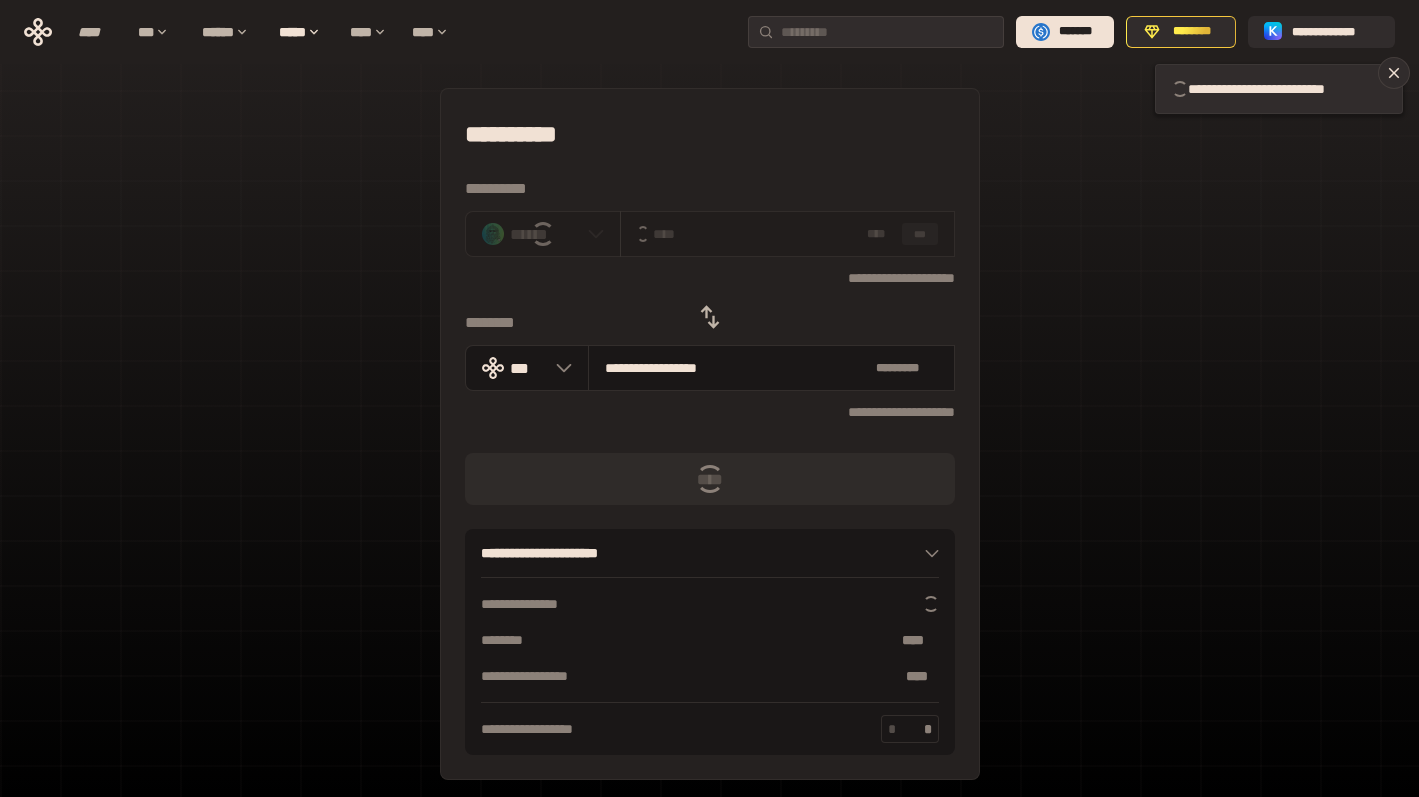 type 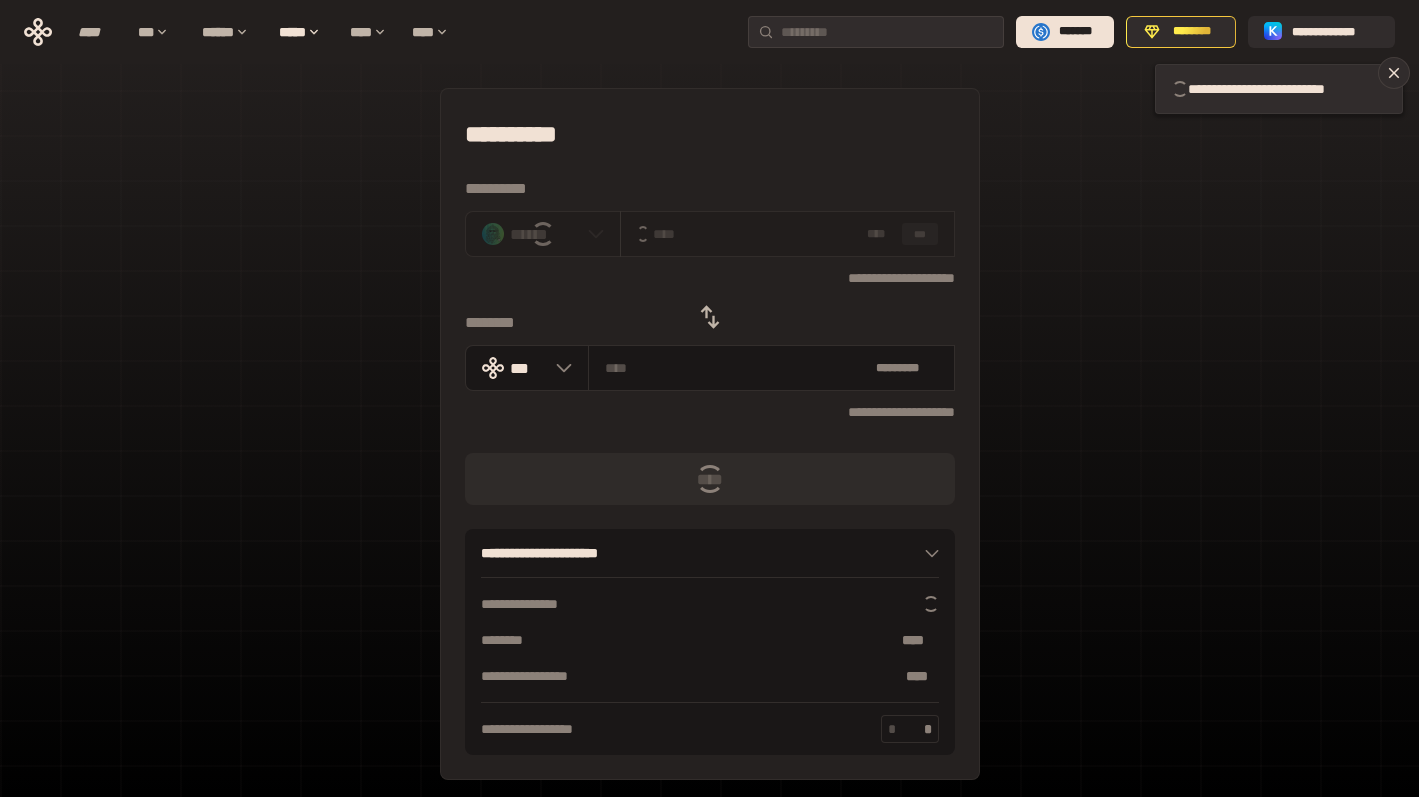 click on "**********" at bounding box center [709, 444] 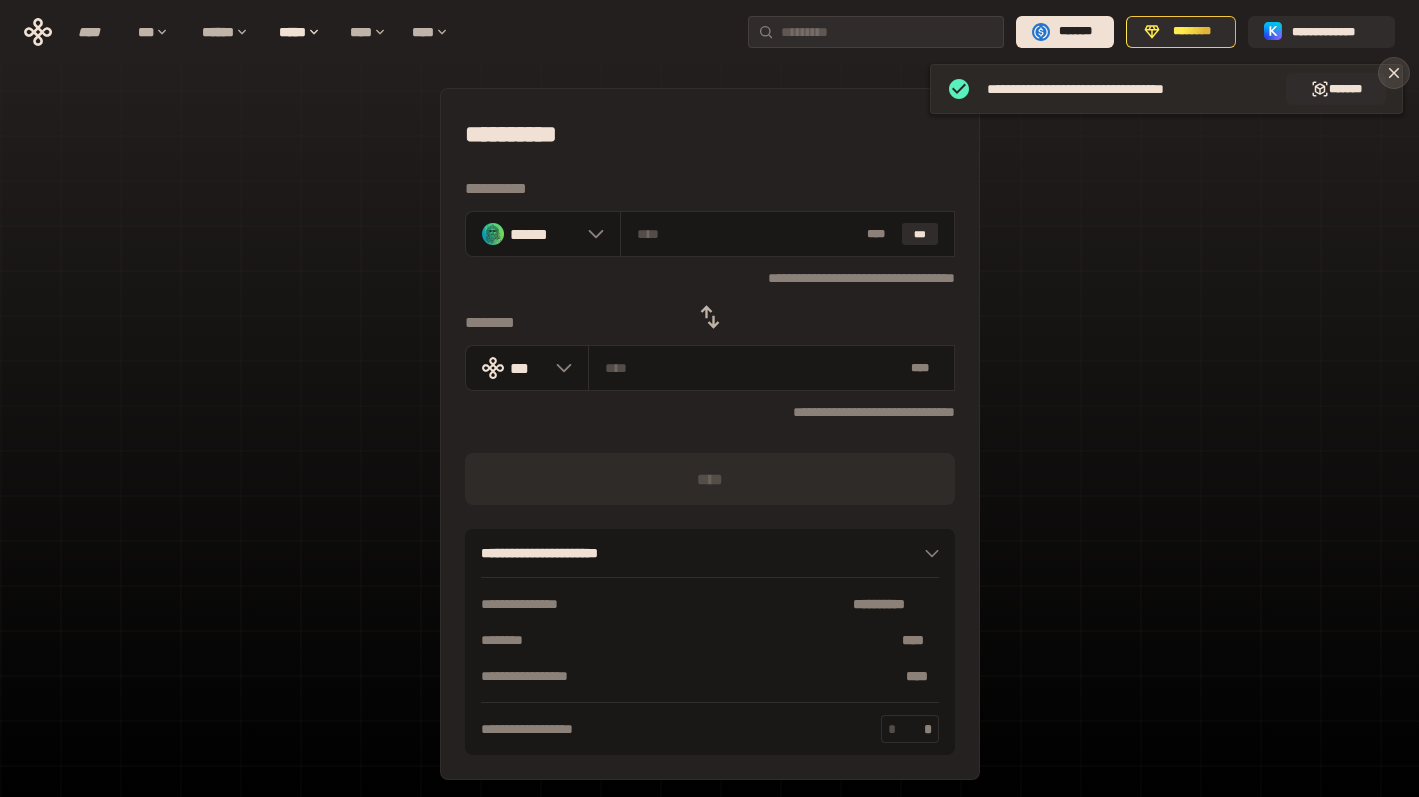 click 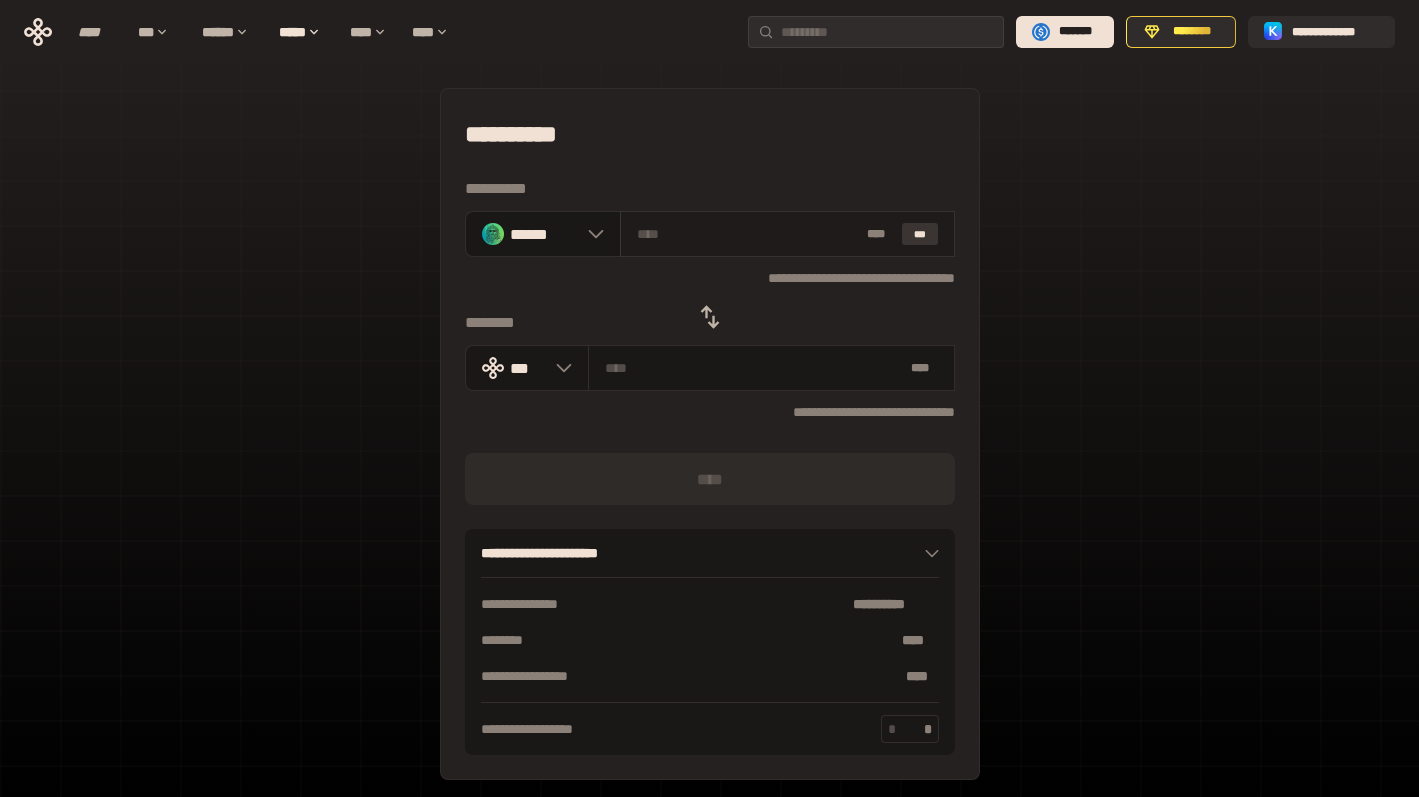 click on "***" at bounding box center [920, 234] 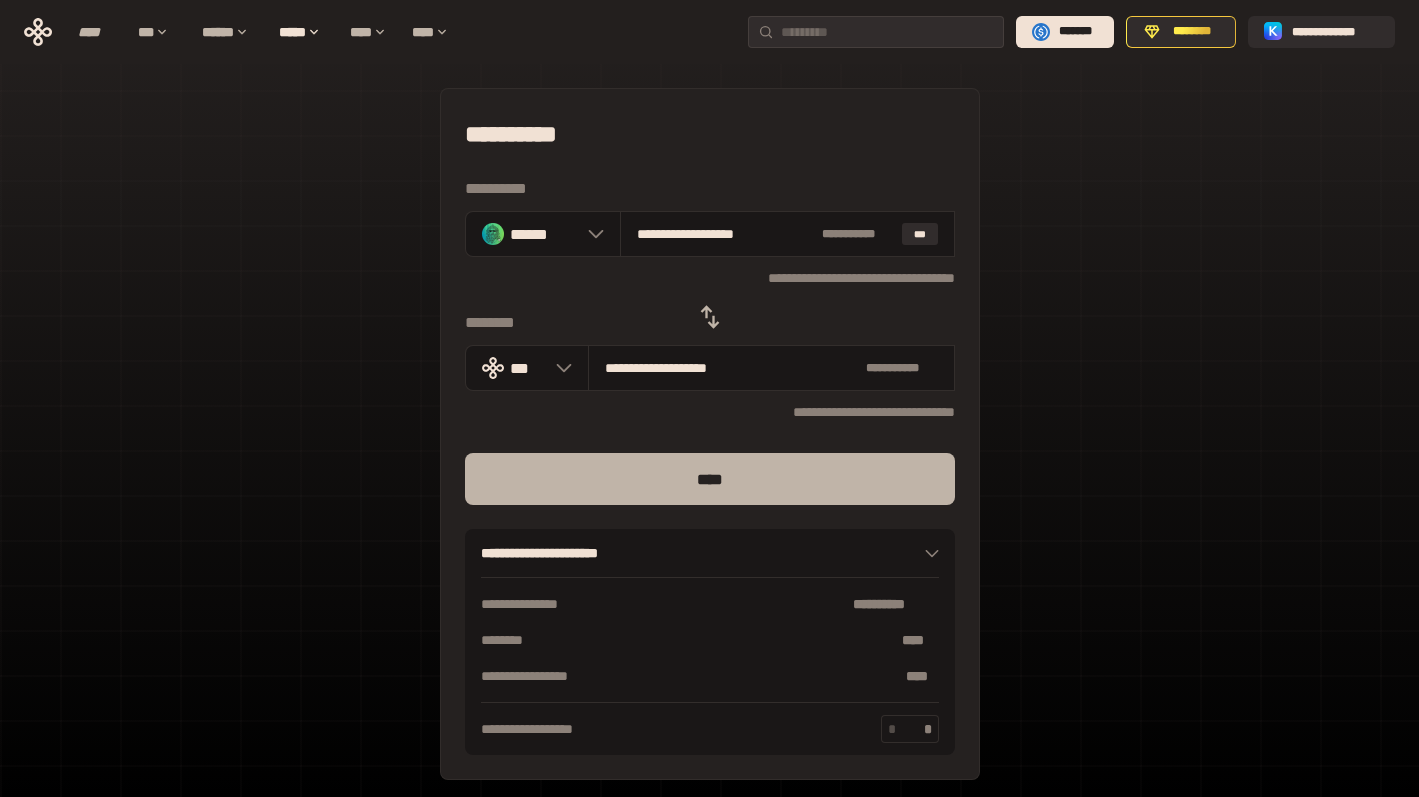 click on "****" at bounding box center (710, 479) 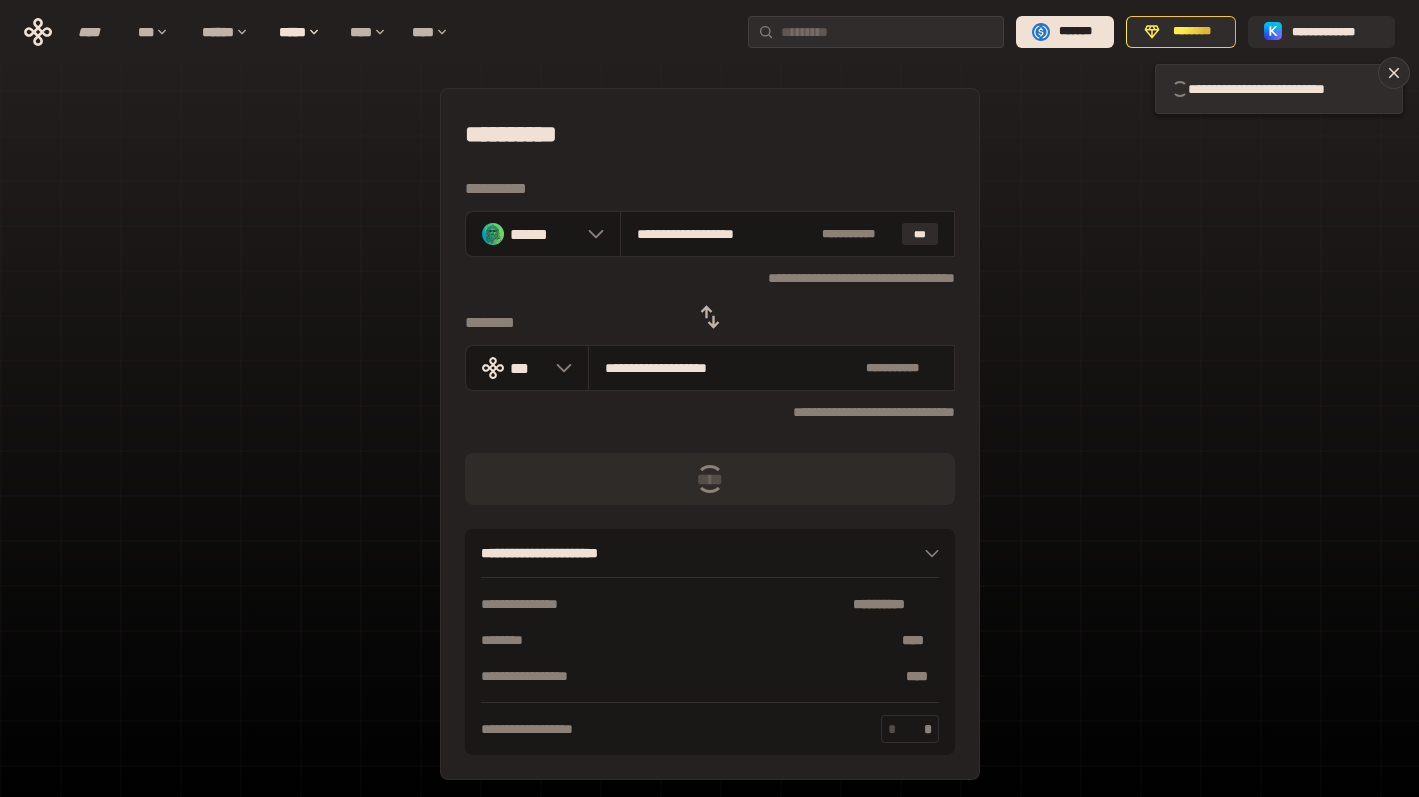 type 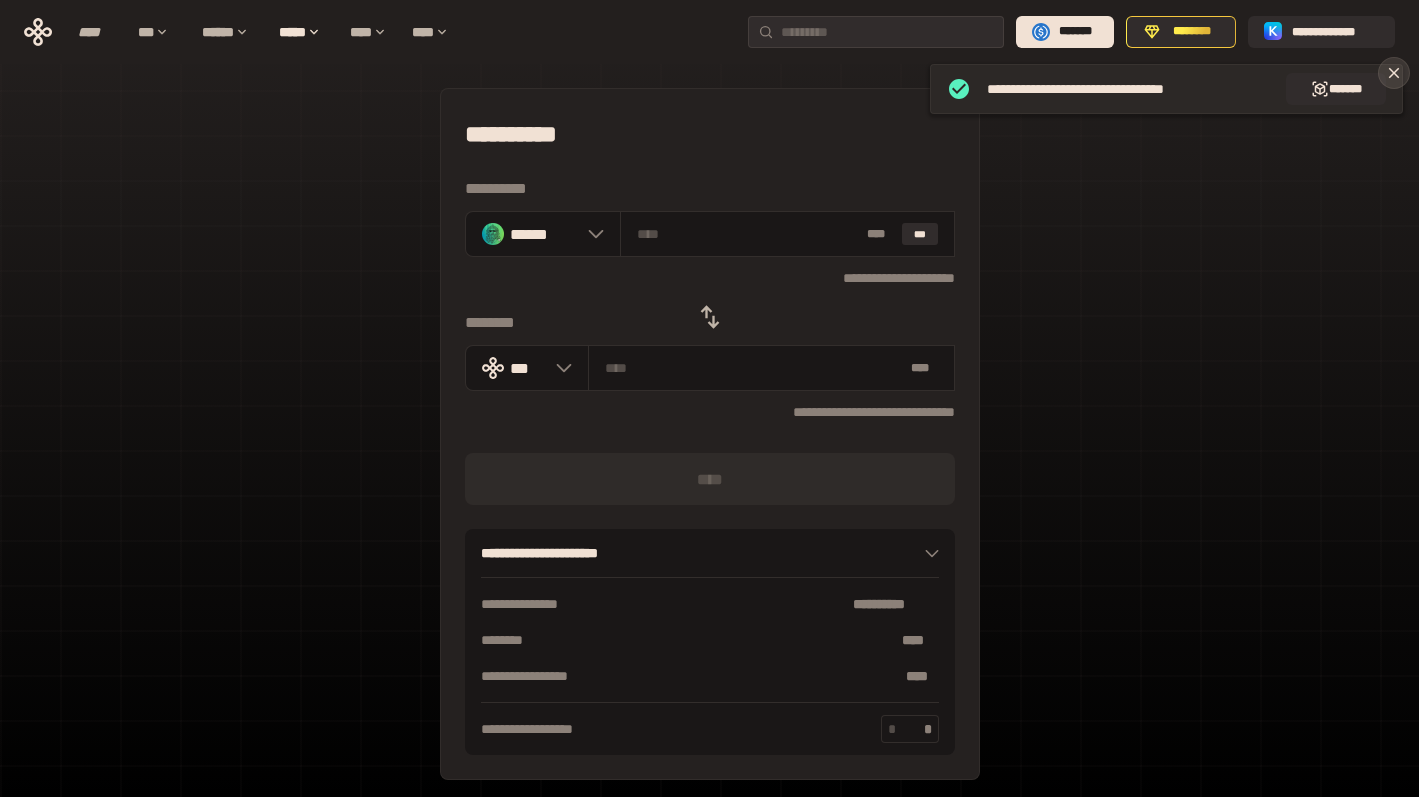 click 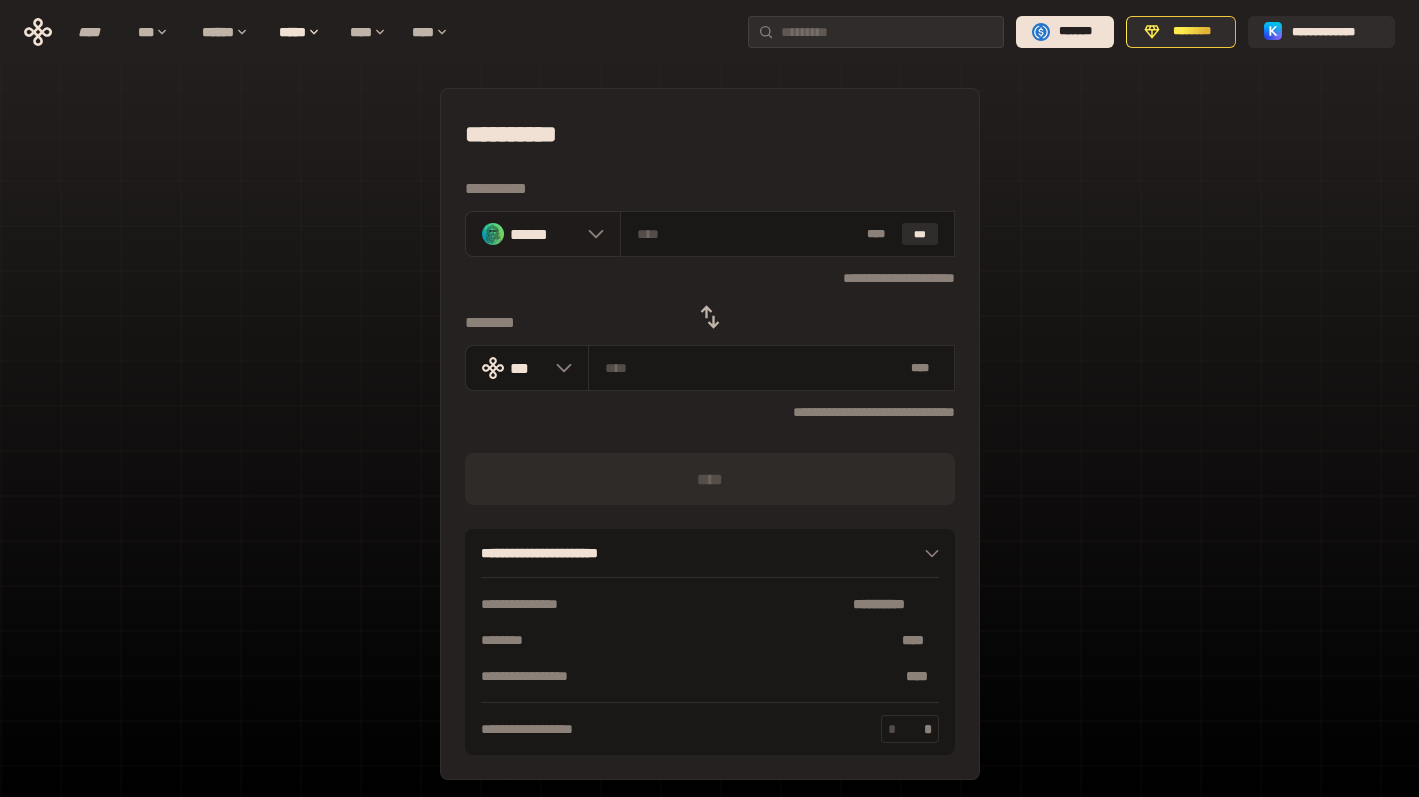 click 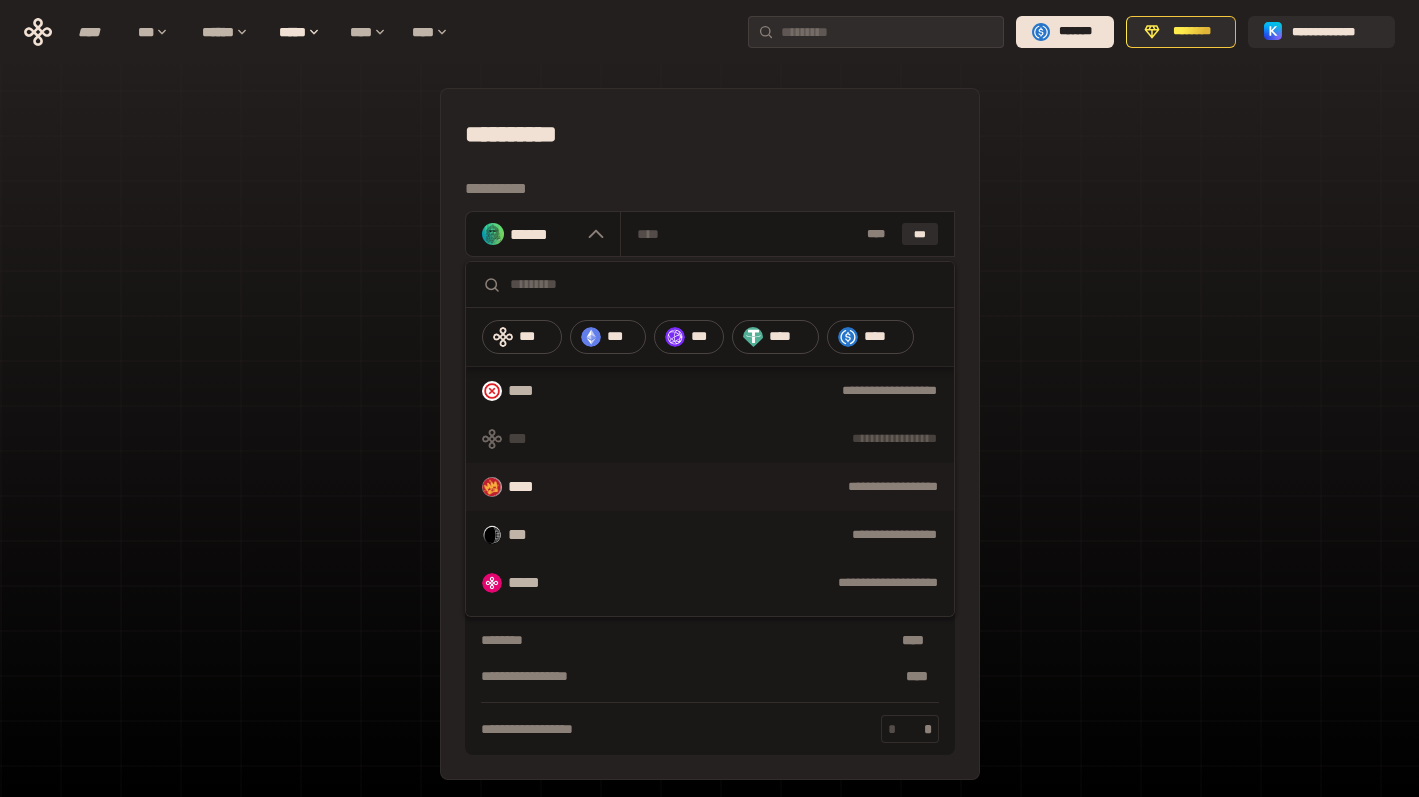 click on "**********" at bounding box center [758, 487] 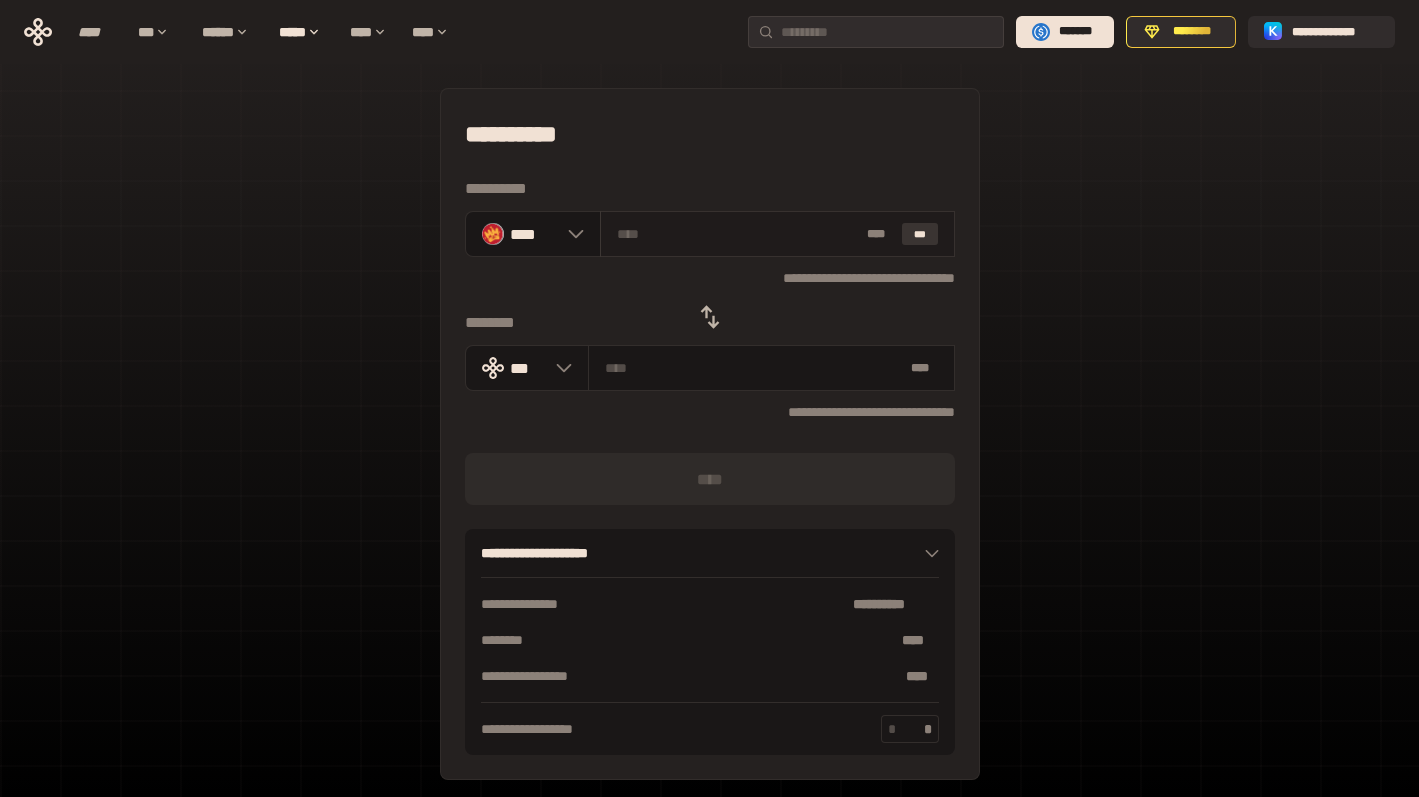 click on "***" at bounding box center (920, 234) 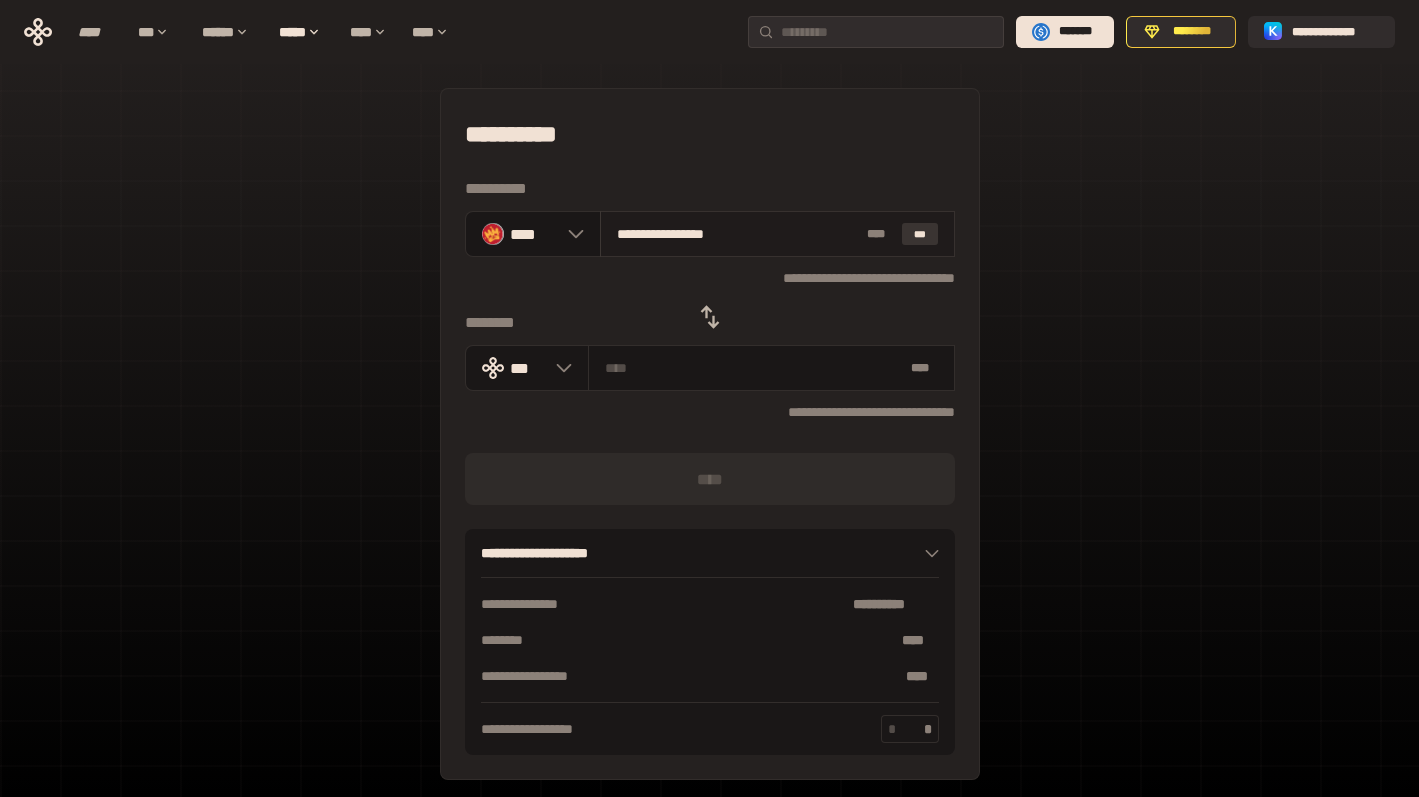 type on "**********" 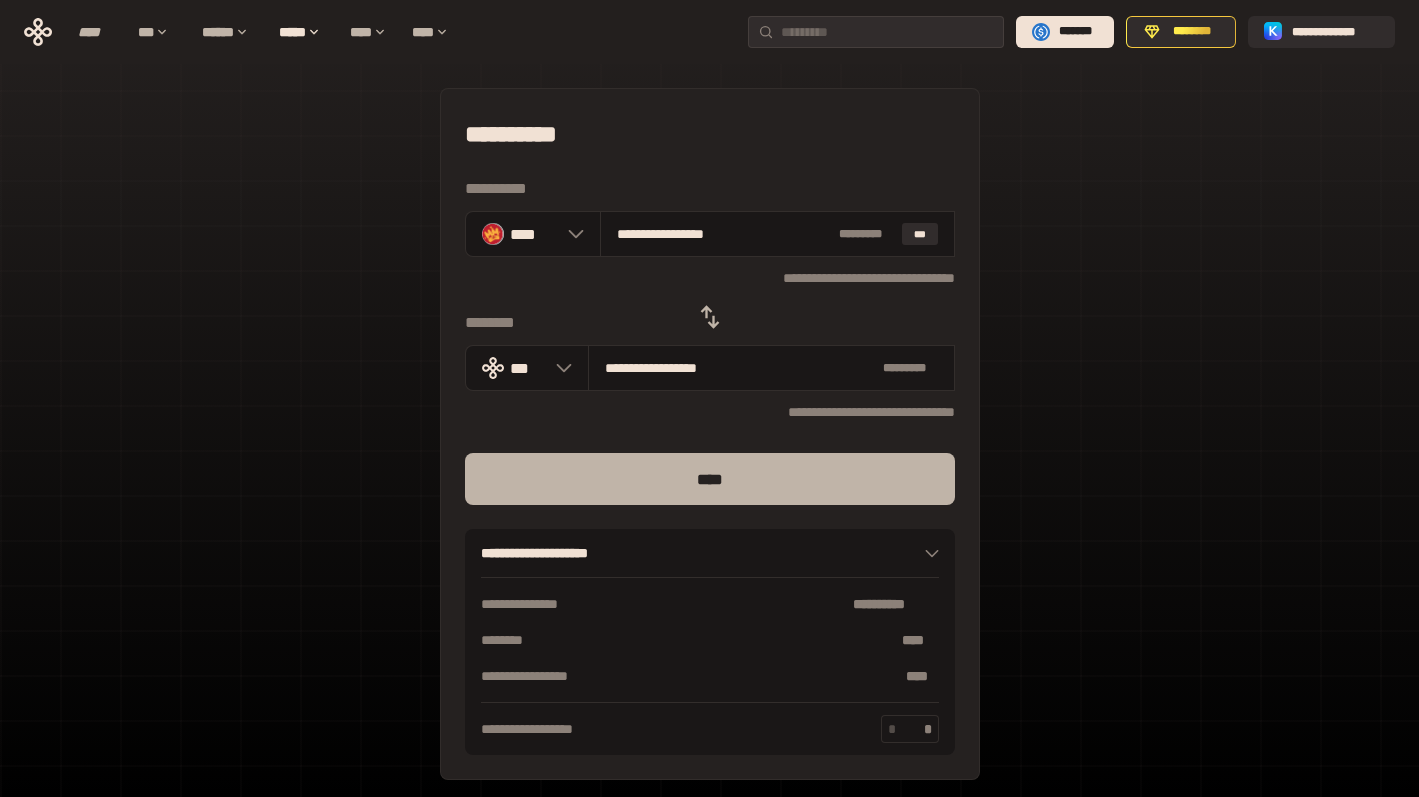 click on "****" at bounding box center [710, 479] 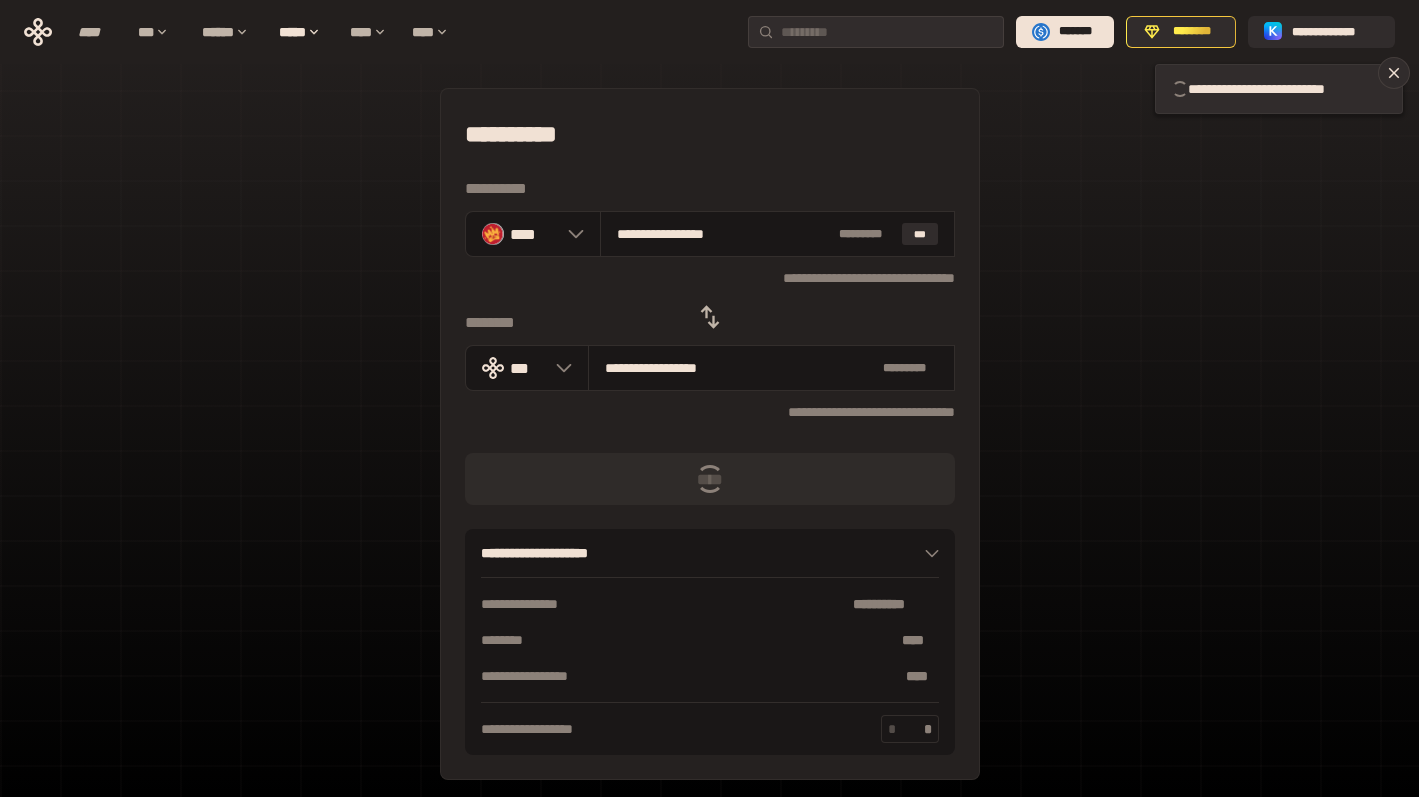 type 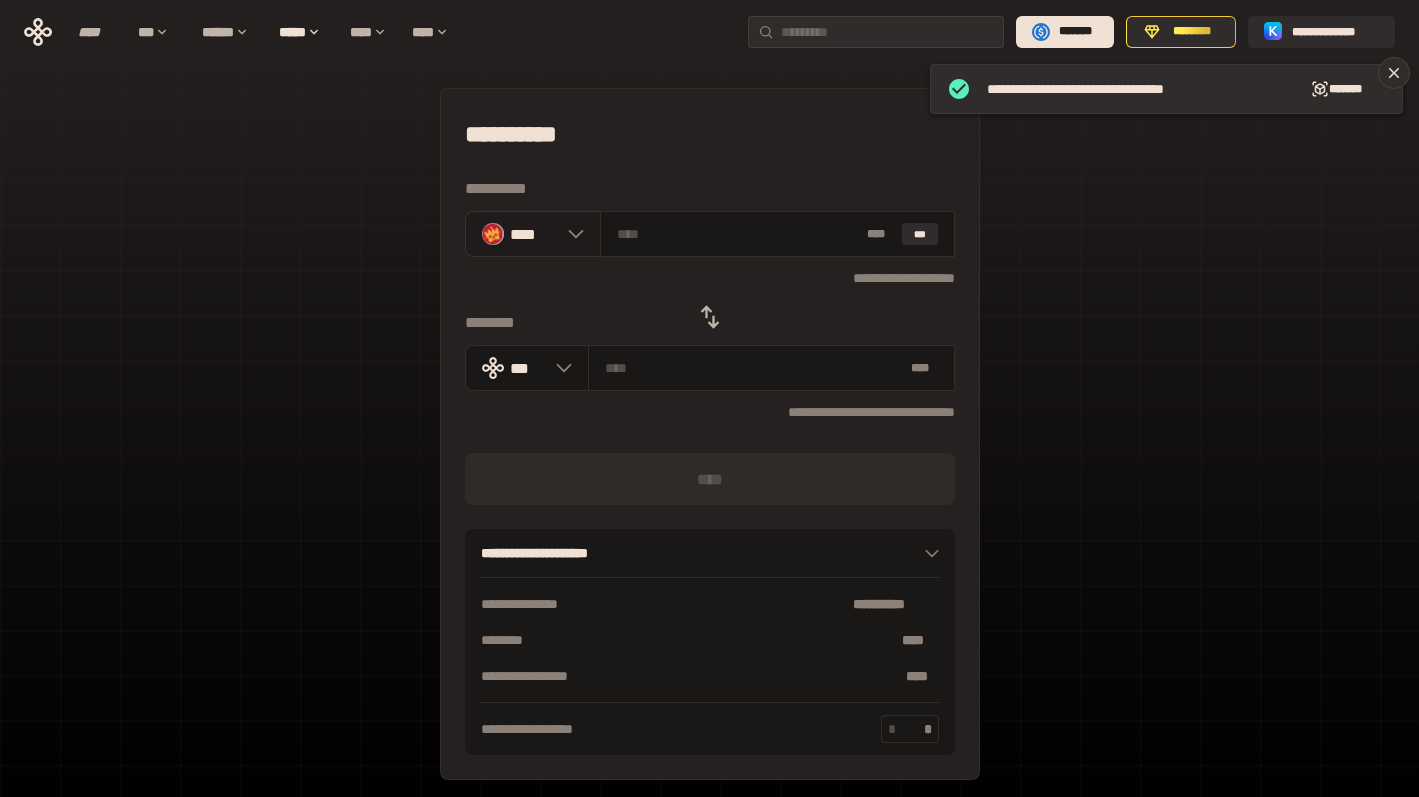 click 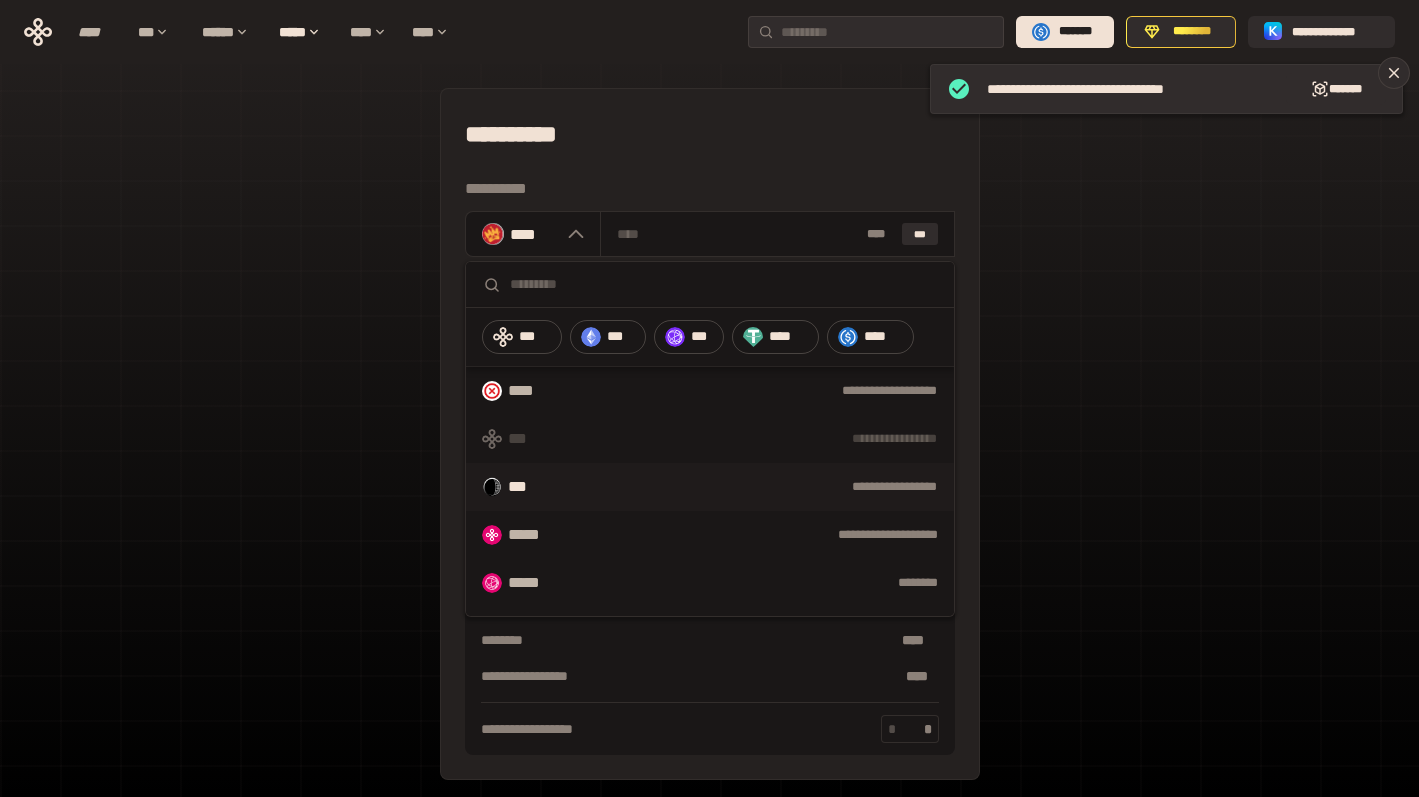 click on "**********" at bounding box center [752, 487] 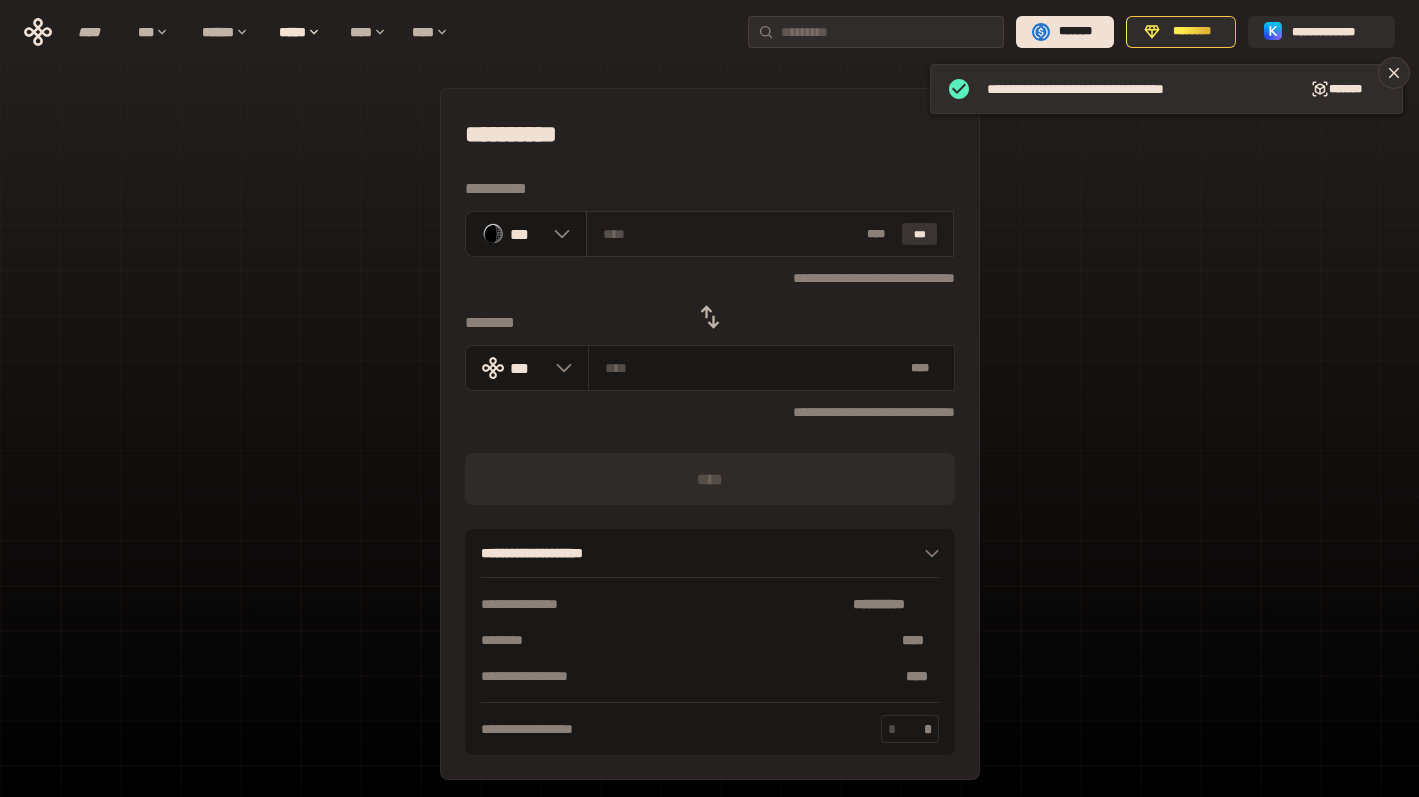 click on "***" at bounding box center [920, 234] 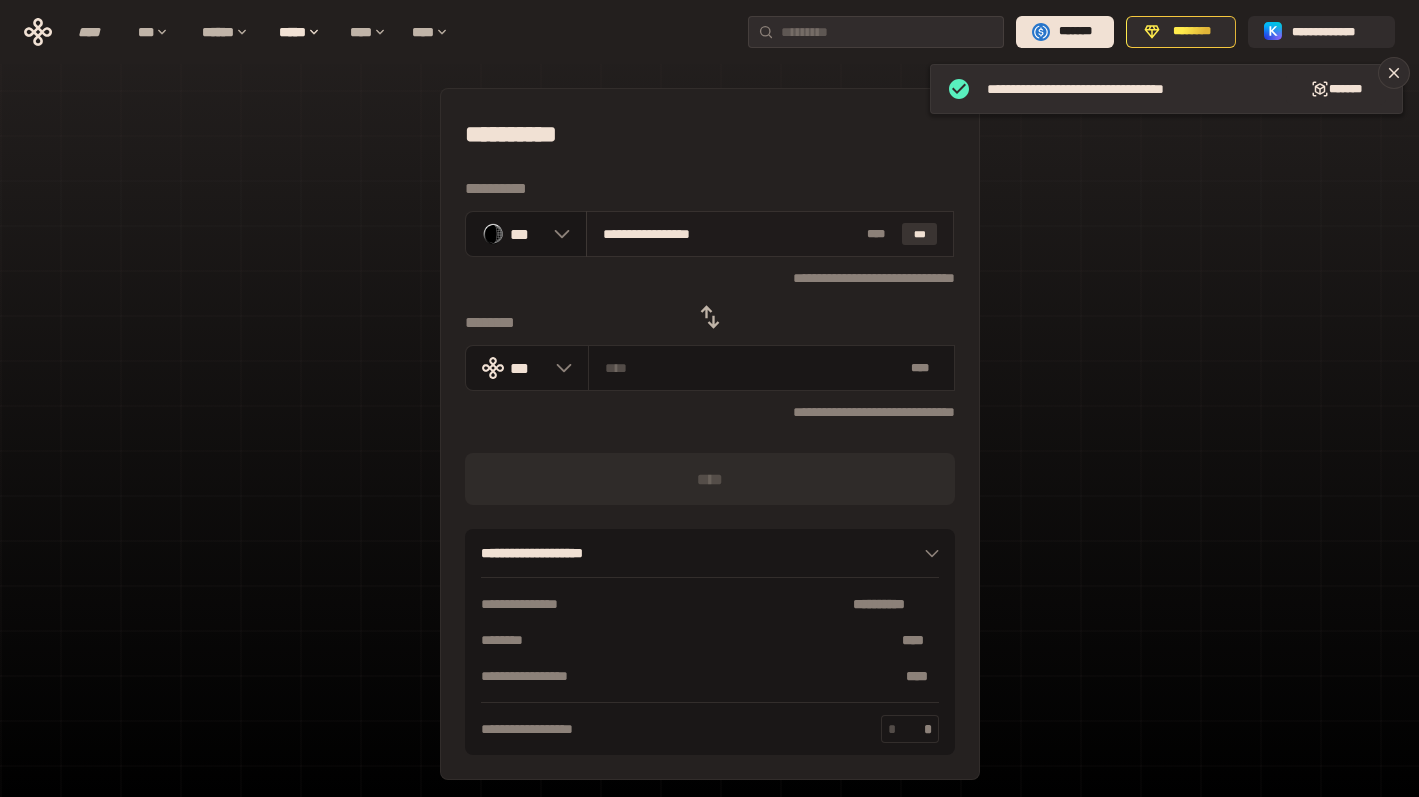 type on "**********" 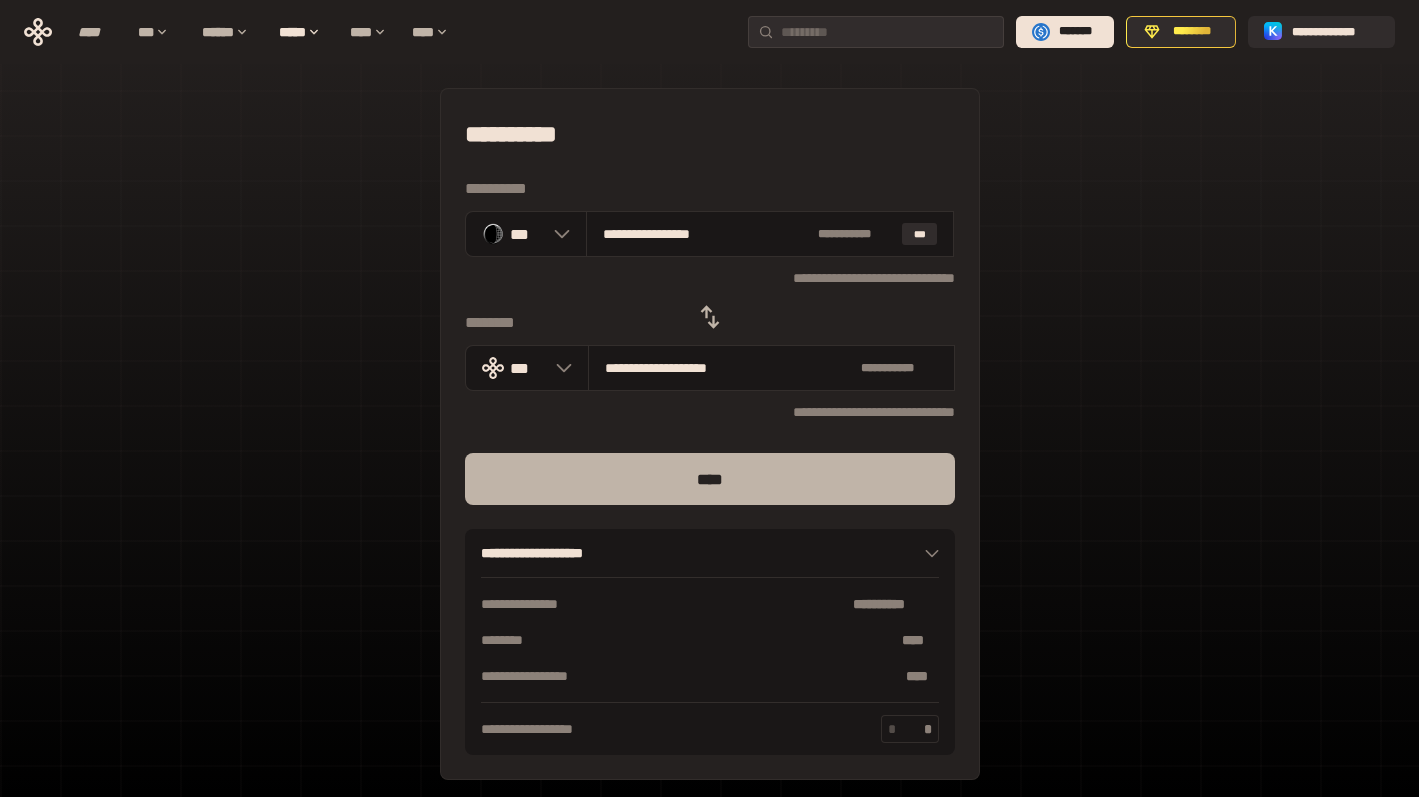 click on "****" at bounding box center [710, 479] 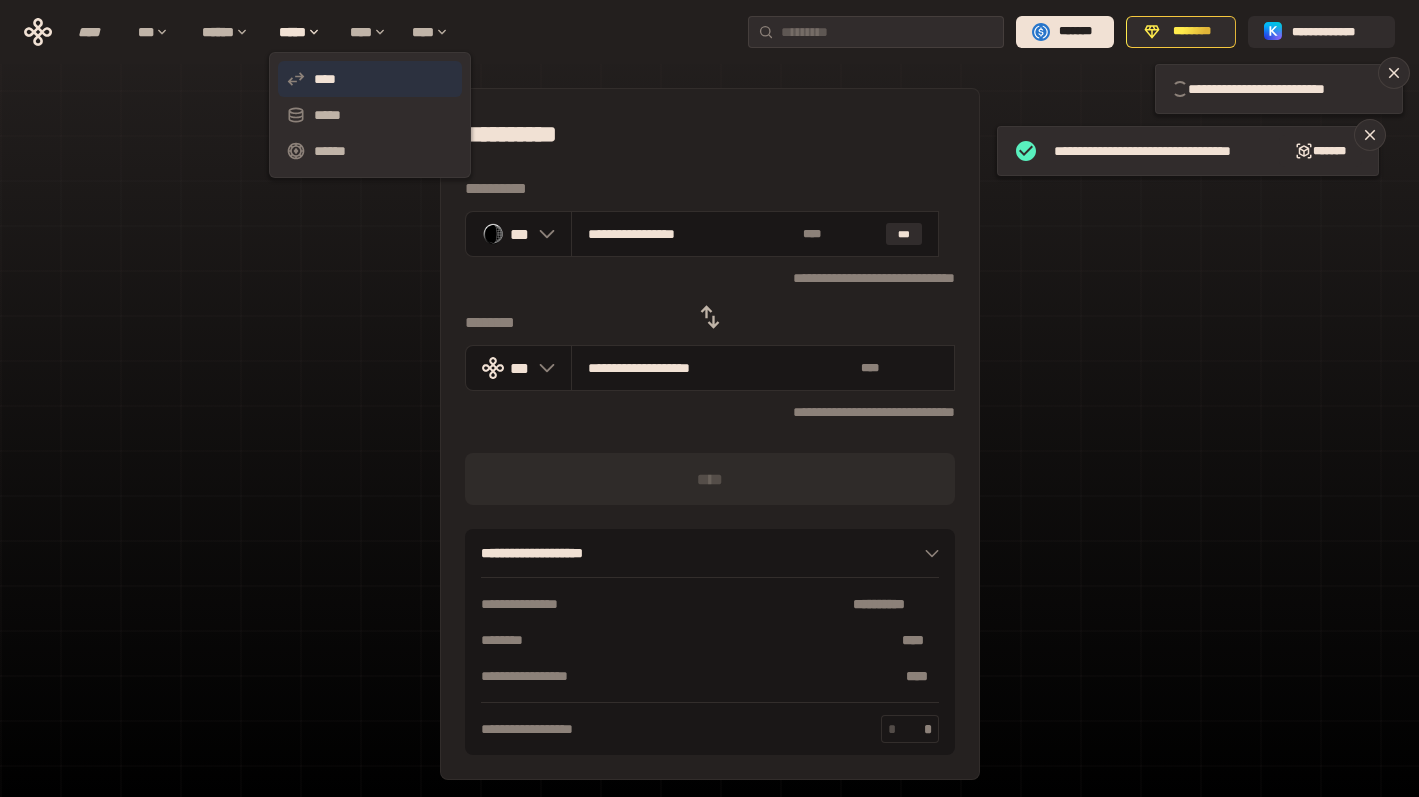 type 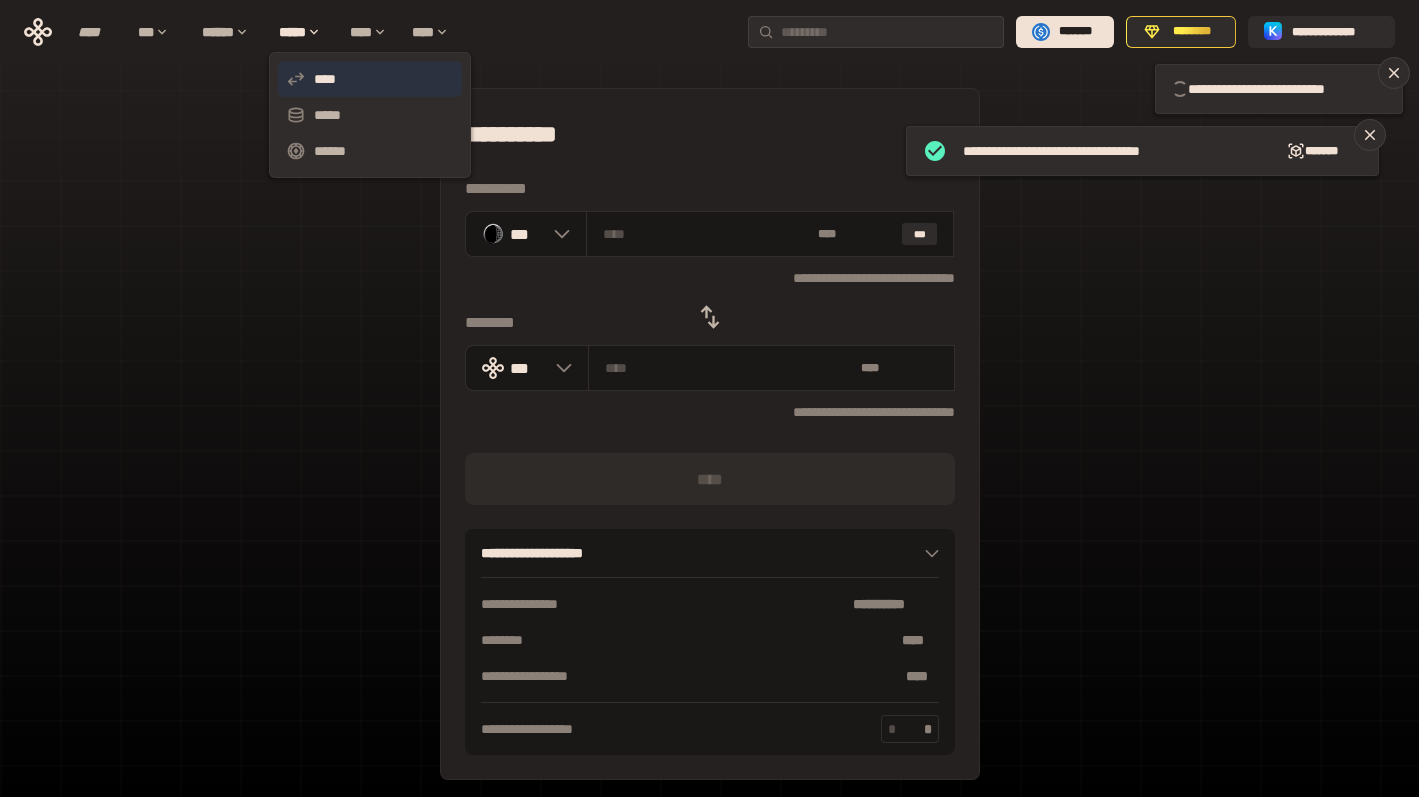 click on "****" at bounding box center (370, 79) 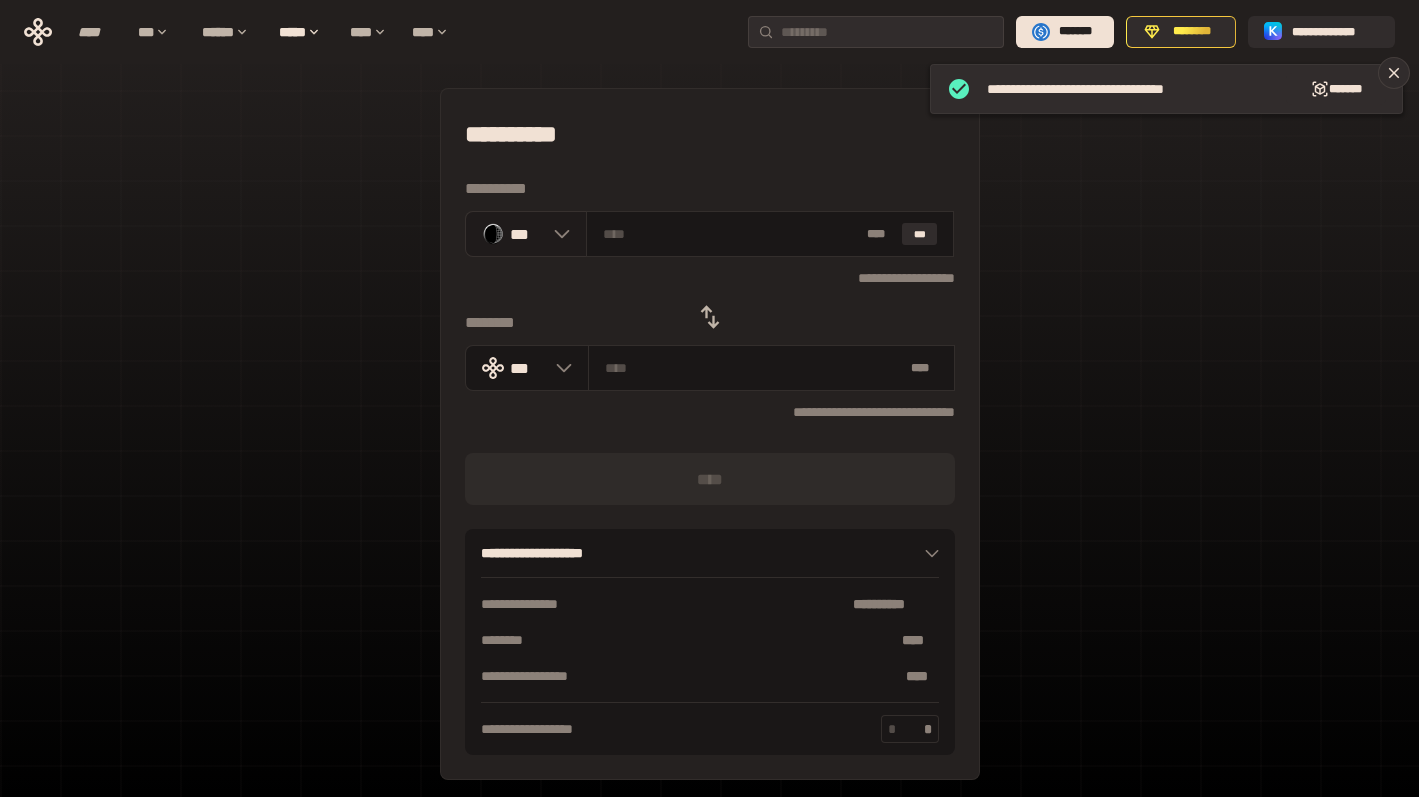 click on "***" at bounding box center [526, 234] 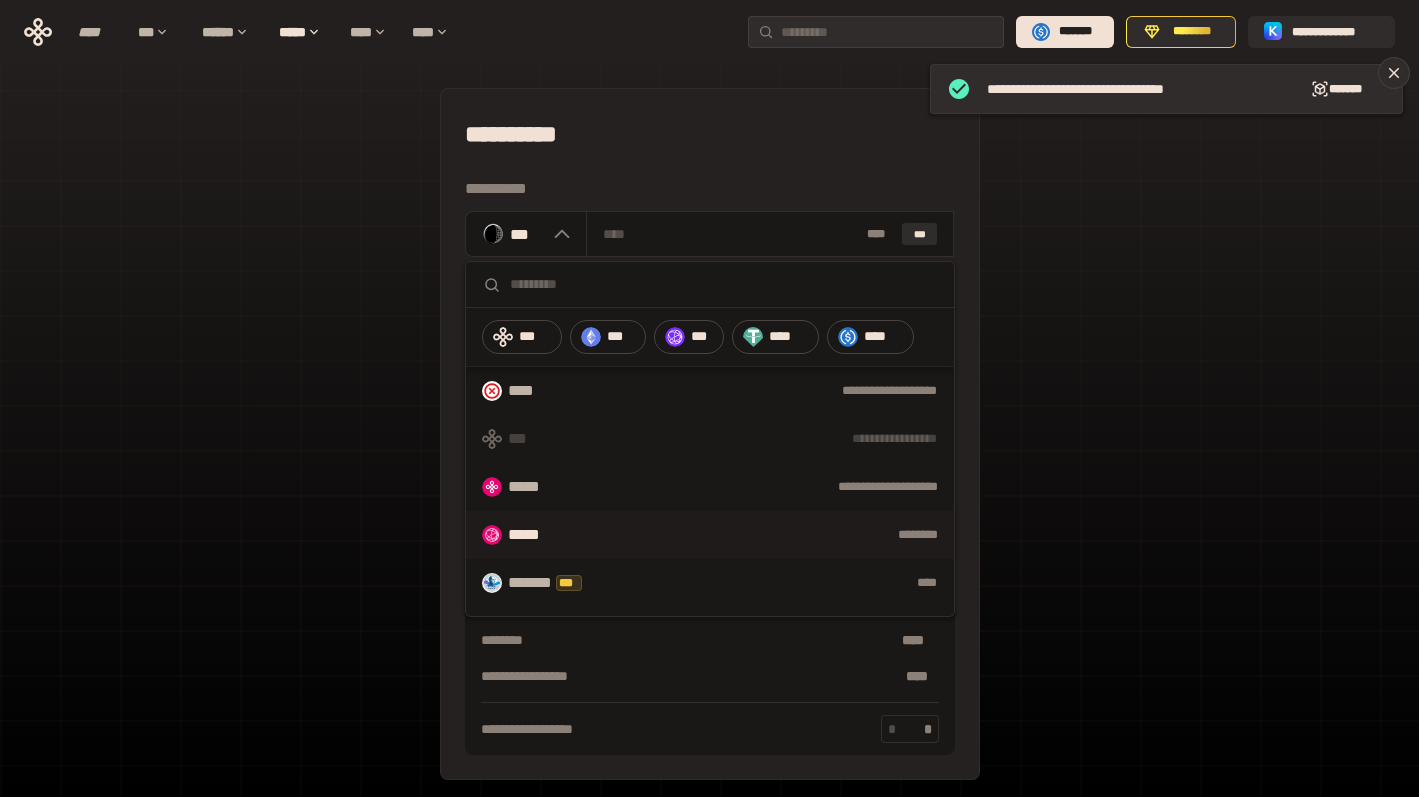 click on "********" at bounding box center (754, 535) 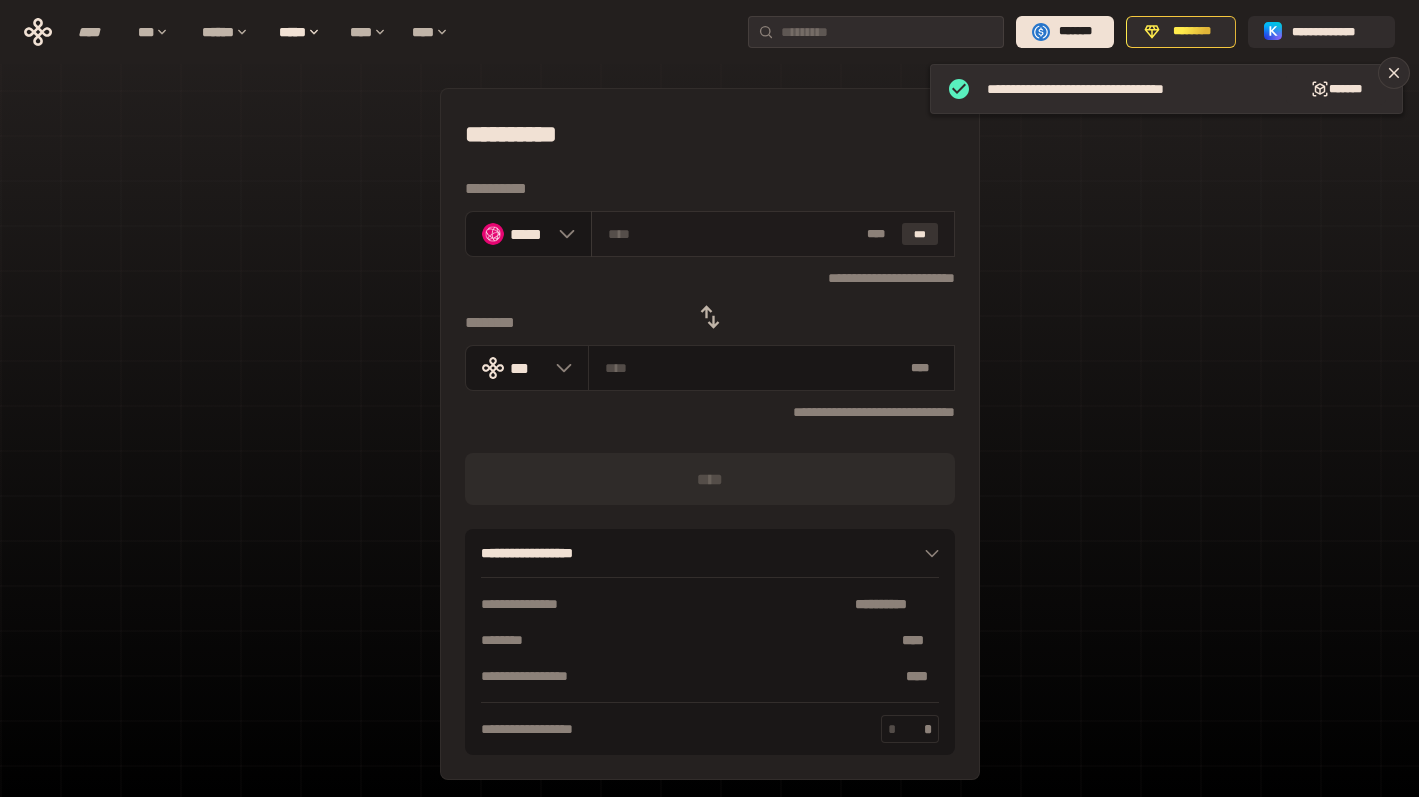 click on "***" at bounding box center [920, 234] 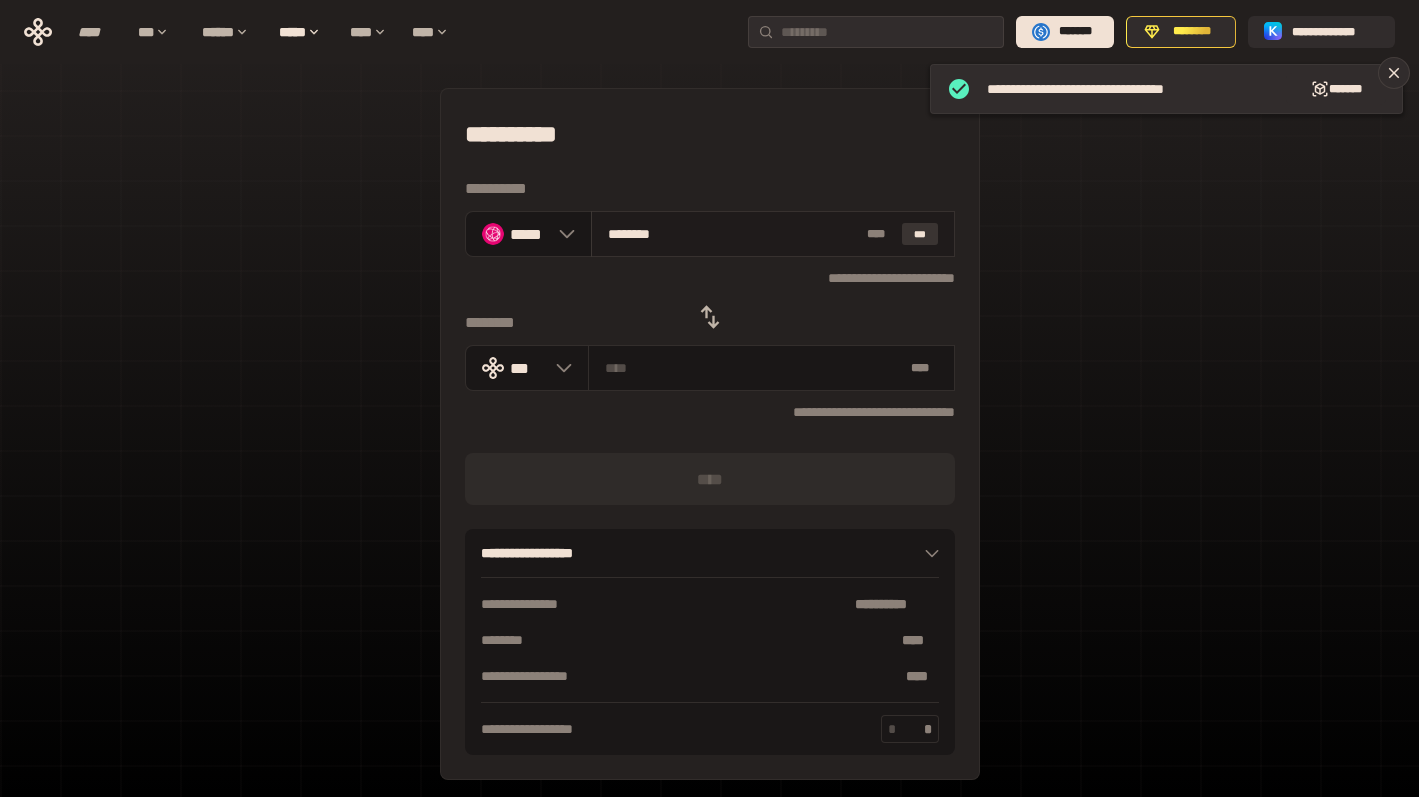 type on "**********" 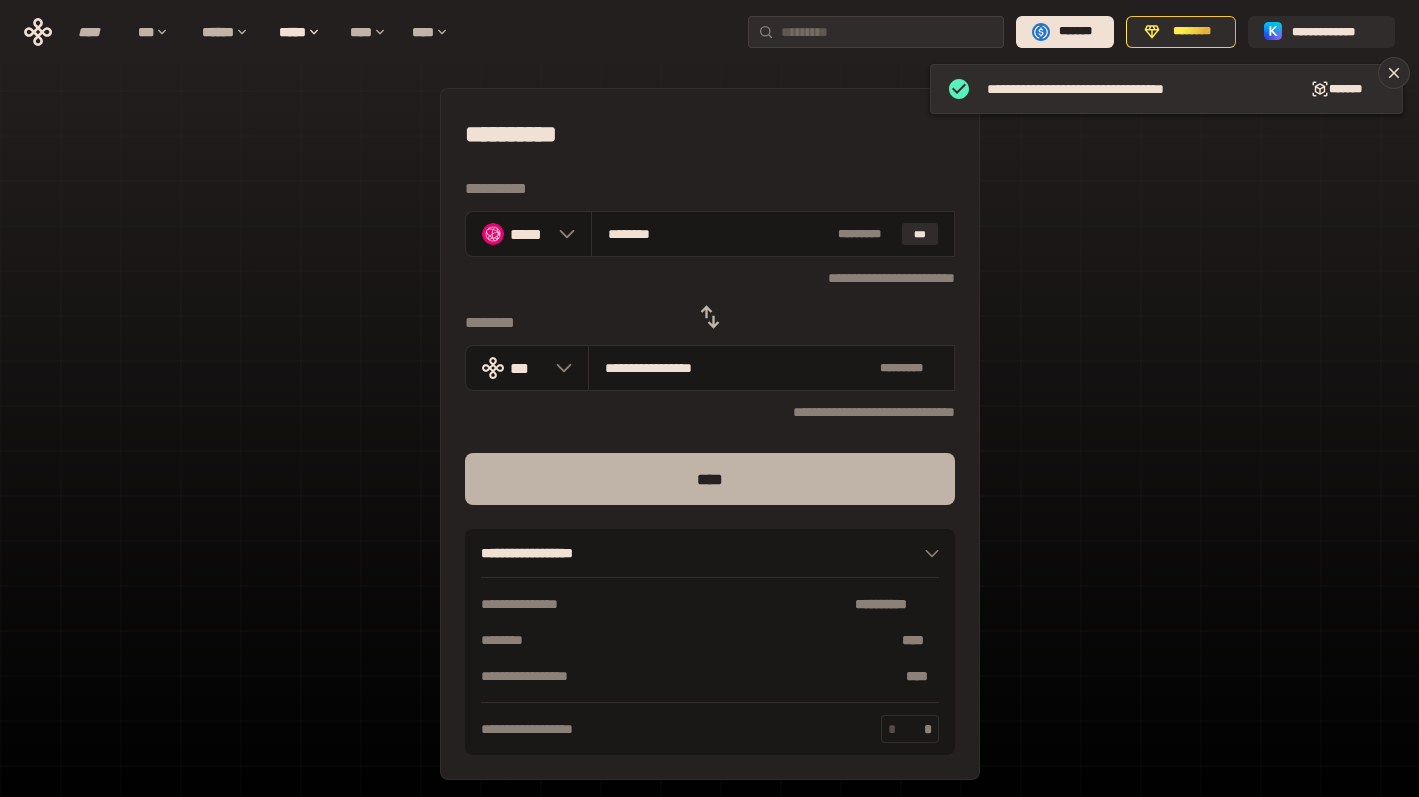 click on "****" at bounding box center [710, 479] 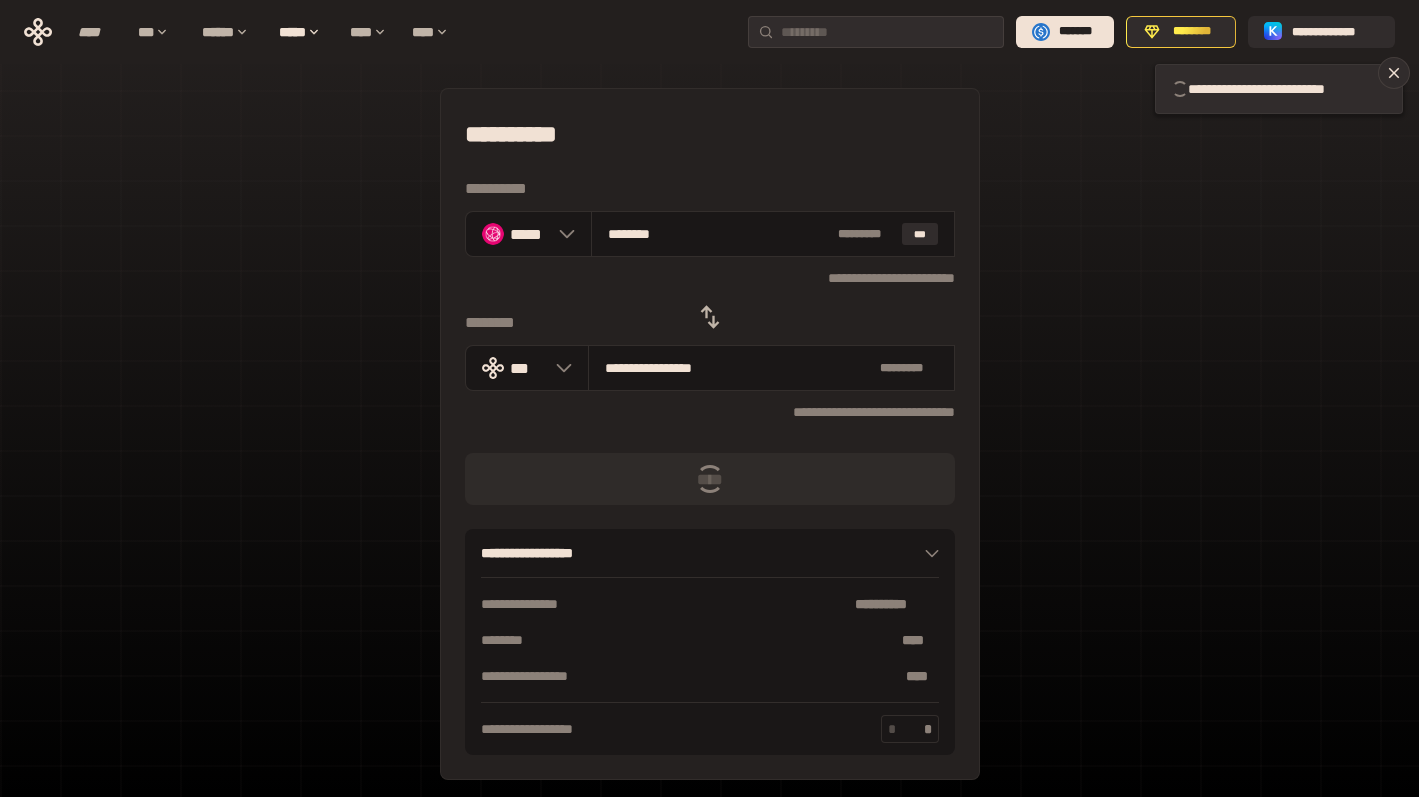 type 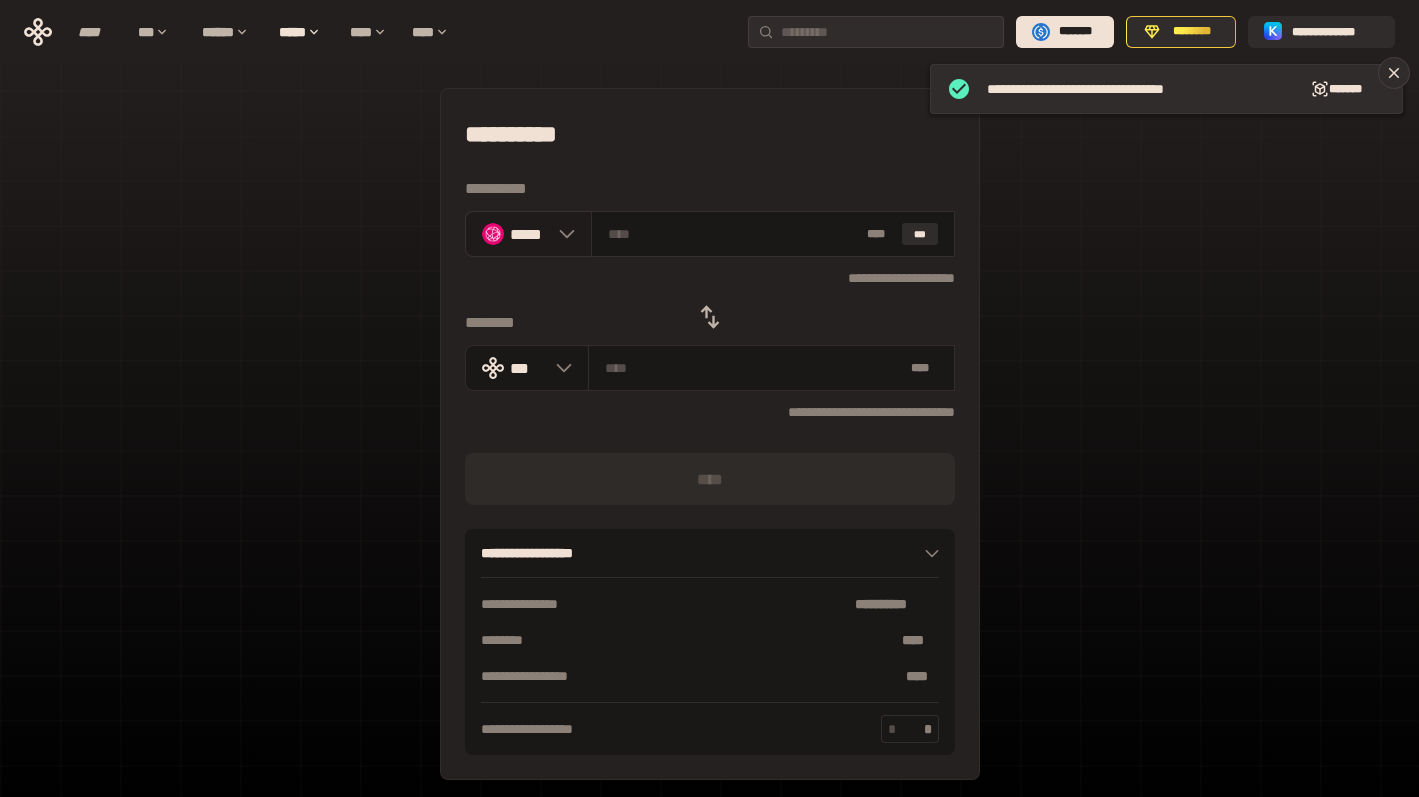 click on "*****" at bounding box center (529, 234) 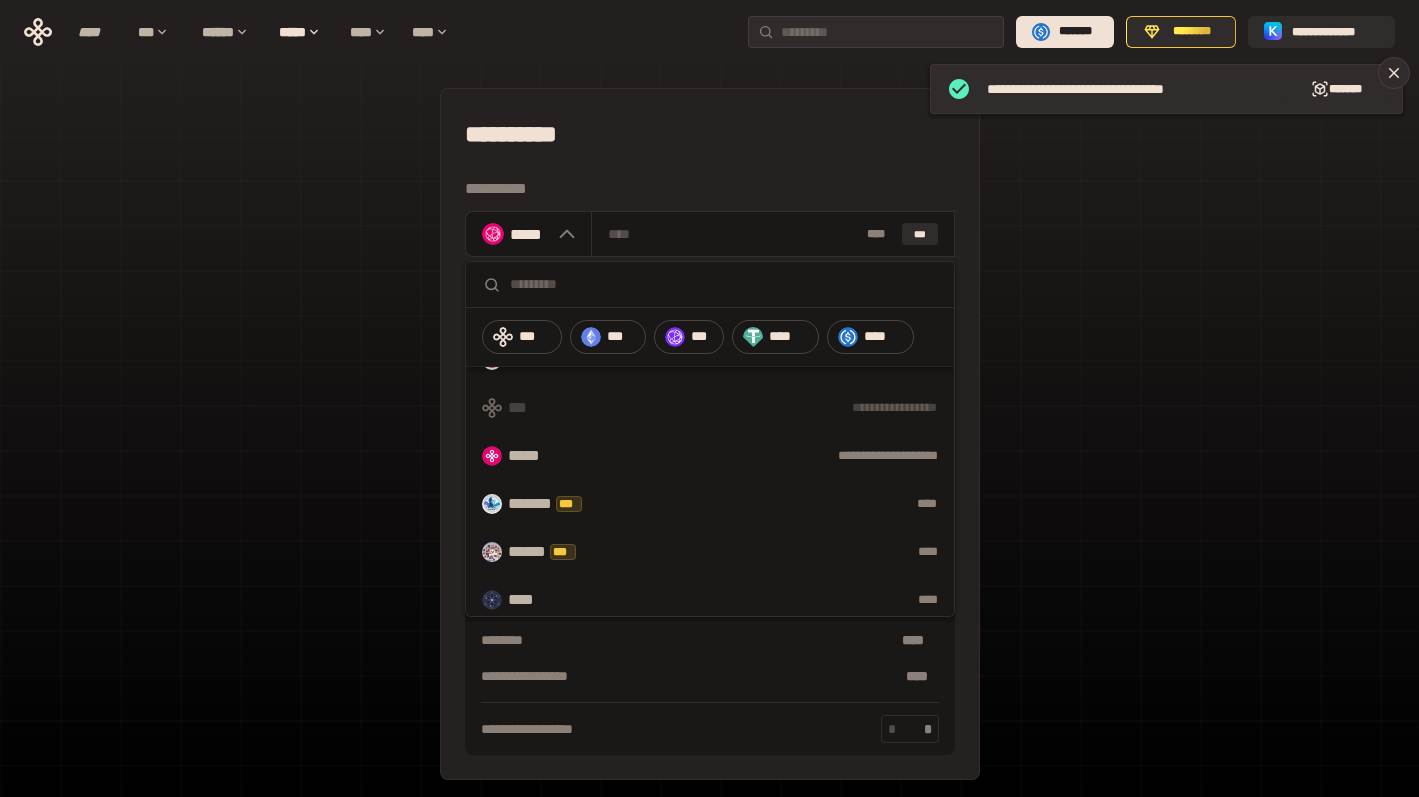 scroll, scrollTop: 0, scrollLeft: 0, axis: both 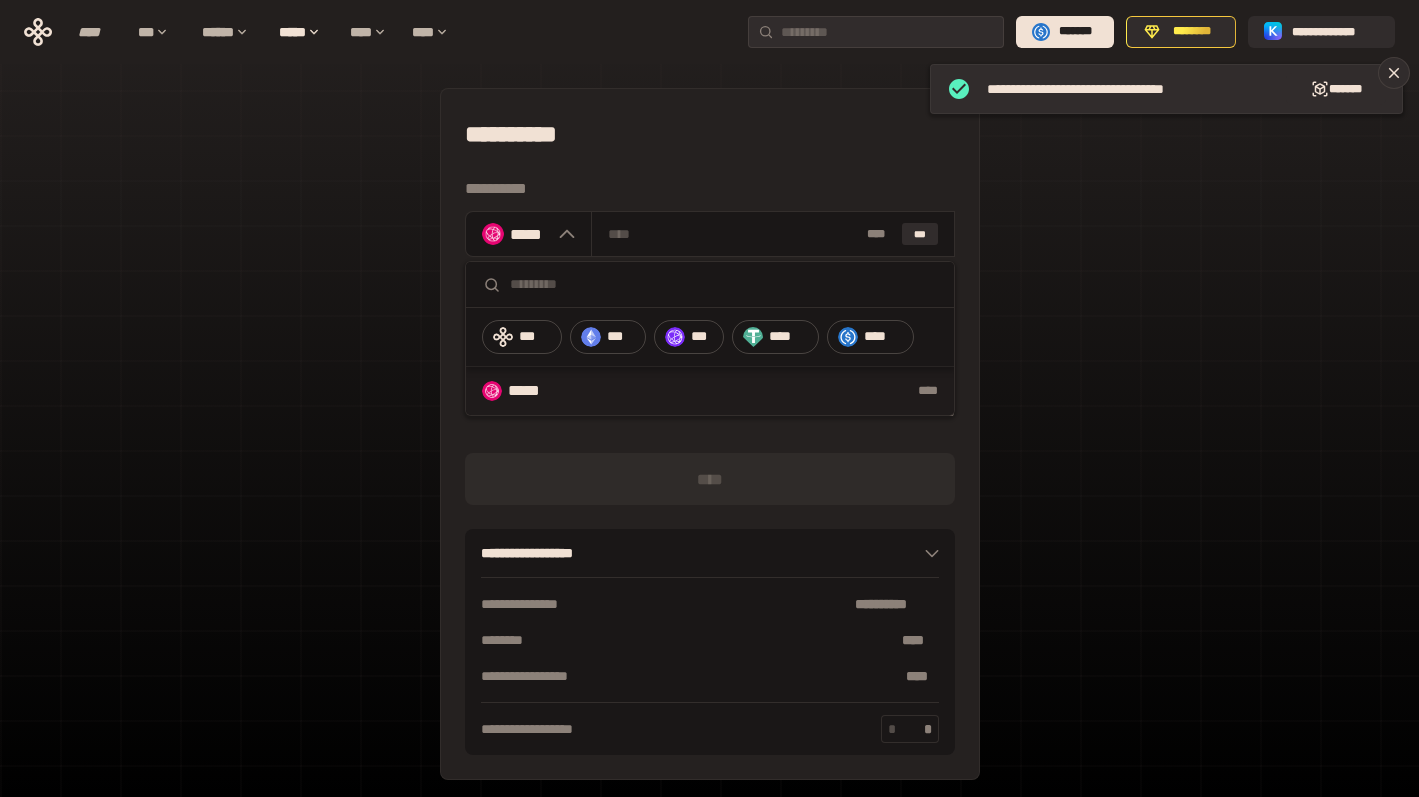 click on "****" at bounding box center [754, 391] 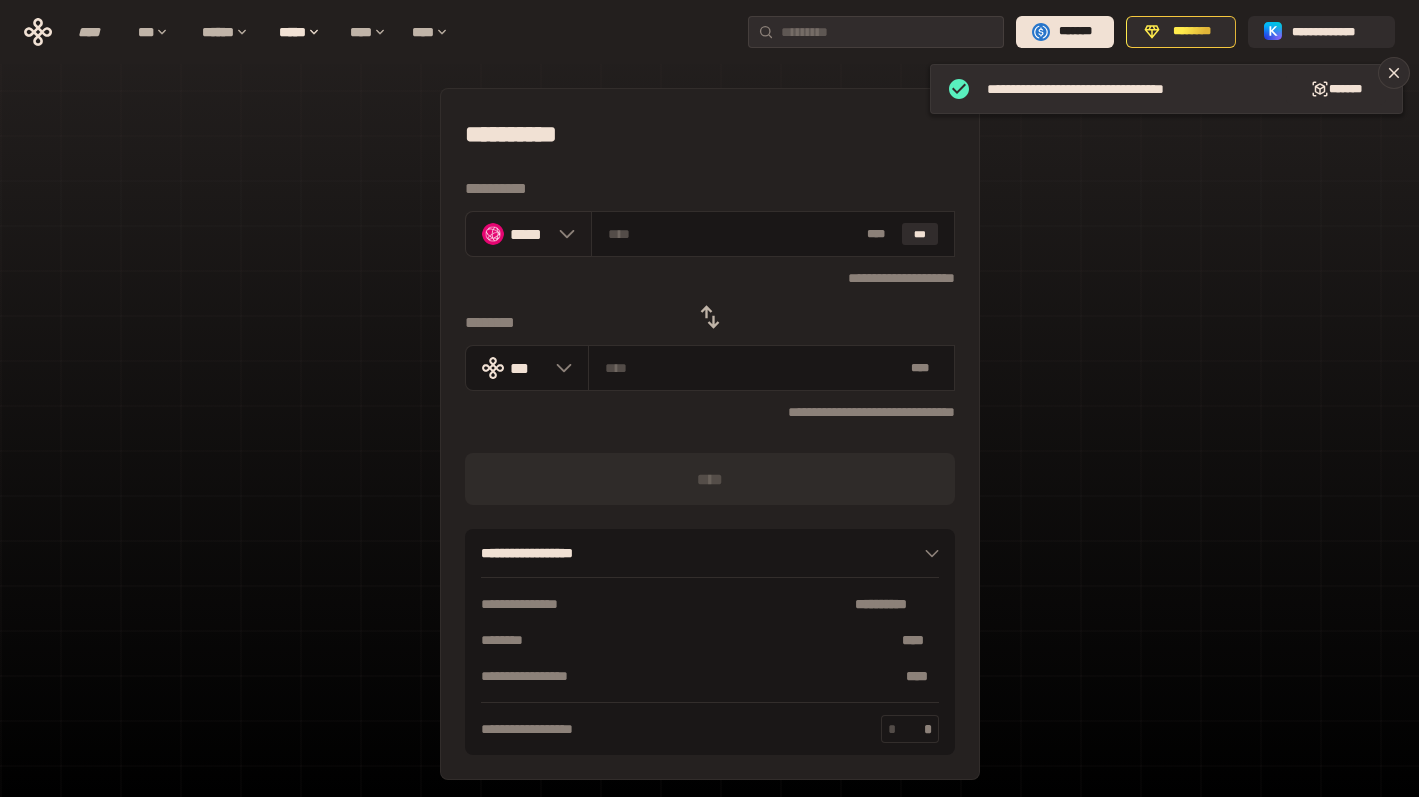 click 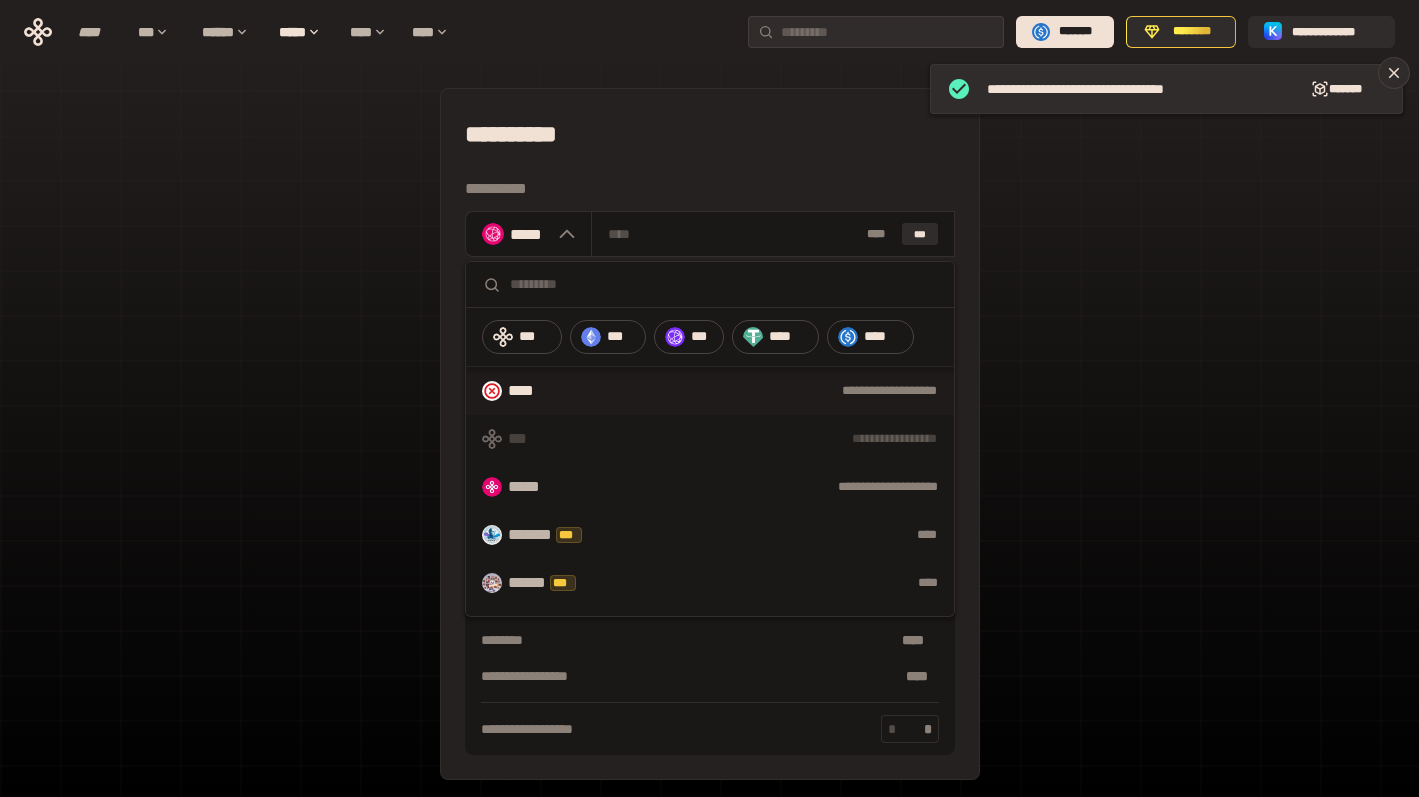 click on "**********" at bounding box center (753, 391) 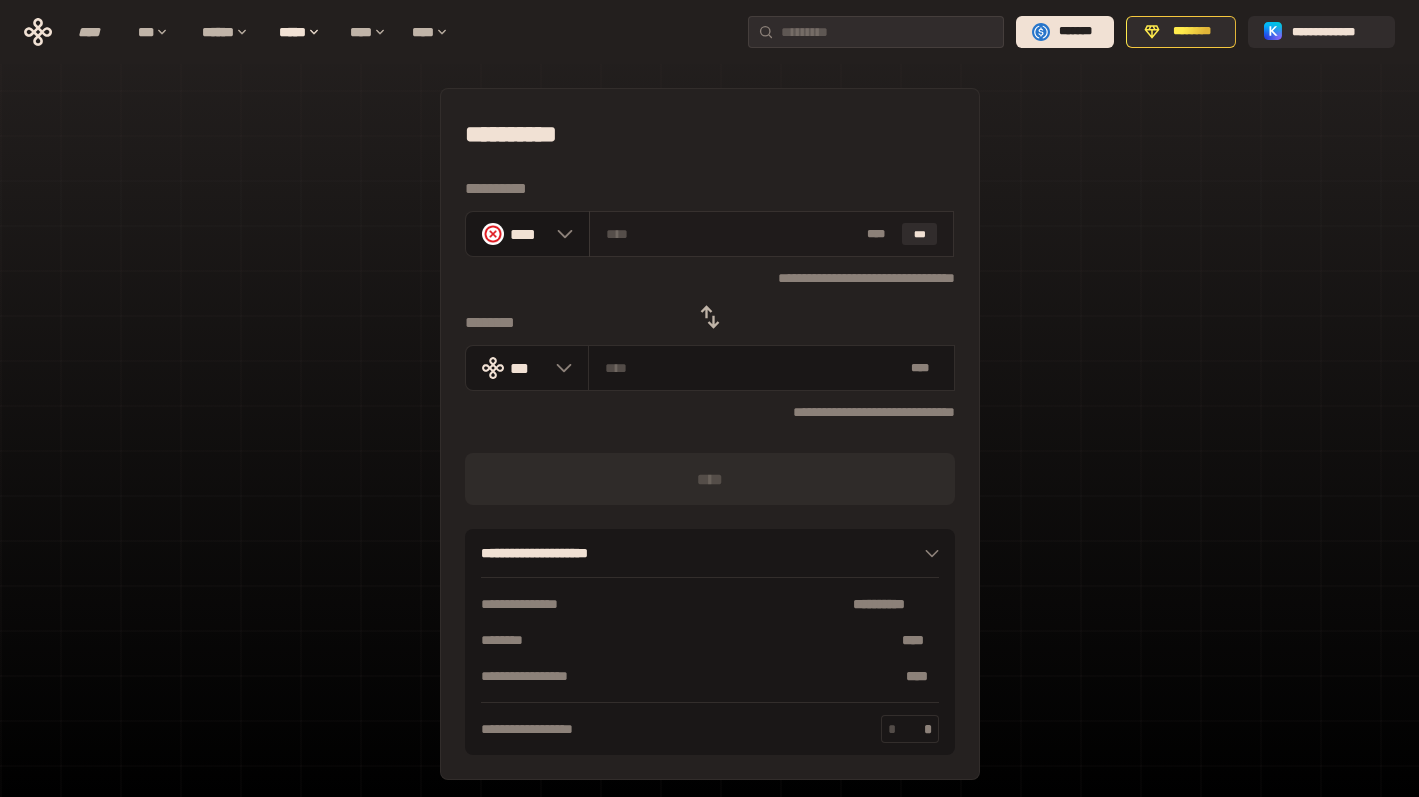 click on "* ** ***" at bounding box center (772, 234) 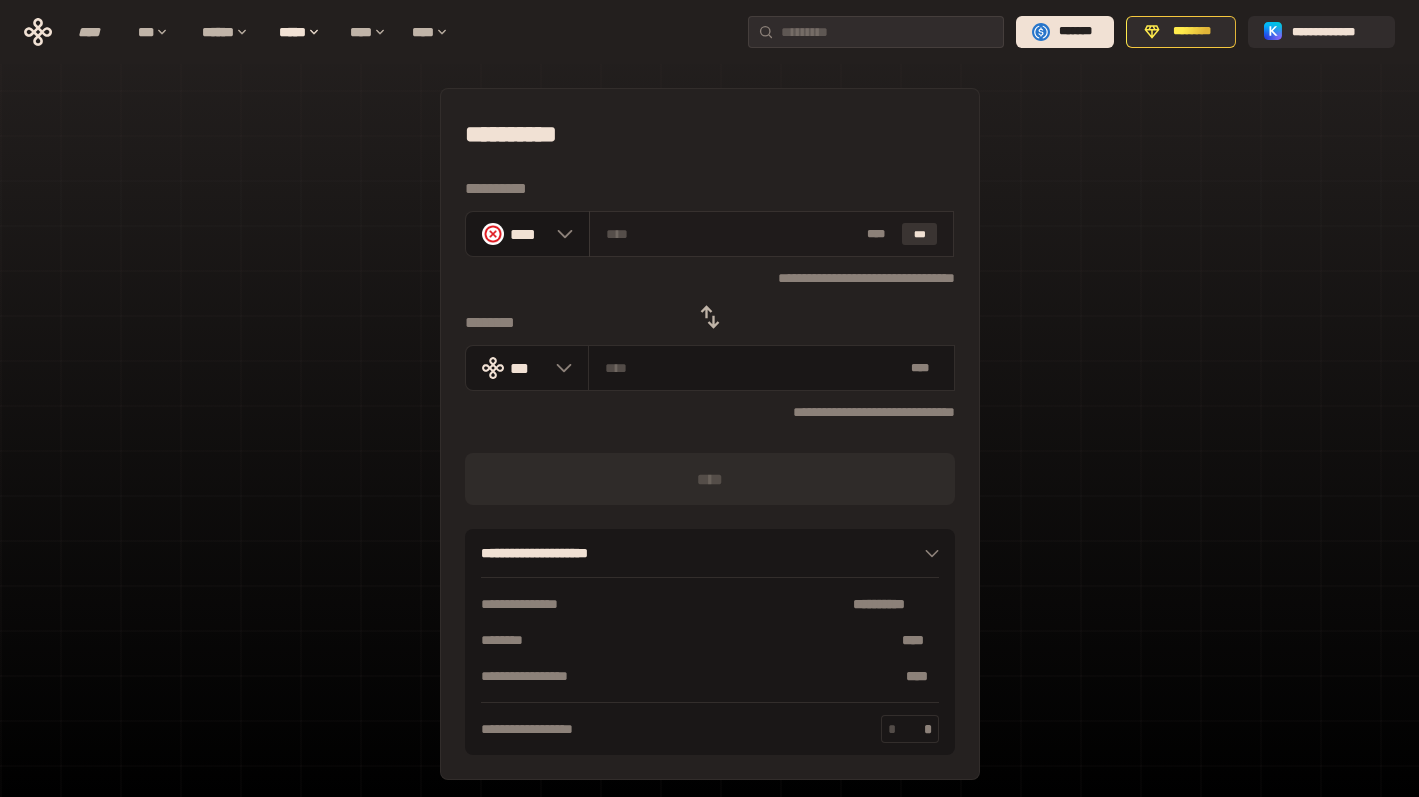 click on "***" at bounding box center (920, 234) 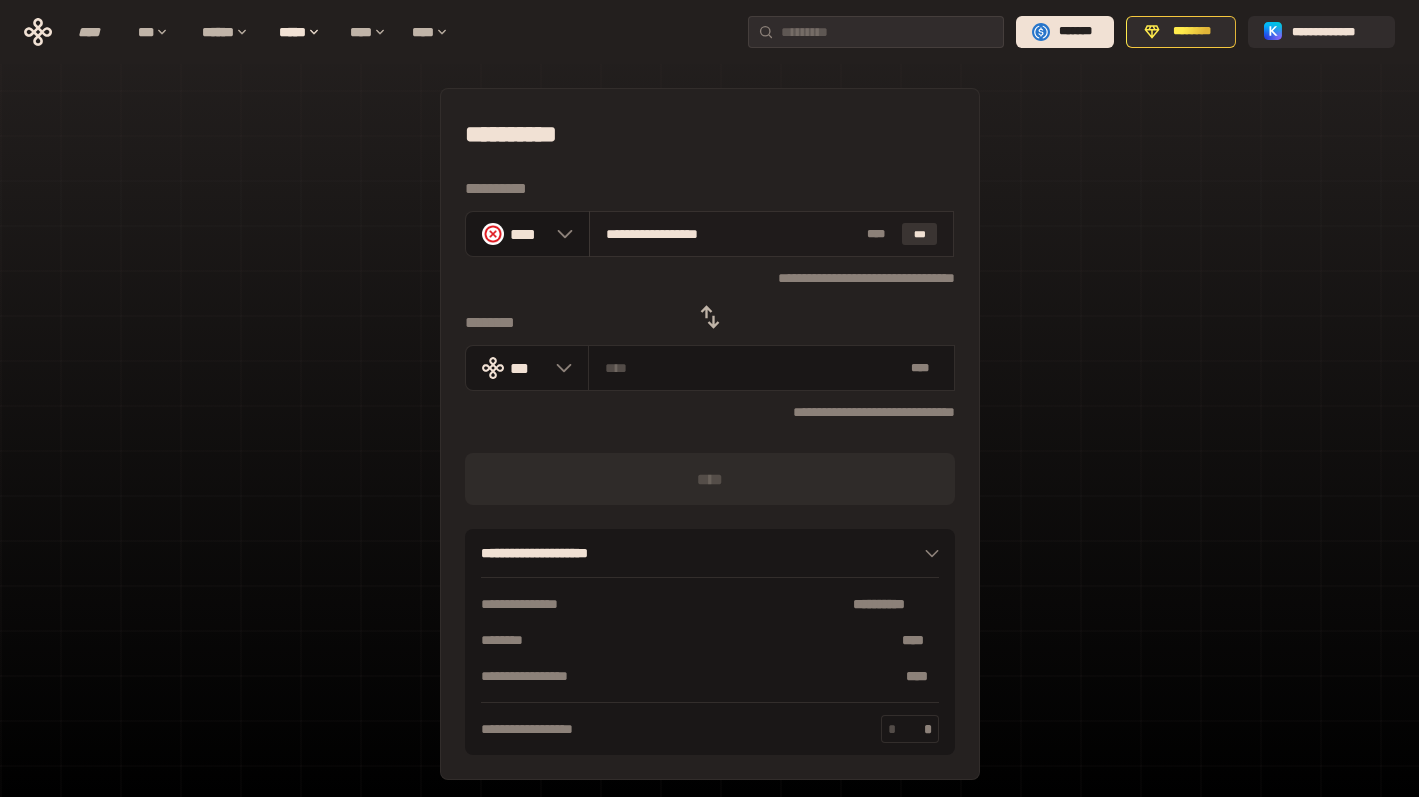 type on "**********" 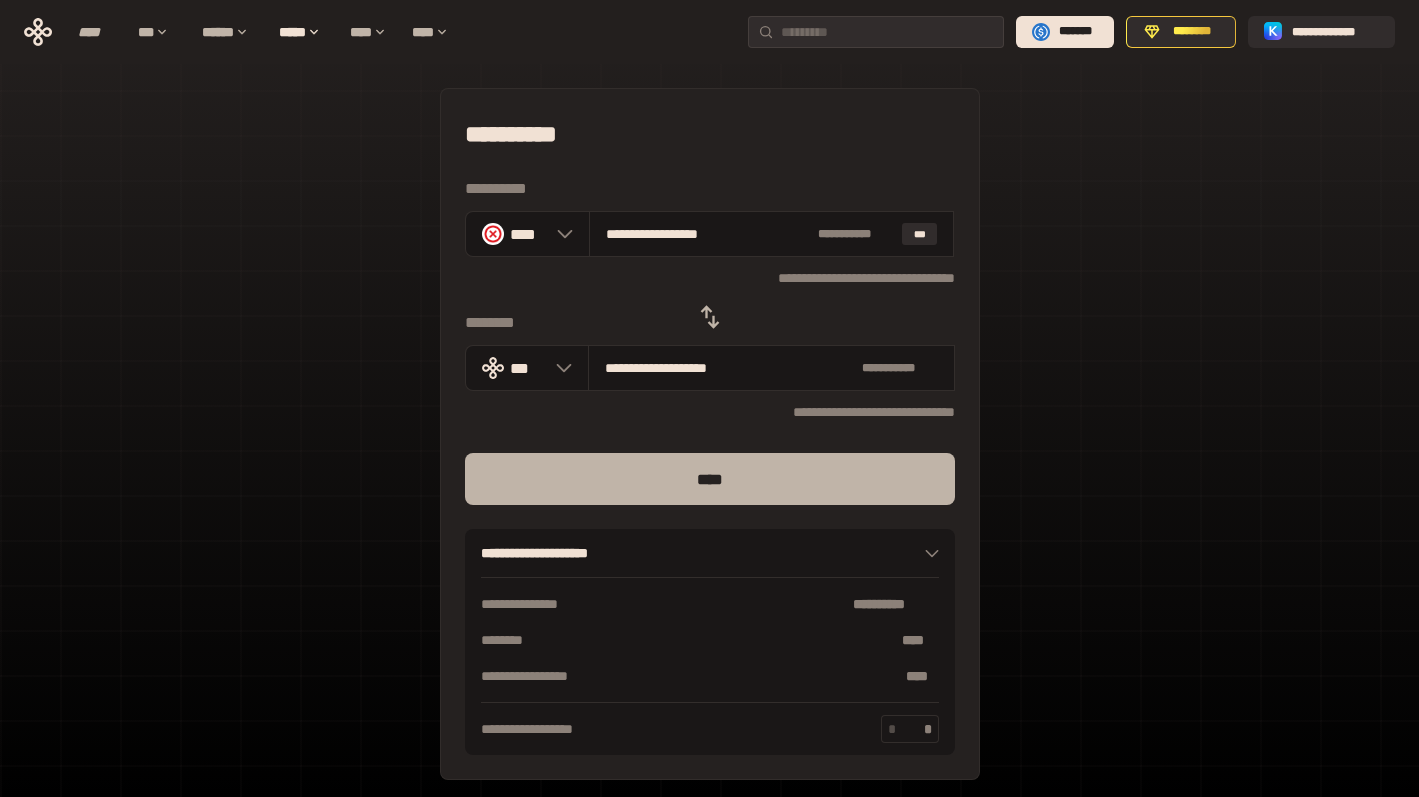 click on "****" at bounding box center [710, 479] 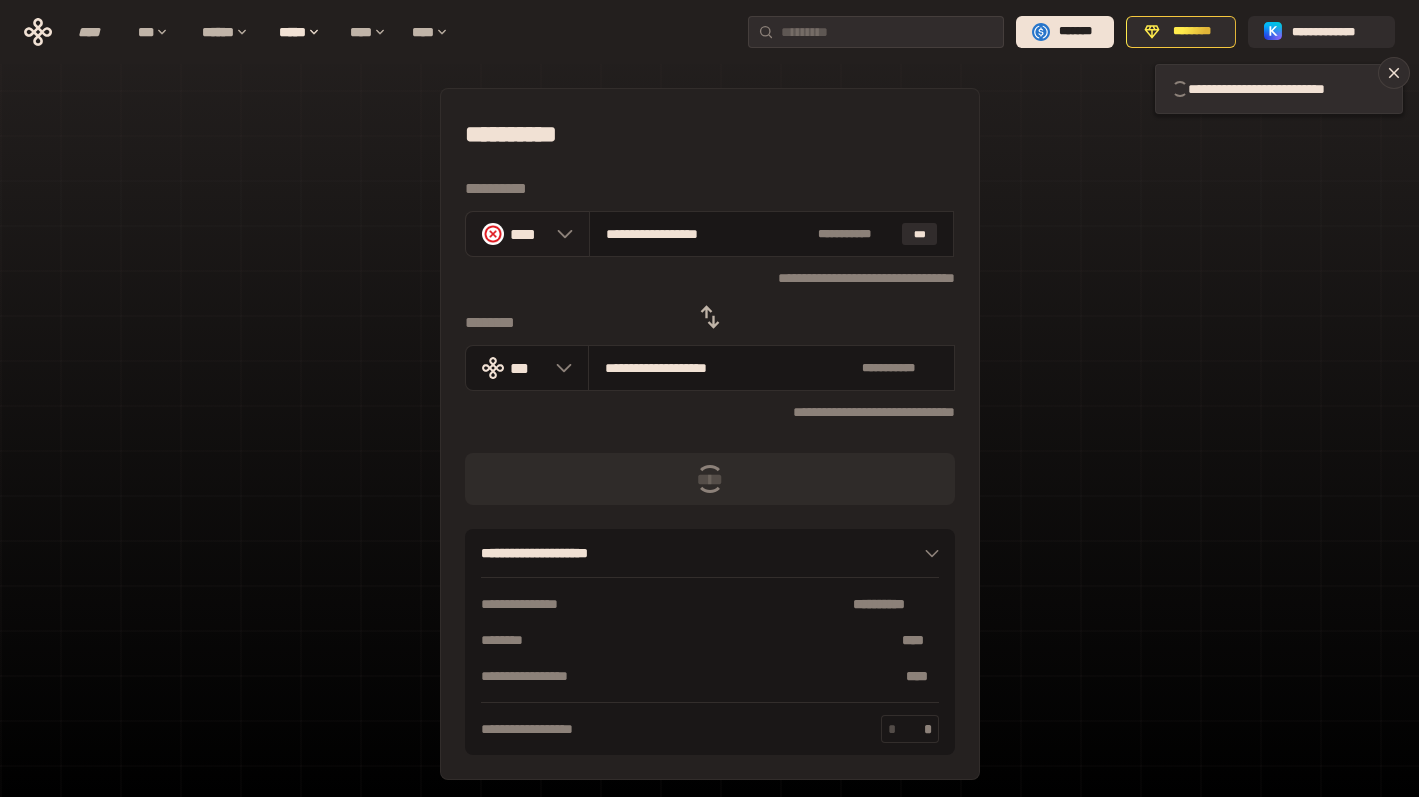 click on "****" at bounding box center (528, 234) 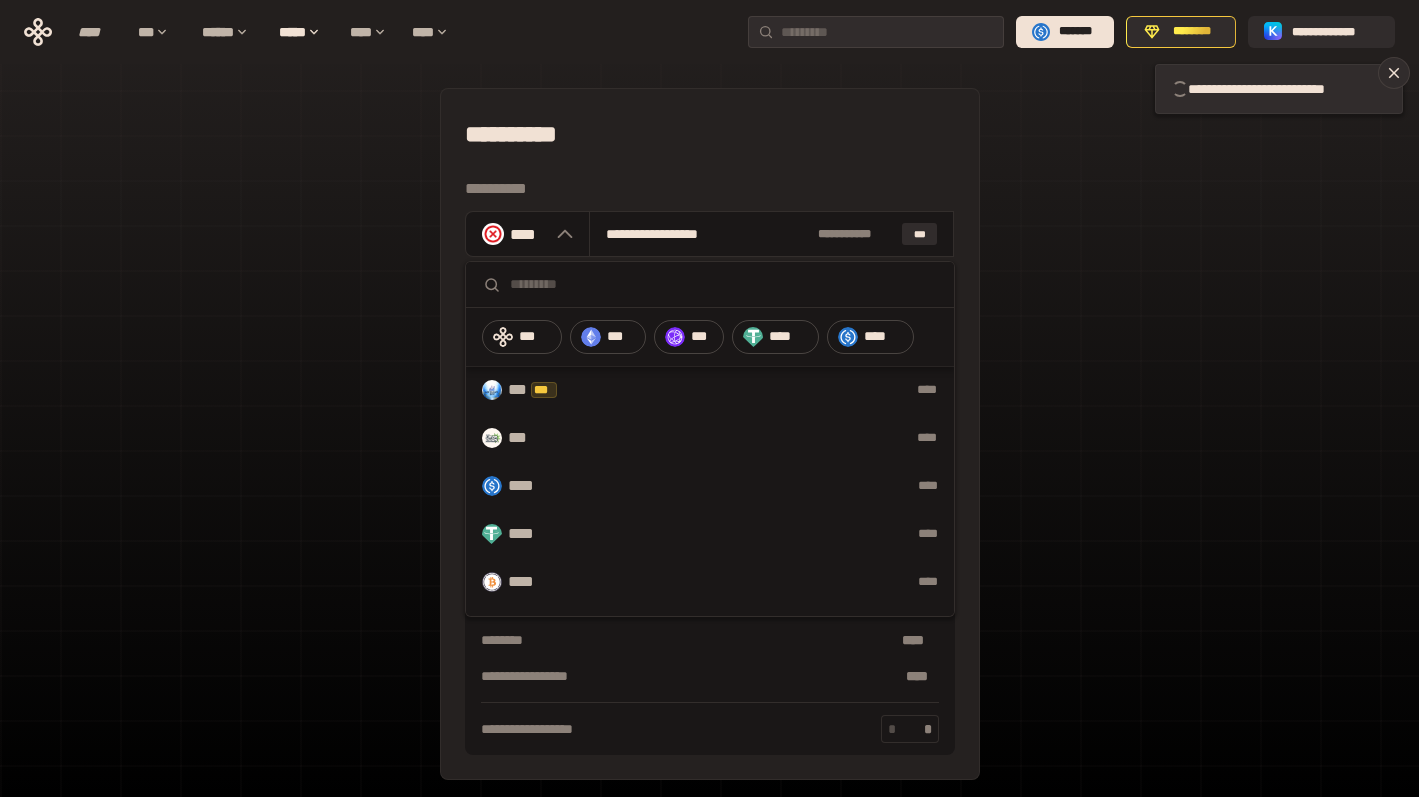 scroll, scrollTop: 1671, scrollLeft: 0, axis: vertical 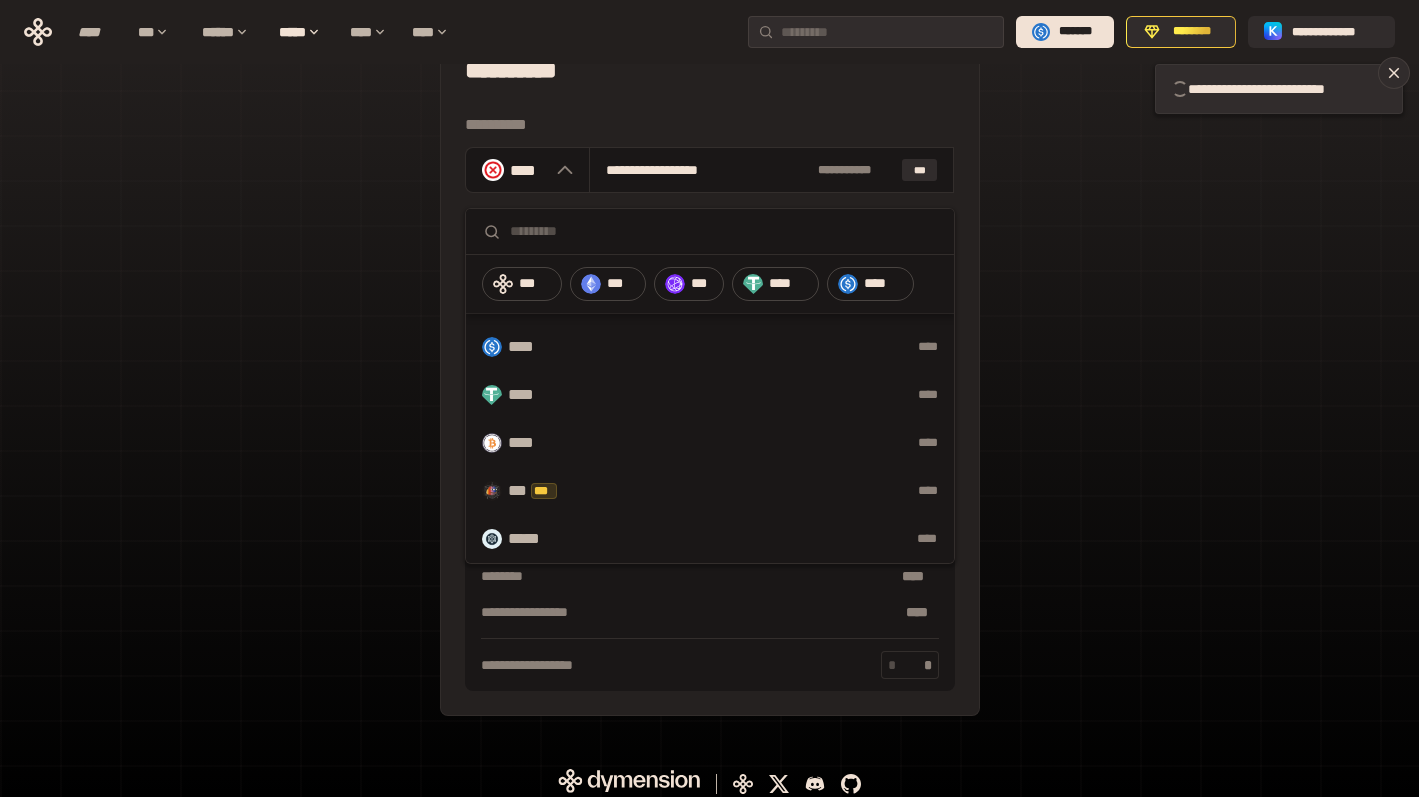 type 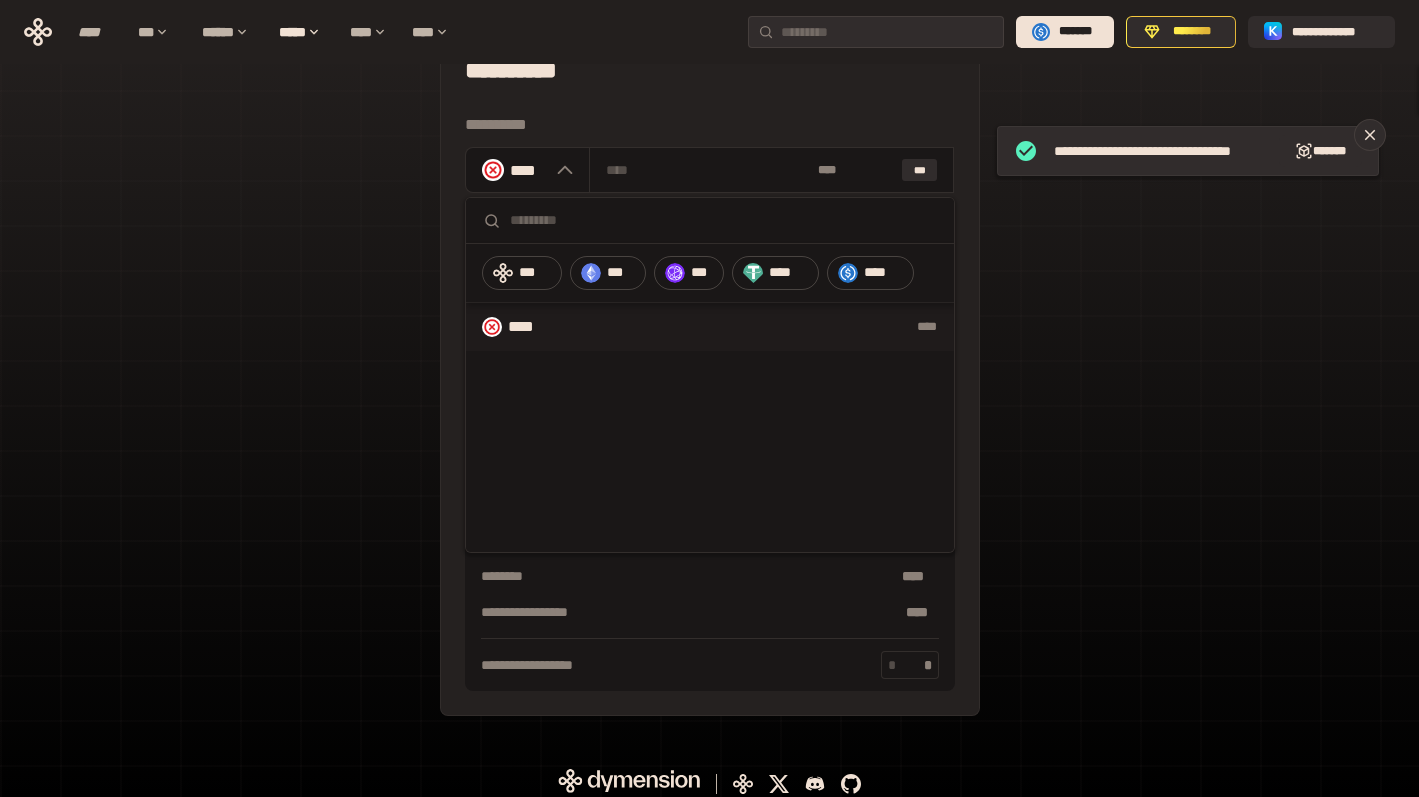 scroll, scrollTop: 0, scrollLeft: 0, axis: both 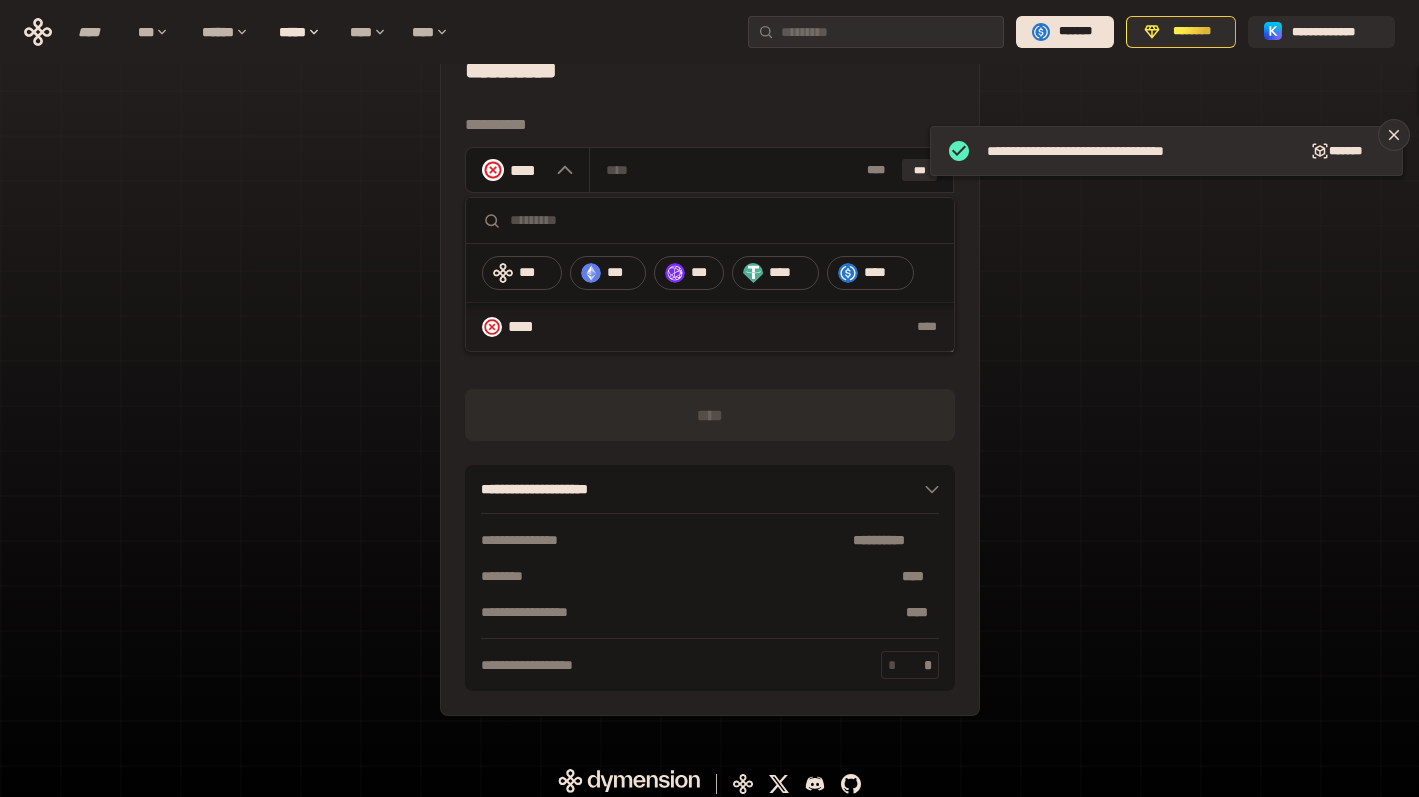 click on "**********" at bounding box center [709, 380] 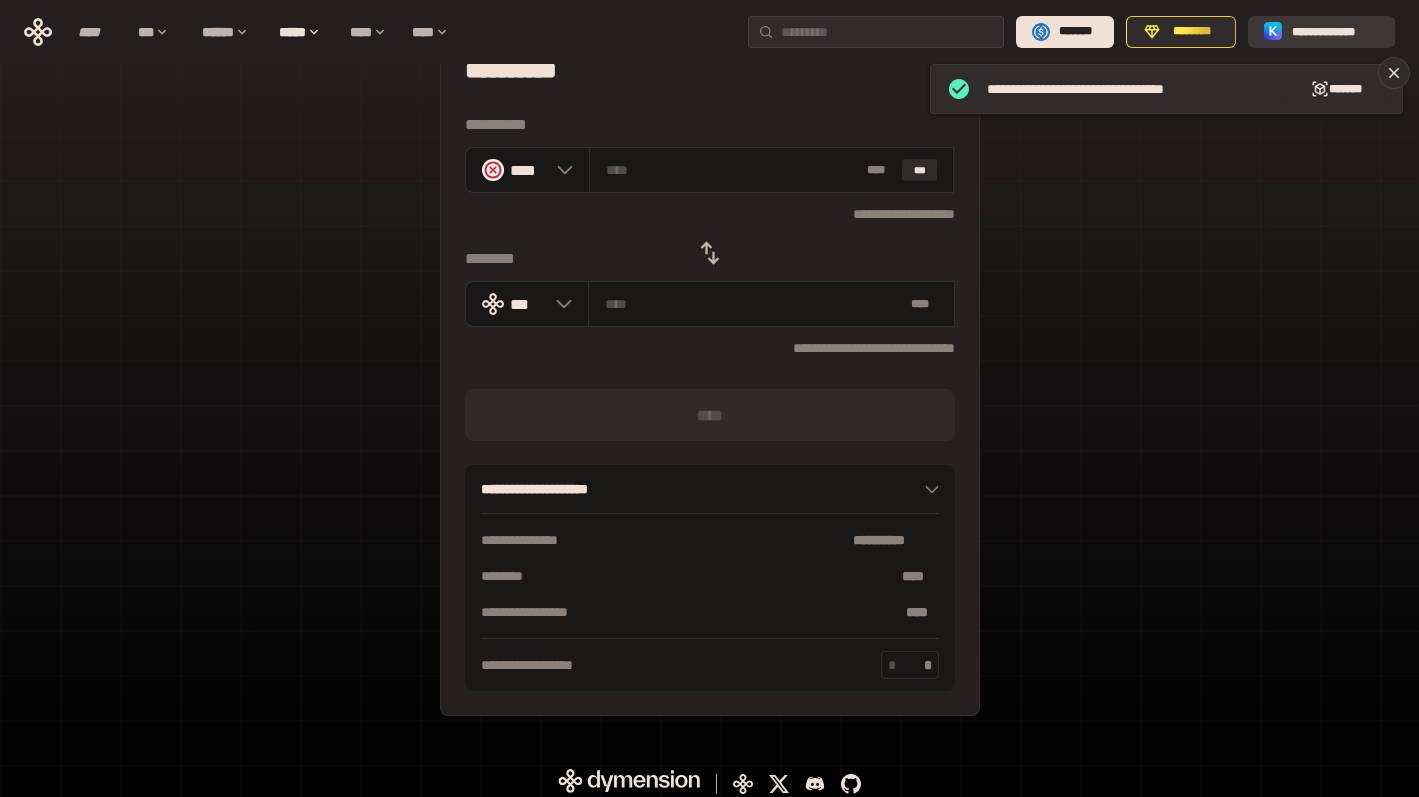 click on "**********" at bounding box center (1335, 32) 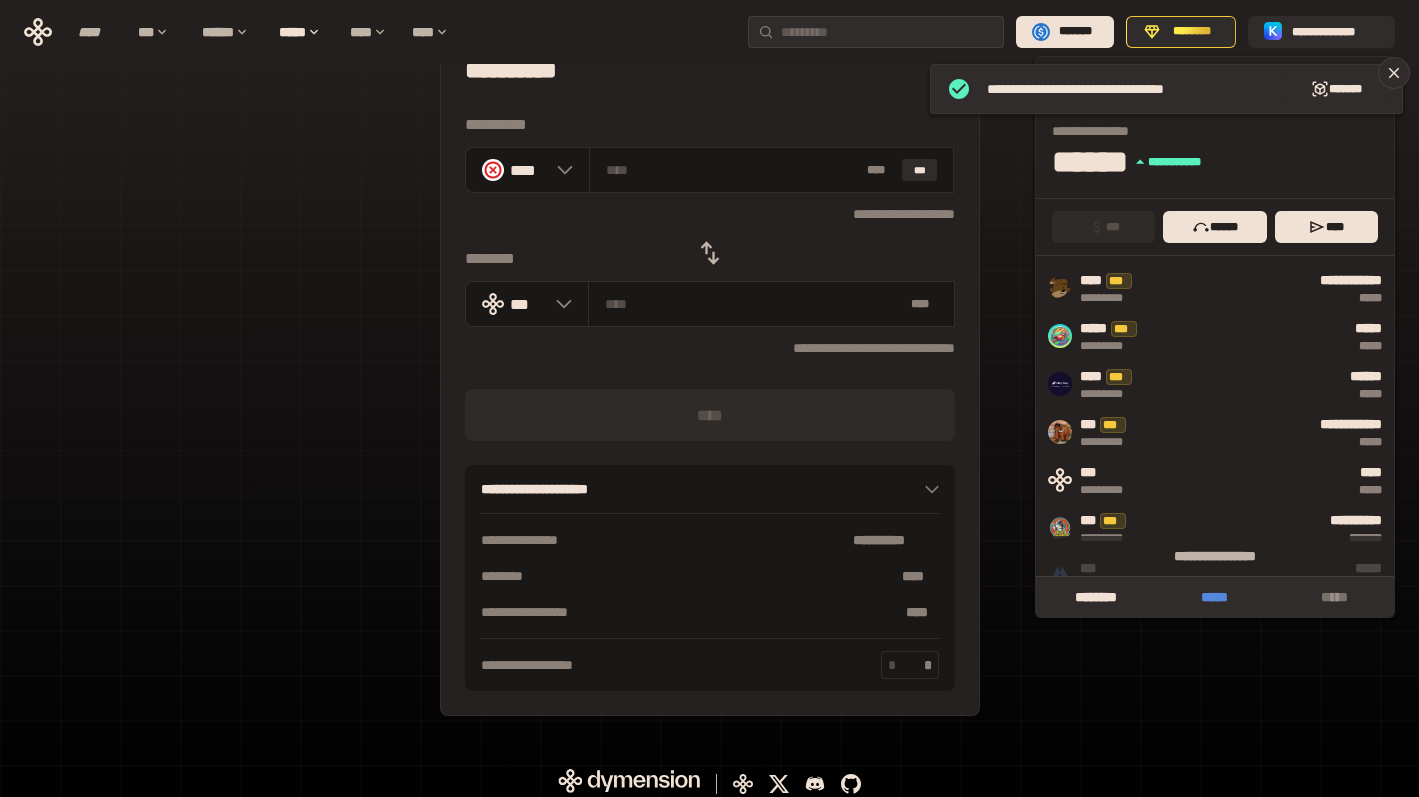 click on "*****" at bounding box center [1214, 597] 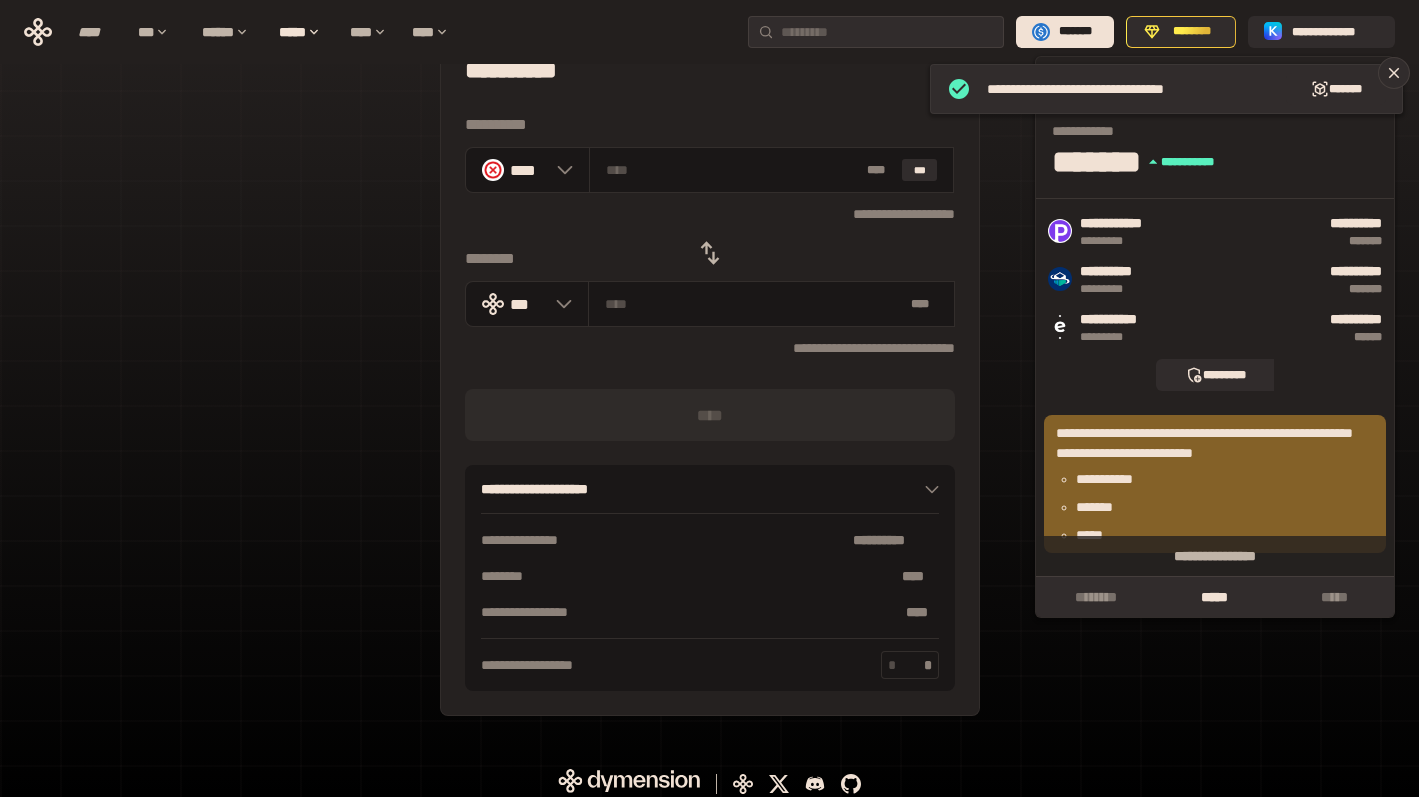 scroll, scrollTop: 17, scrollLeft: 0, axis: vertical 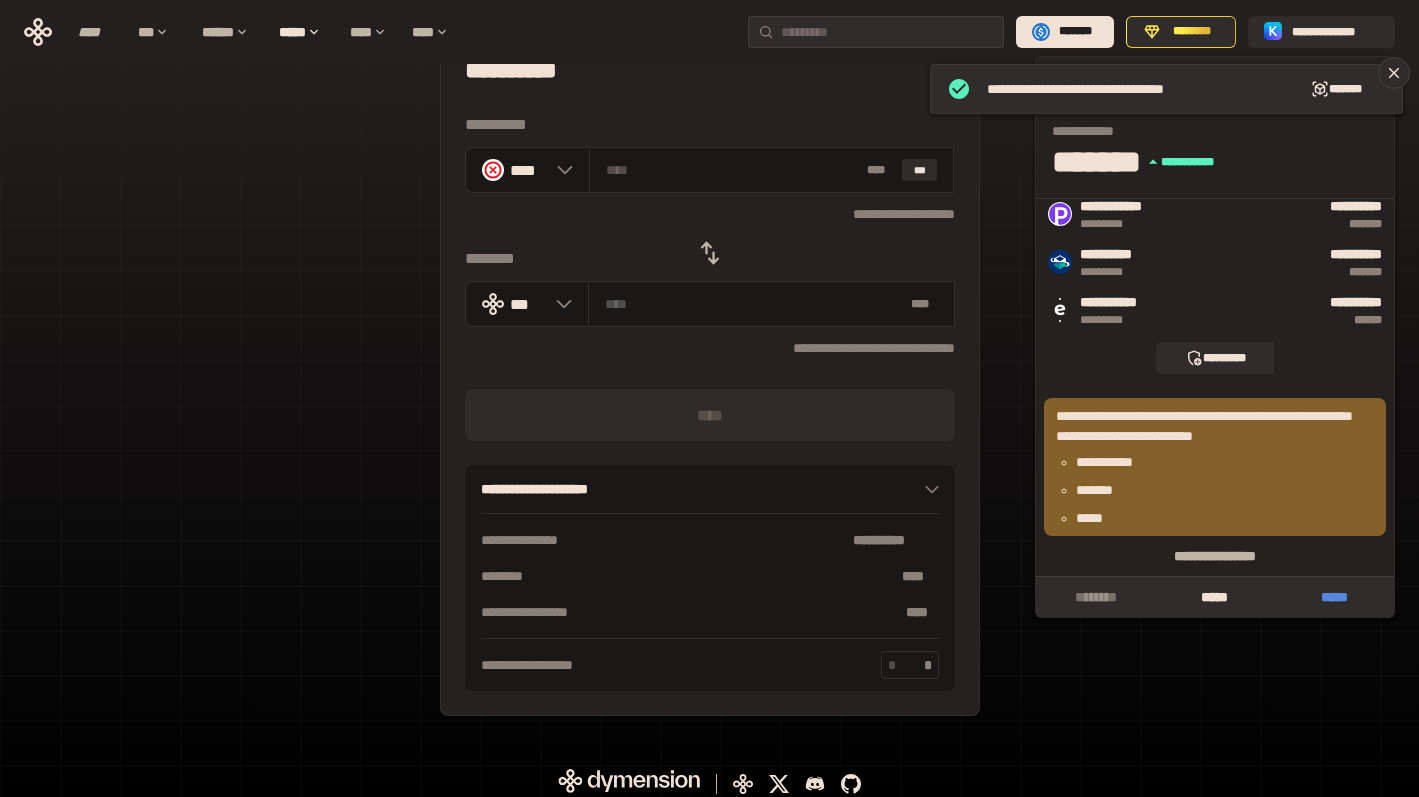 click on "*****" at bounding box center (1334, 597) 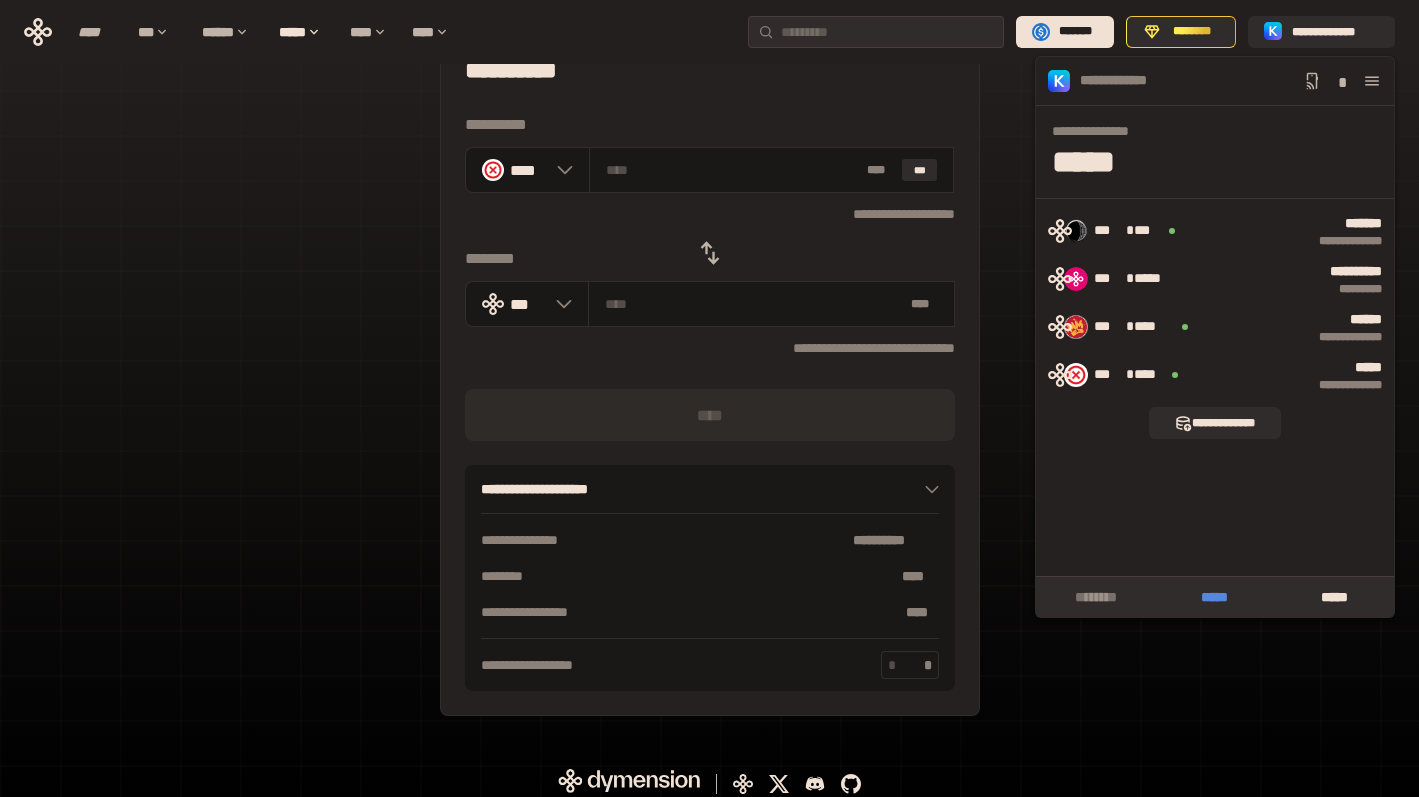 click on "*****" at bounding box center [1214, 597] 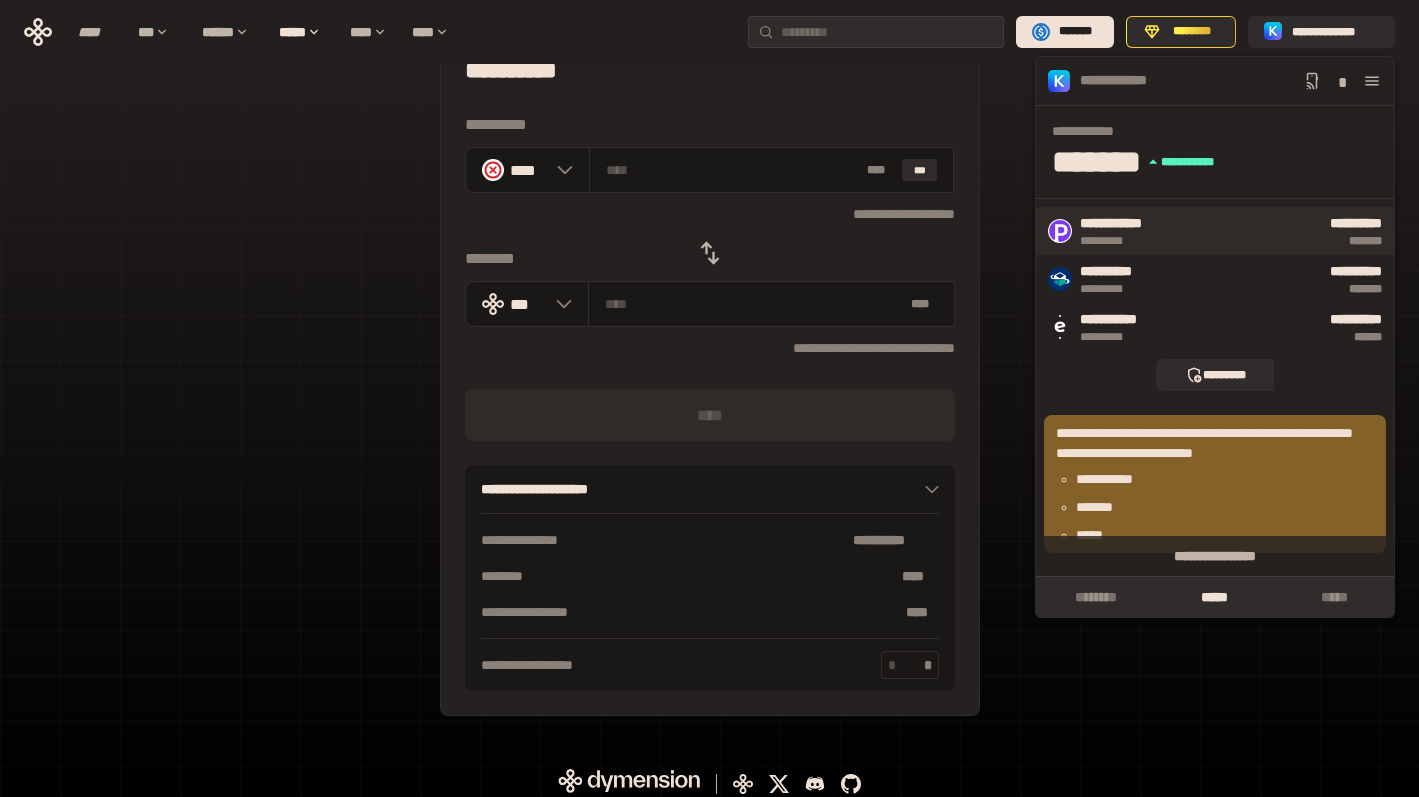 click on "*********" at bounding box center (1184, 241) 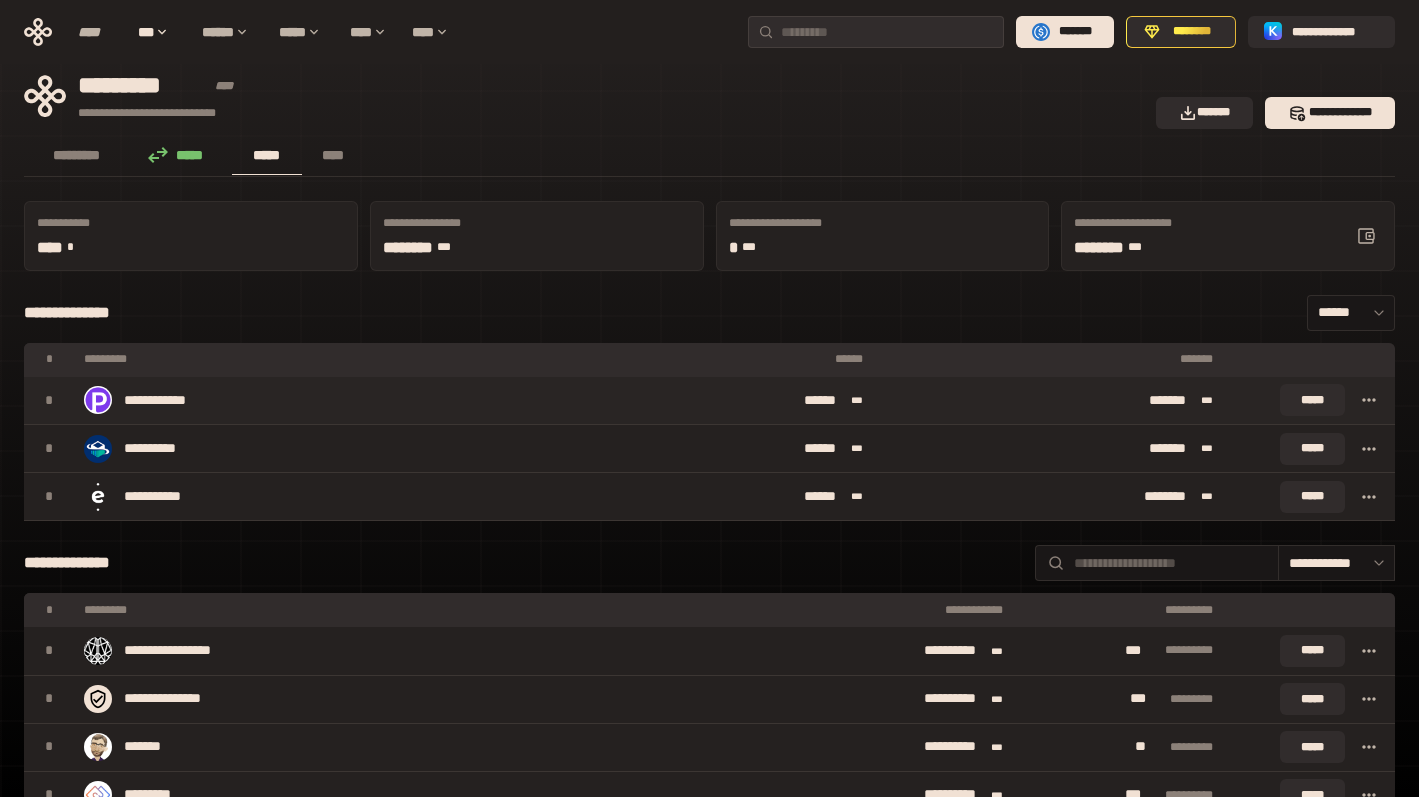 click 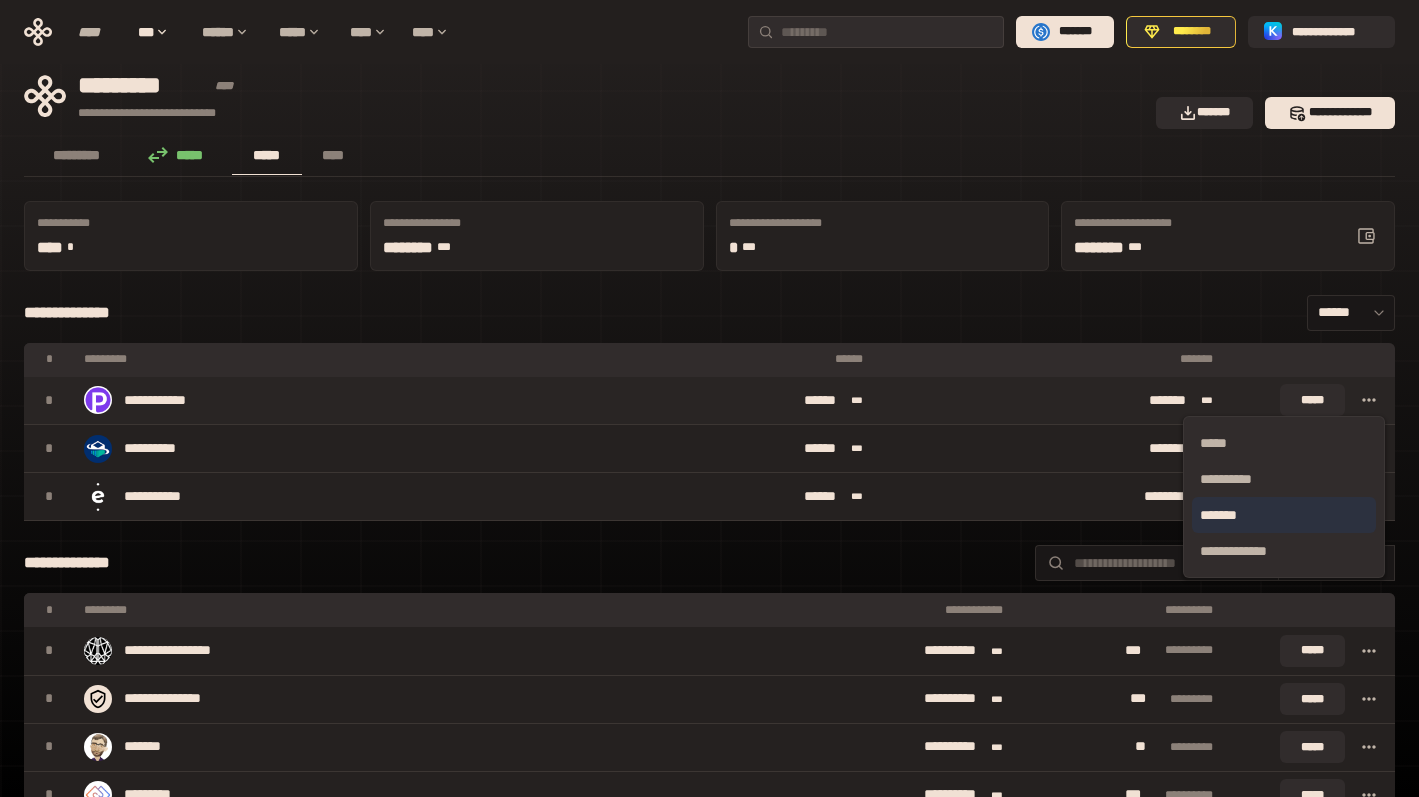 click on "*******" at bounding box center (1284, 515) 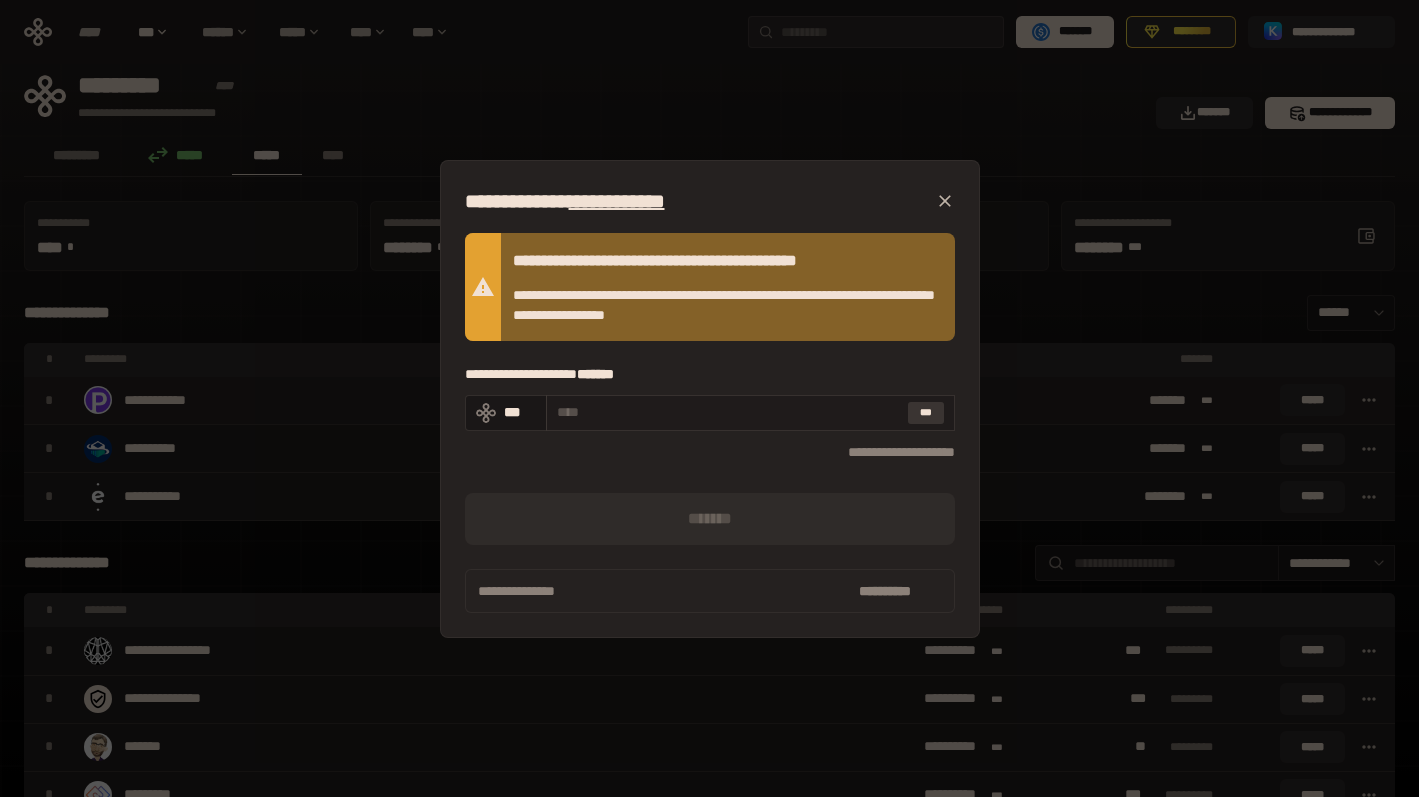 click on "***" at bounding box center (926, 413) 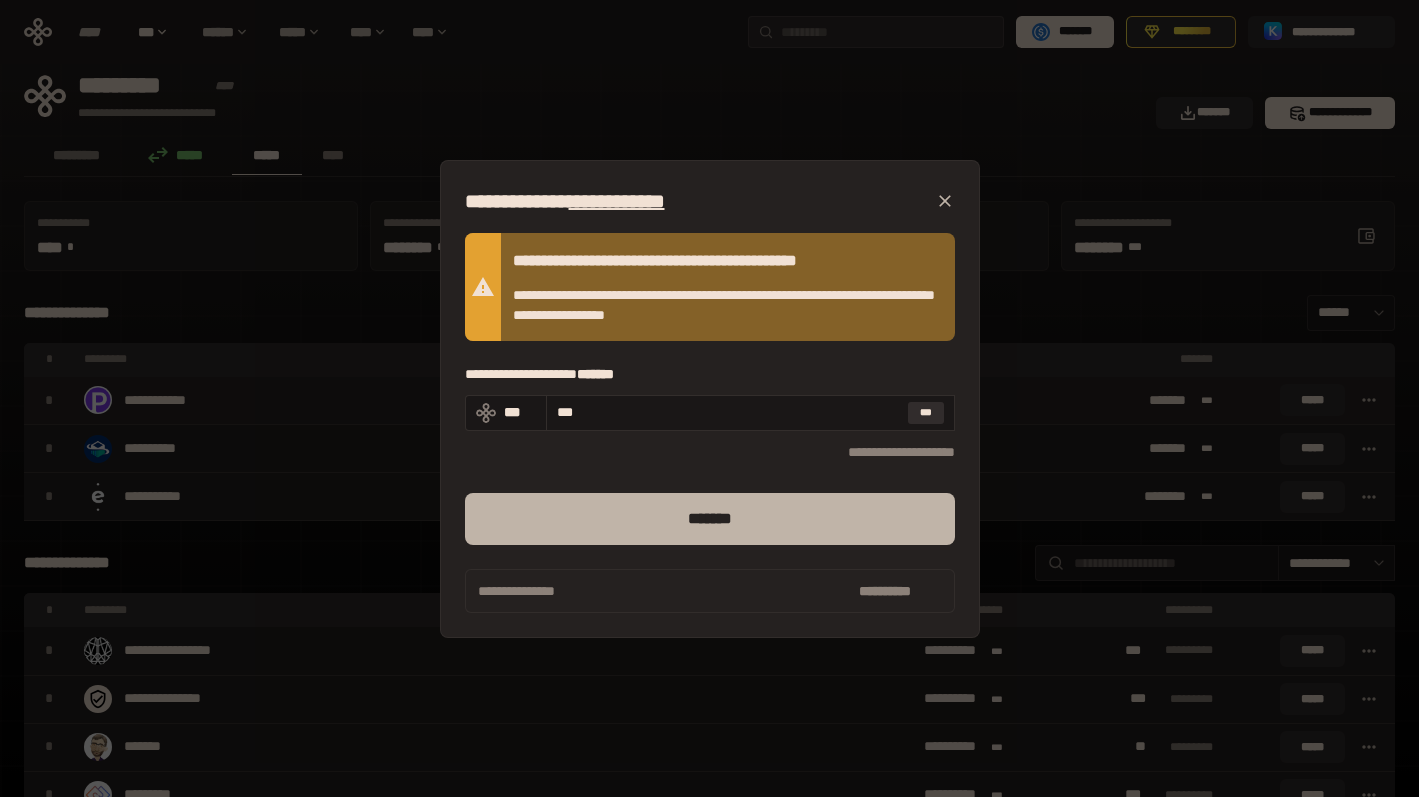 click on "*******" at bounding box center (710, 519) 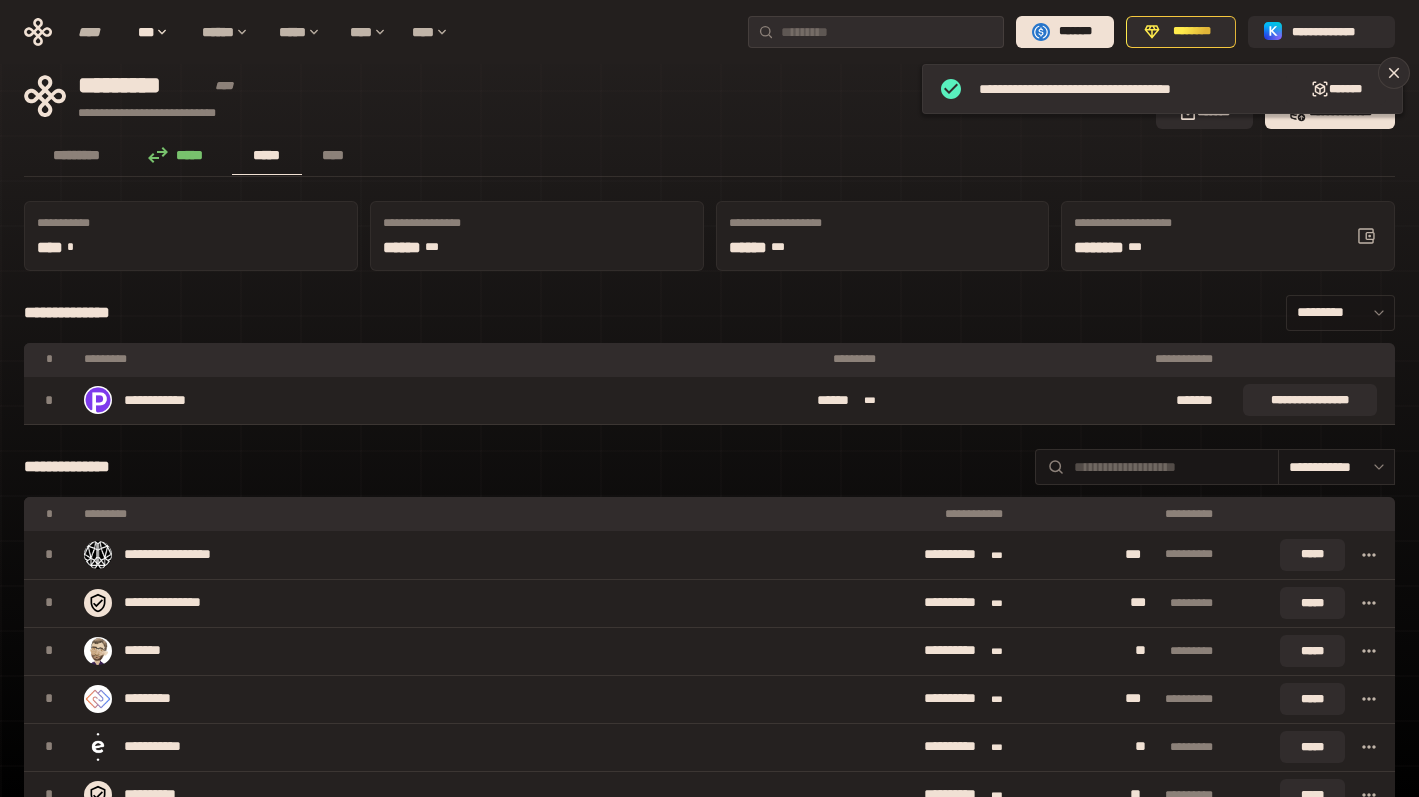 click at bounding box center [1374, 313] 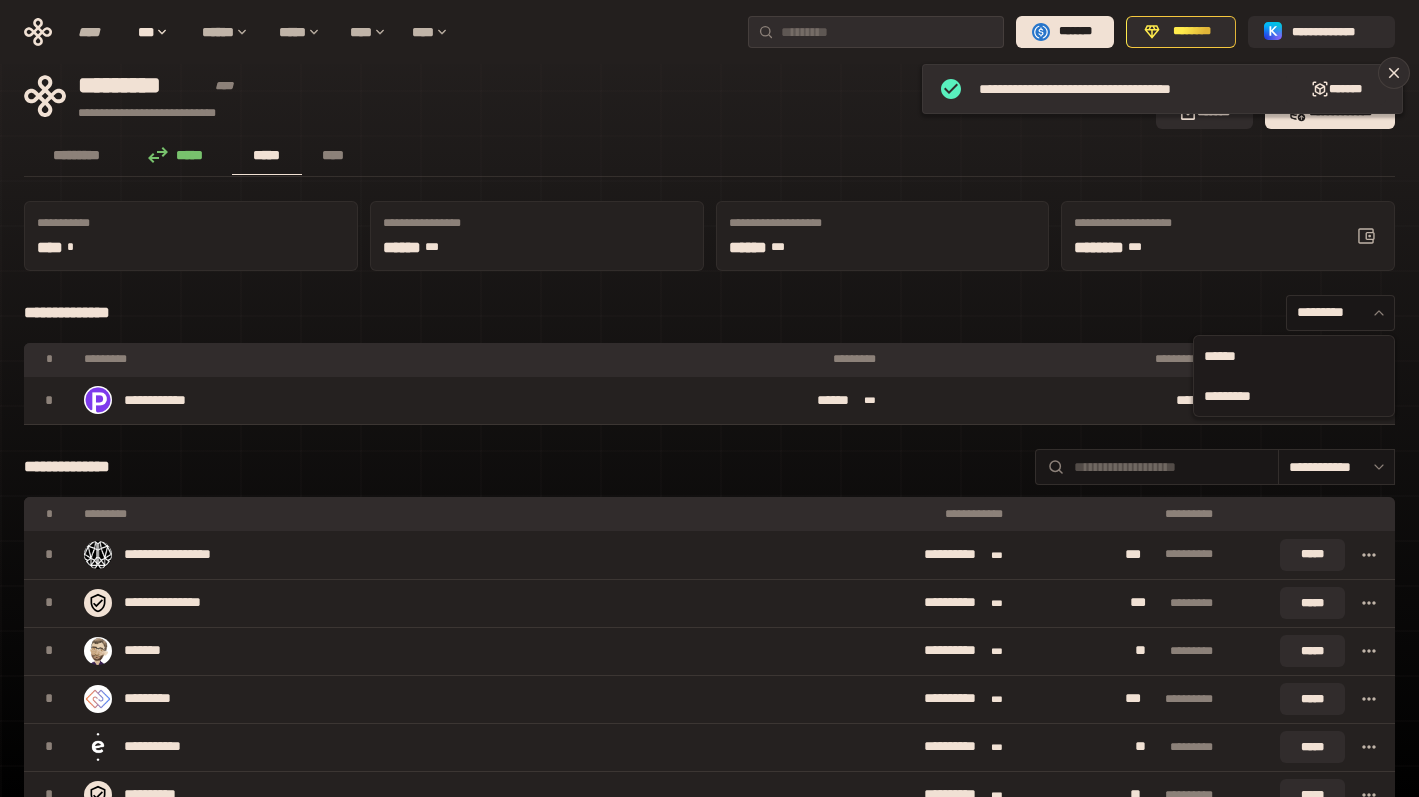 click on "******" at bounding box center [1294, 356] 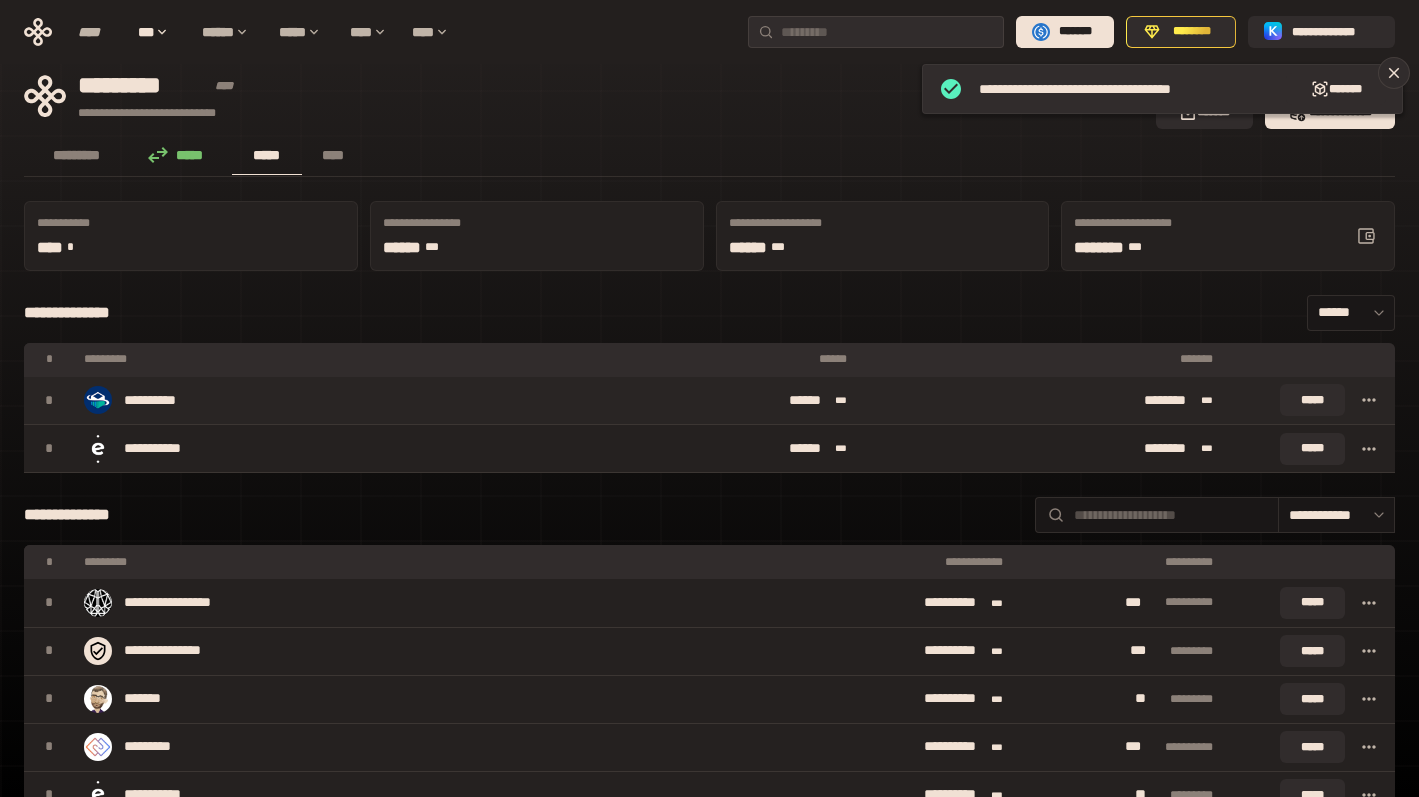 click 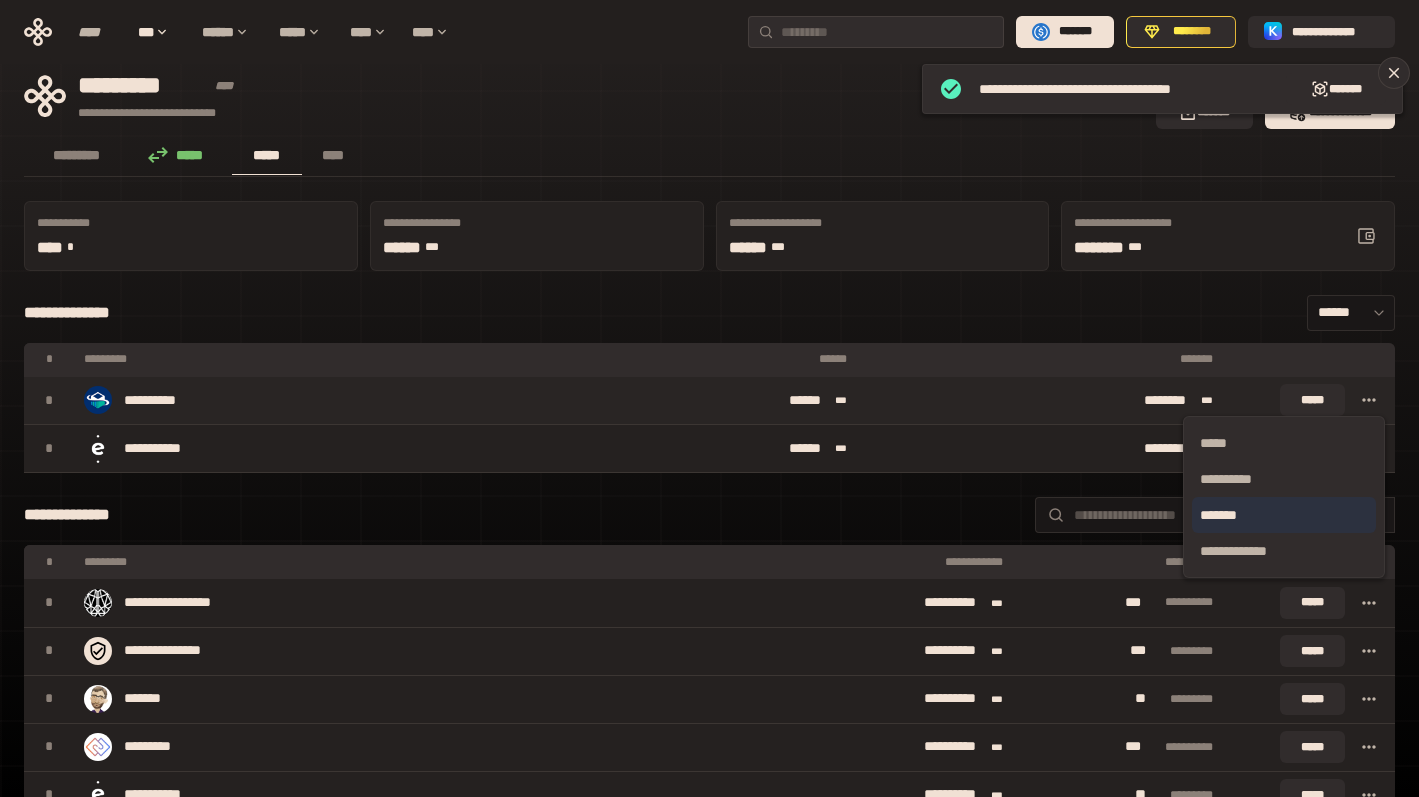click on "*******" at bounding box center [1284, 515] 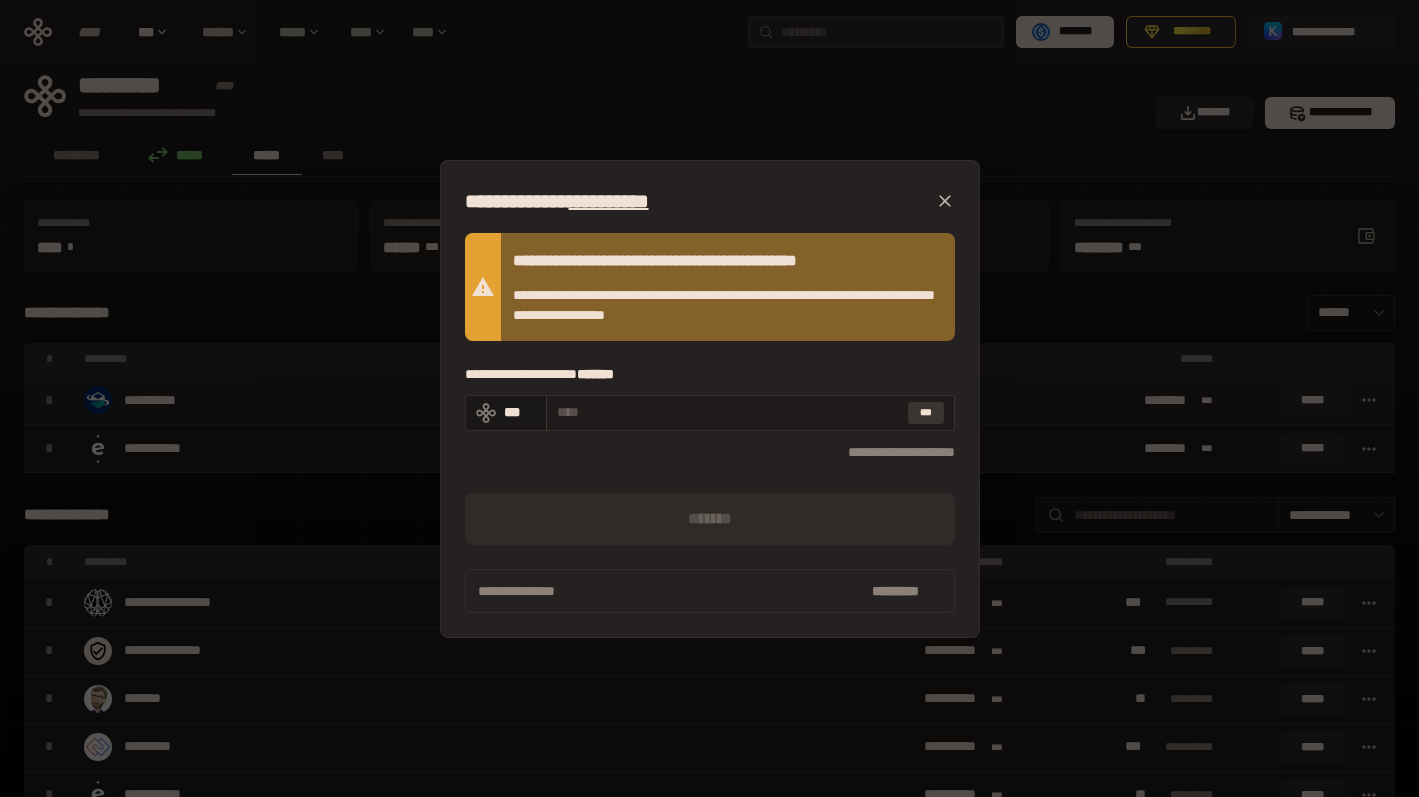 click on "***" at bounding box center (926, 413) 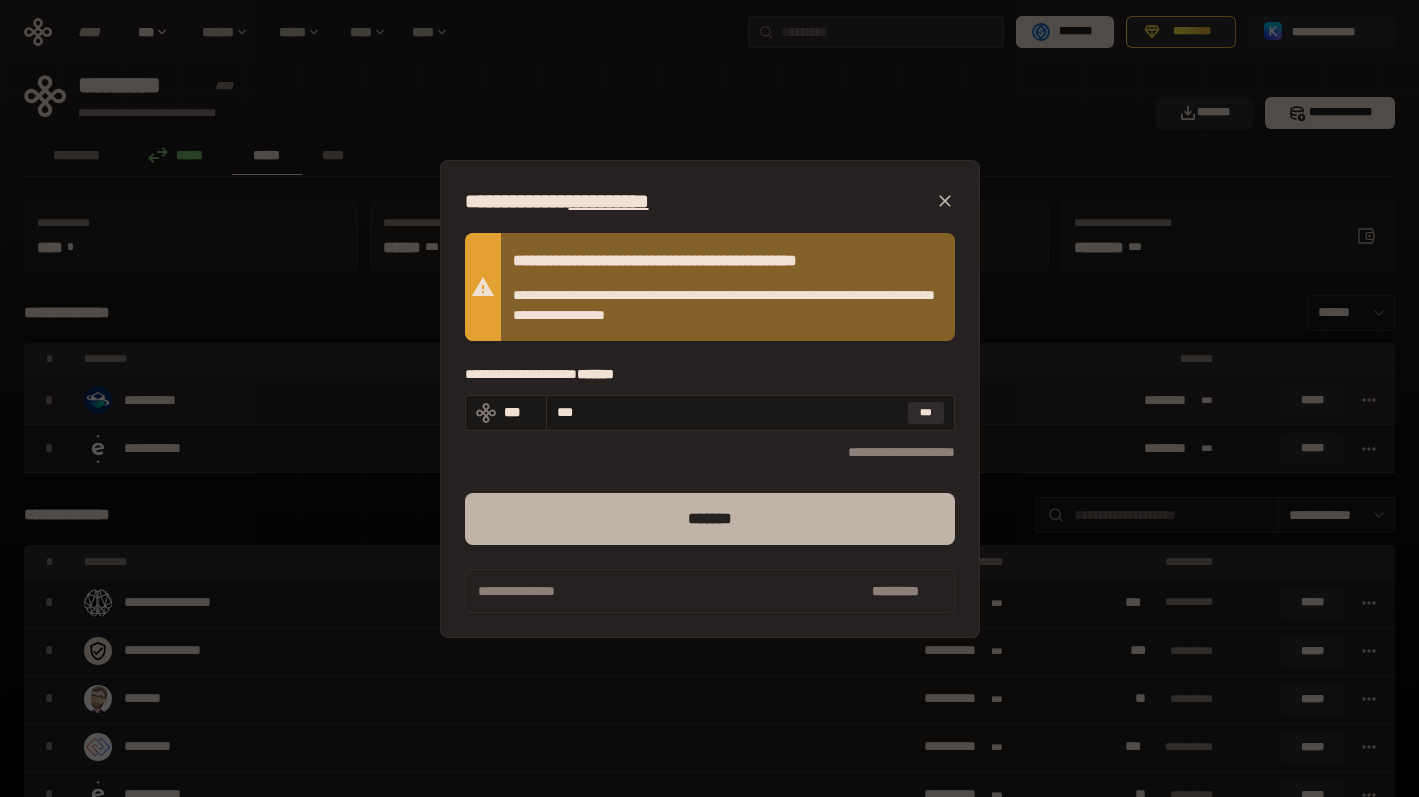 click on "*******" at bounding box center (710, 519) 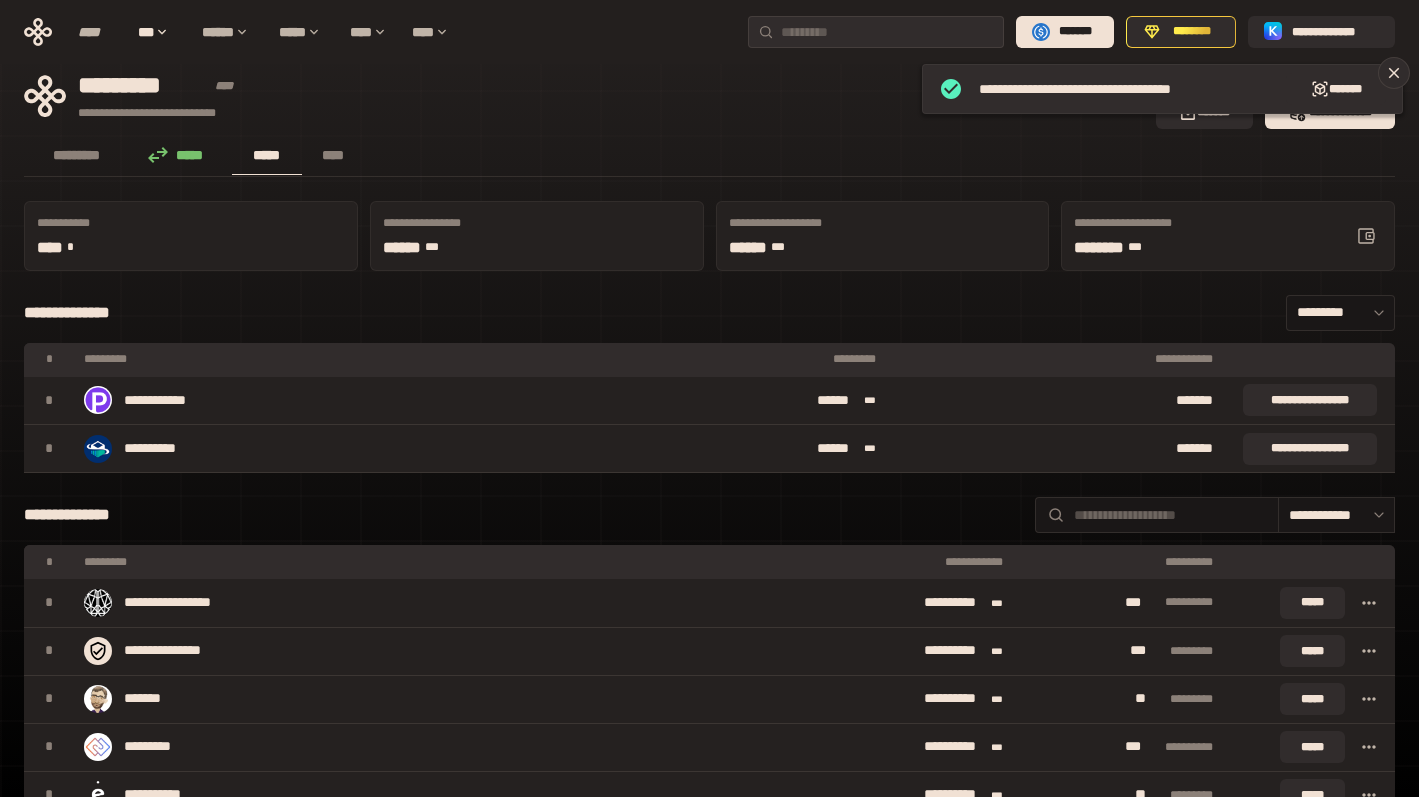 click on "********* ***** ***** ****" at bounding box center [709, 157] 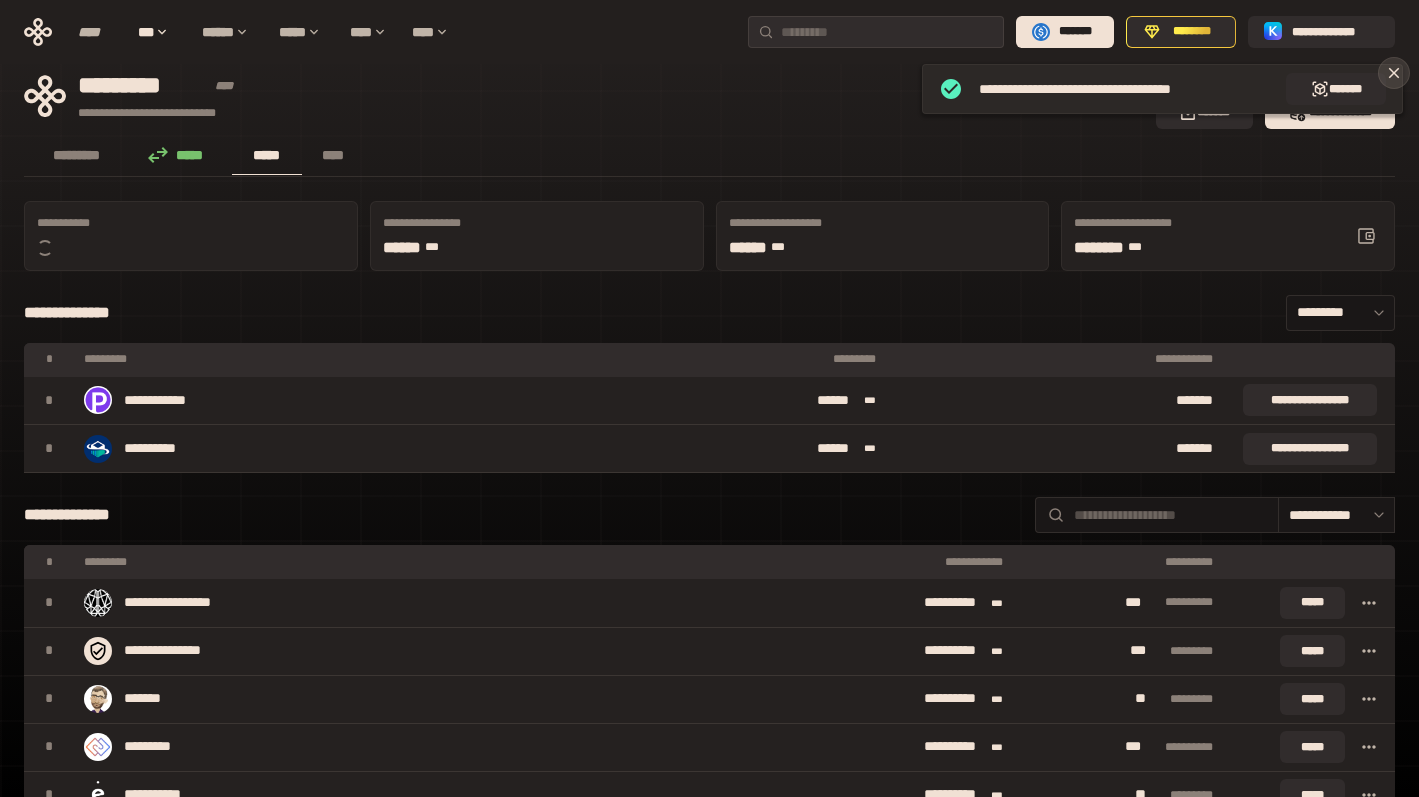 click 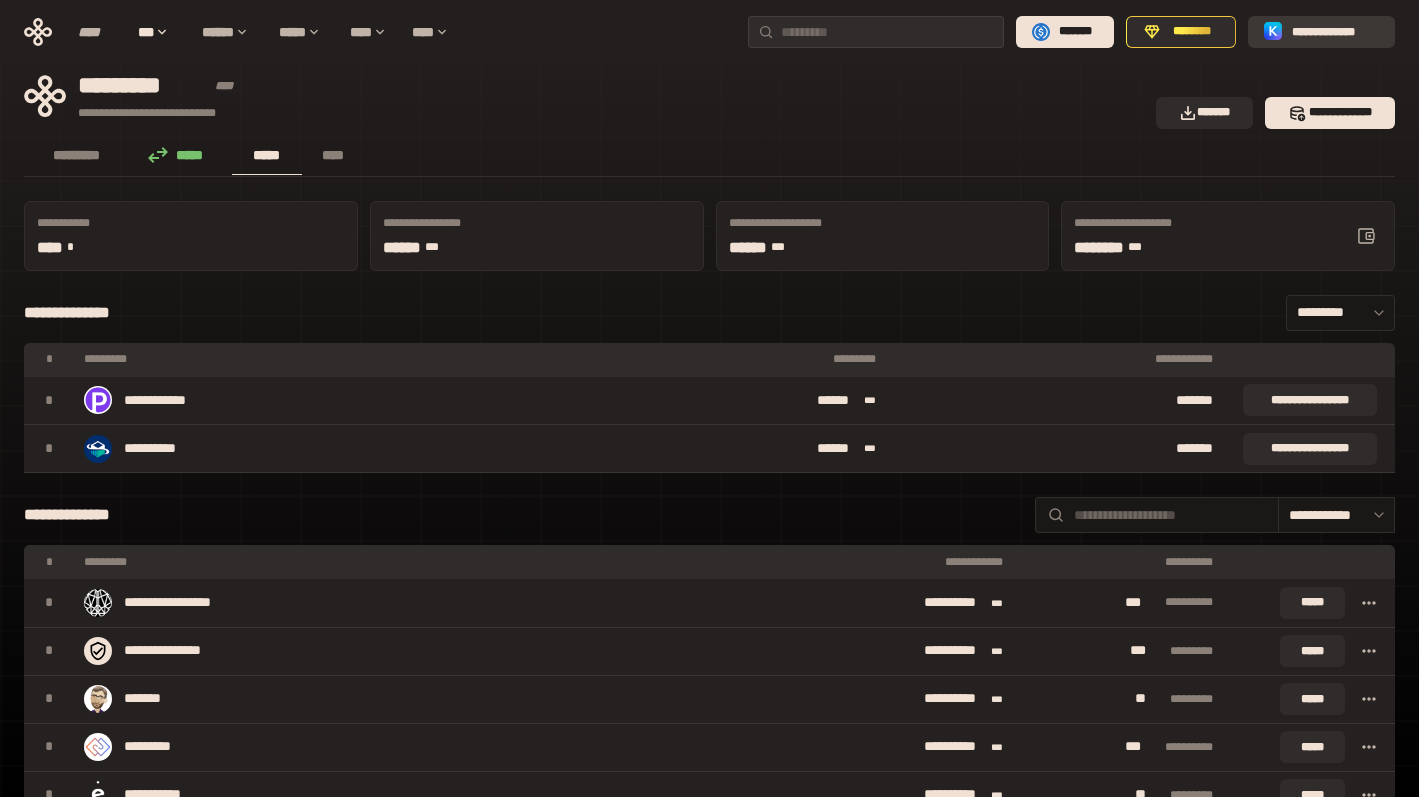 click on "**********" at bounding box center (1335, 32) 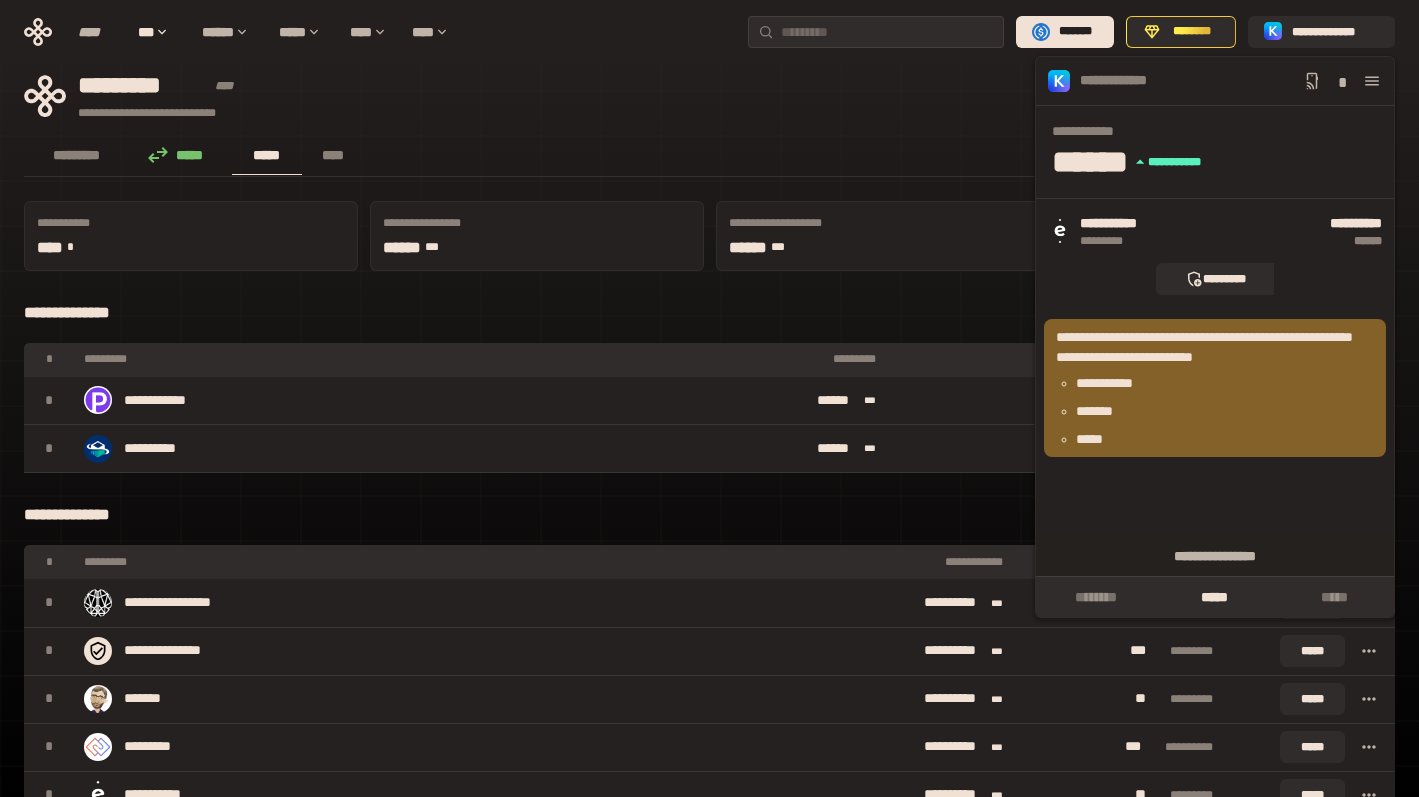 click on "**********" at bounding box center [709, 3238] 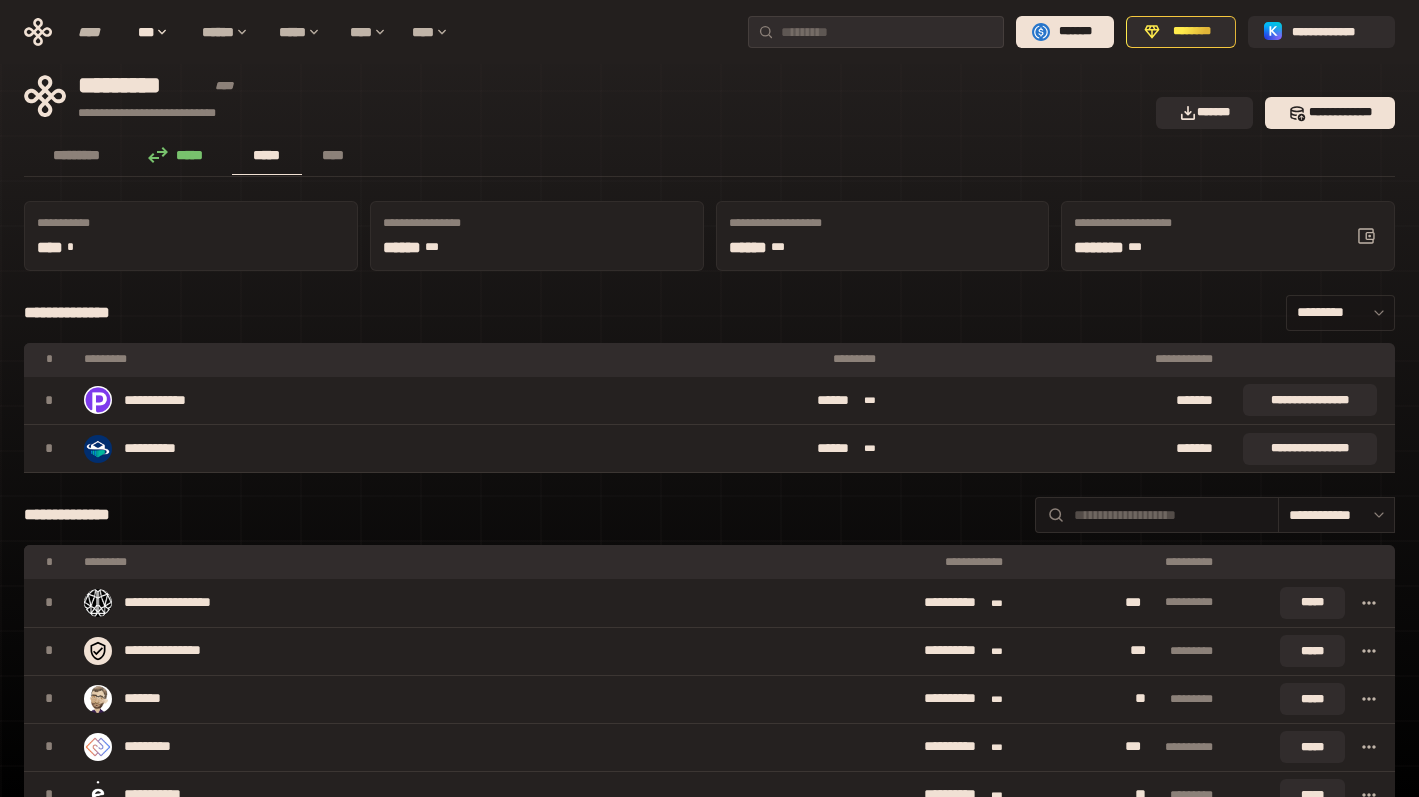 click on "*********" at bounding box center (1340, 313) 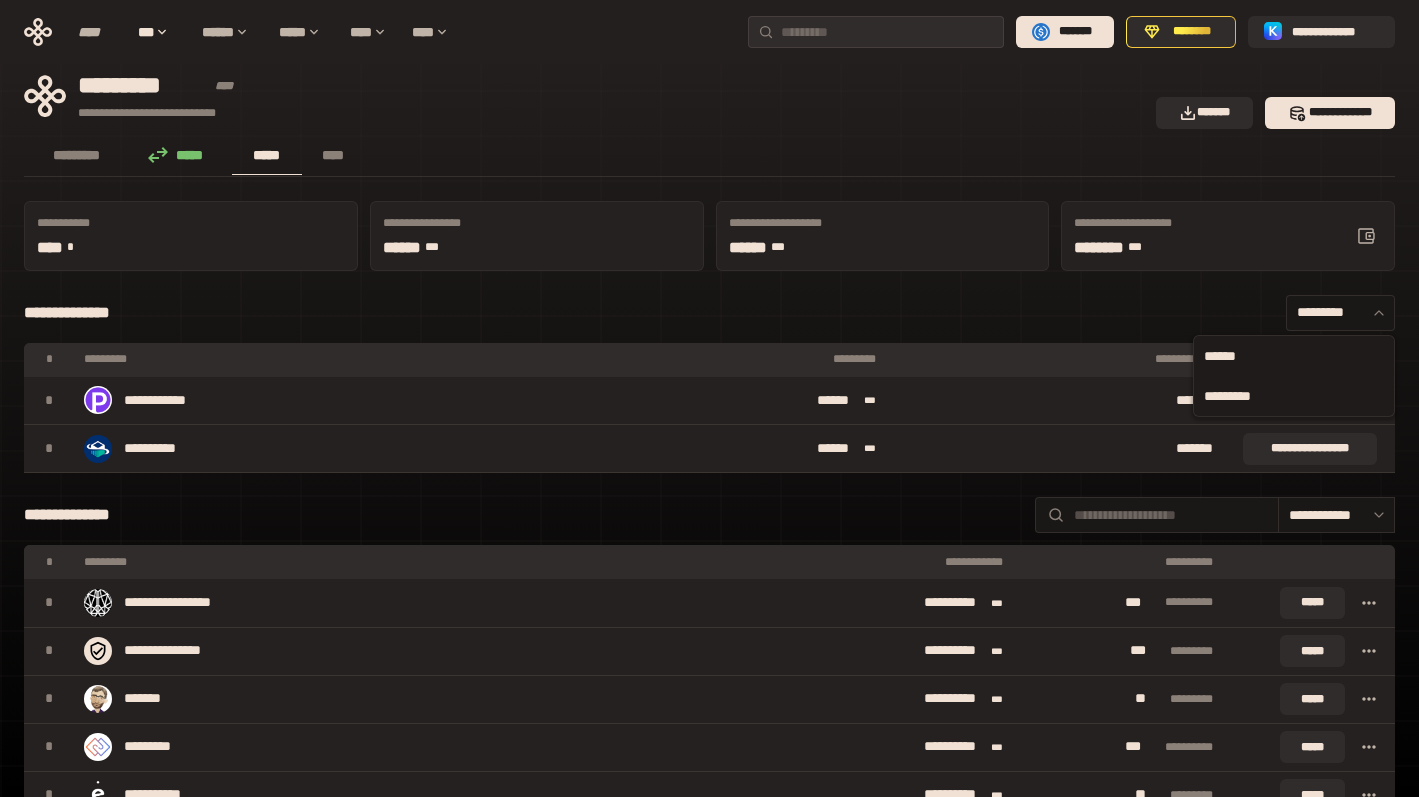 click on "******" at bounding box center [1294, 356] 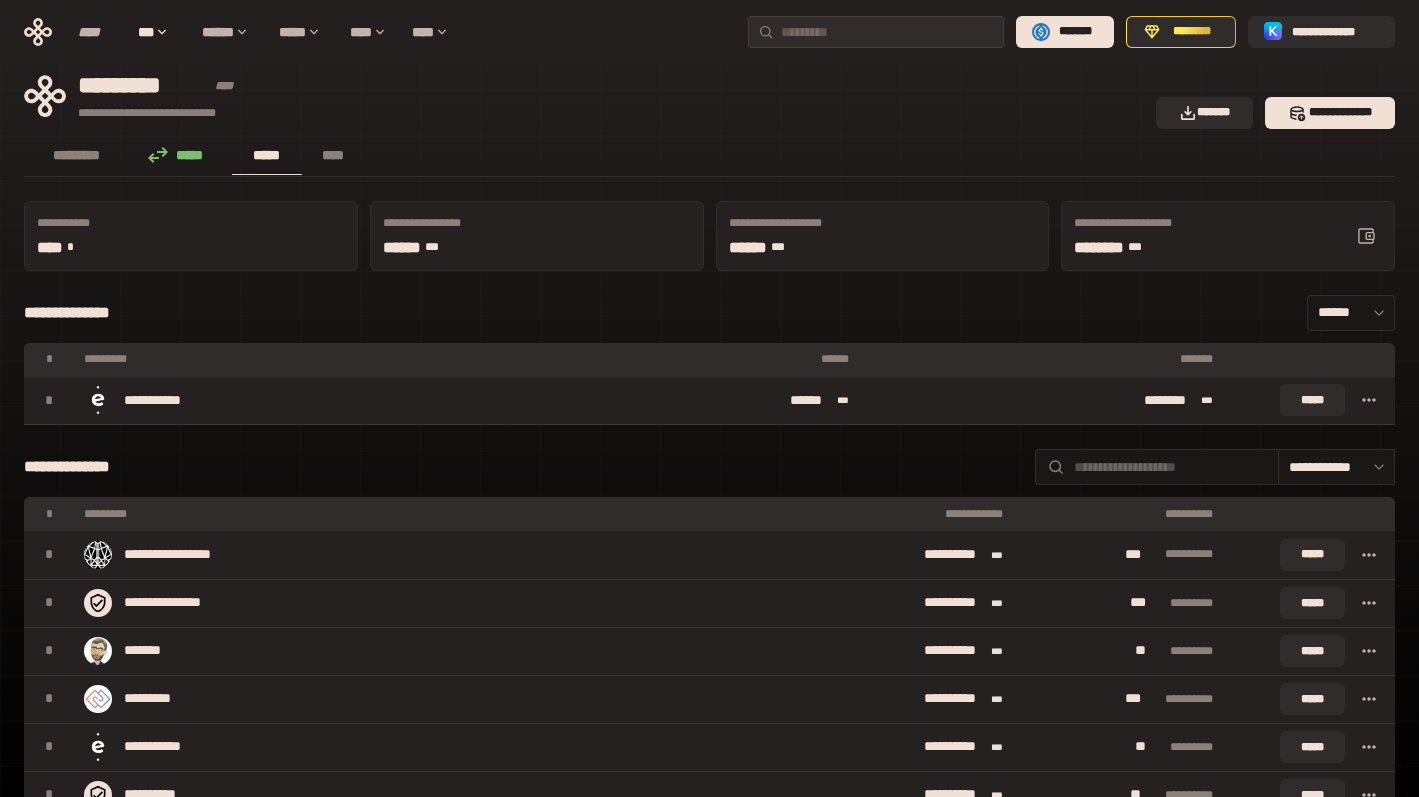click on "**********" at bounding box center [1228, 223] 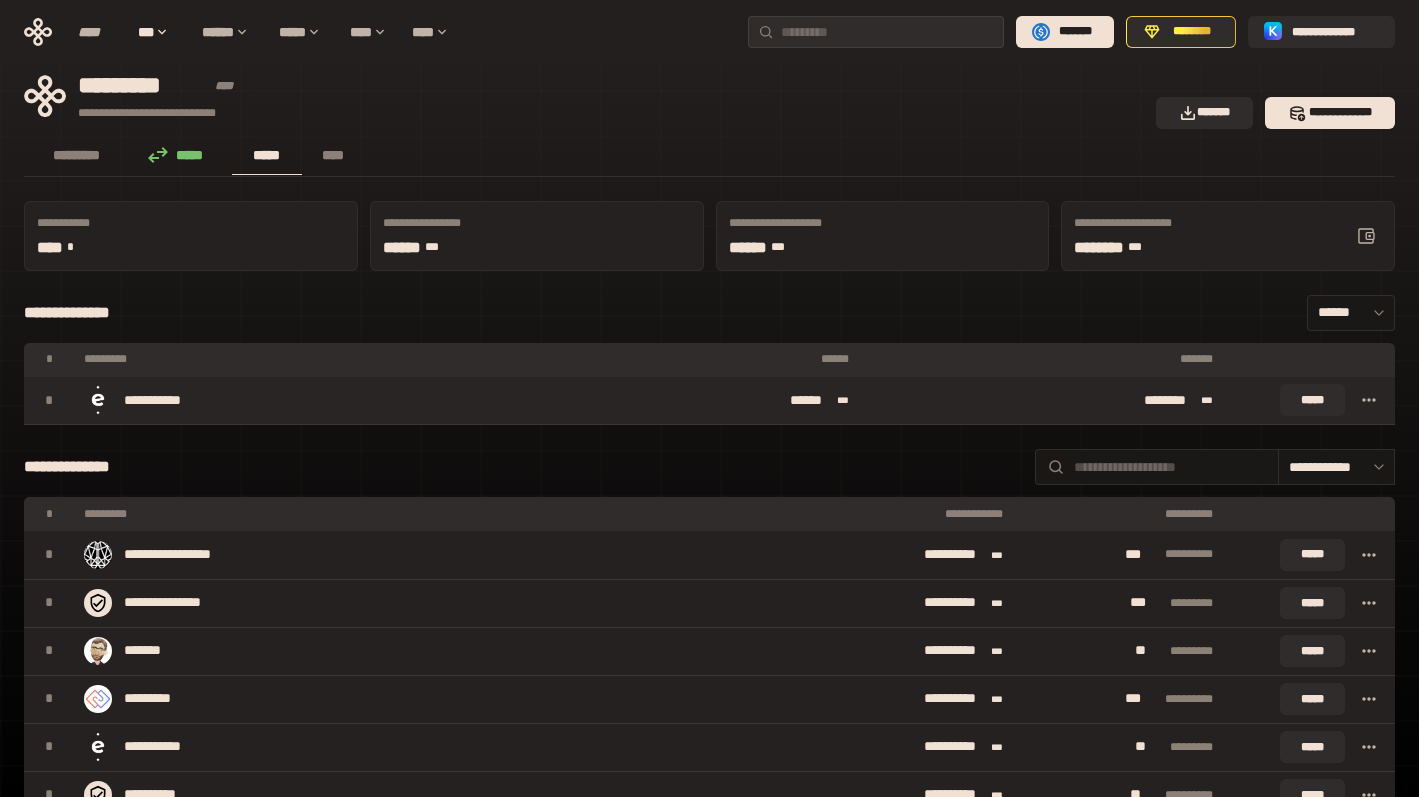 click 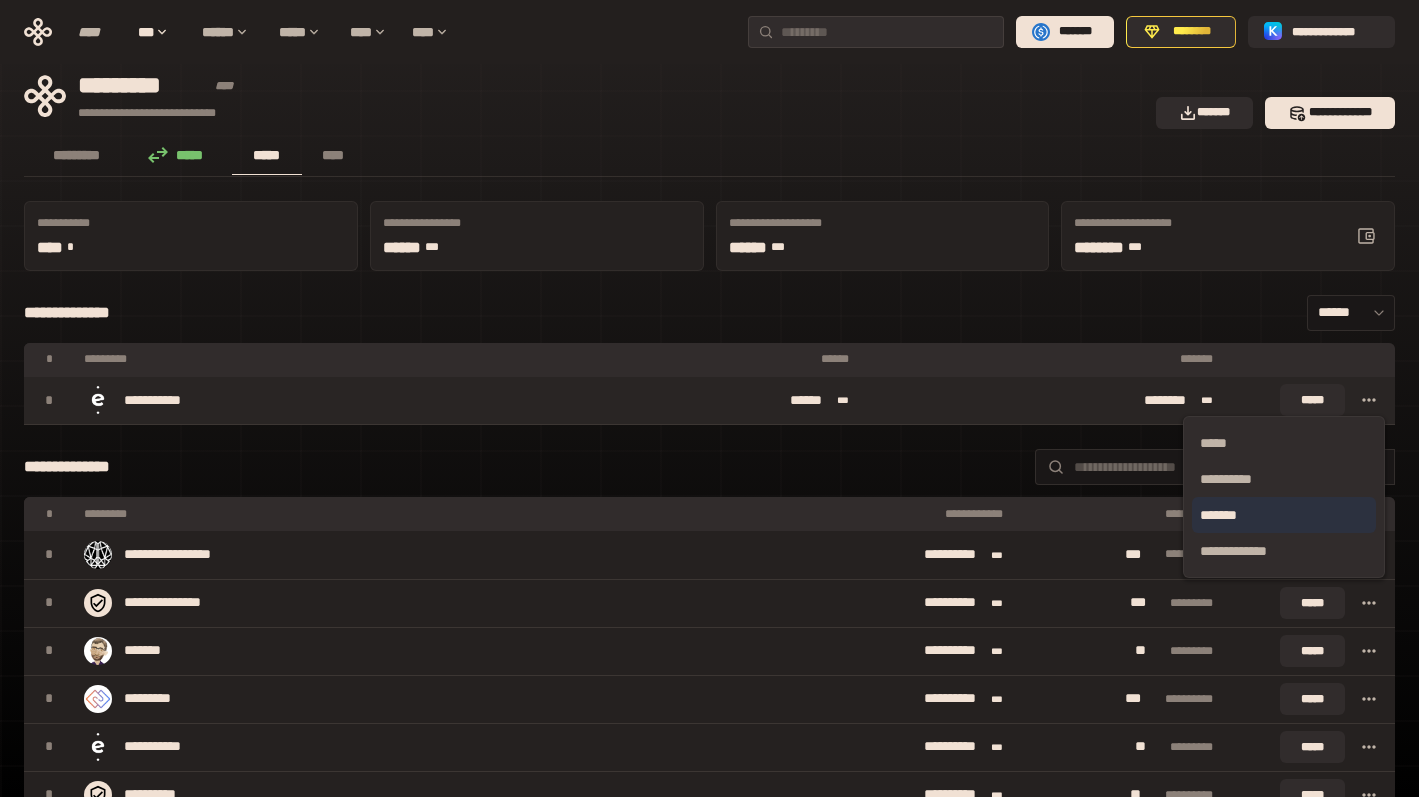click on "*******" at bounding box center (1284, 515) 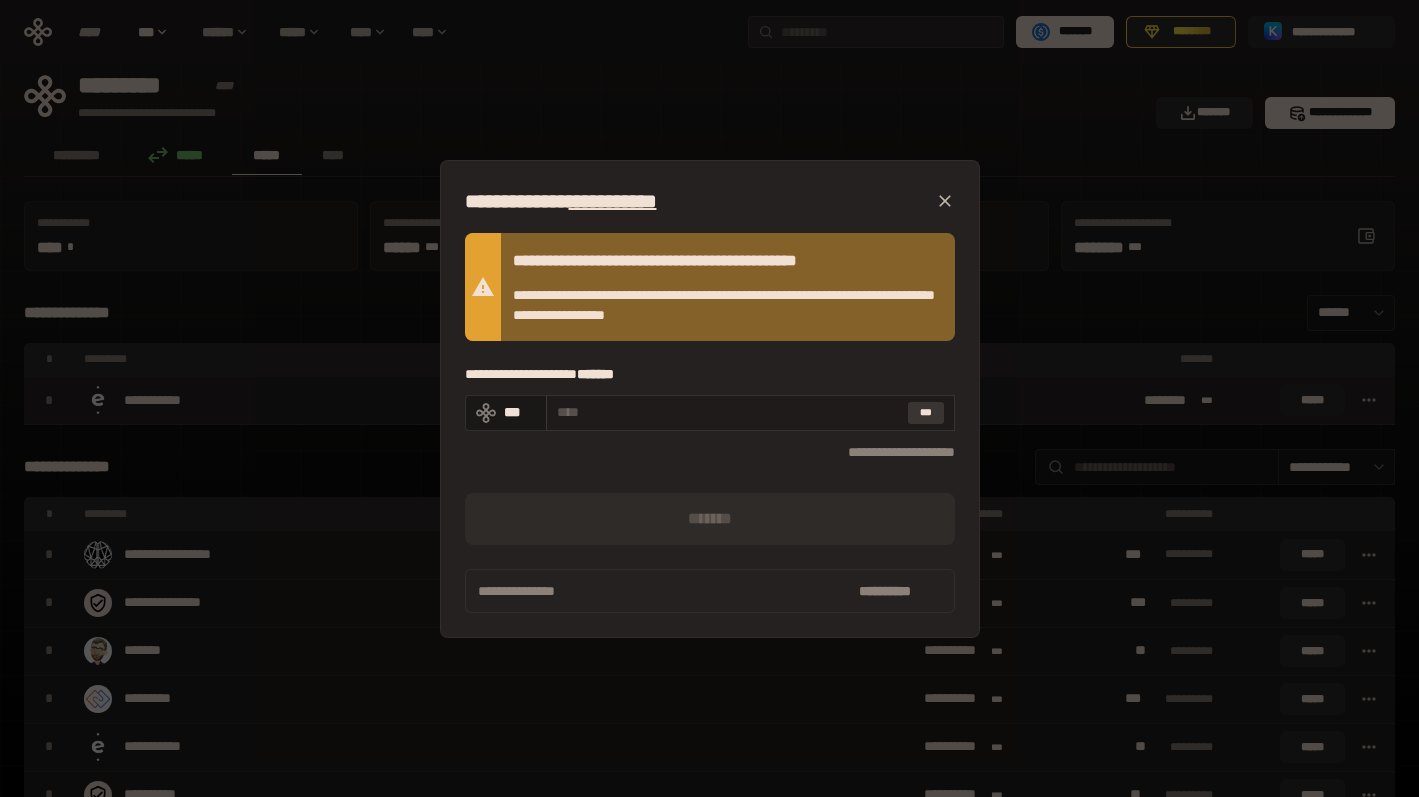 click on "***" at bounding box center [926, 413] 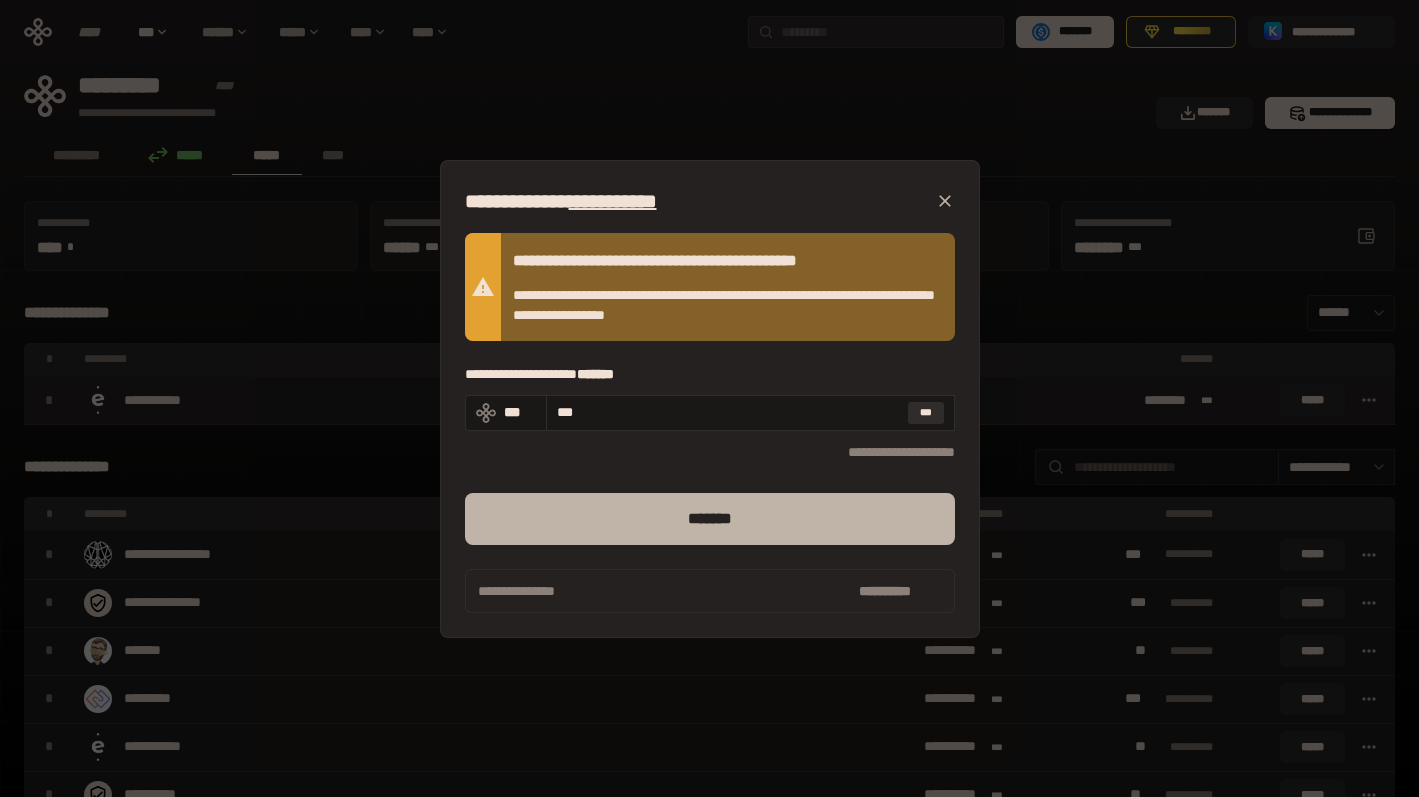 click on "*******" at bounding box center (710, 519) 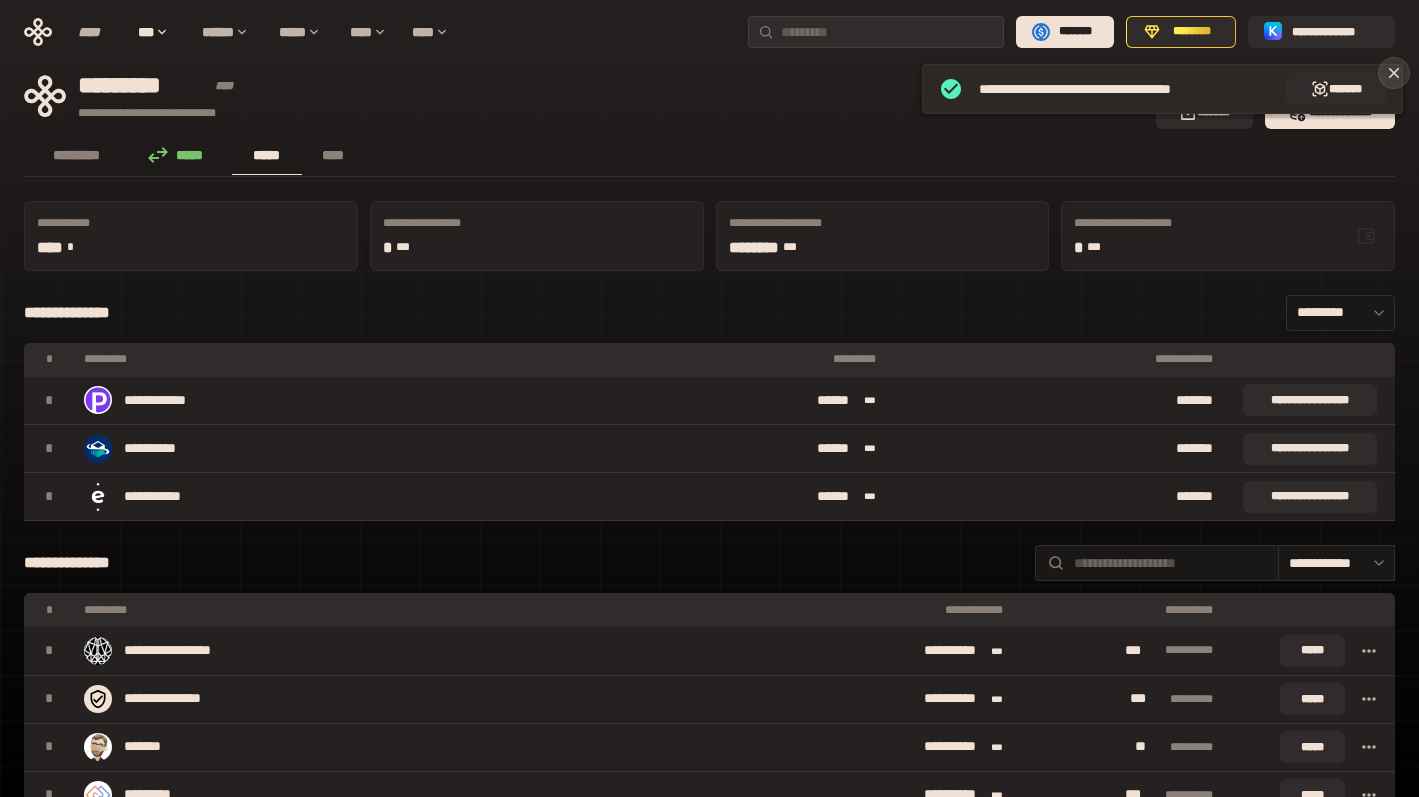 click at bounding box center (1394, 73) 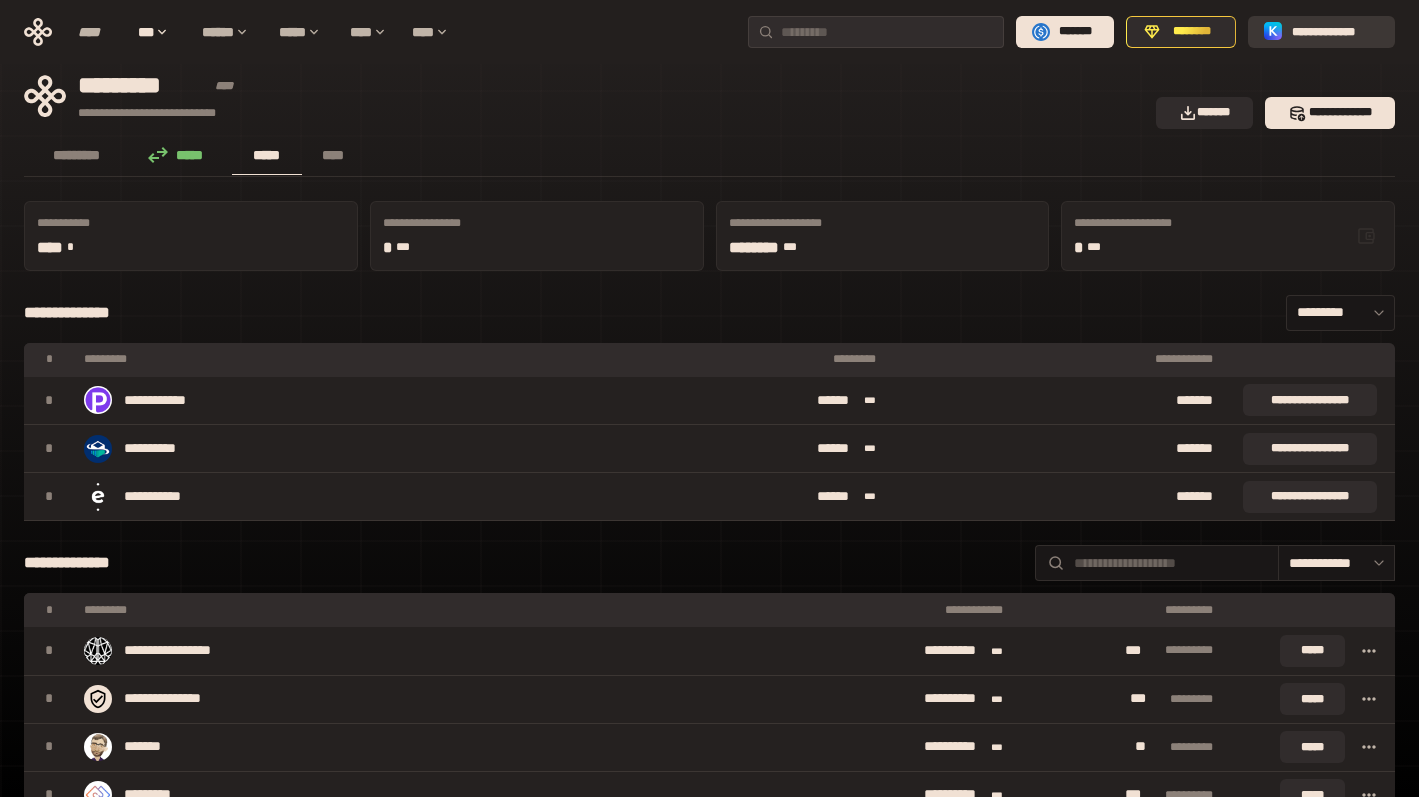 click on "**********" at bounding box center (1335, 32) 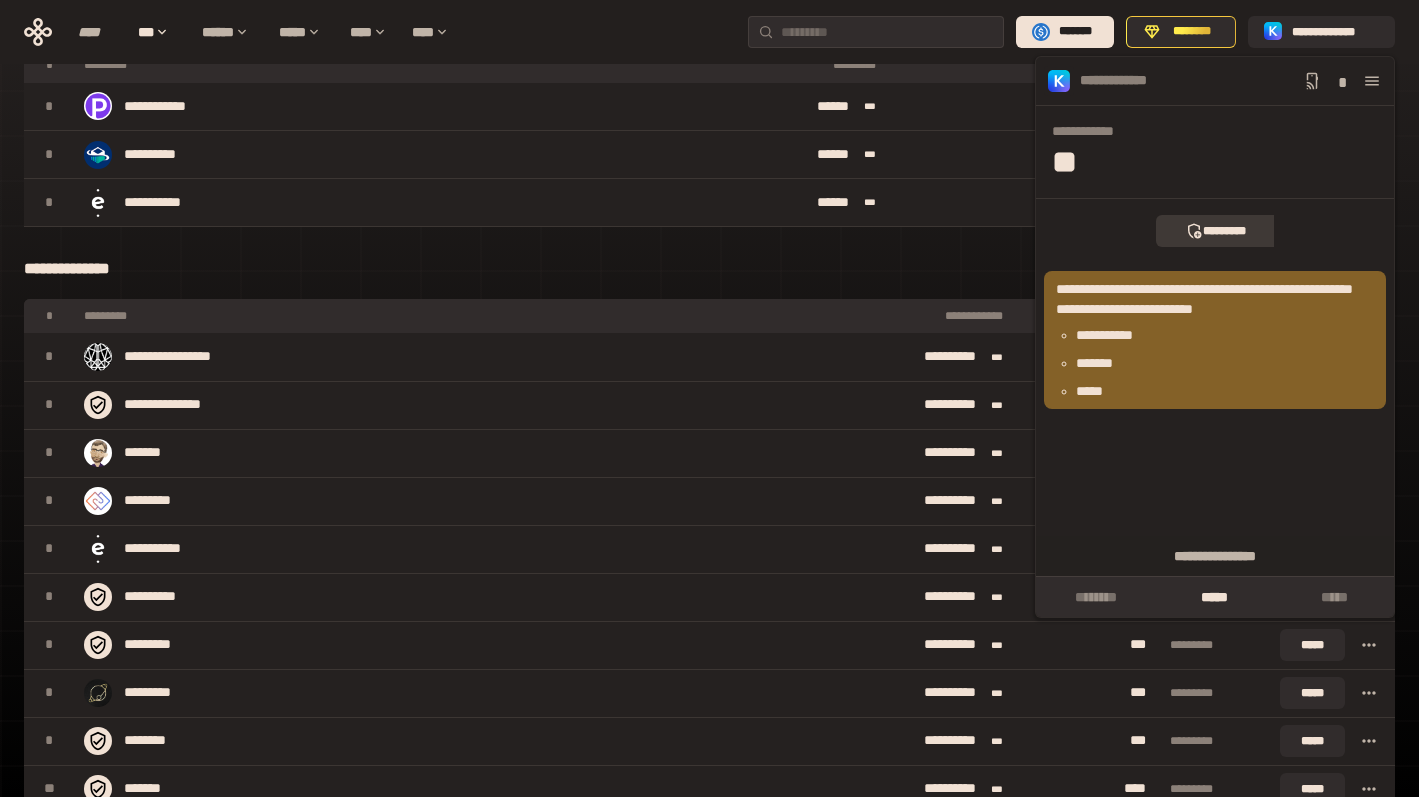 scroll, scrollTop: 298, scrollLeft: 0, axis: vertical 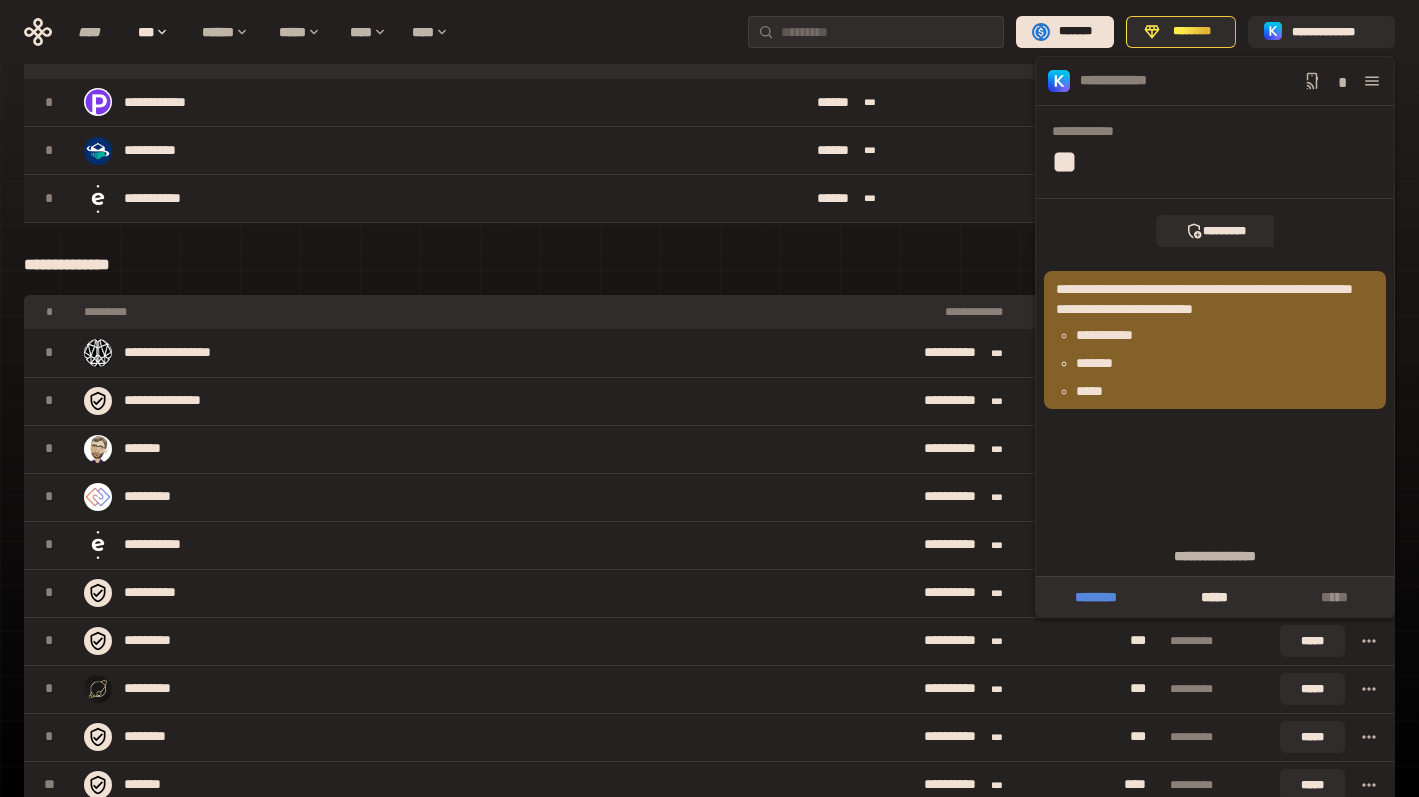 click on "********" at bounding box center (1095, 597) 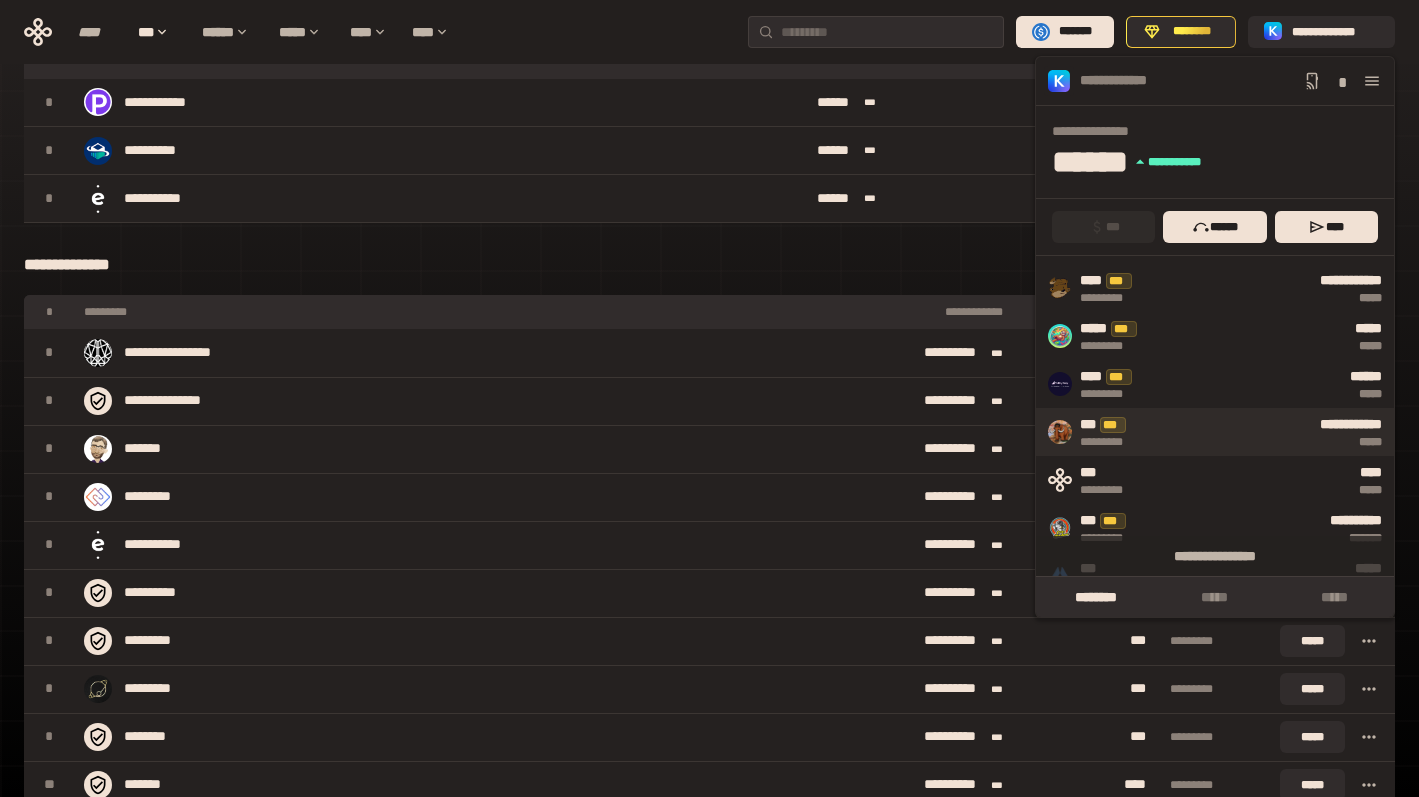 click on "*****" at bounding box center (1268, 442) 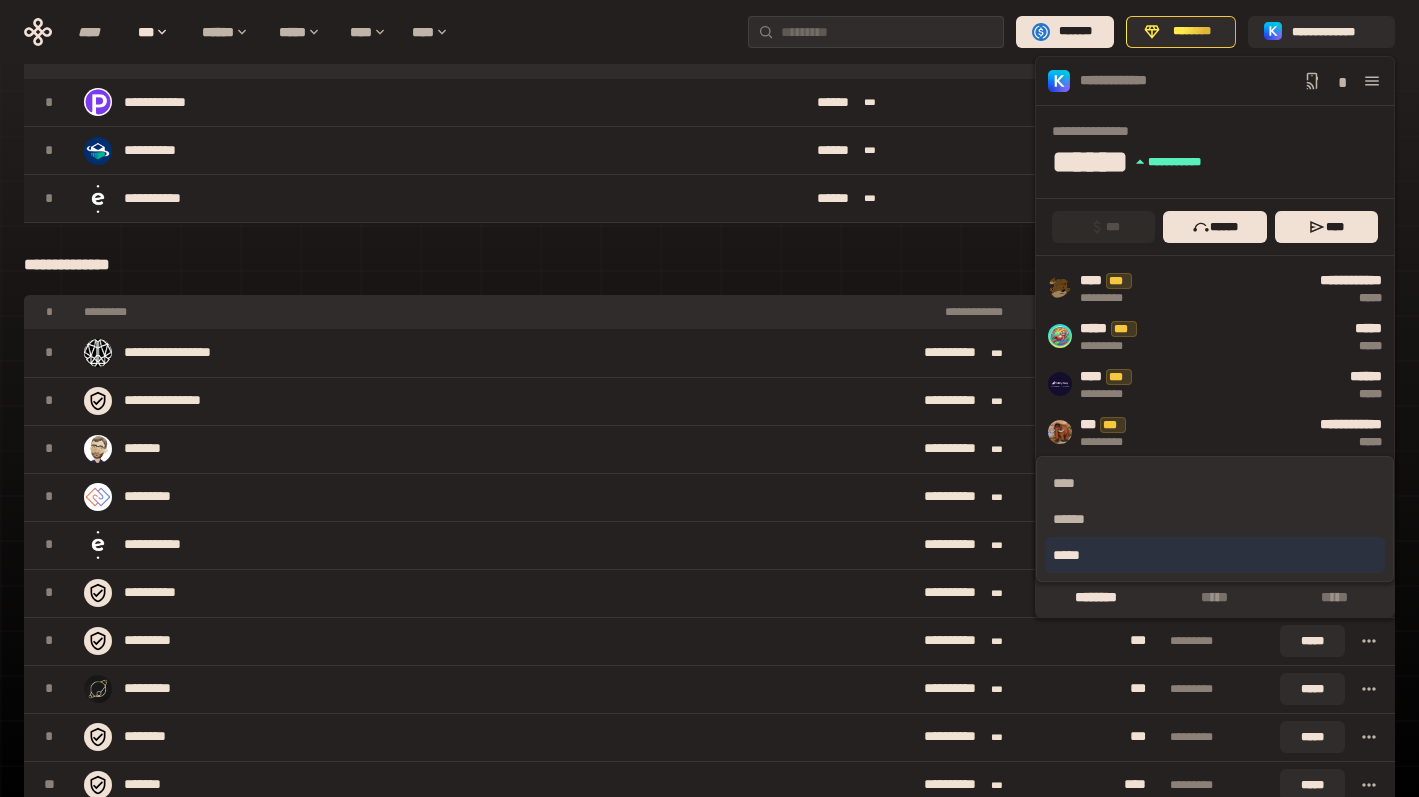 click on "*****" at bounding box center [1215, 555] 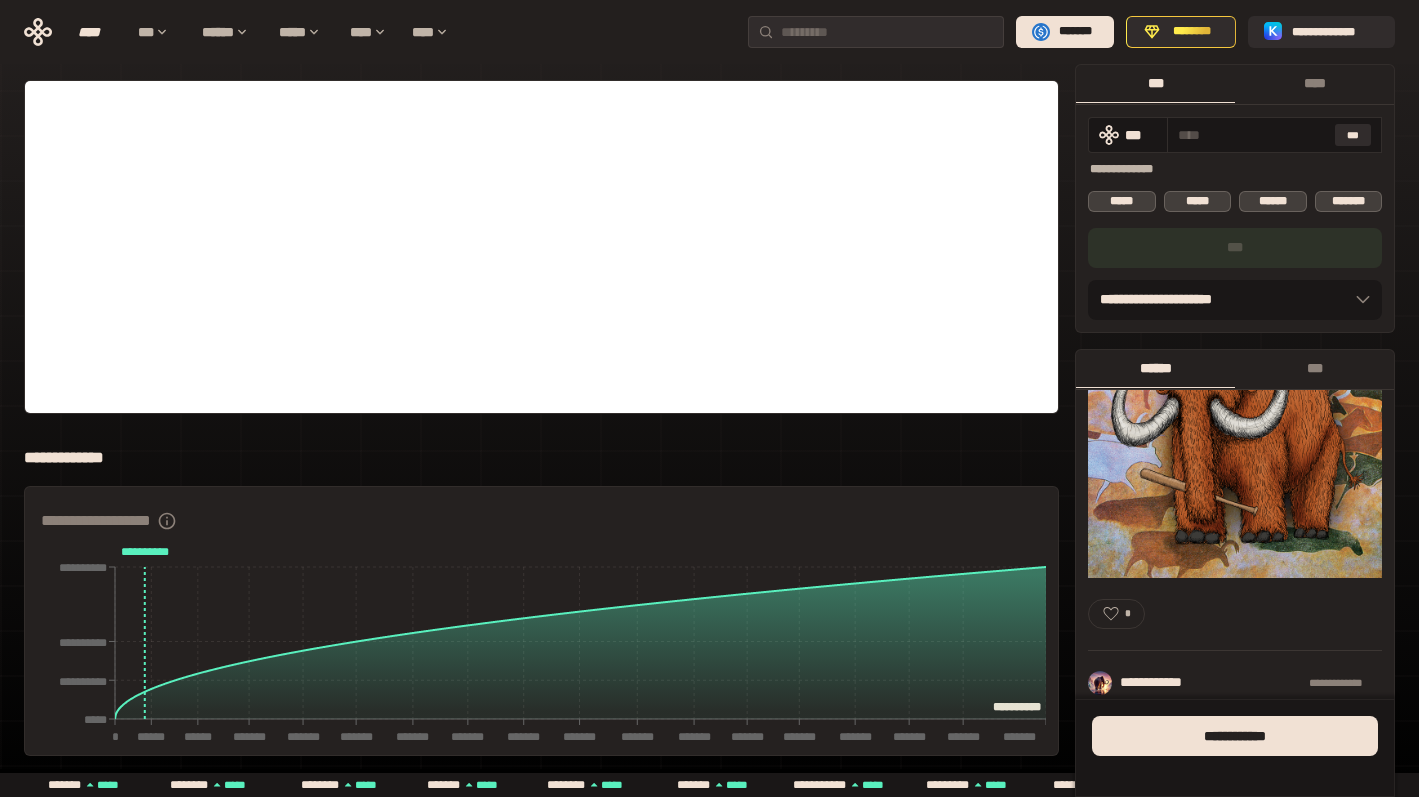 scroll, scrollTop: 0, scrollLeft: 0, axis: both 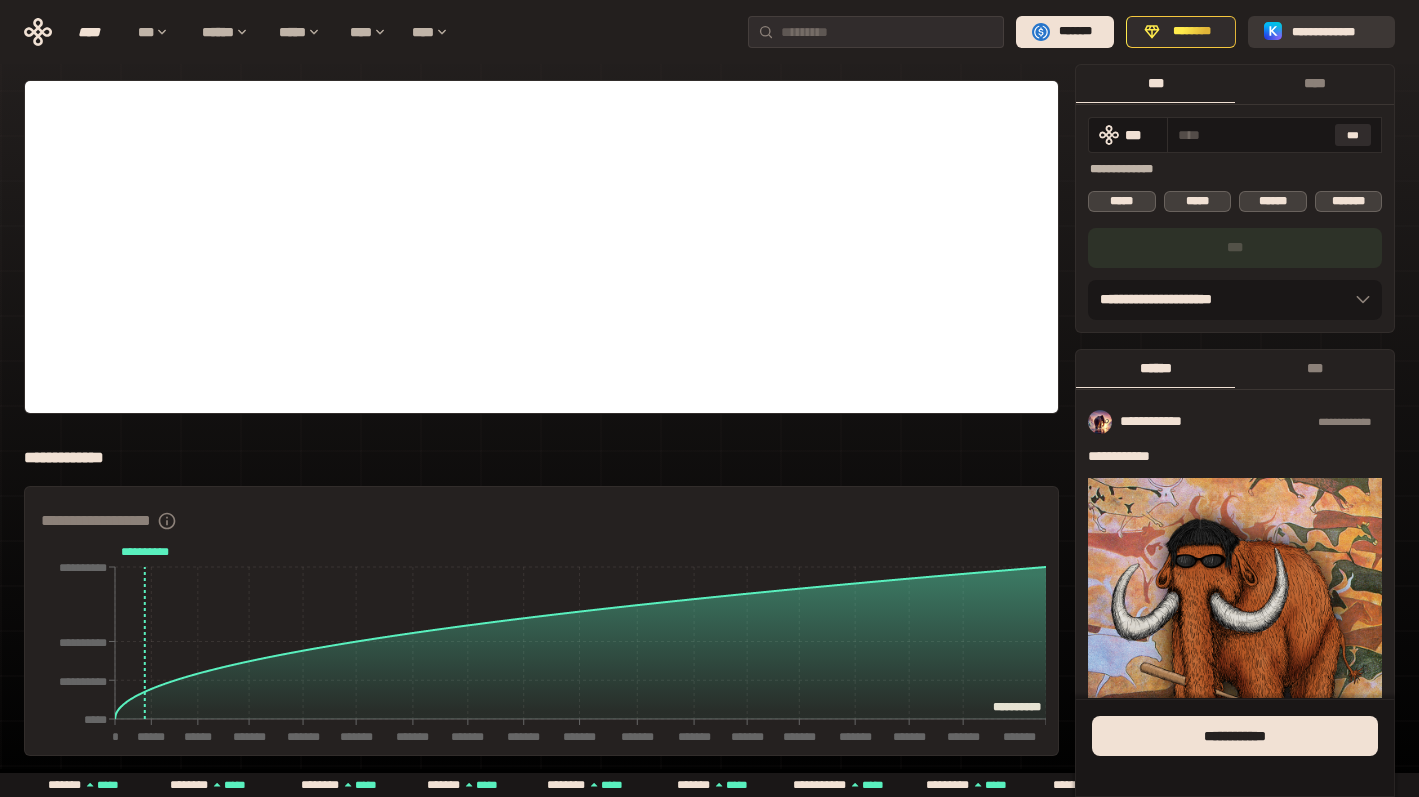 click on "**********" at bounding box center [1335, 32] 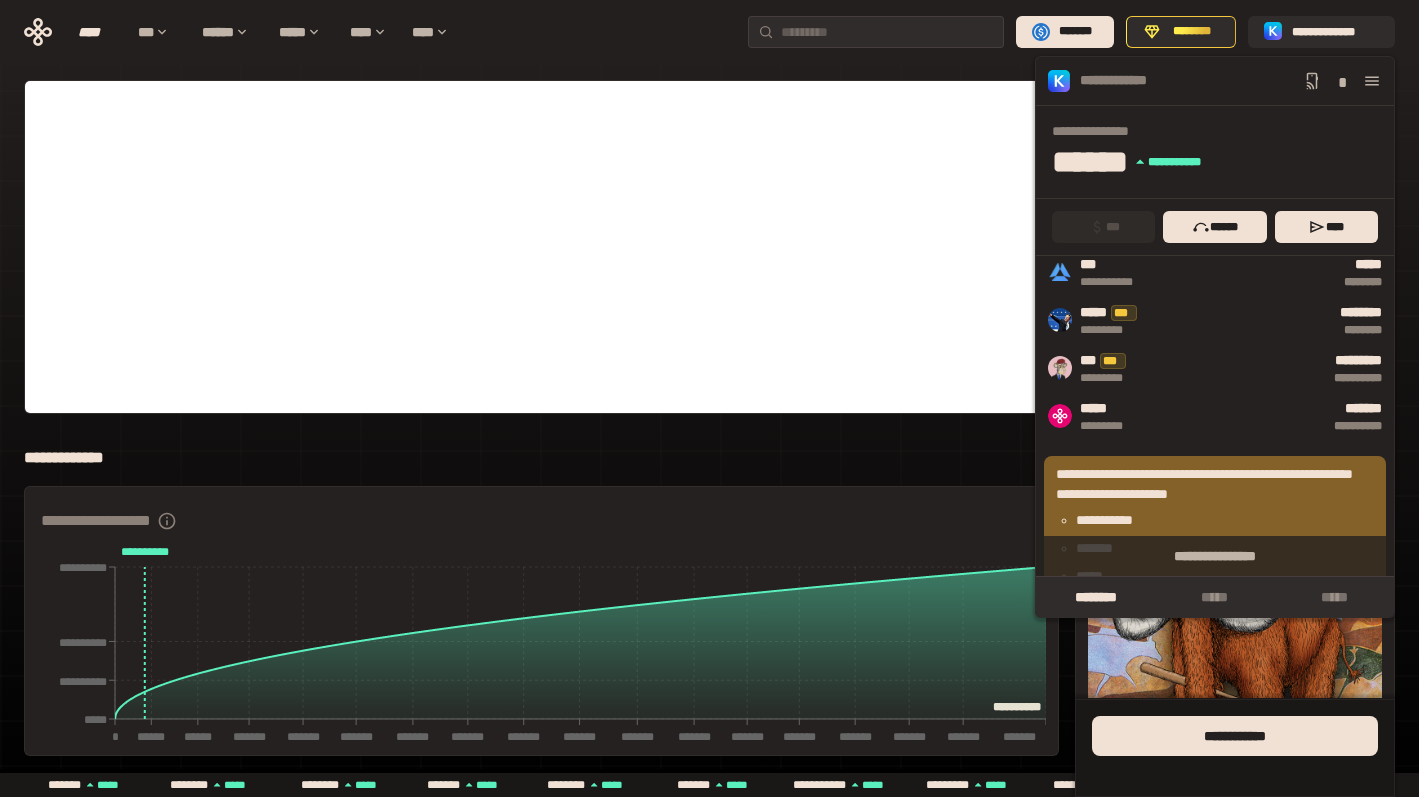 scroll, scrollTop: 362, scrollLeft: 0, axis: vertical 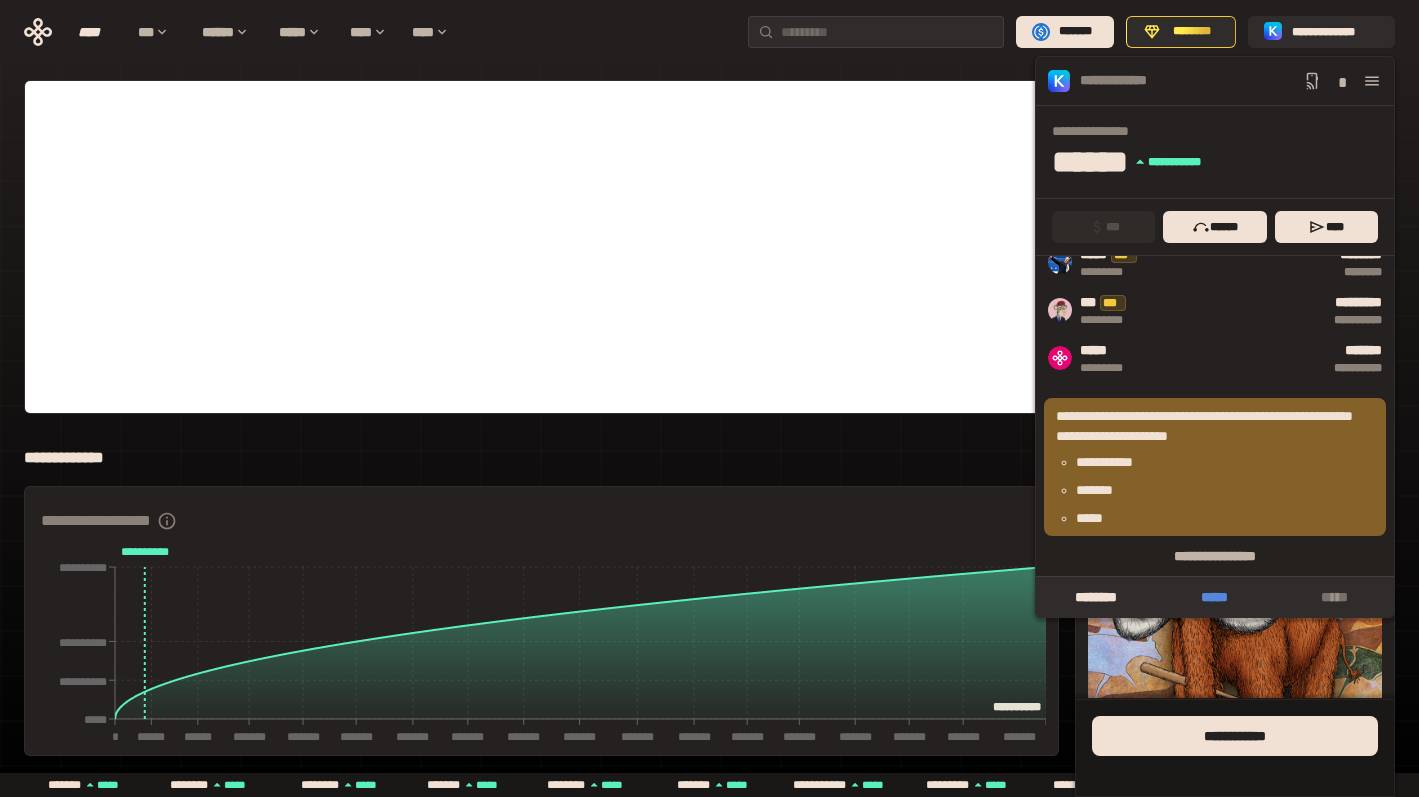 click on "*****" at bounding box center [1214, 597] 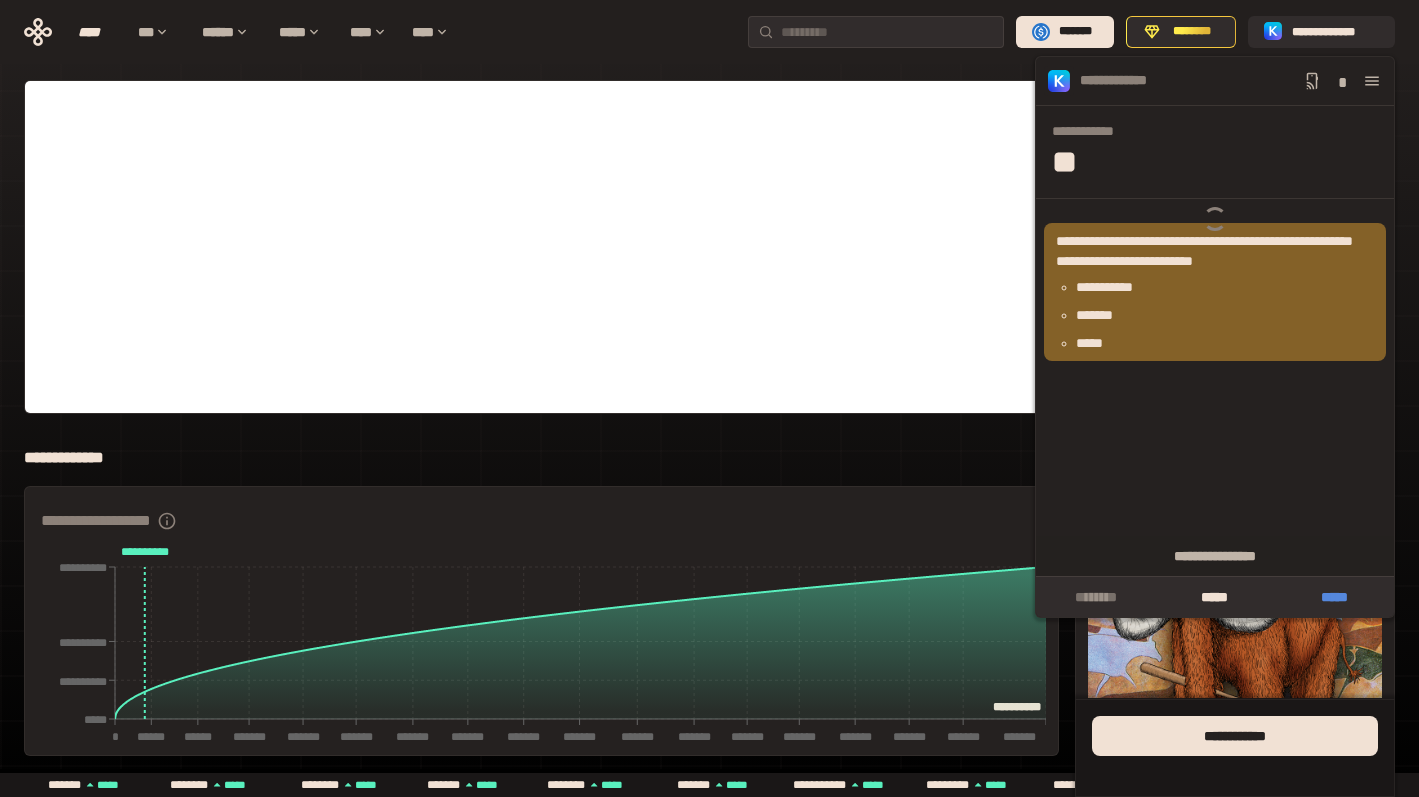 click on "*****" at bounding box center [1334, 597] 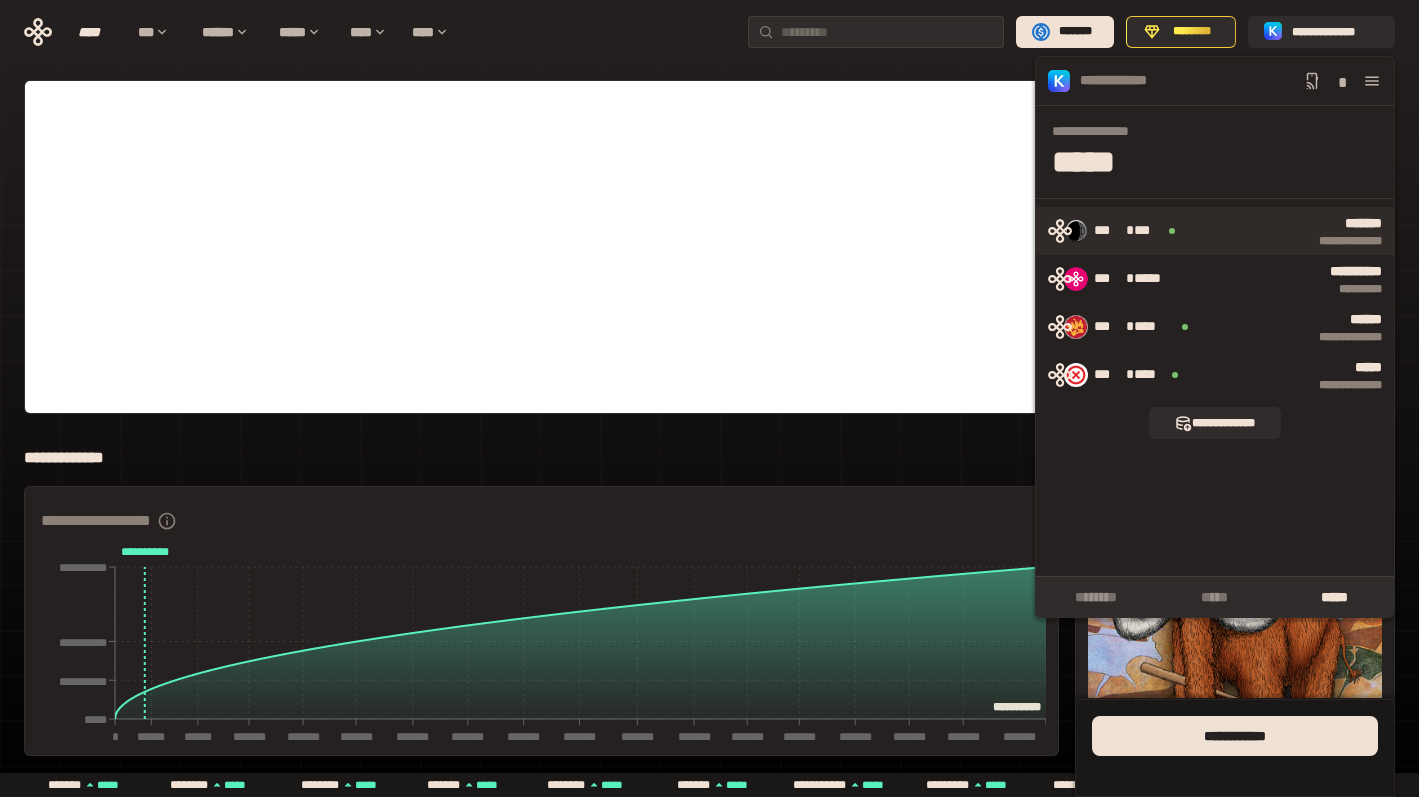 click on "*** * ***" at bounding box center (1139, 231) 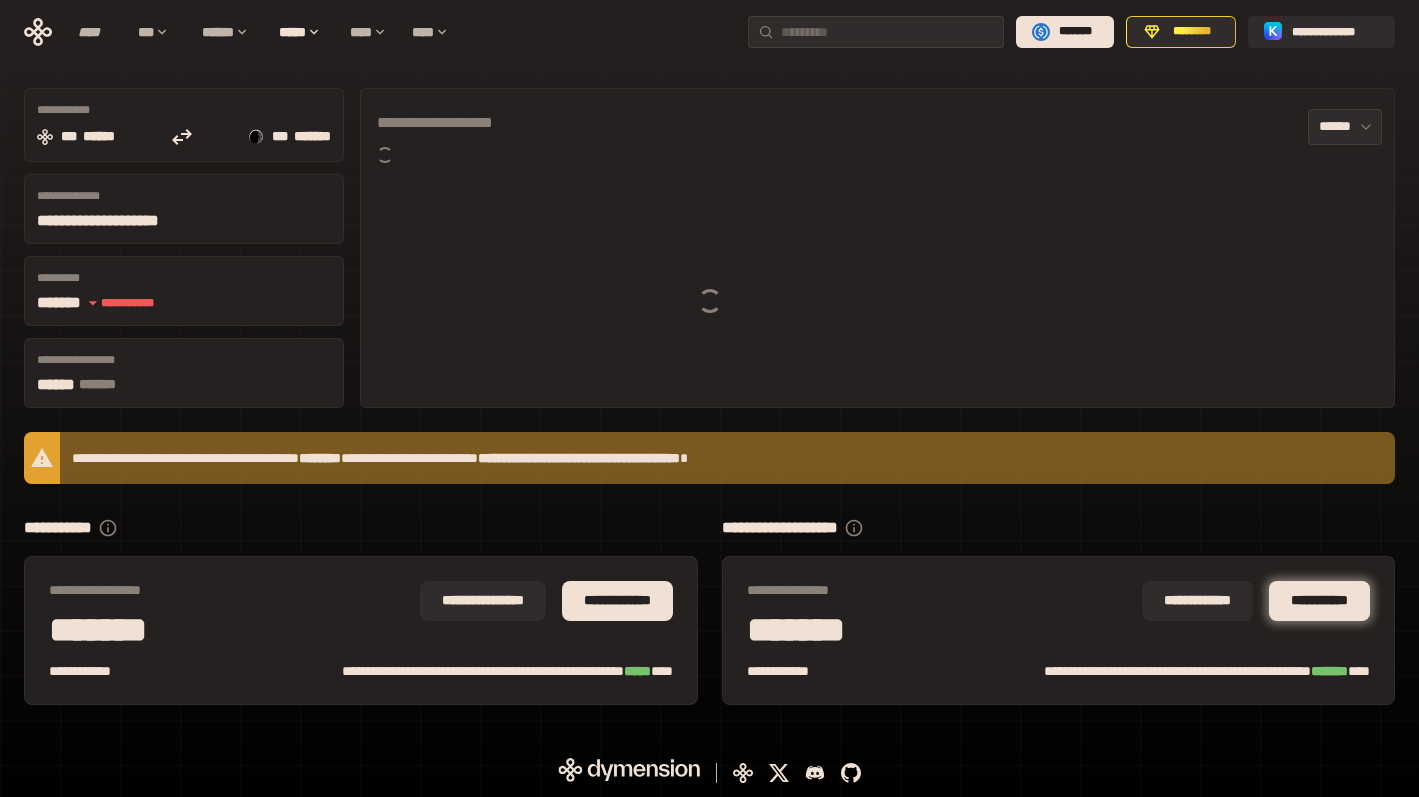 scroll, scrollTop: 99, scrollLeft: 0, axis: vertical 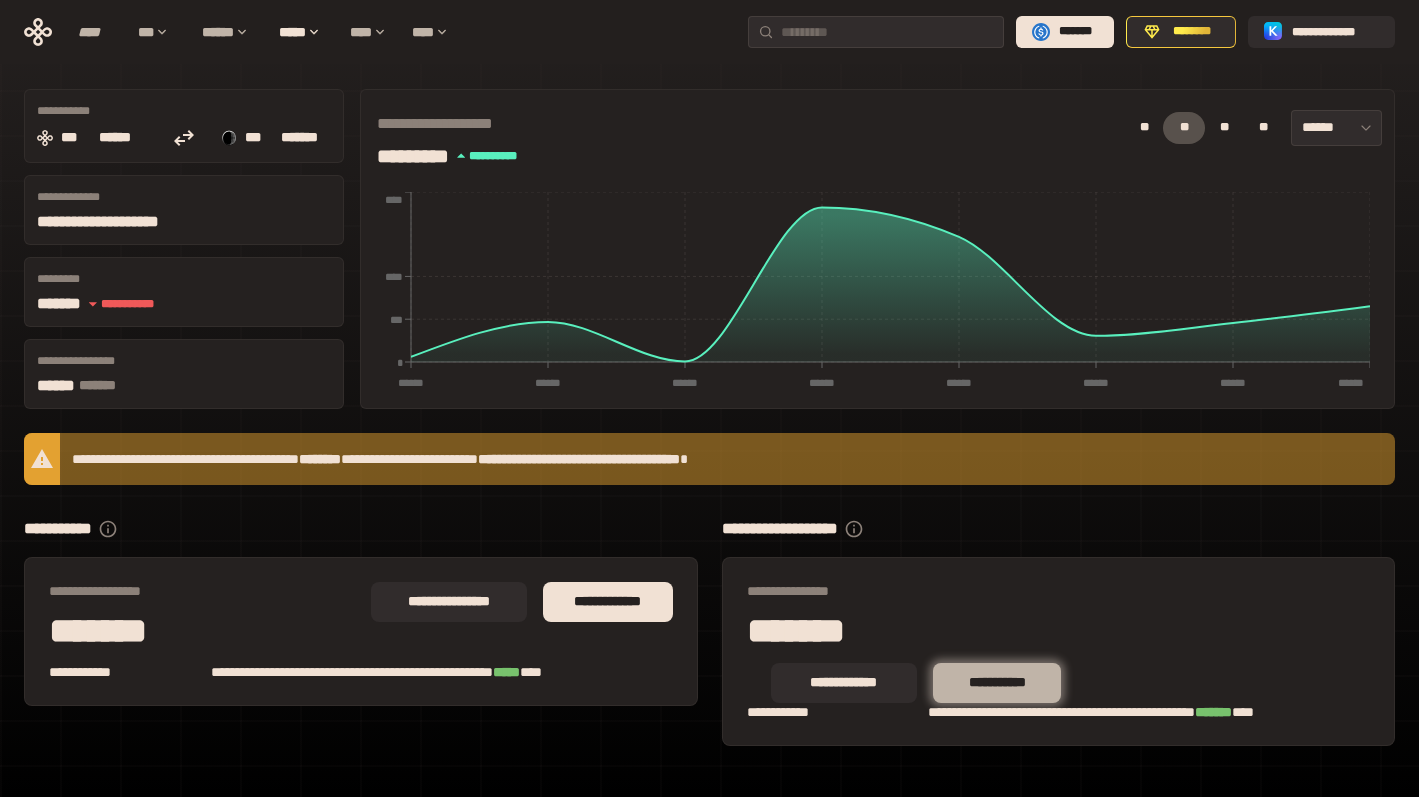 click on "**********" at bounding box center [997, 683] 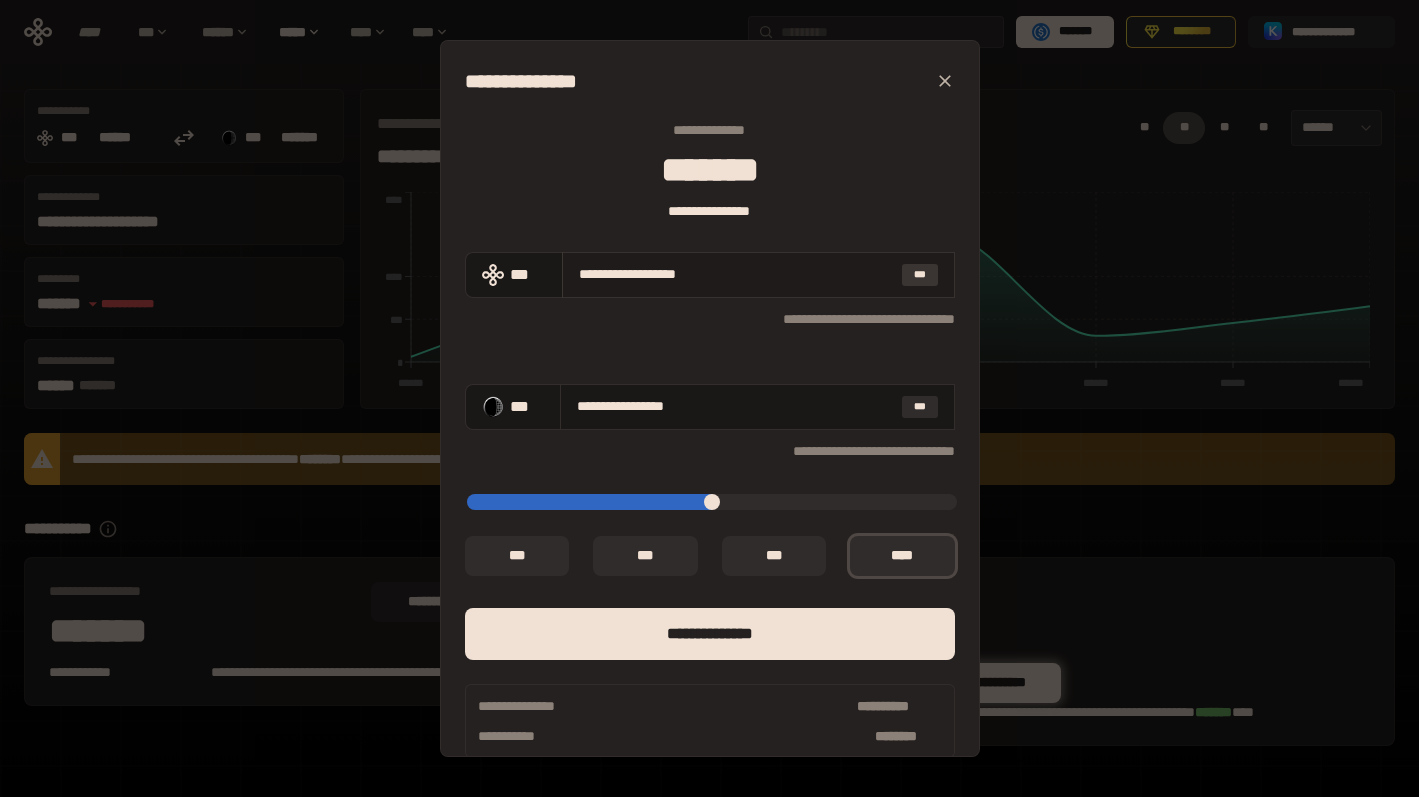 click on "***" at bounding box center [920, 275] 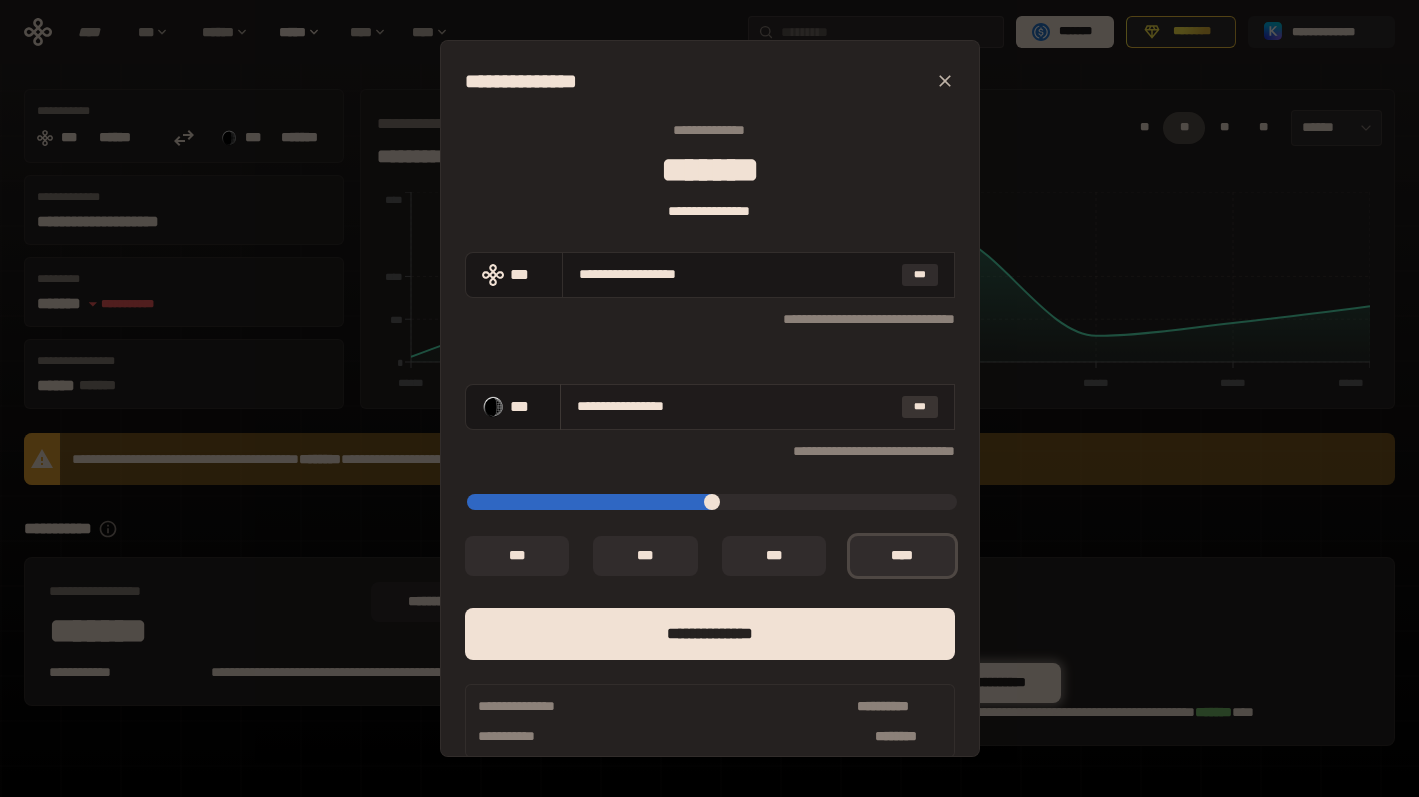 click on "***" at bounding box center (920, 407) 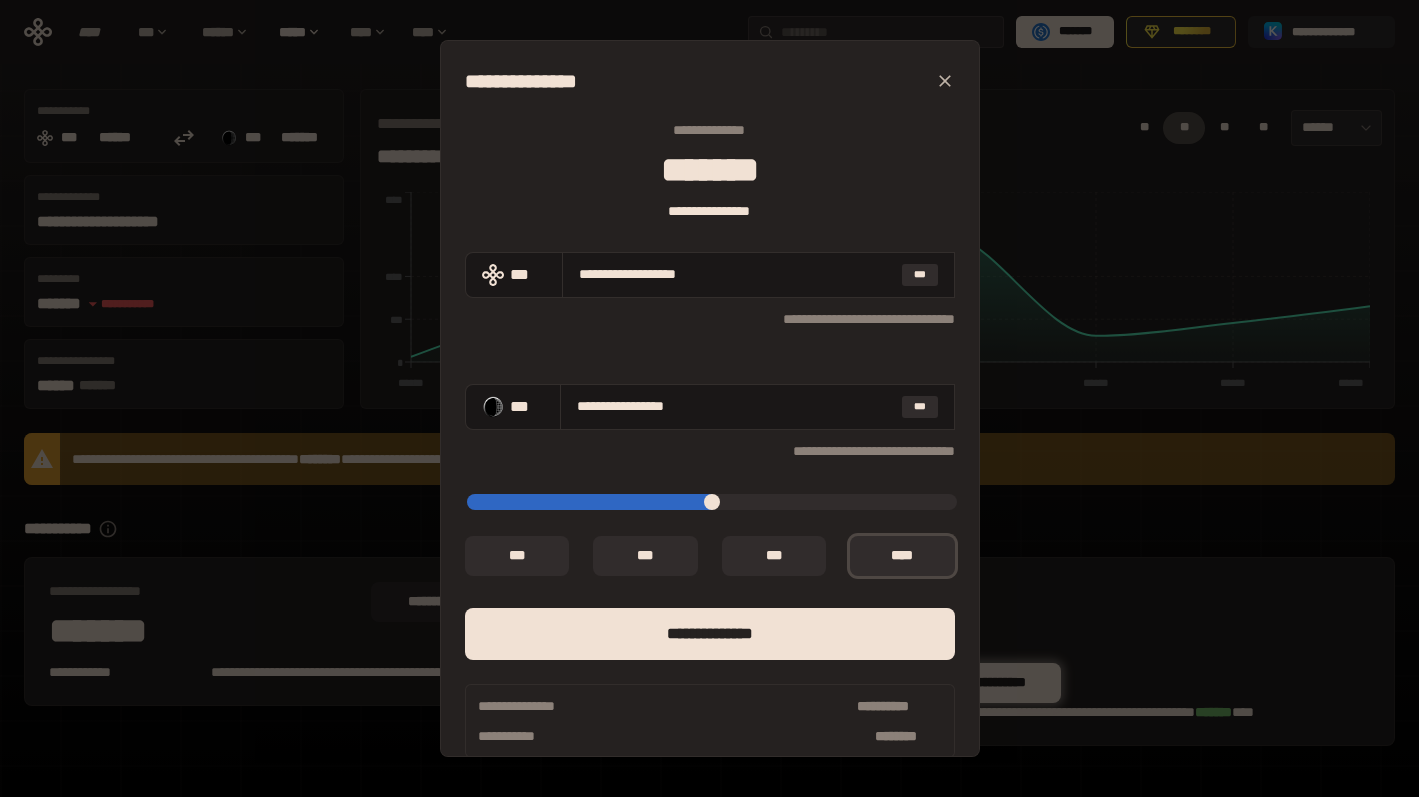 click 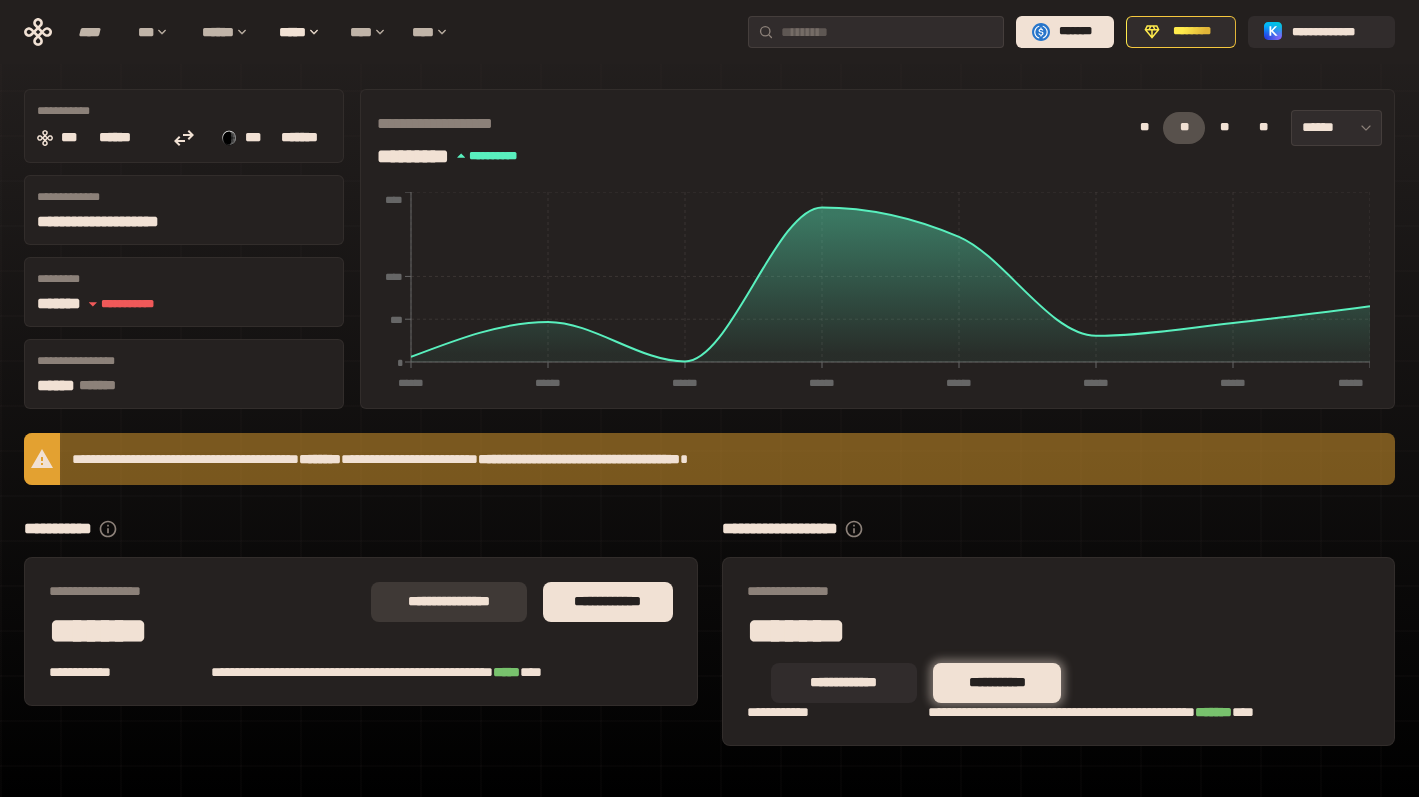 click on "**********" at bounding box center (449, 602) 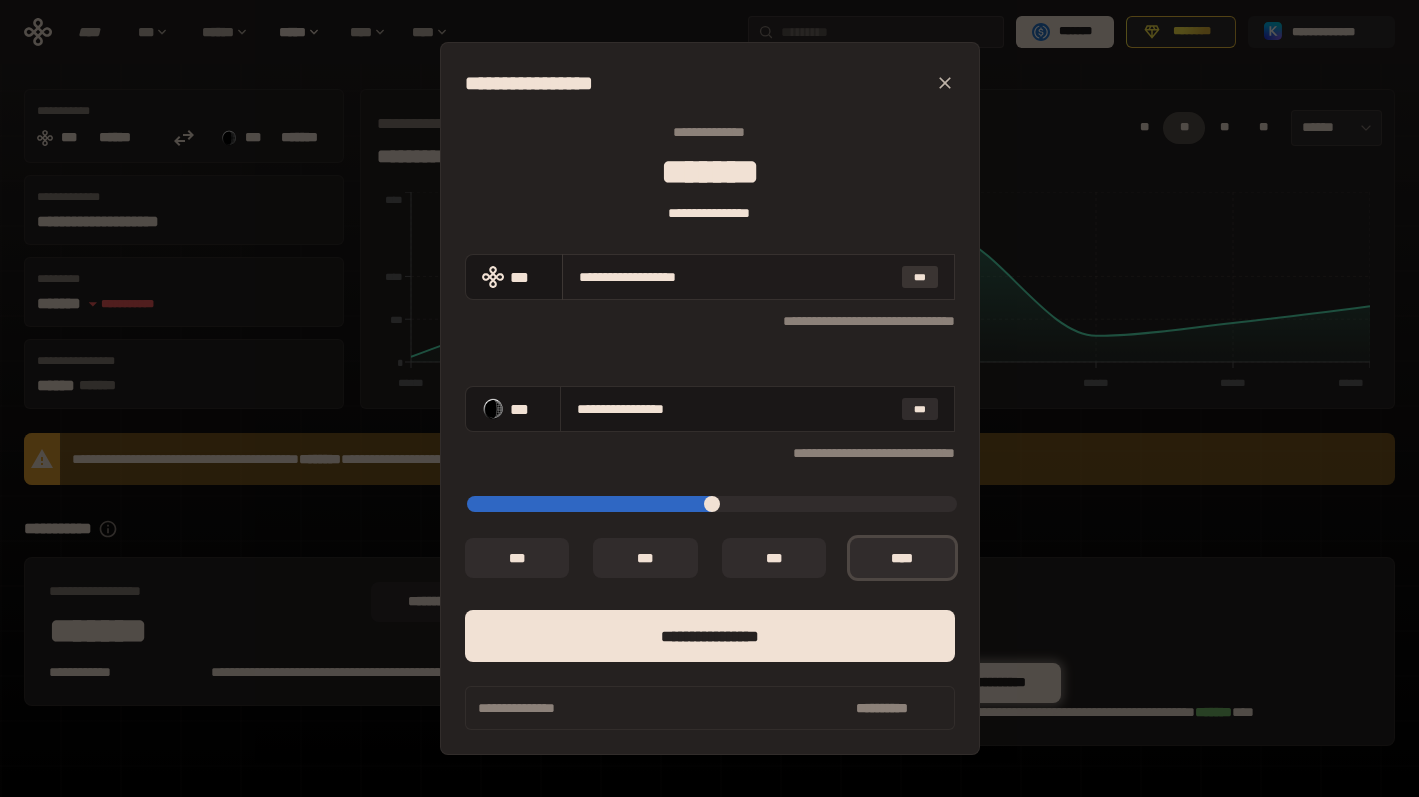 click on "***" at bounding box center [920, 277] 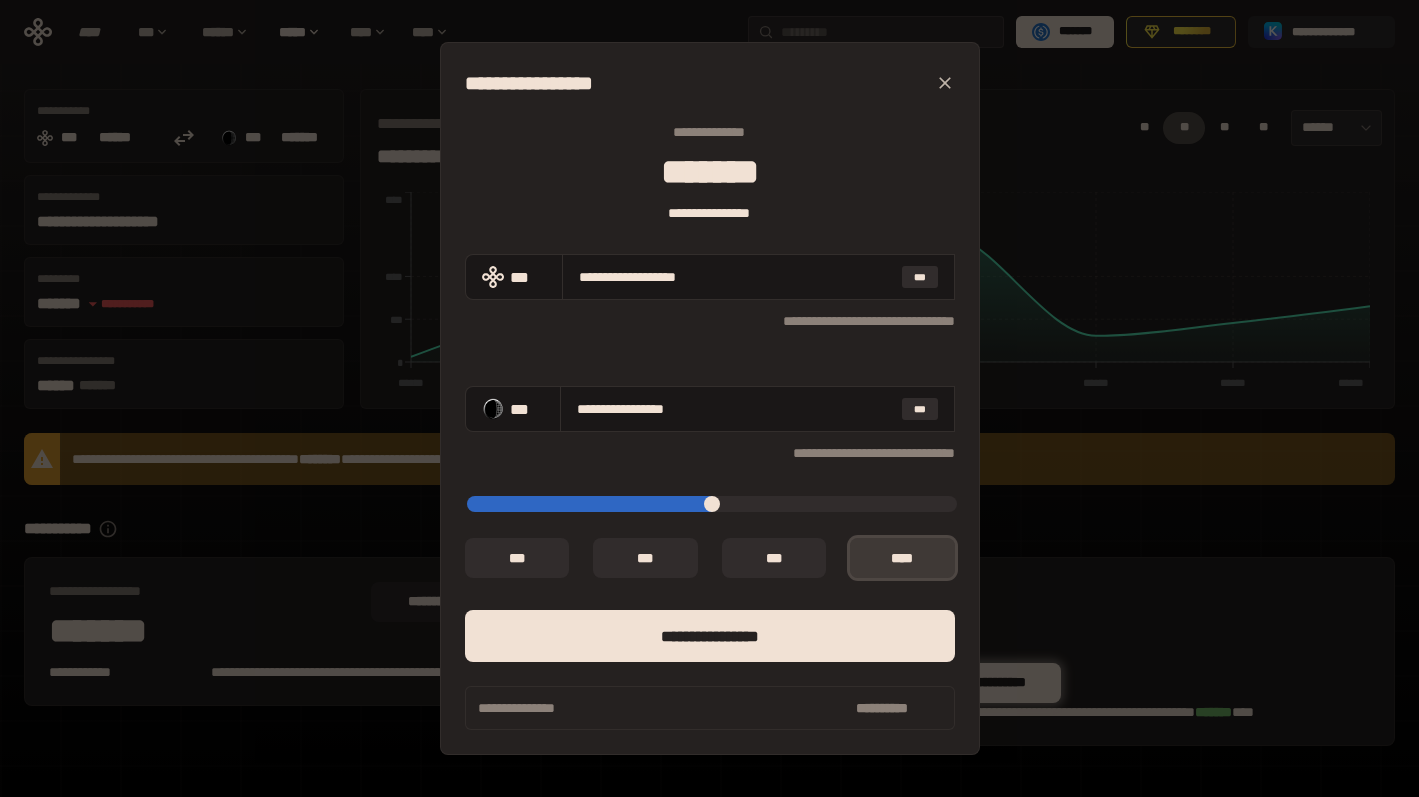 click on "*** *" at bounding box center [902, 558] 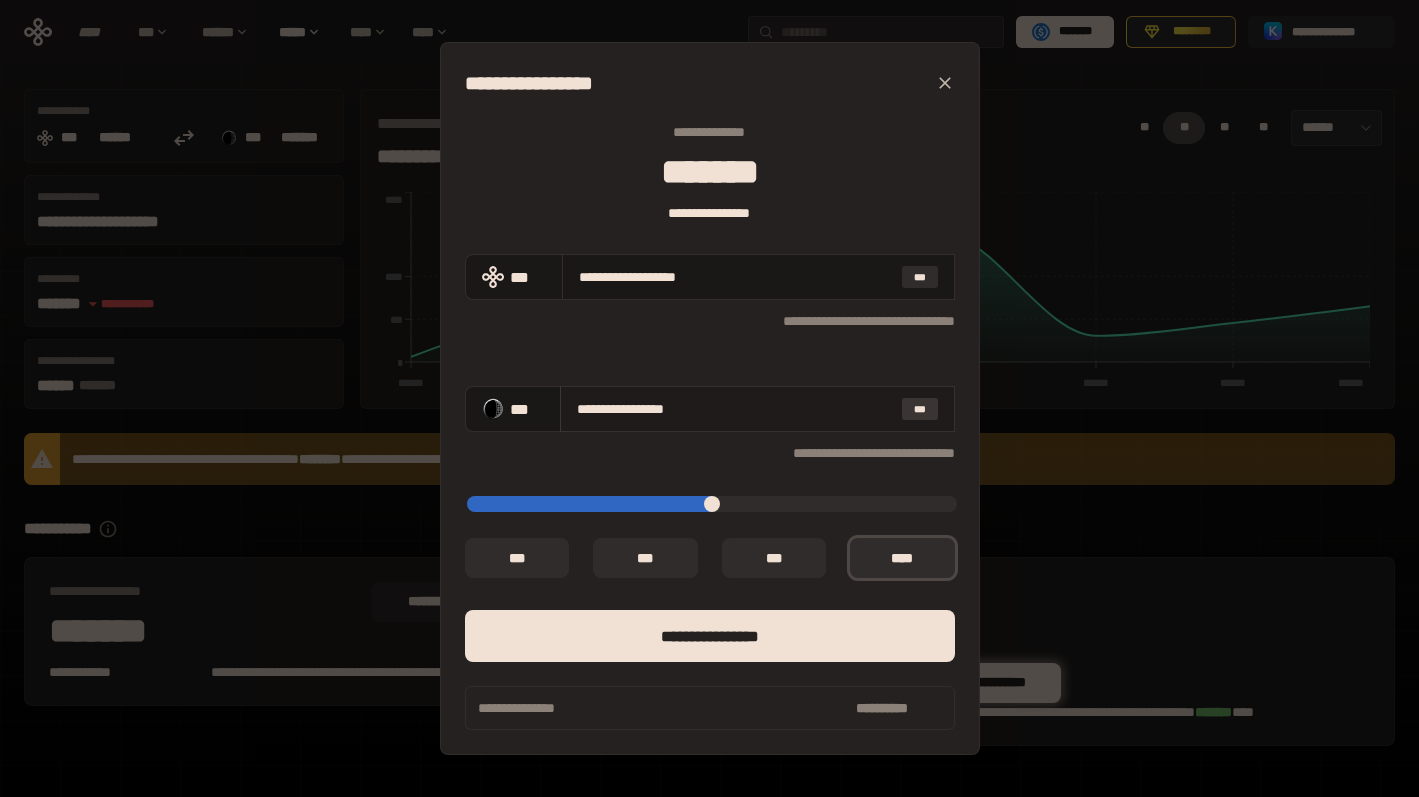 click on "***" at bounding box center [920, 409] 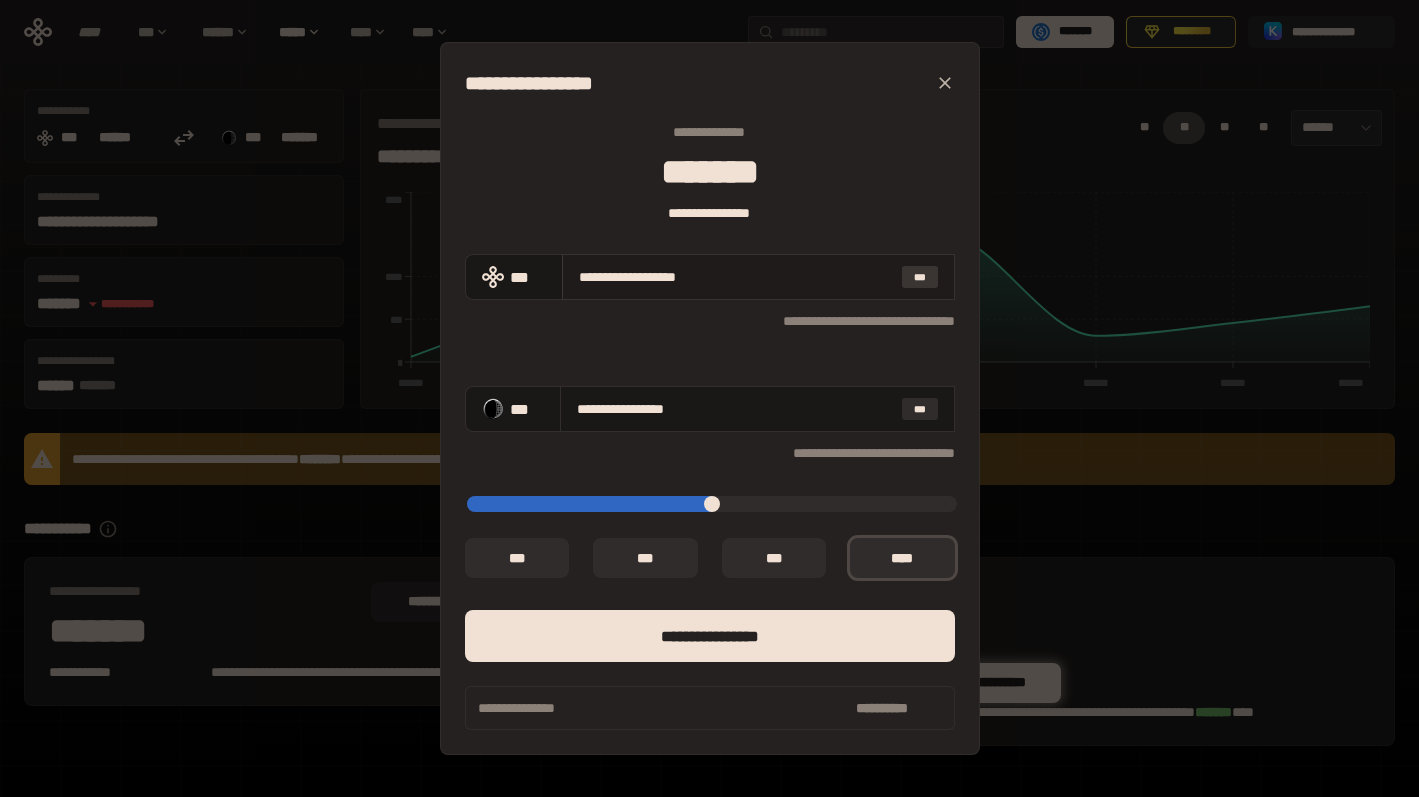 click on "***" at bounding box center (920, 277) 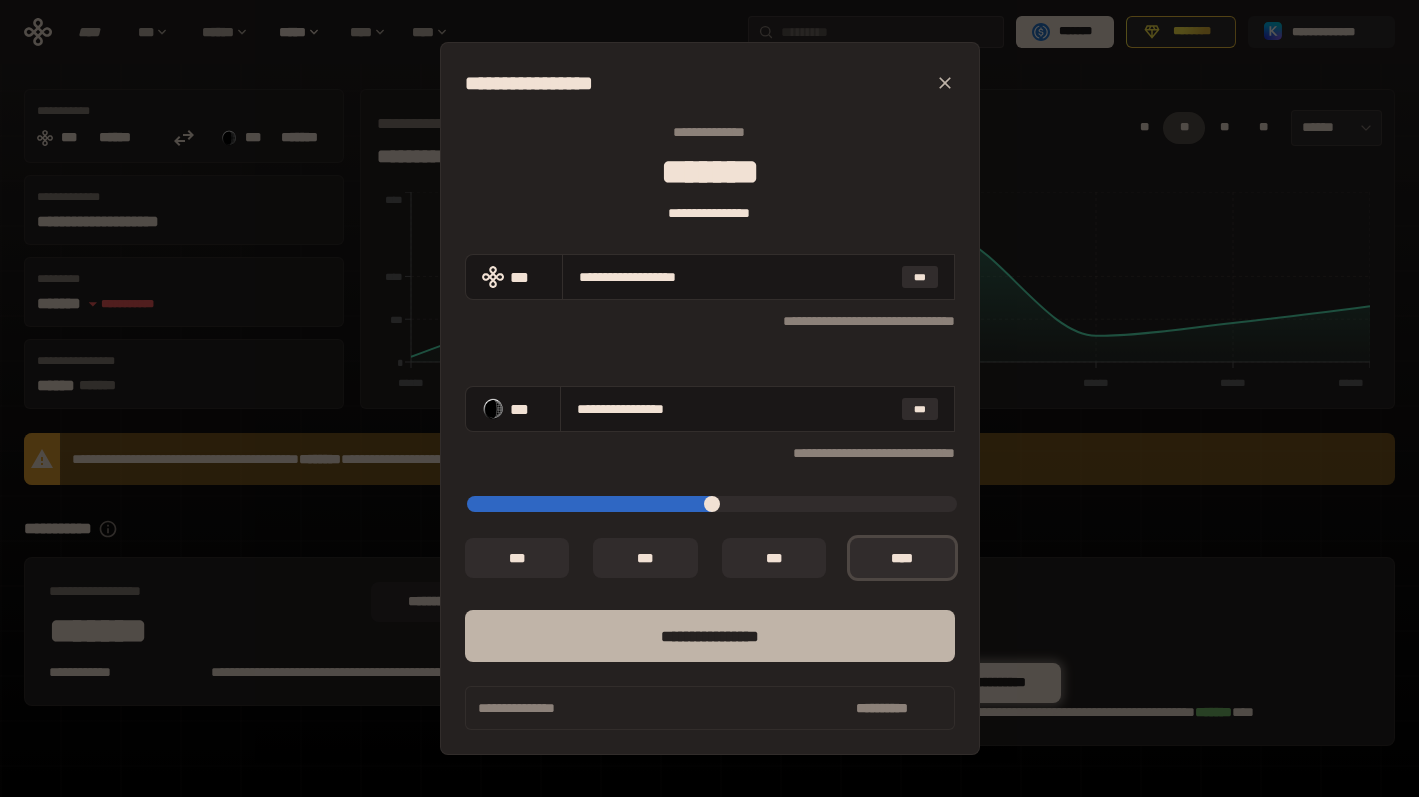 click on "****** *********" at bounding box center (710, 636) 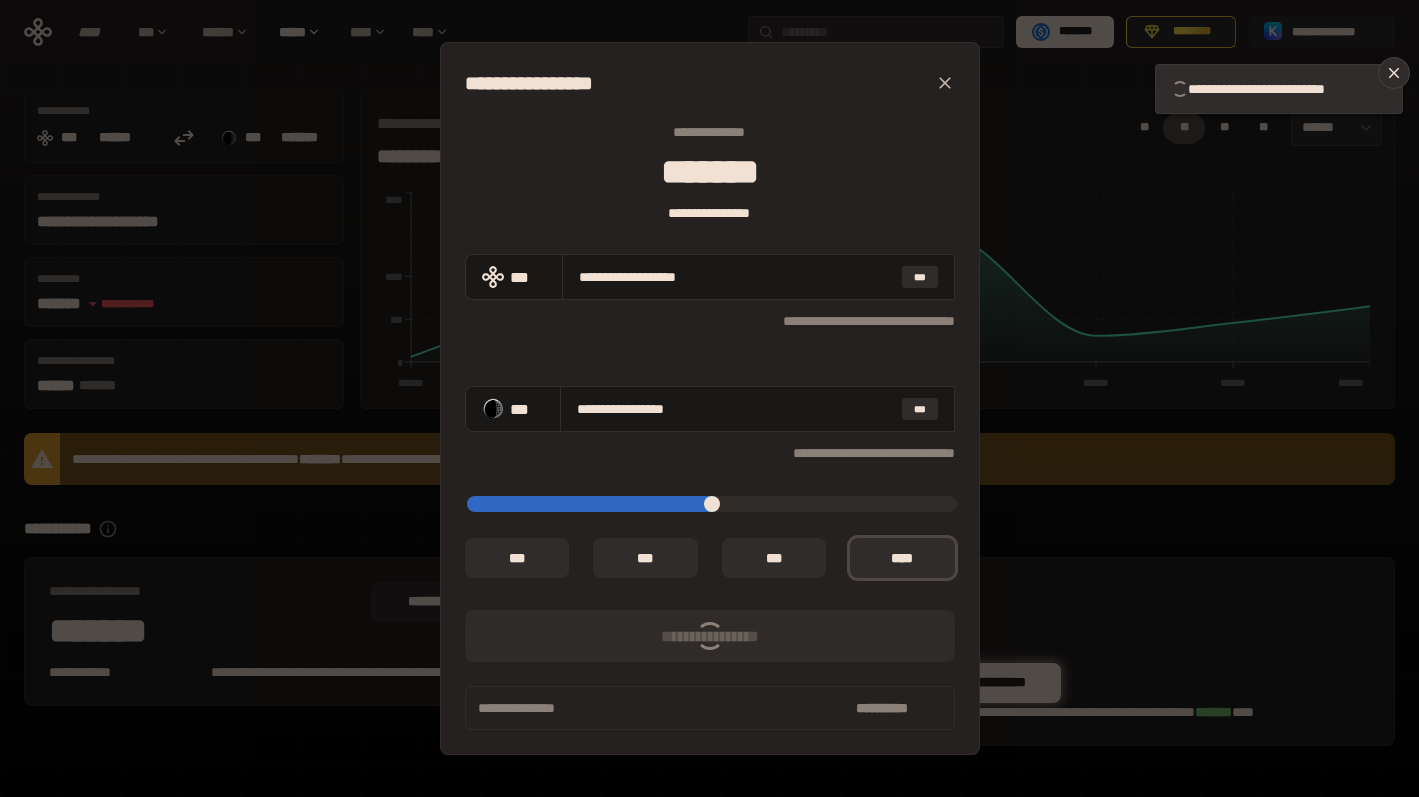 click on "**********" at bounding box center [709, 398] 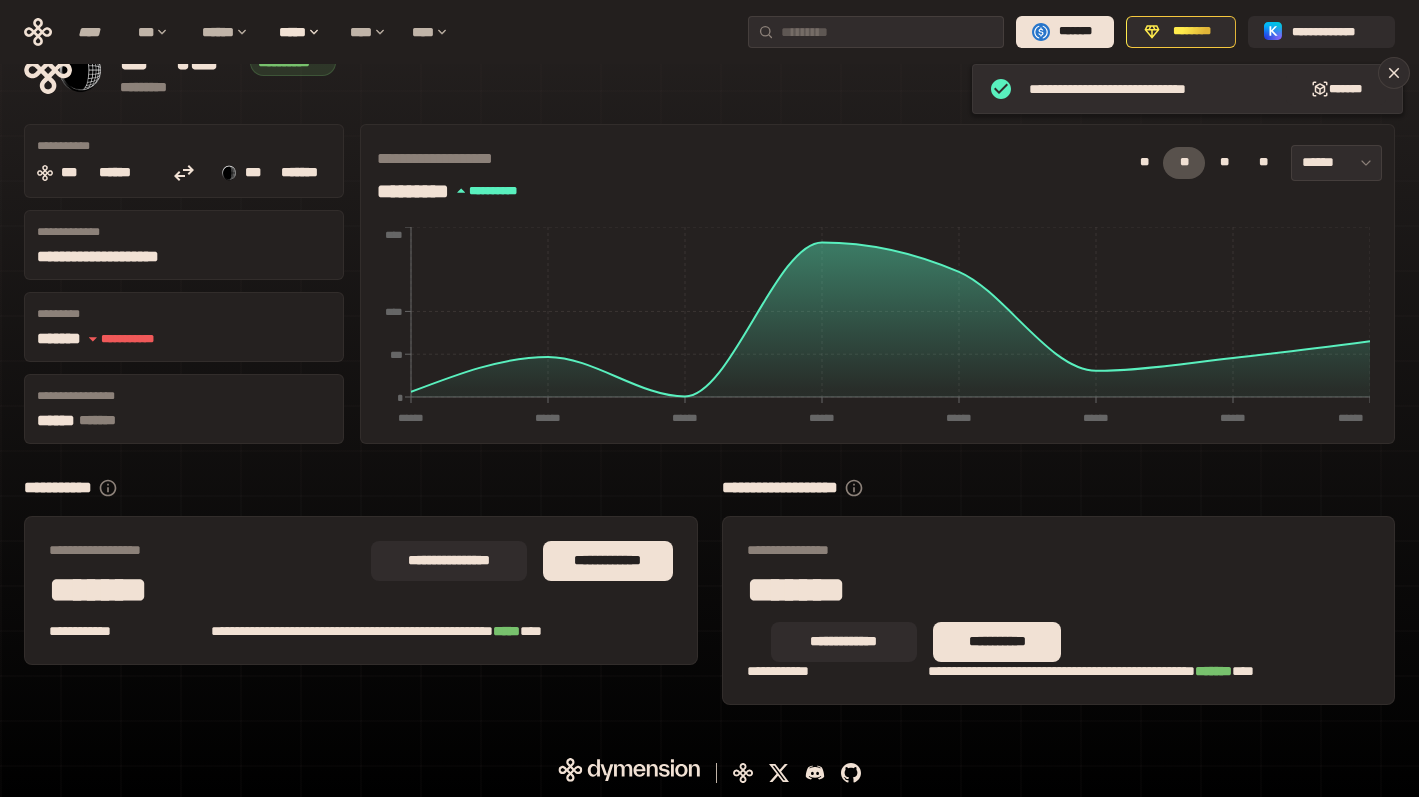 scroll, scrollTop: 23, scrollLeft: 0, axis: vertical 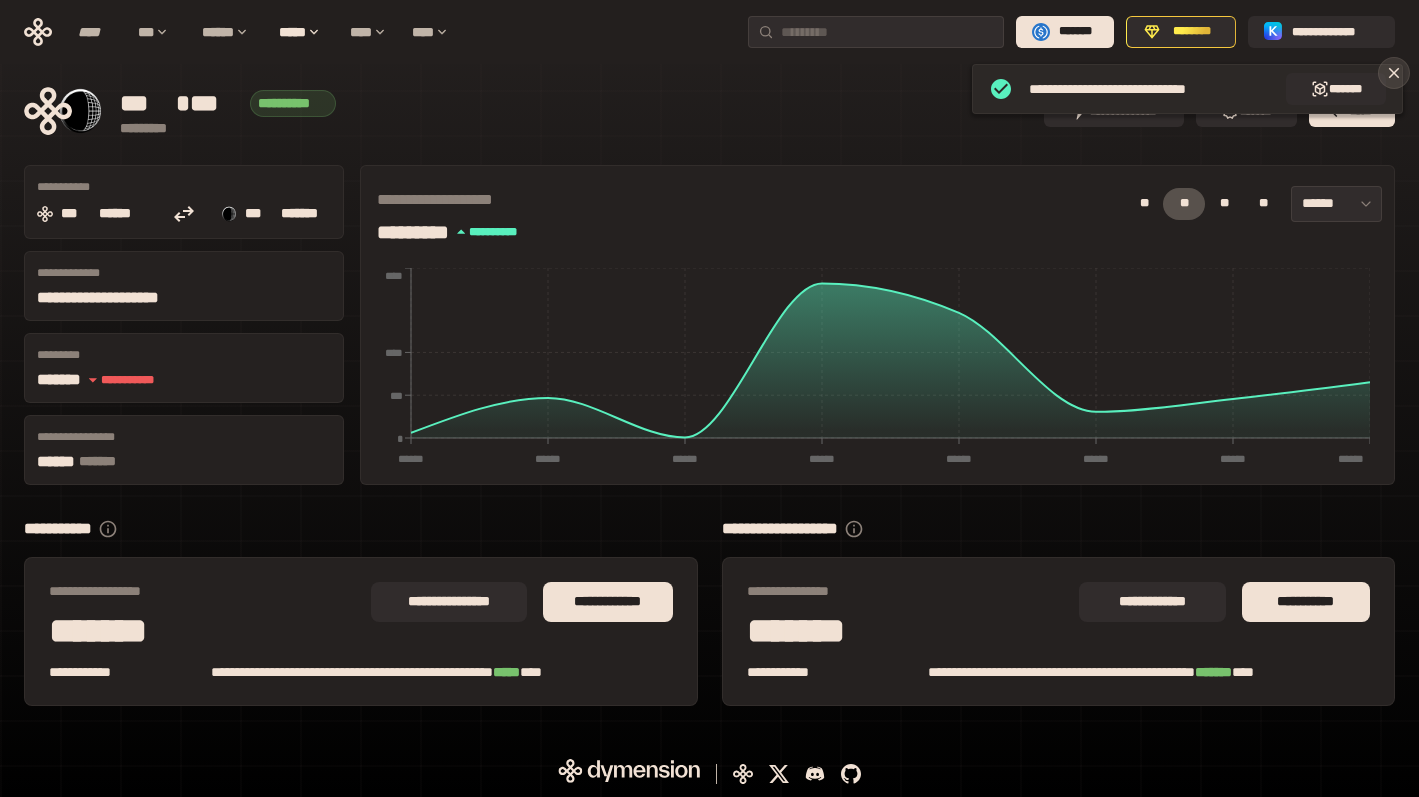 click 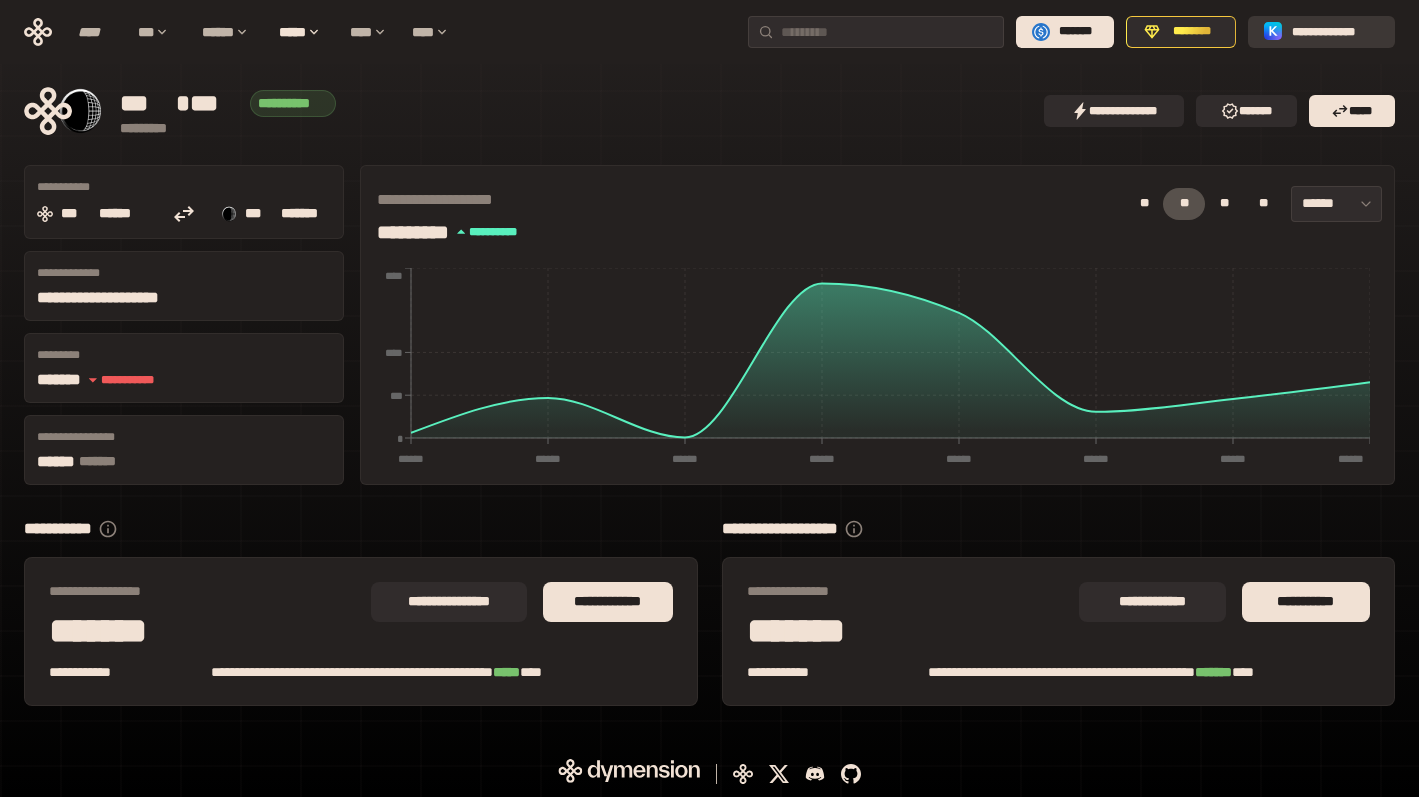 click on "**********" at bounding box center [1335, 32] 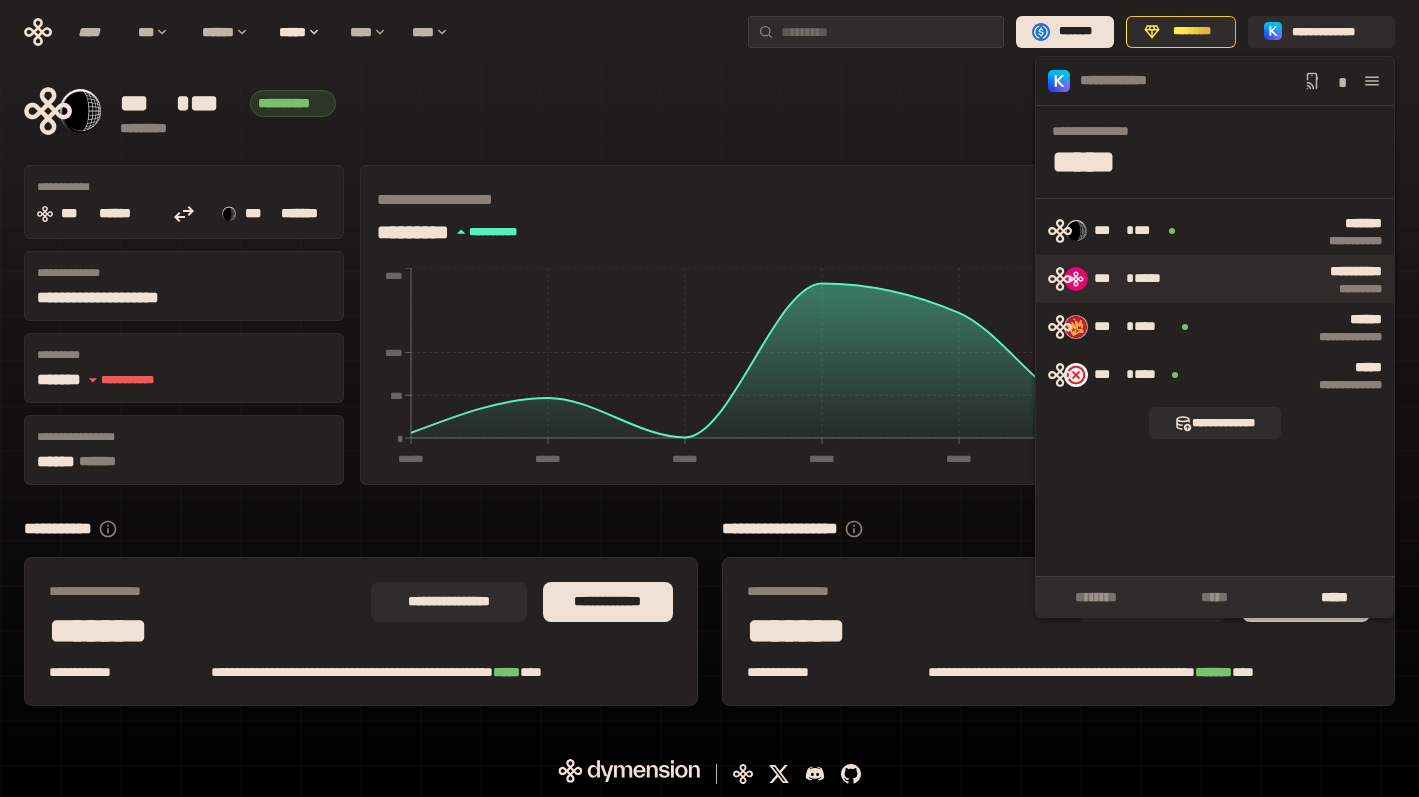 click on "*****" at bounding box center (1156, 279) 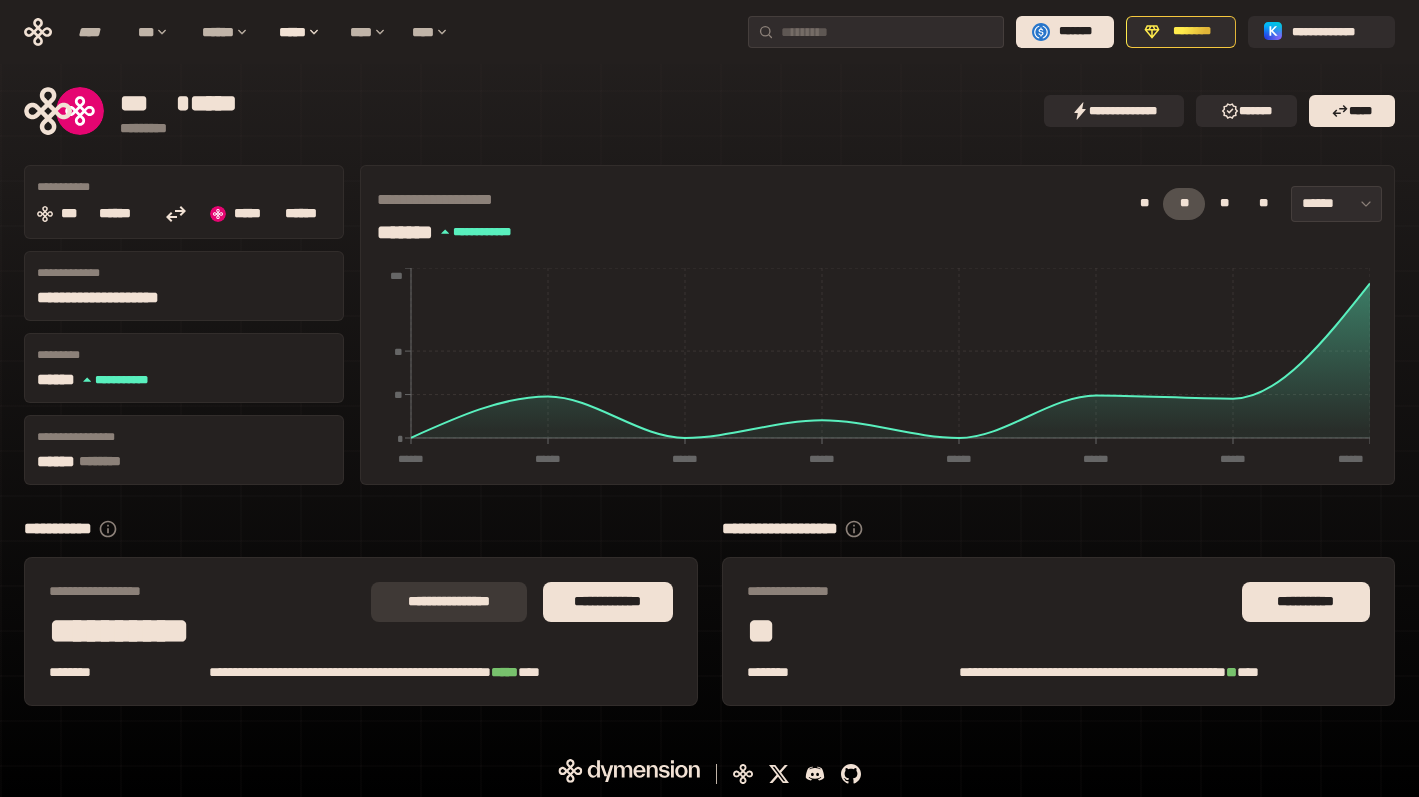 click on "**********" at bounding box center [449, 602] 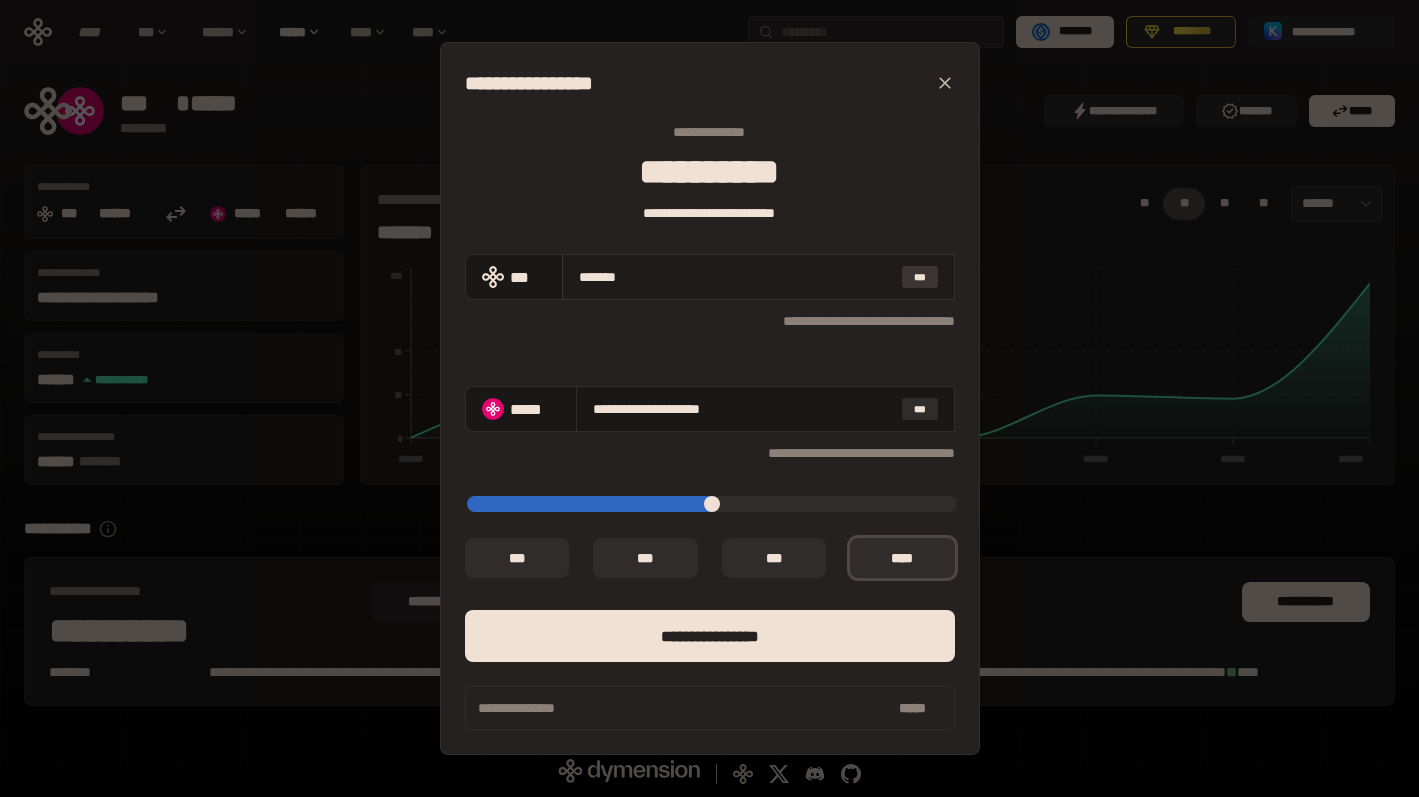 click on "***" at bounding box center (920, 277) 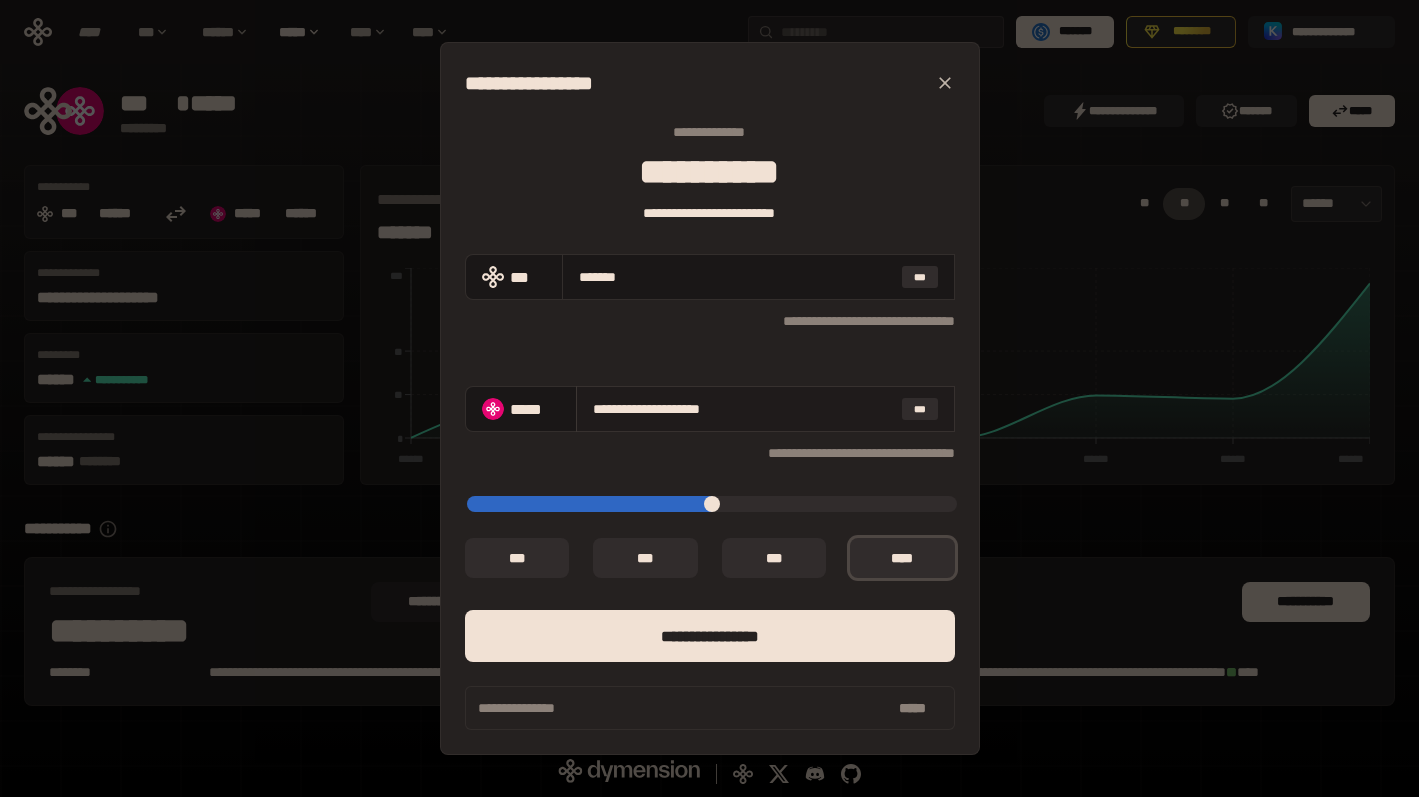 click on "**********" at bounding box center (765, 409) 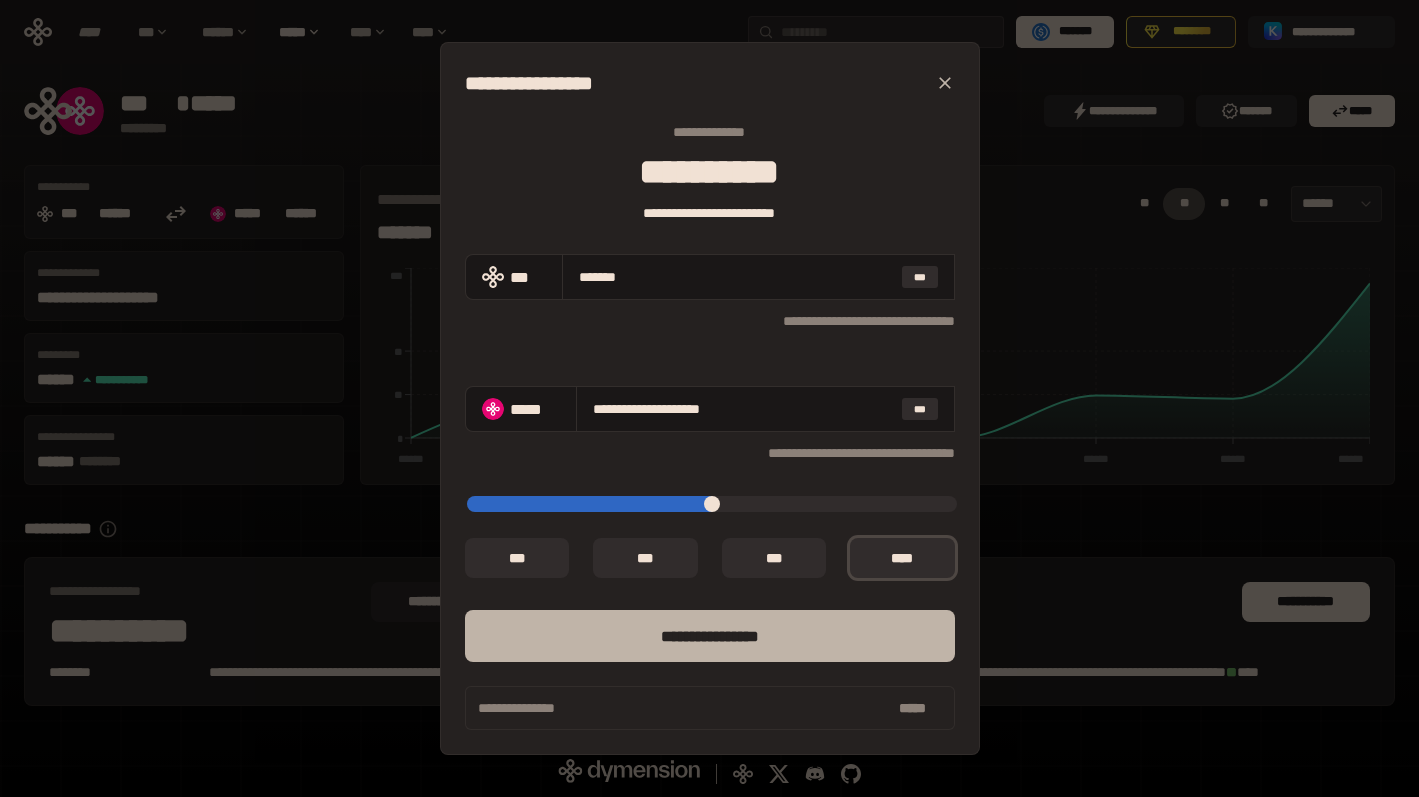 click on "****** *********" at bounding box center [710, 636] 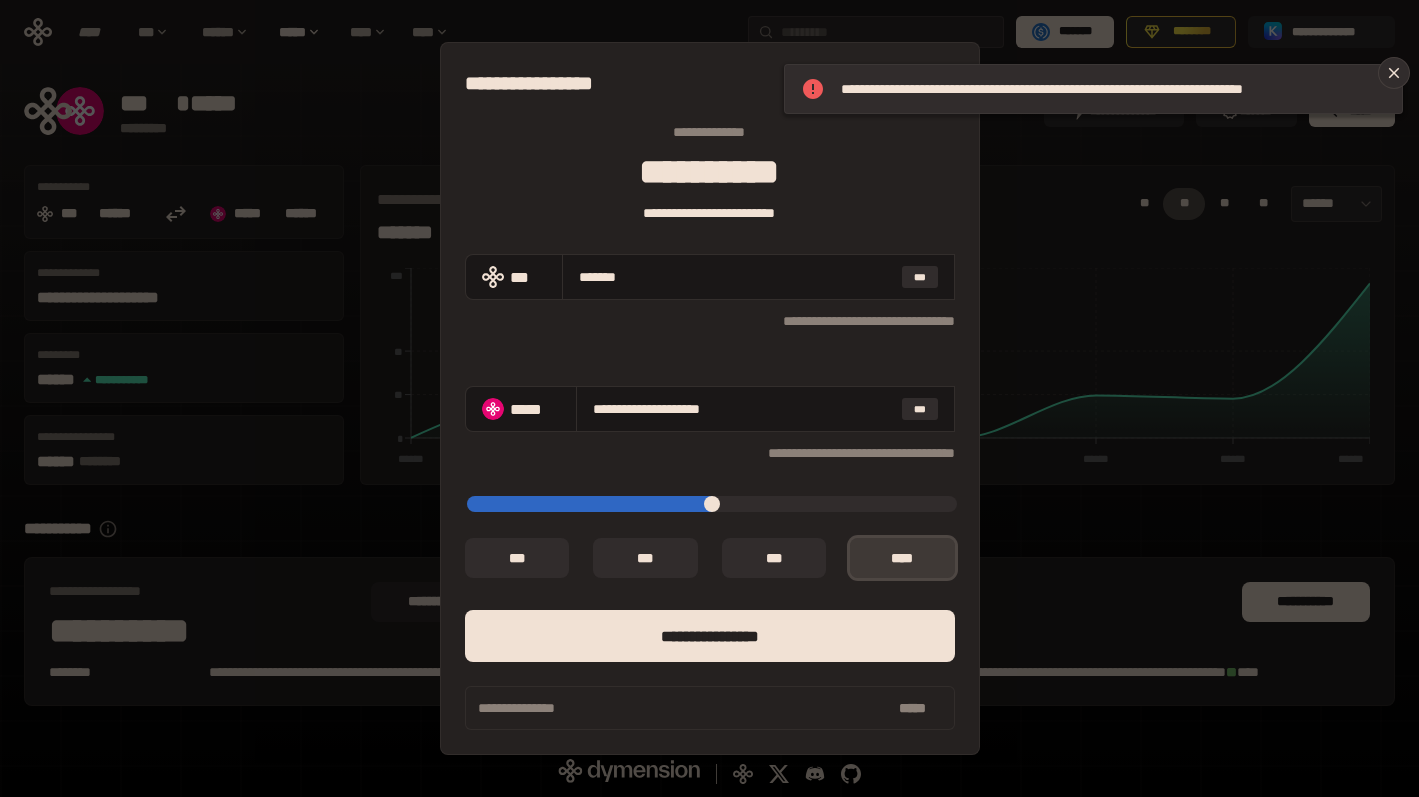 click on "*** *" at bounding box center [902, 558] 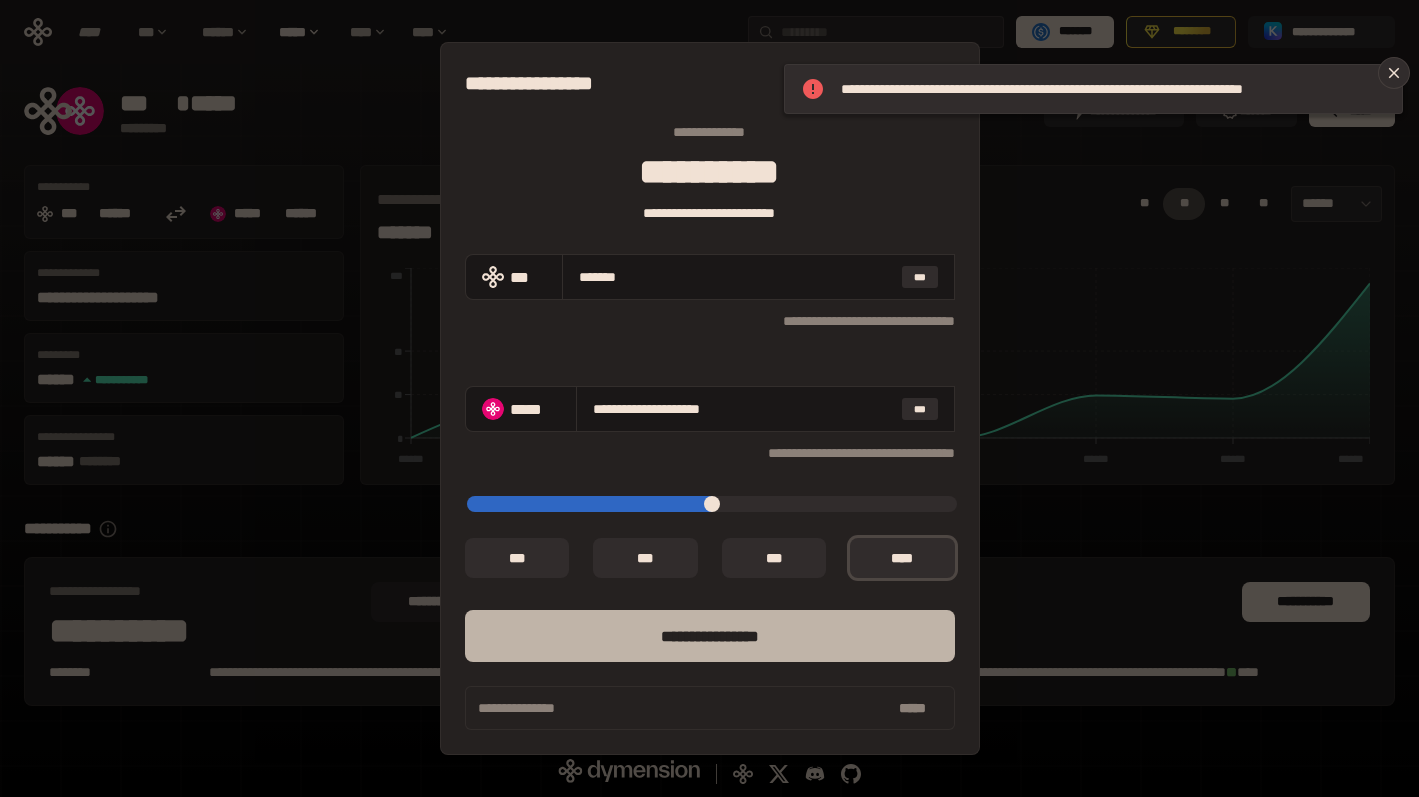 click on "****** *********" at bounding box center [710, 636] 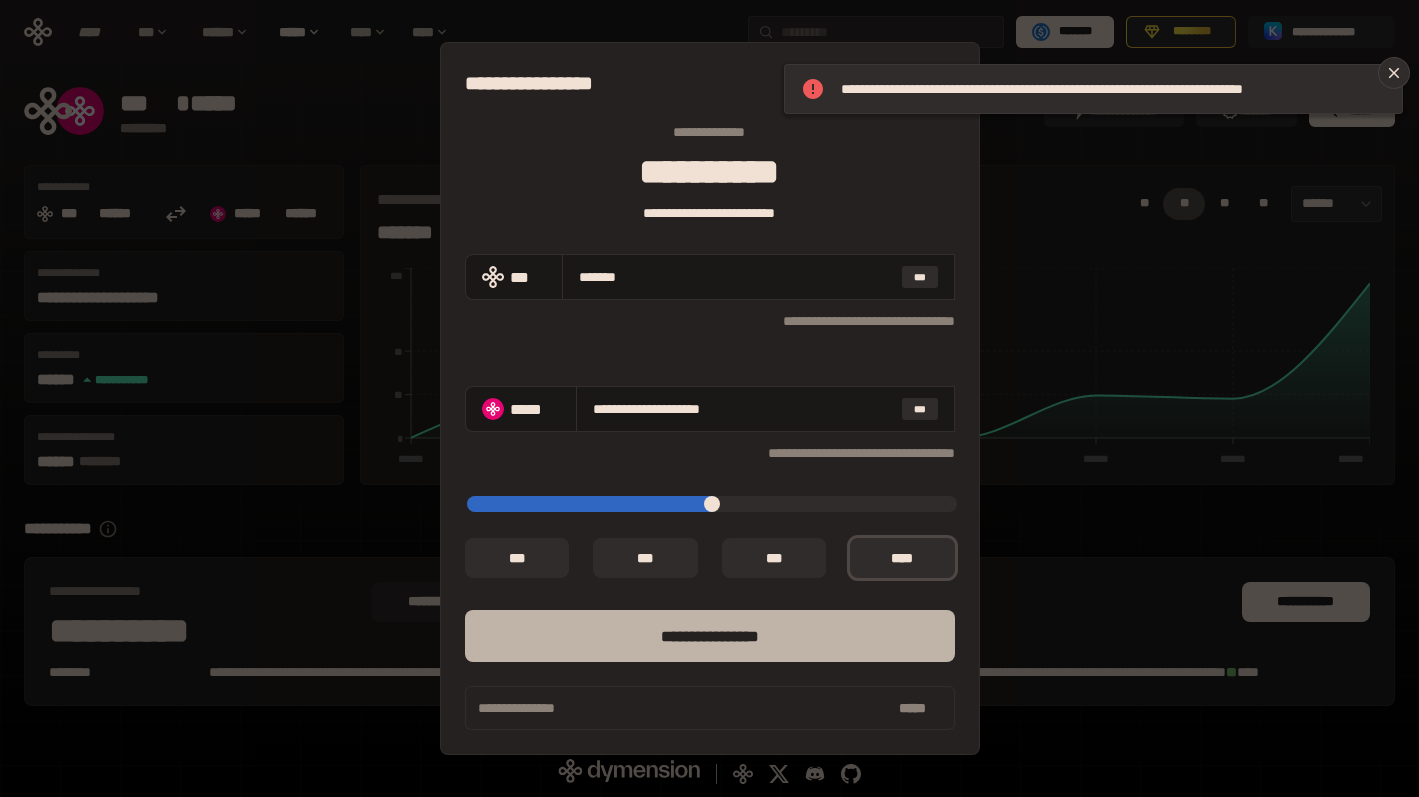 type on "*" 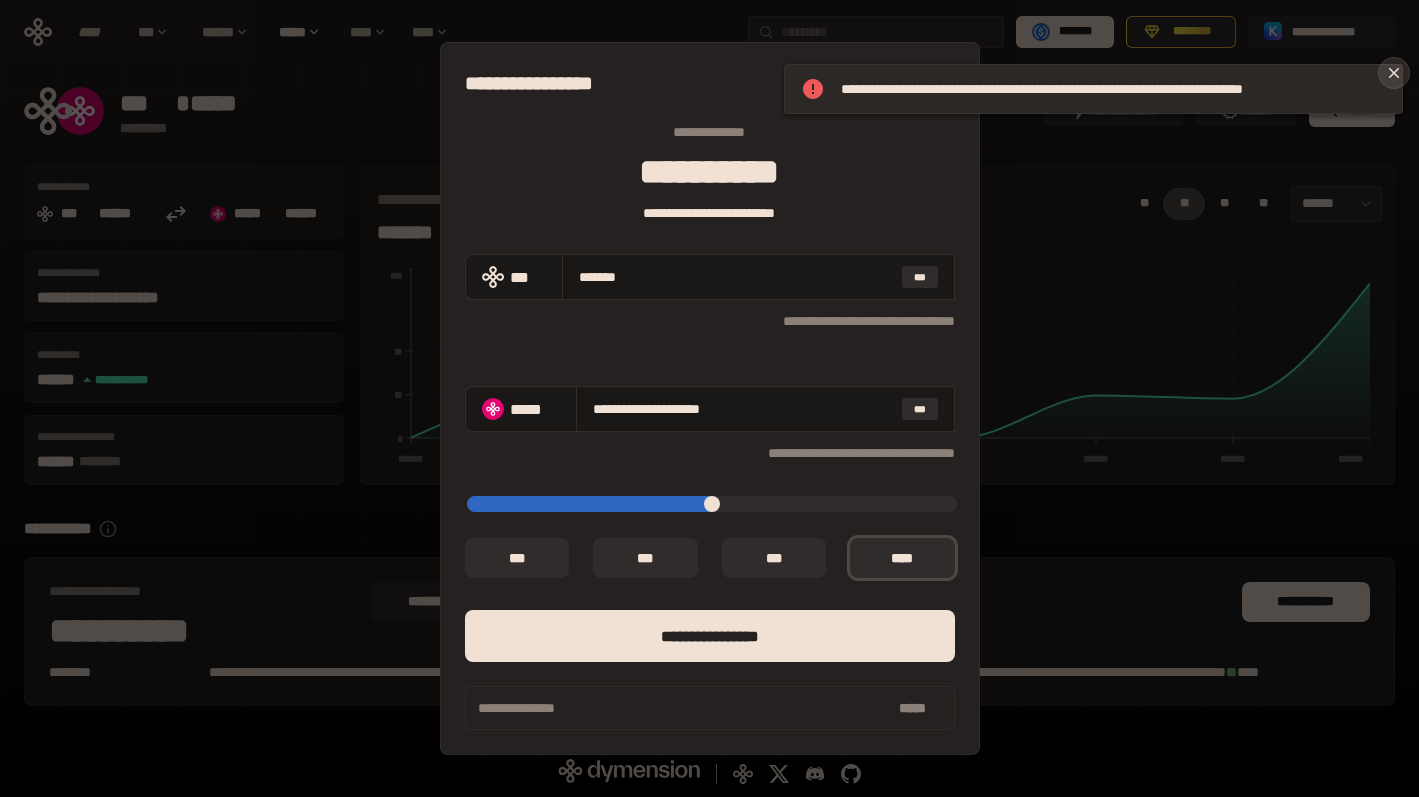 click 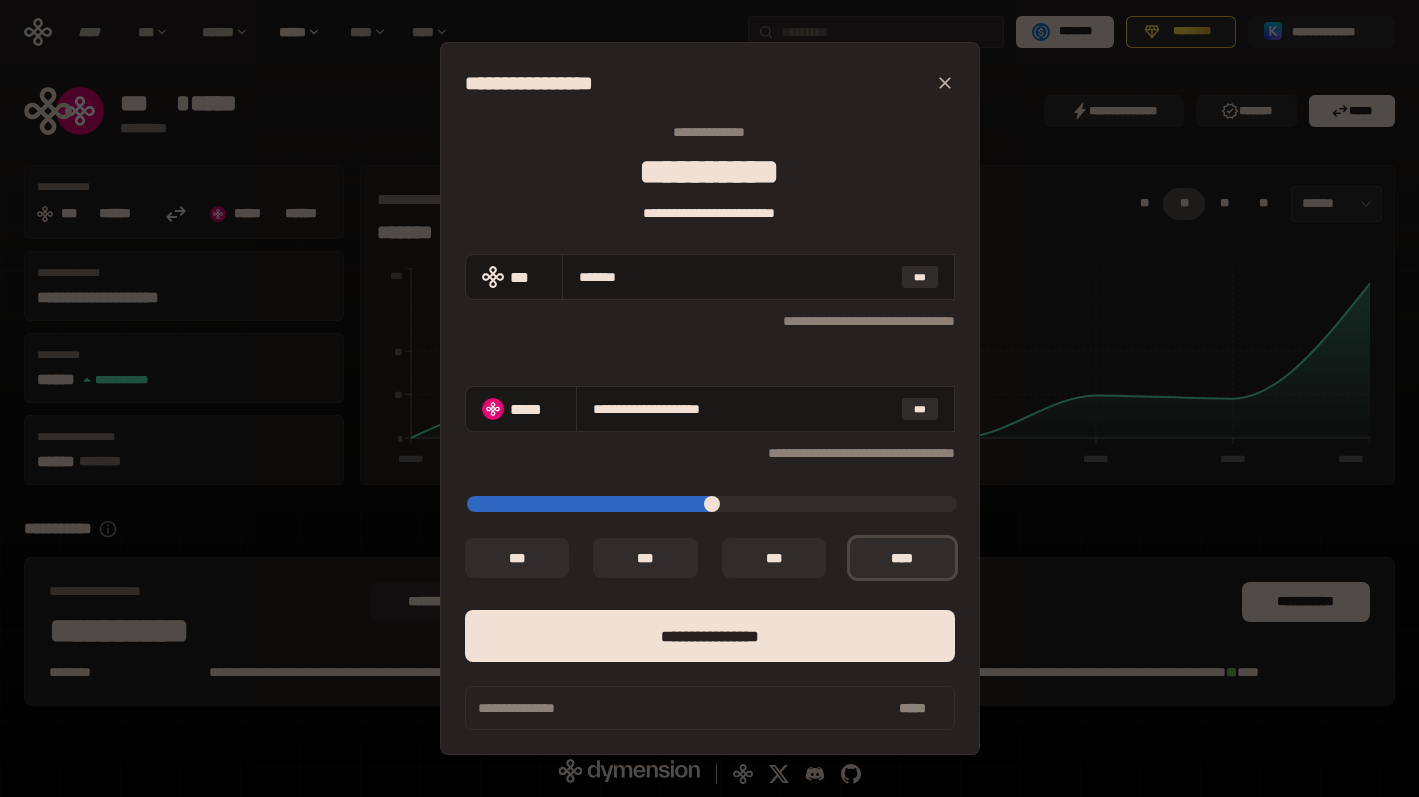 click at bounding box center [945, 83] 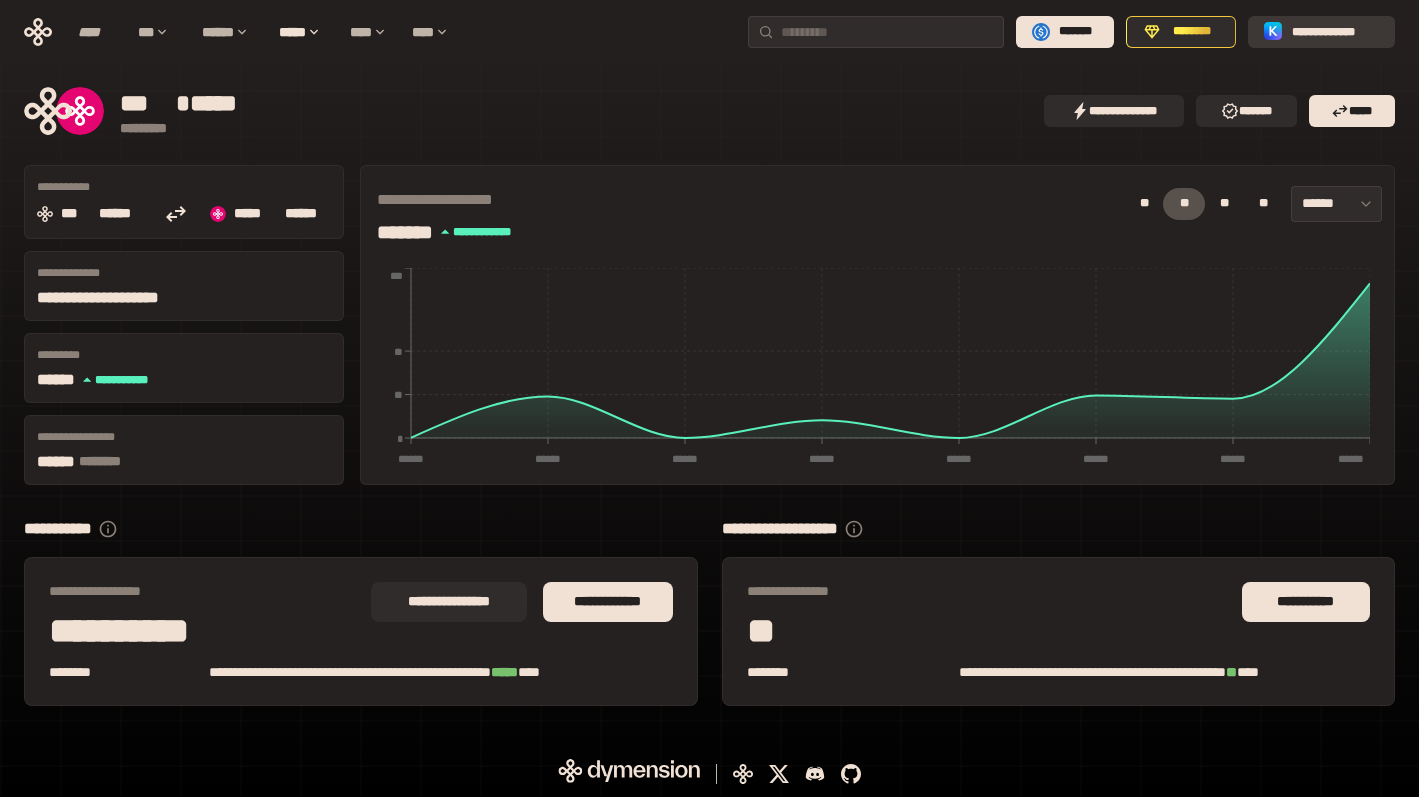 click on "**********" at bounding box center (1335, 32) 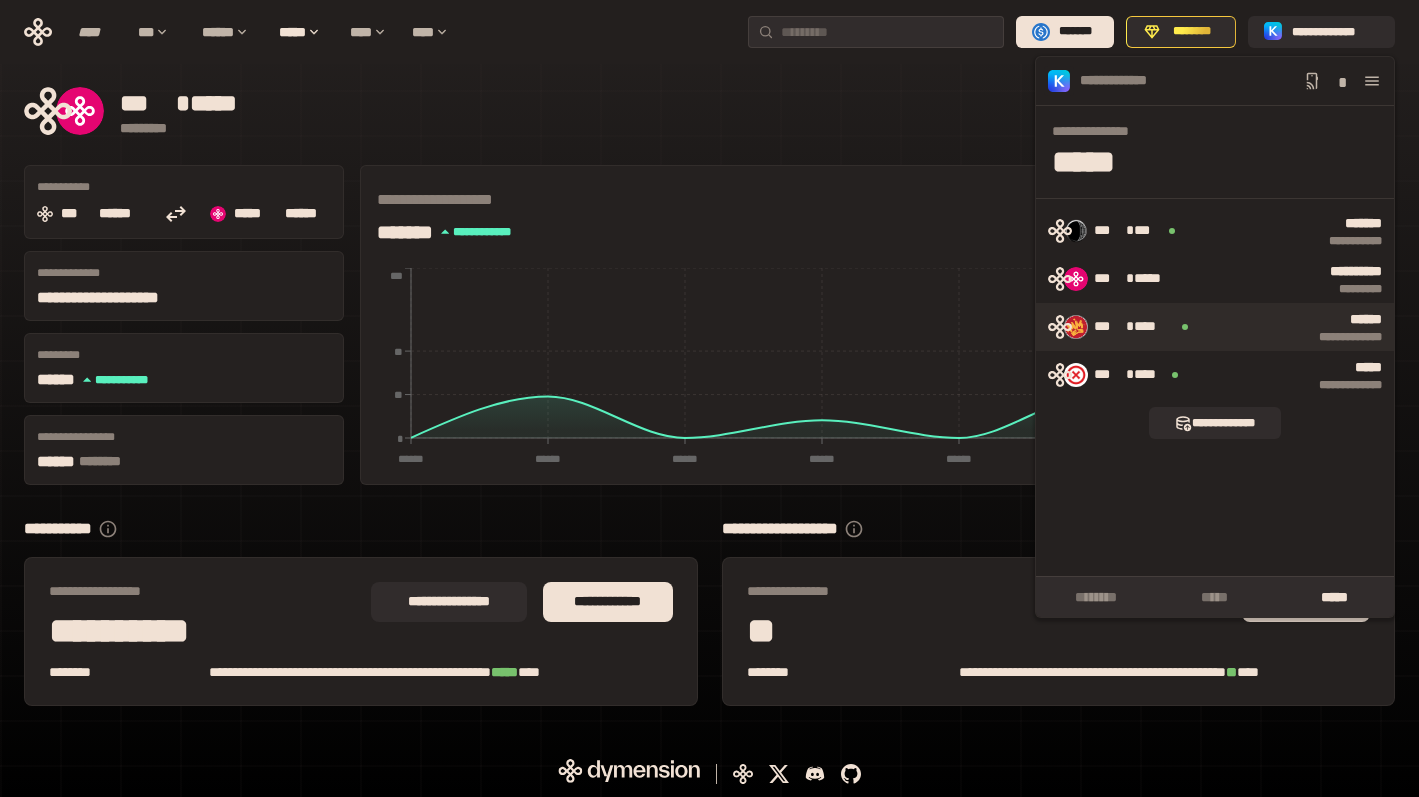 click on "*** * **** ****** ****** ***** *" at bounding box center [1215, 327] 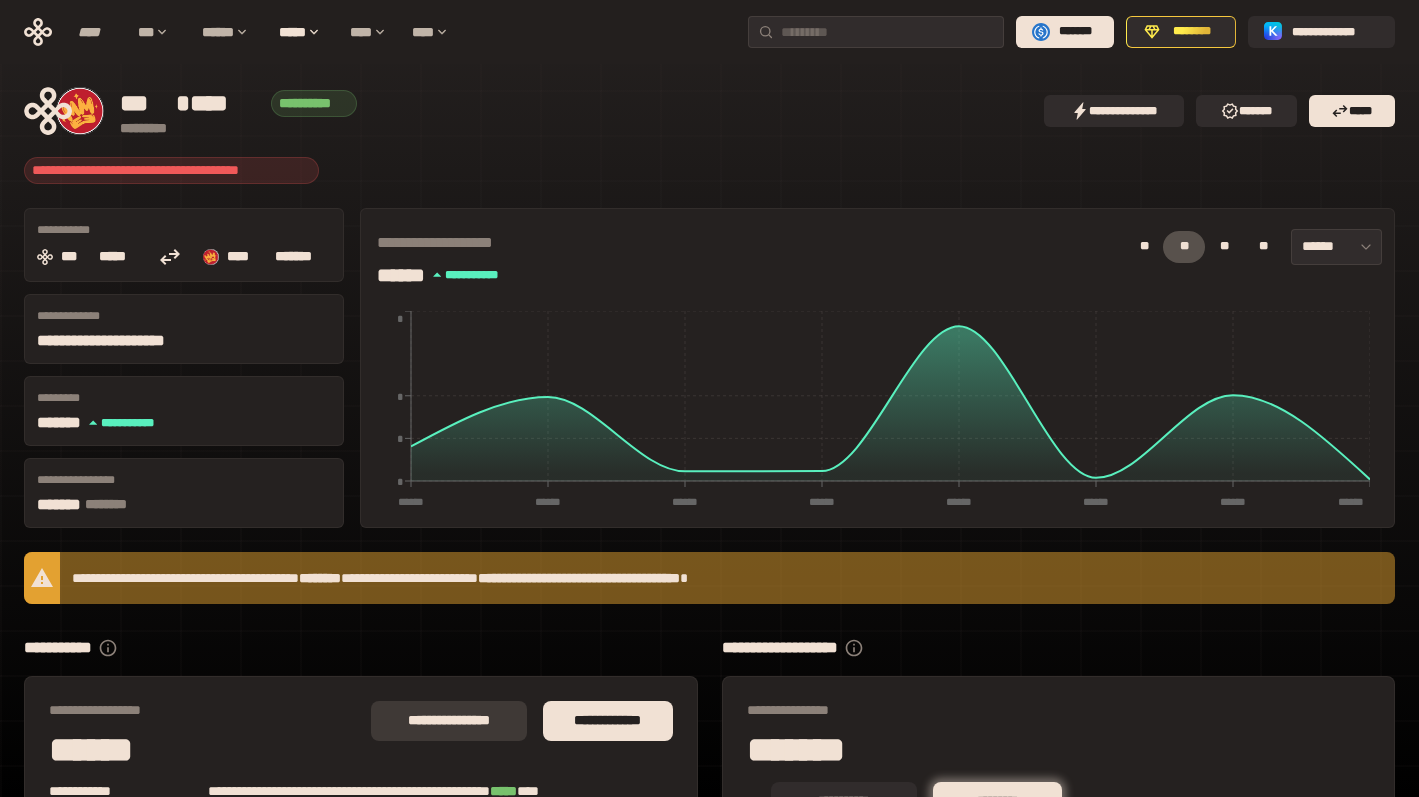 click on "**********" at bounding box center [449, 721] 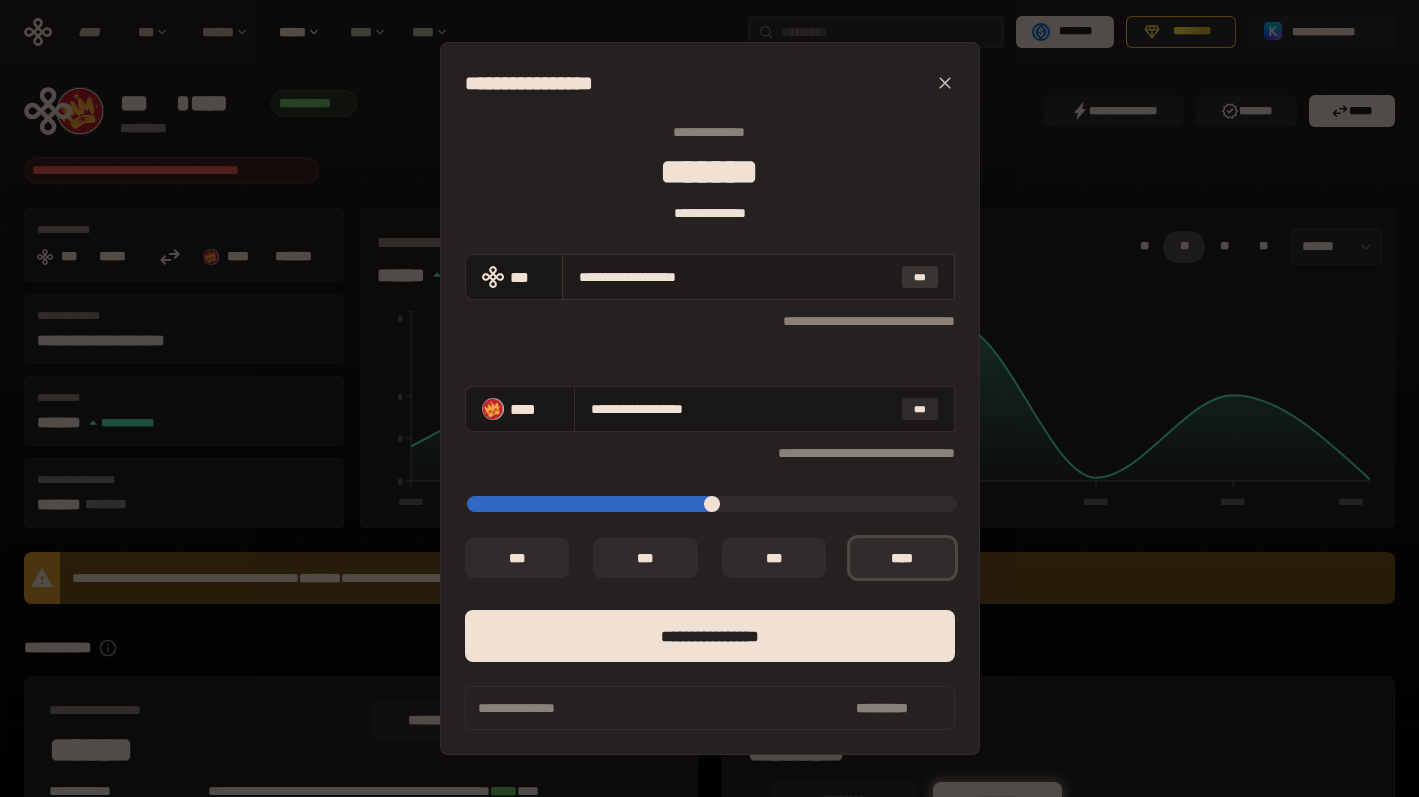 click on "***" at bounding box center [920, 277] 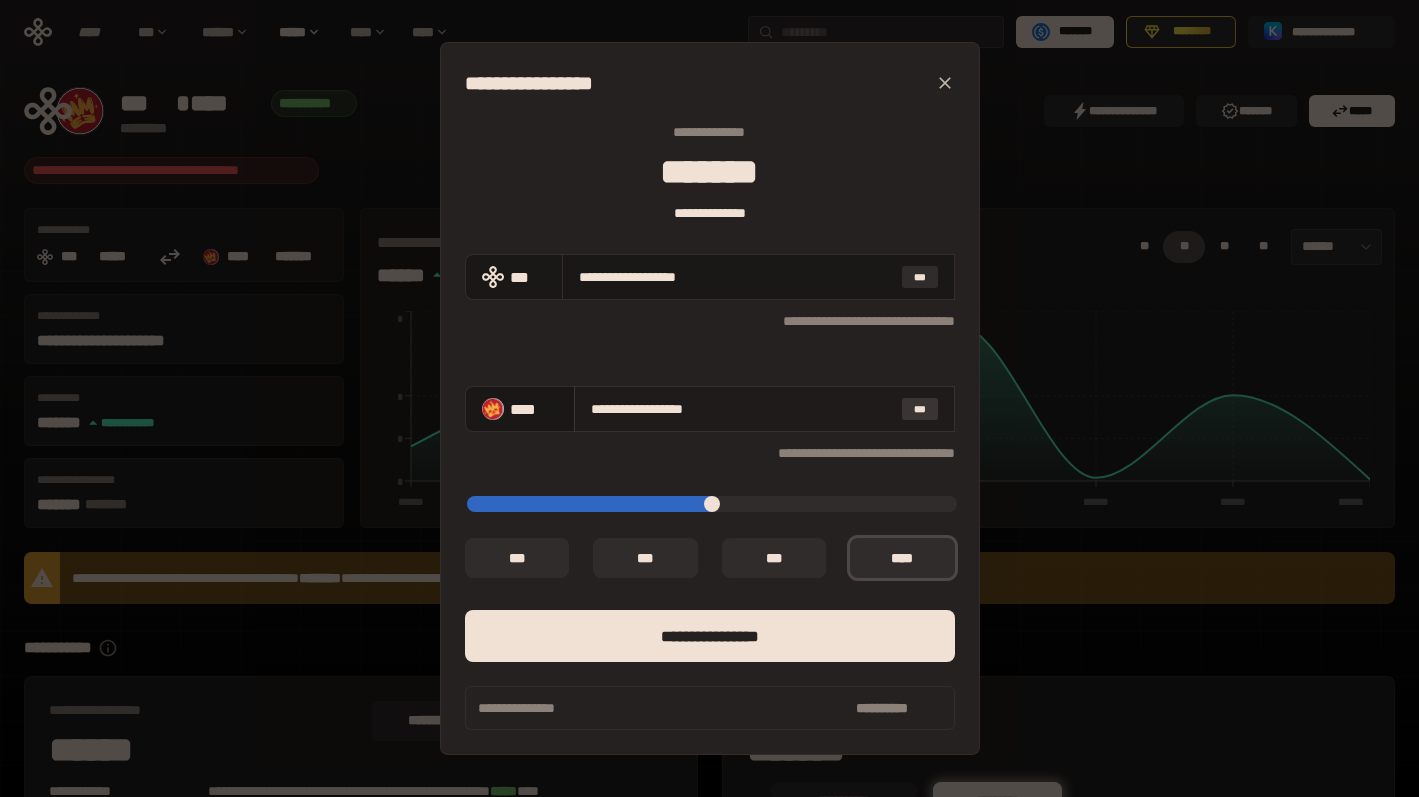 click on "***" at bounding box center (920, 409) 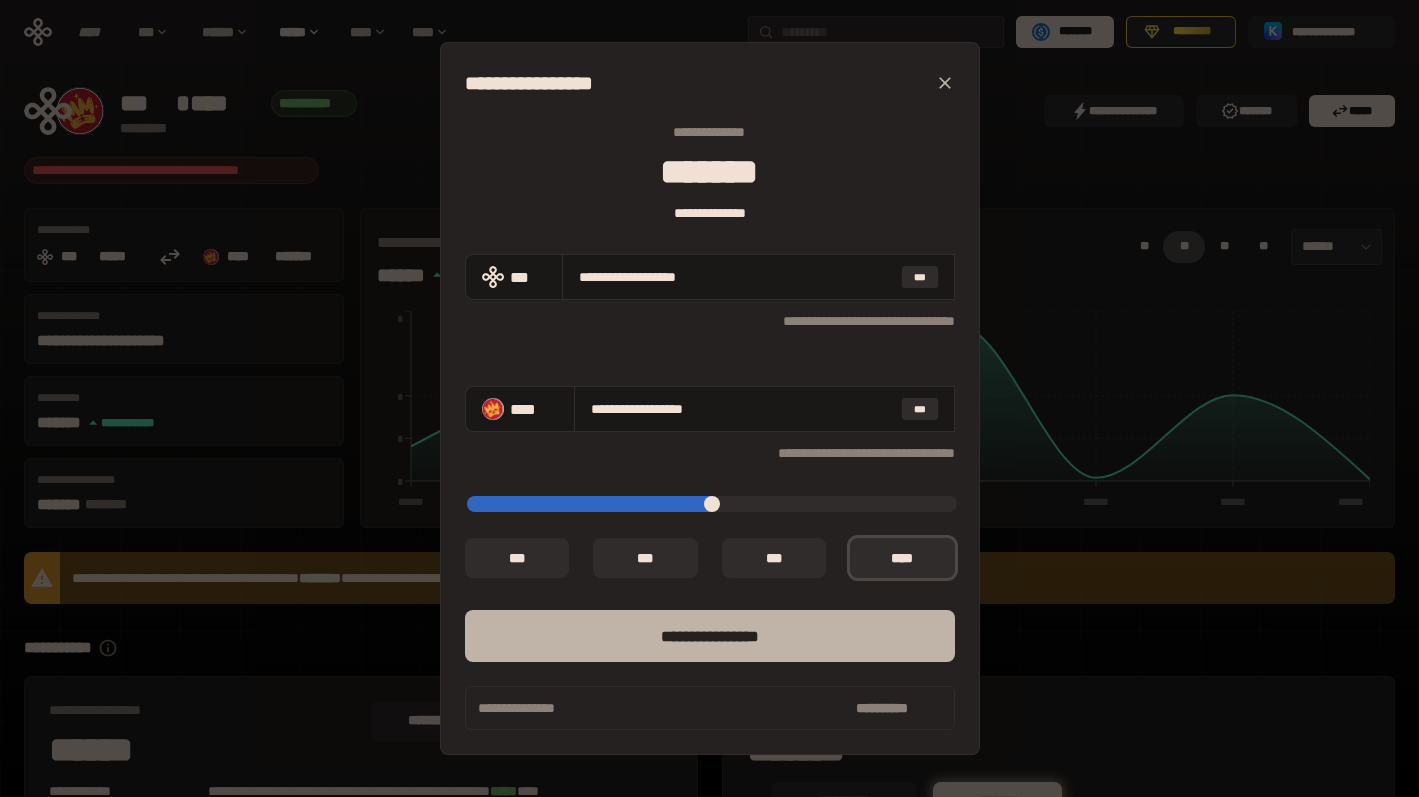 click on "****** *********" at bounding box center (710, 636) 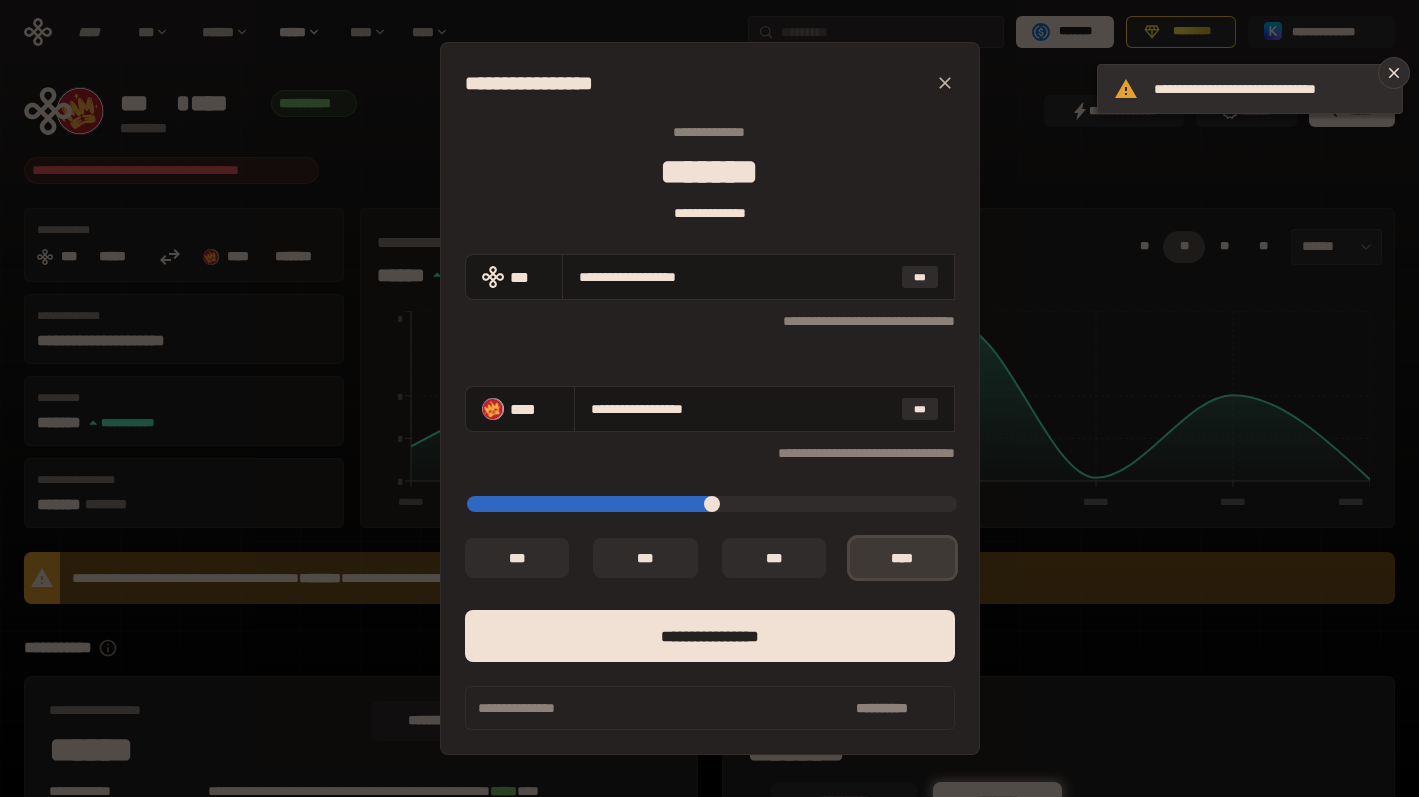 click on "*** *" at bounding box center [902, 558] 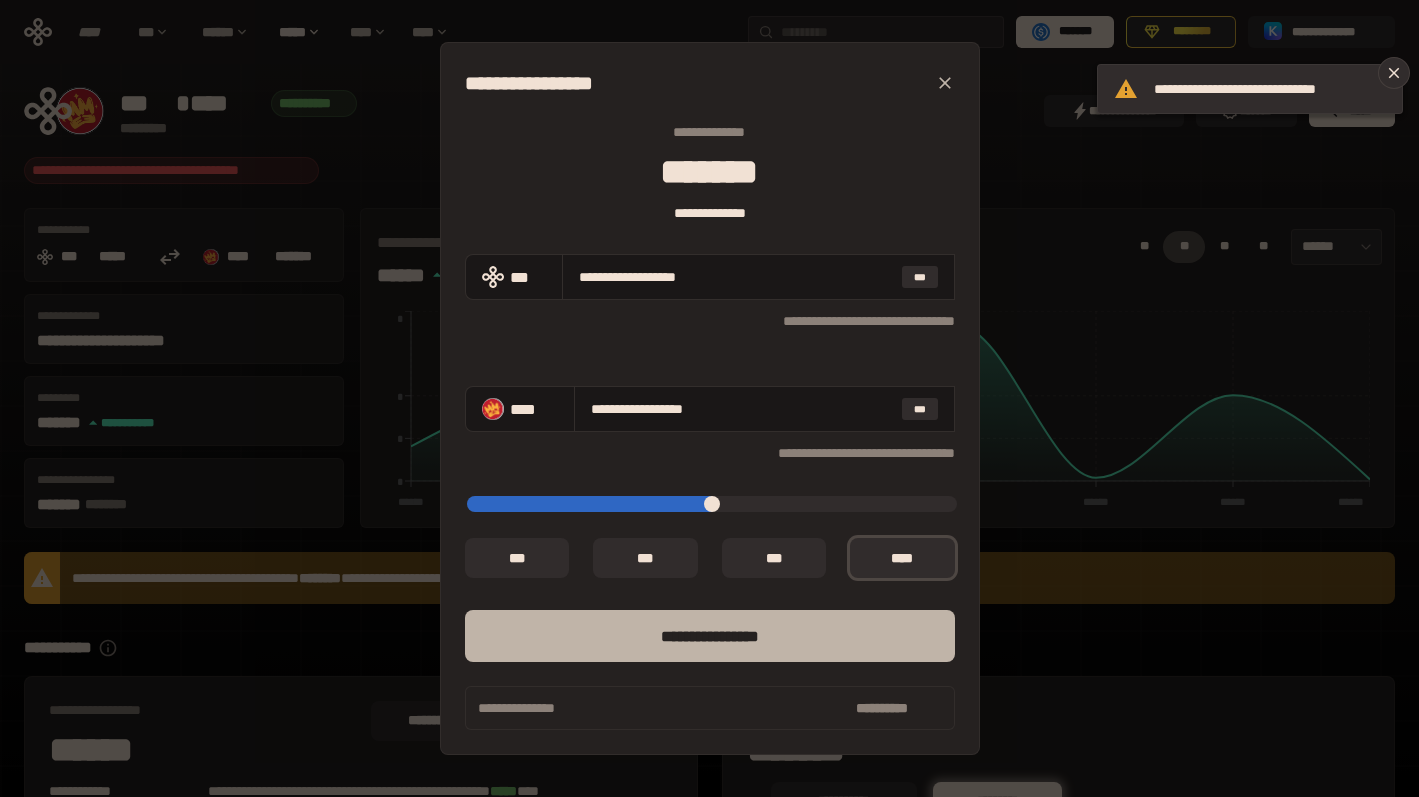 click on "****** *********" at bounding box center (710, 636) 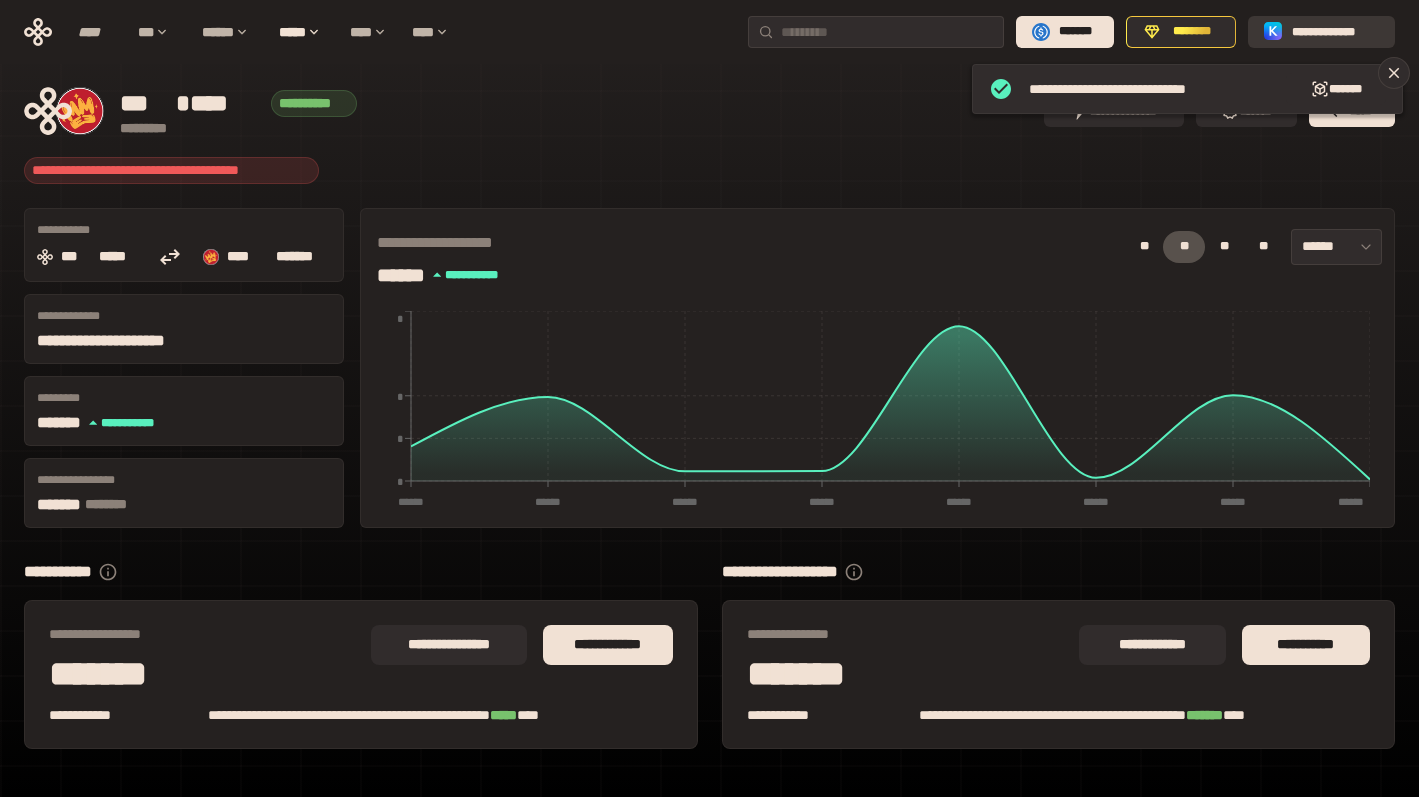 click on "**********" at bounding box center [1335, 32] 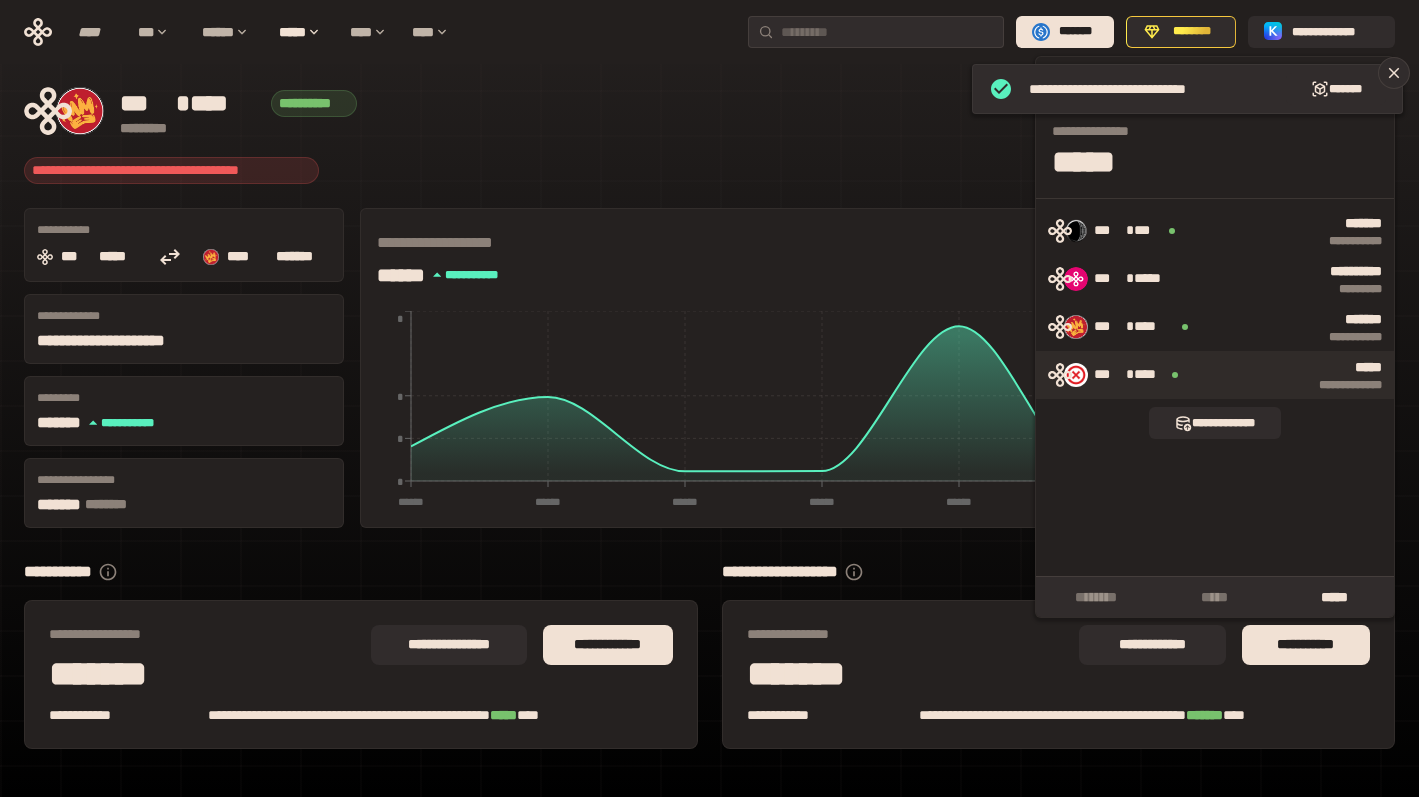 click on "***** ****** ***** *" at bounding box center (1288, 375) 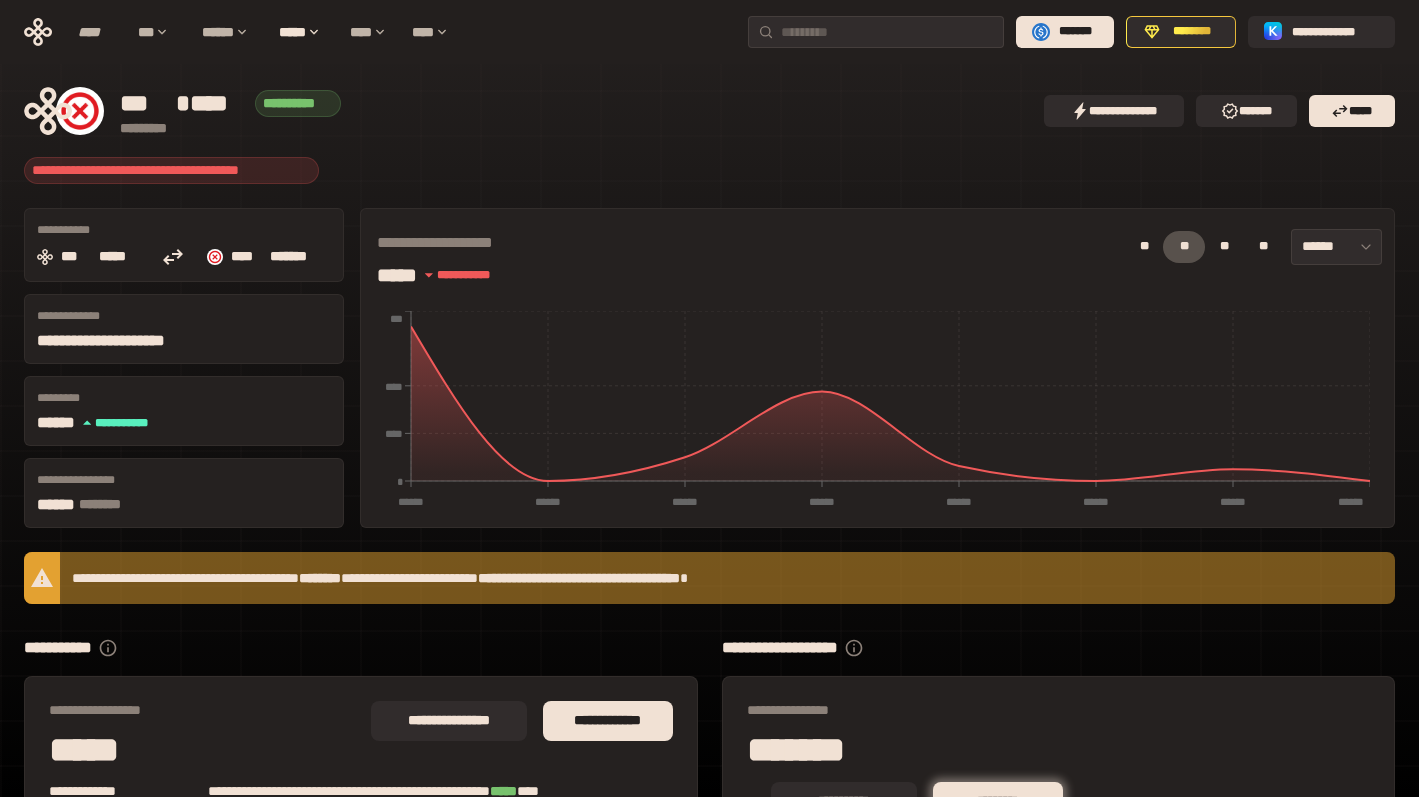 scroll, scrollTop: 142, scrollLeft: 0, axis: vertical 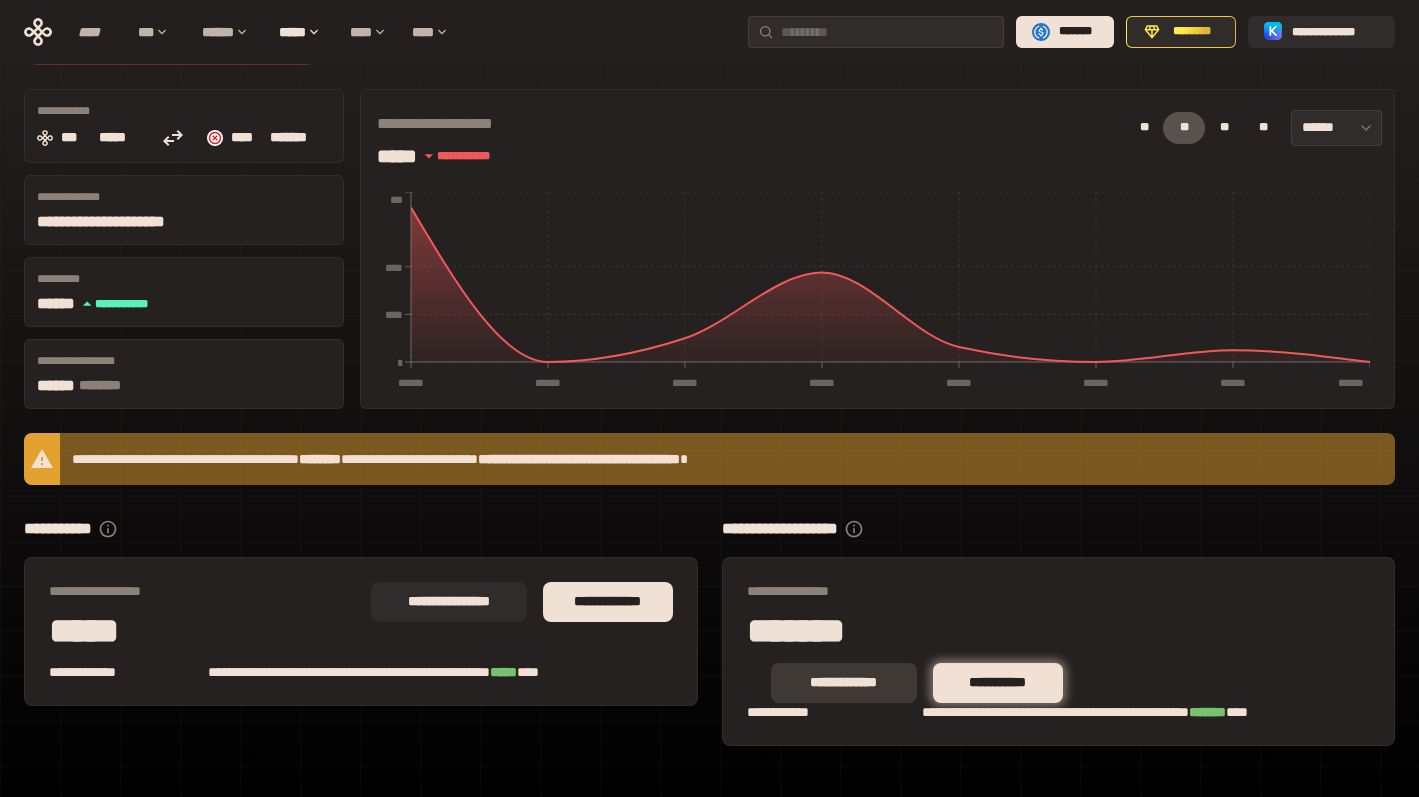click on "**********" at bounding box center (844, 683) 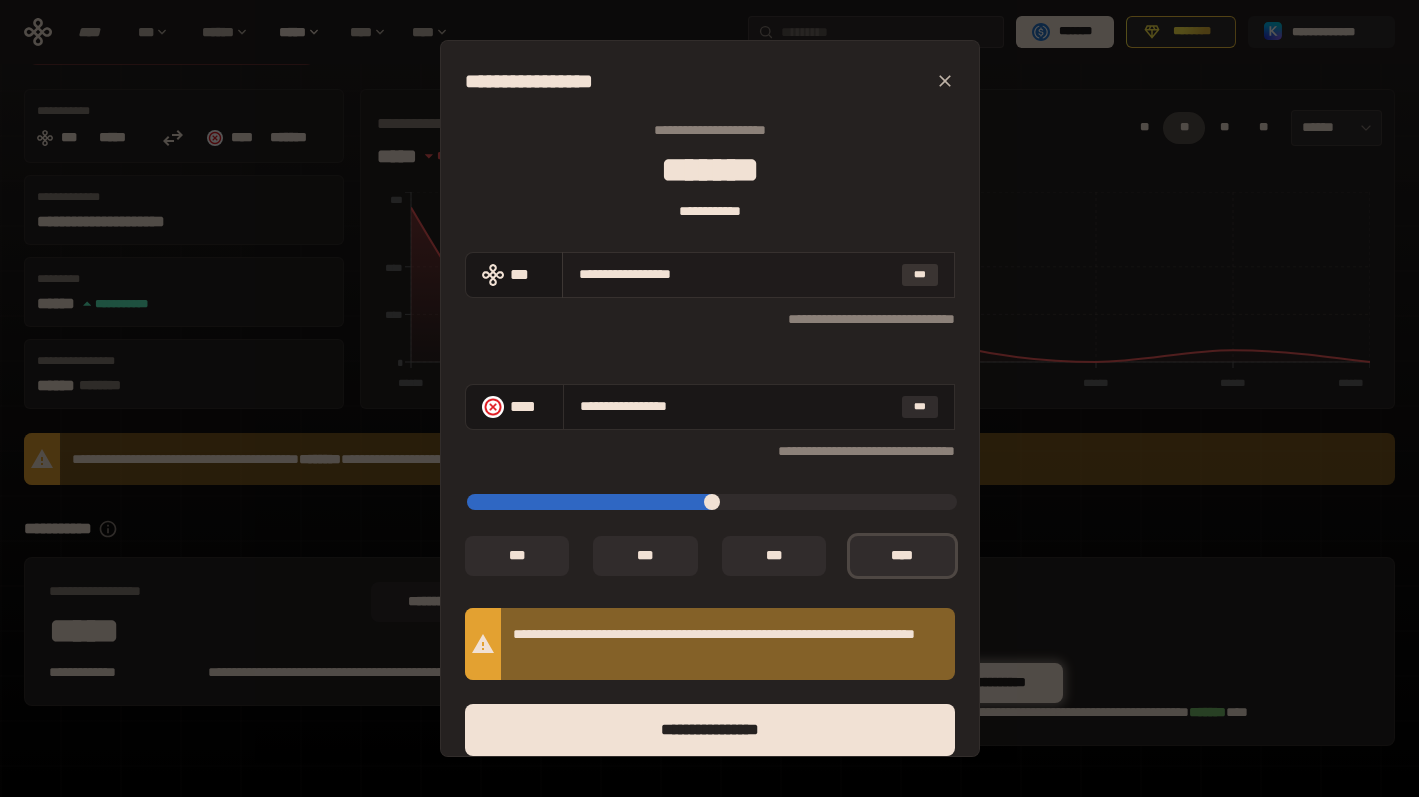 click on "***" at bounding box center [920, 275] 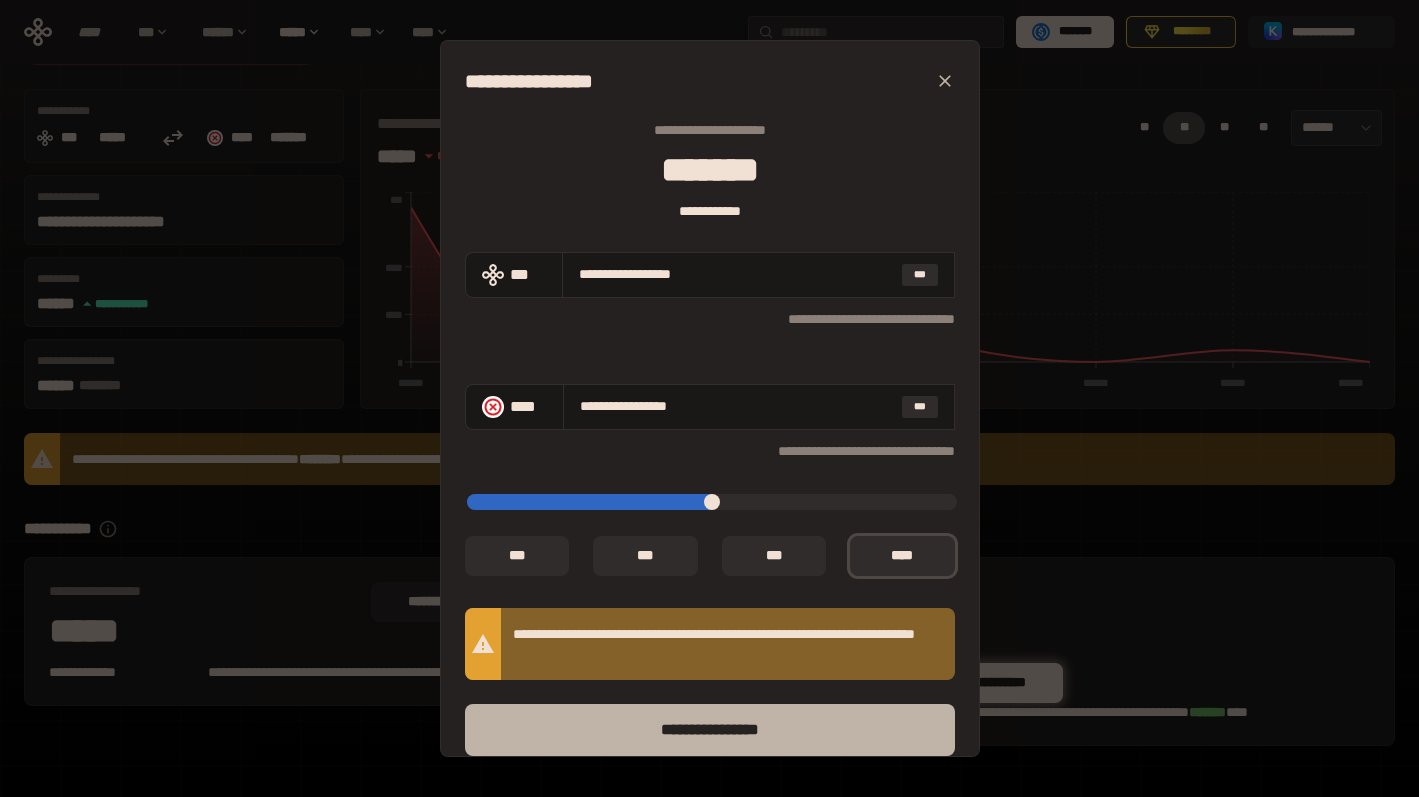 click on "****** *********" at bounding box center (710, 730) 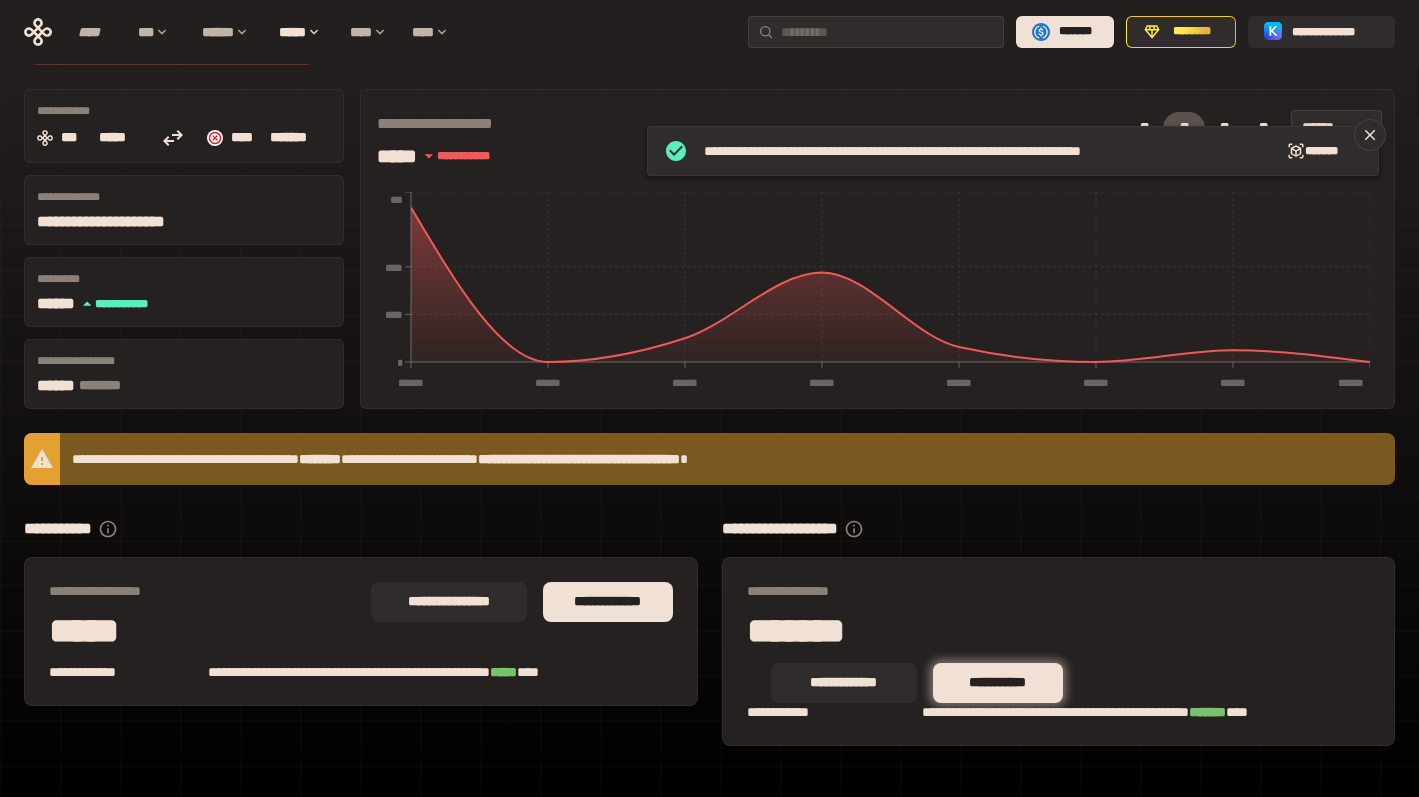 click on "**********" at bounding box center [901, 591] 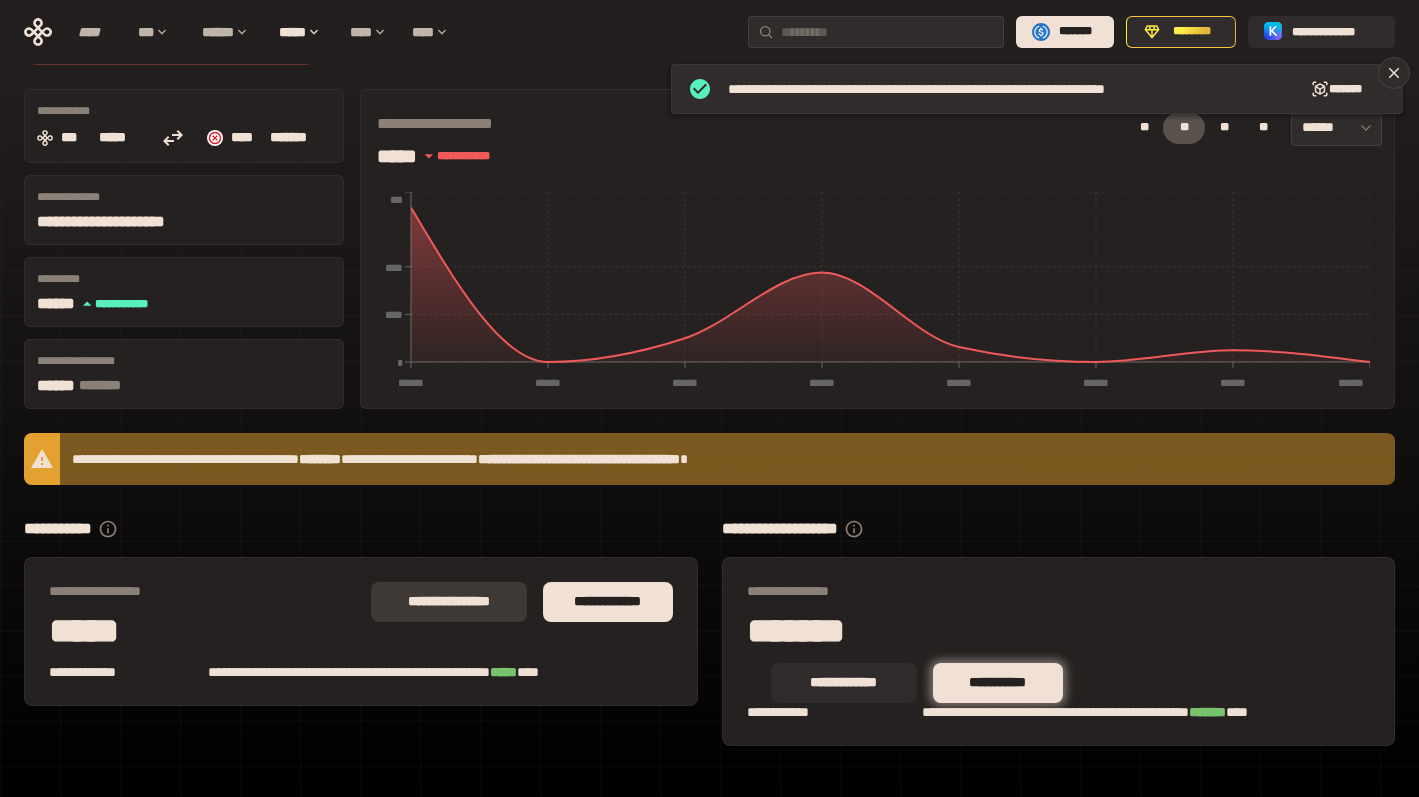 click on "**********" at bounding box center (449, 602) 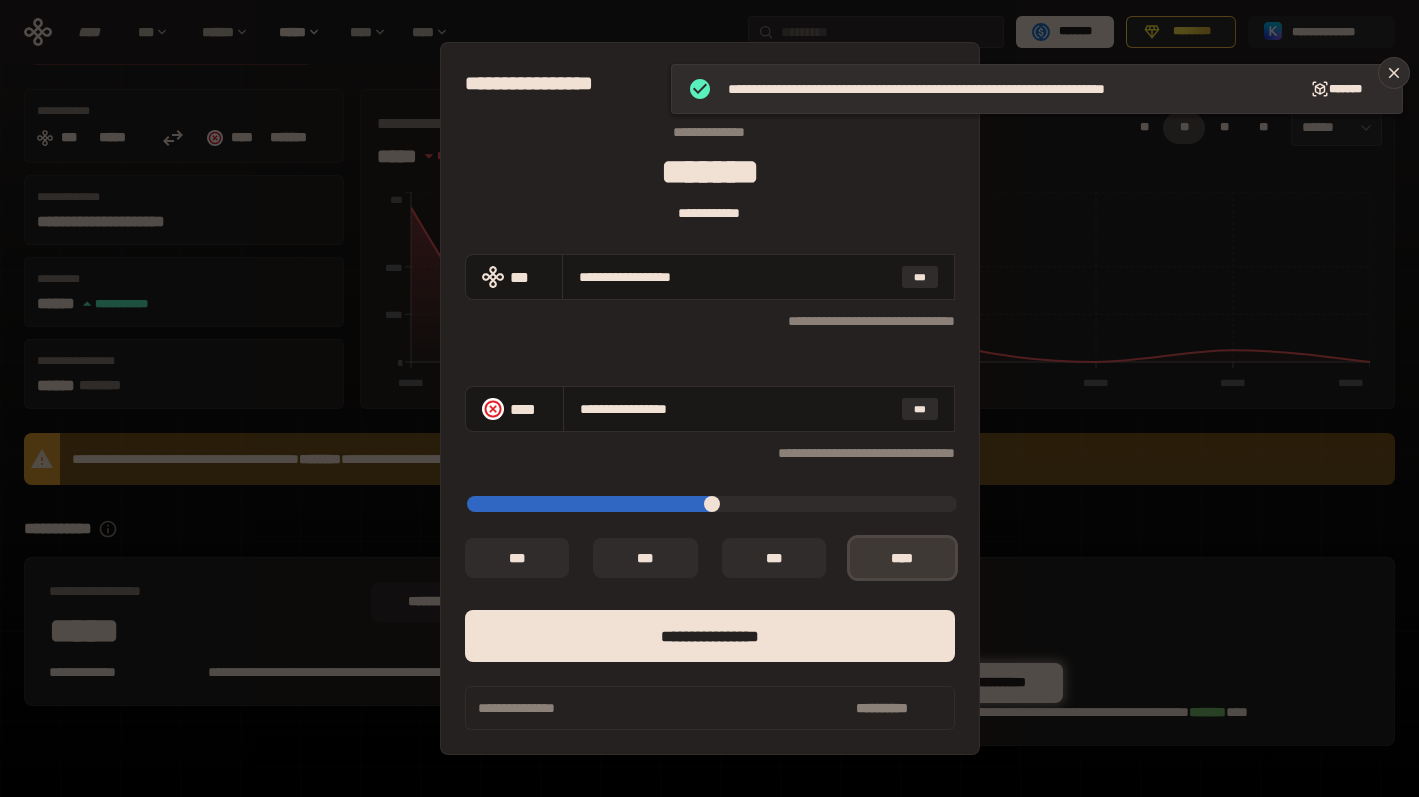 click on "*** *" at bounding box center [902, 558] 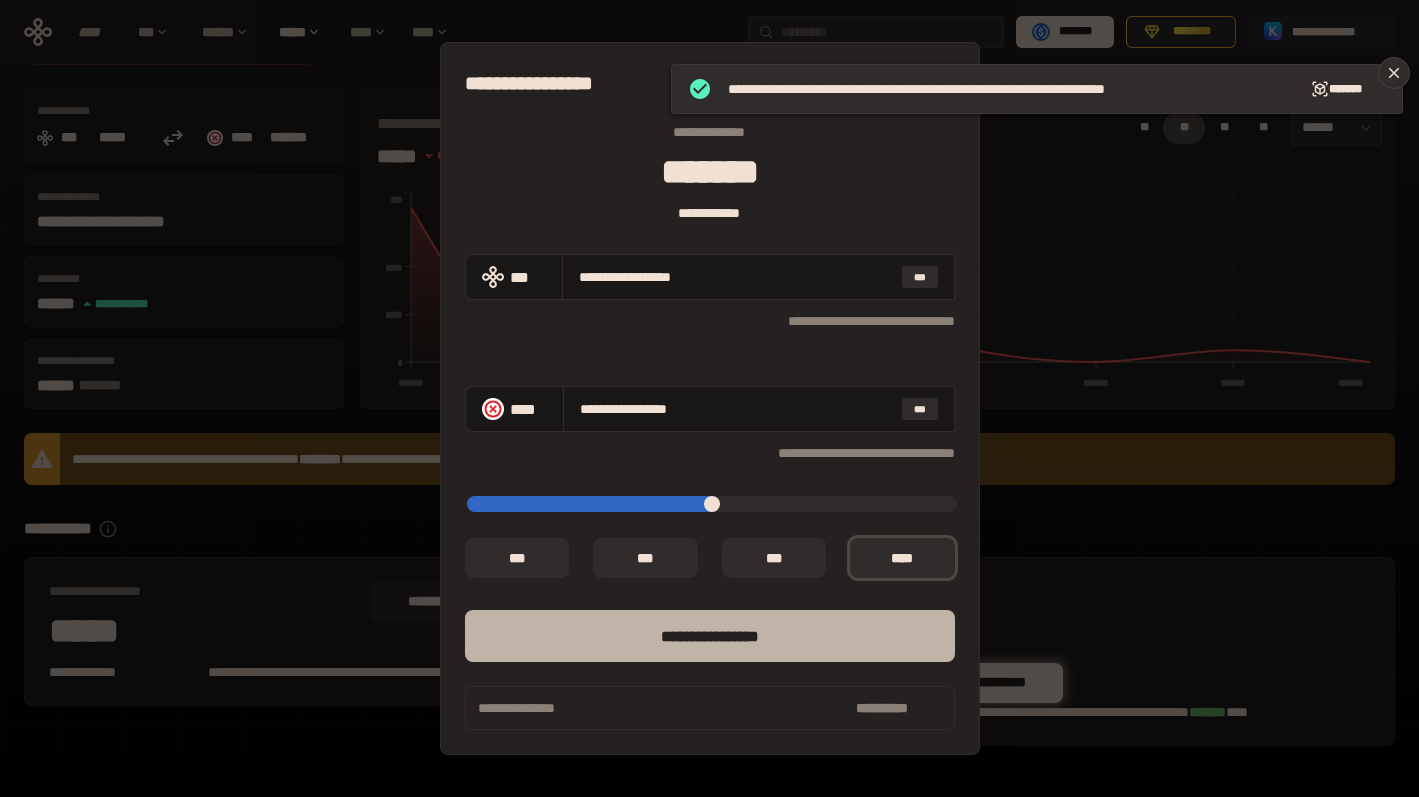 click on "****** *********" at bounding box center [710, 636] 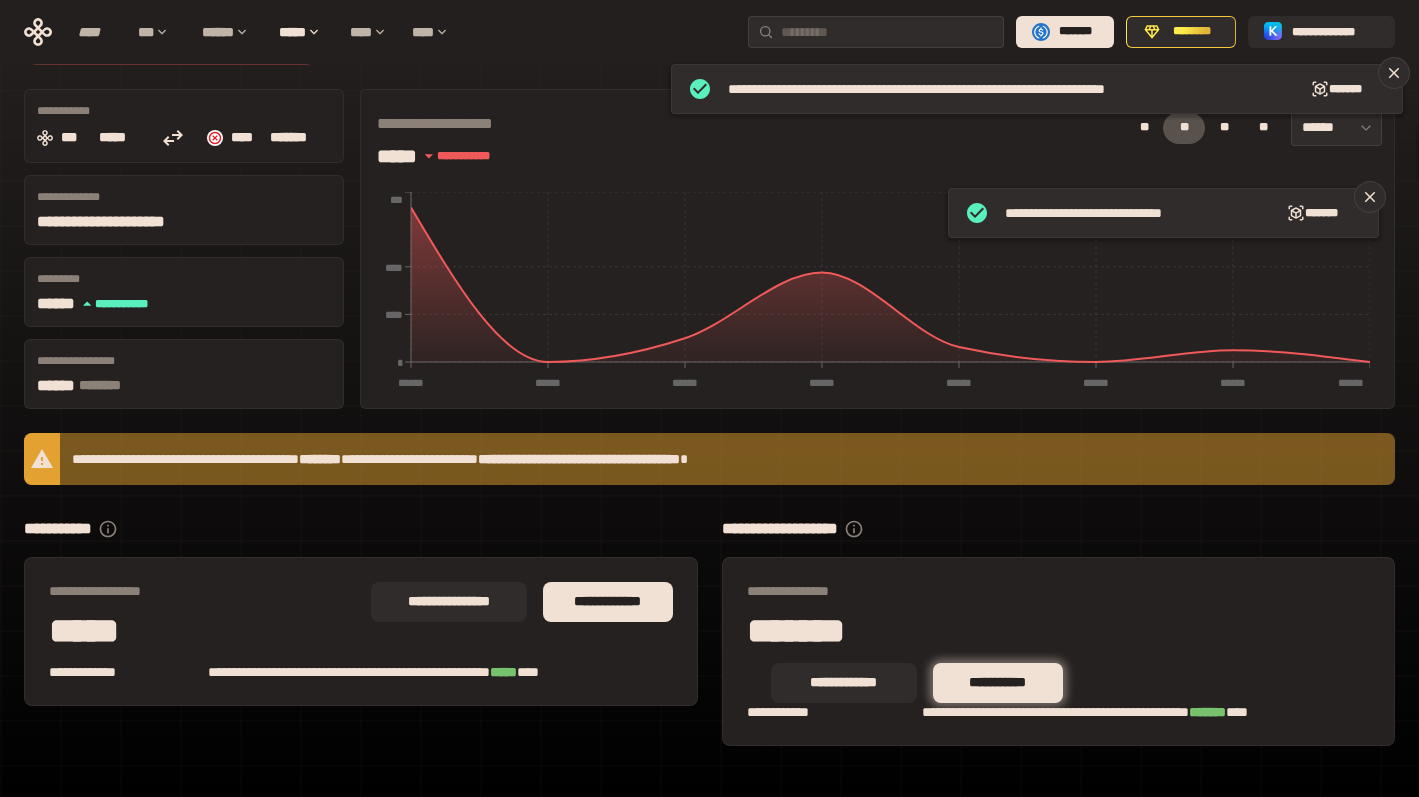 scroll, scrollTop: 66, scrollLeft: 0, axis: vertical 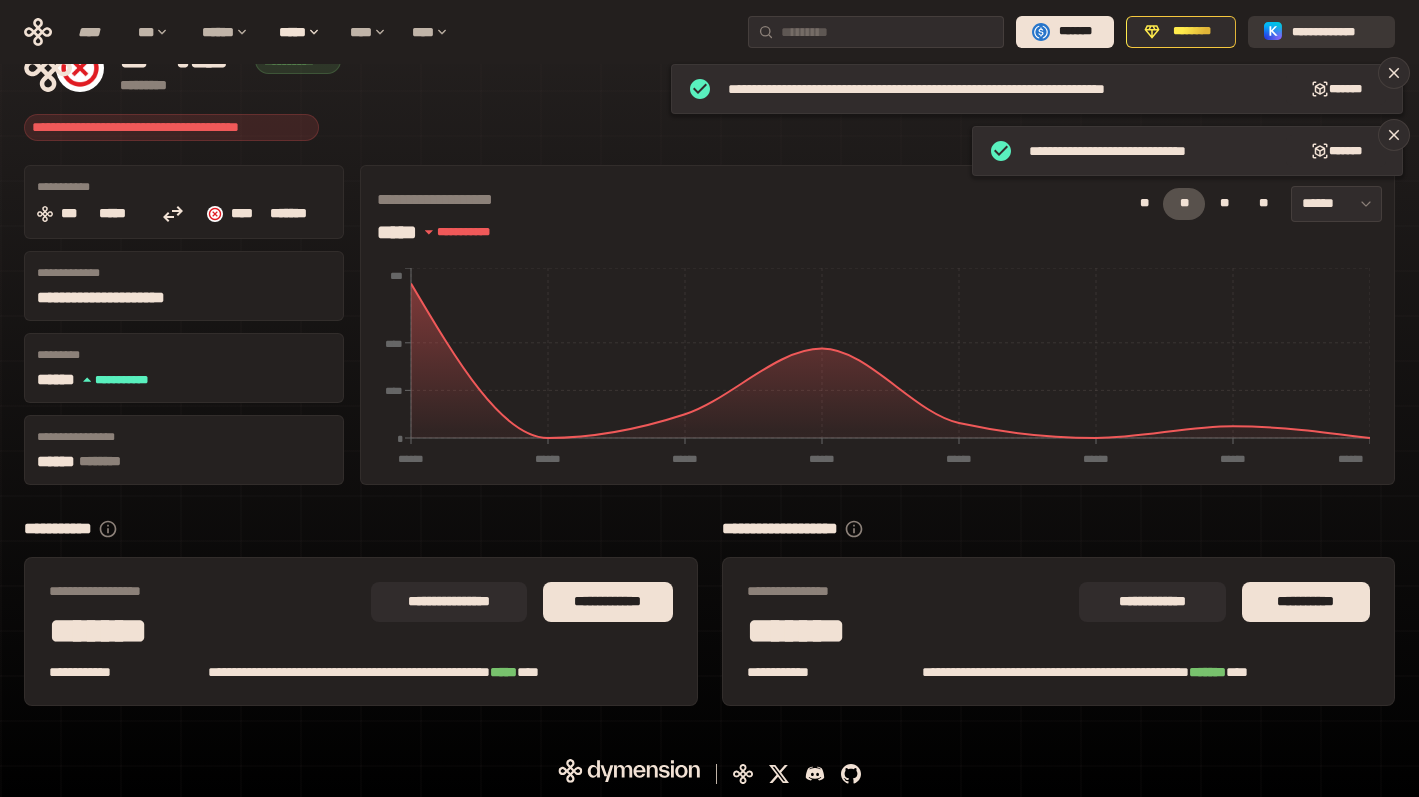 click on "**********" at bounding box center (1335, 32) 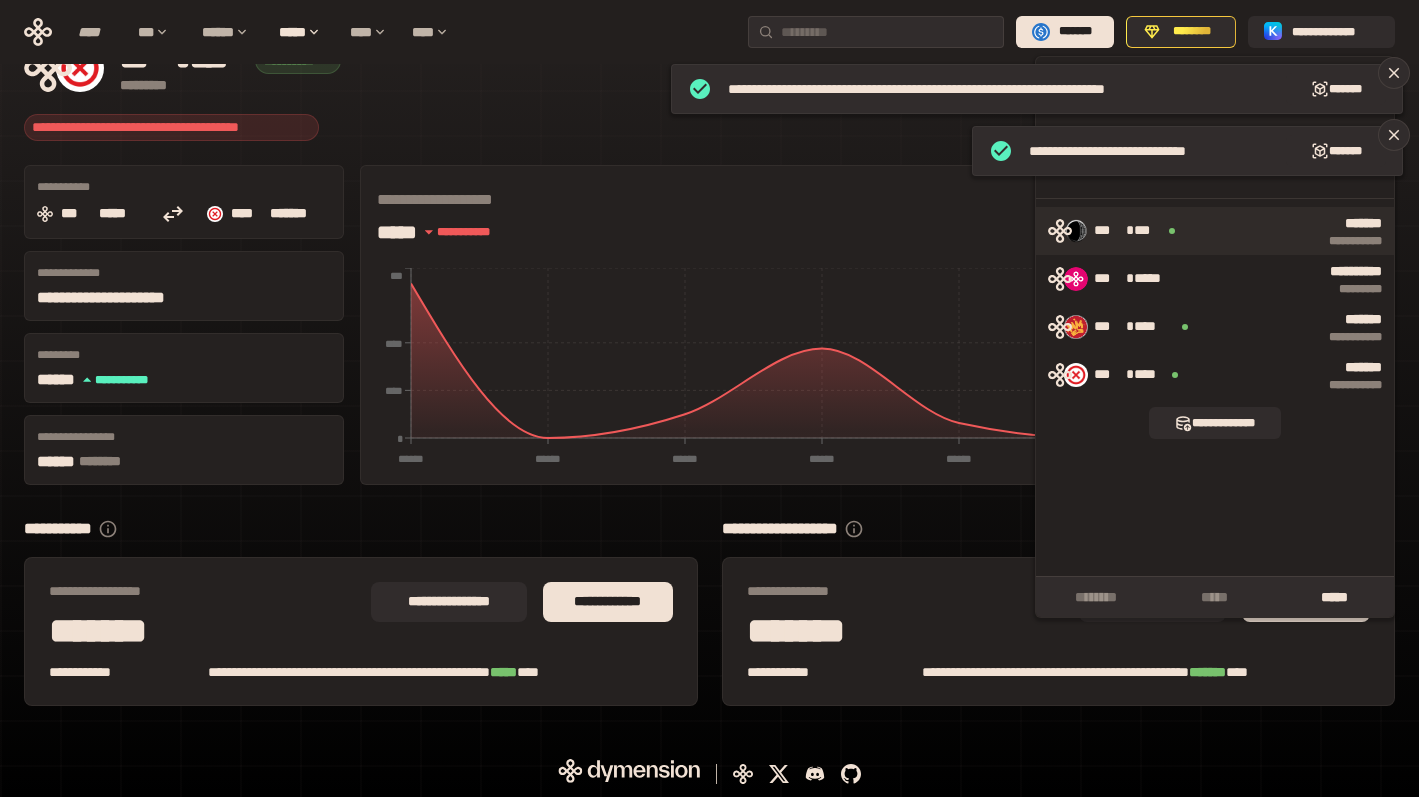 click on "***" at bounding box center (1149, 231) 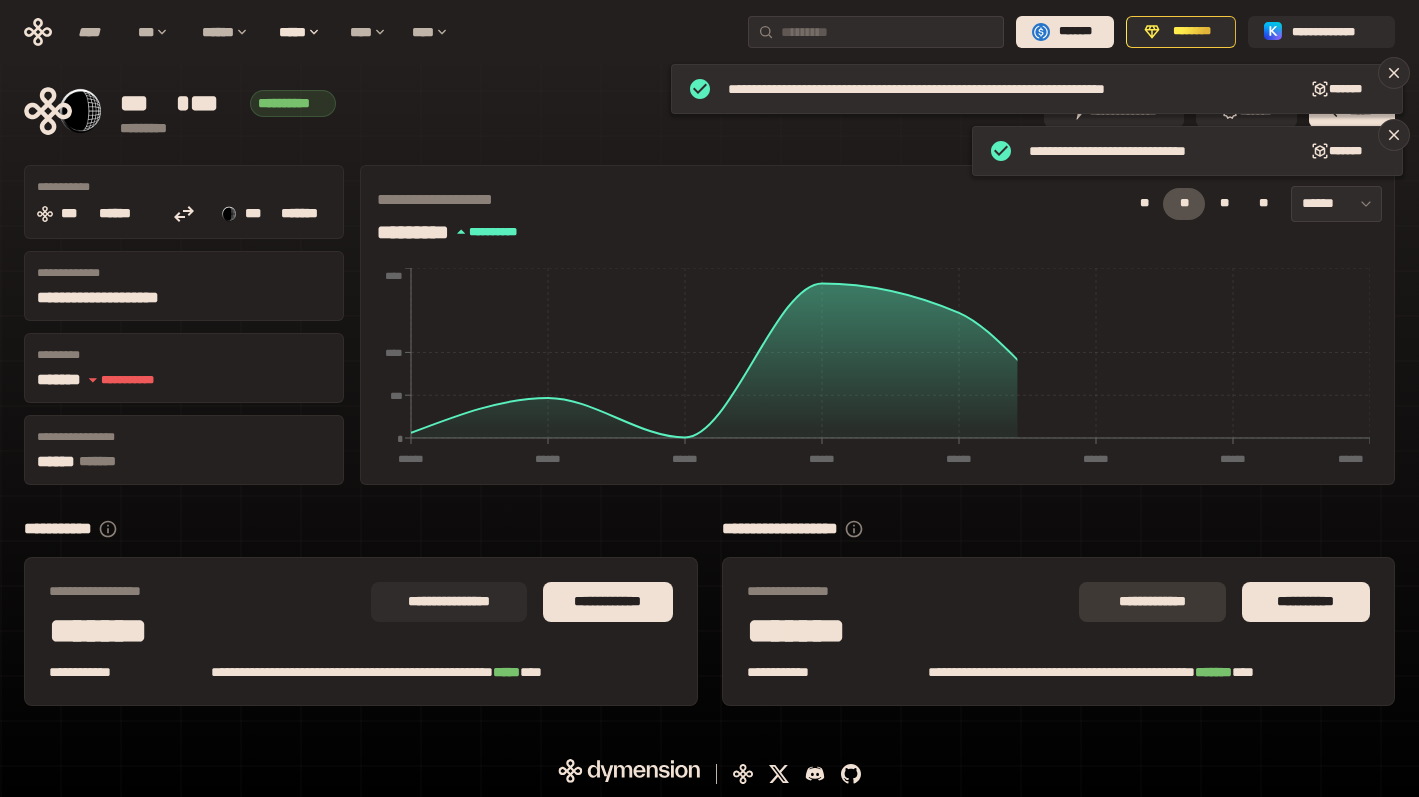 click on "**********" at bounding box center (1152, 602) 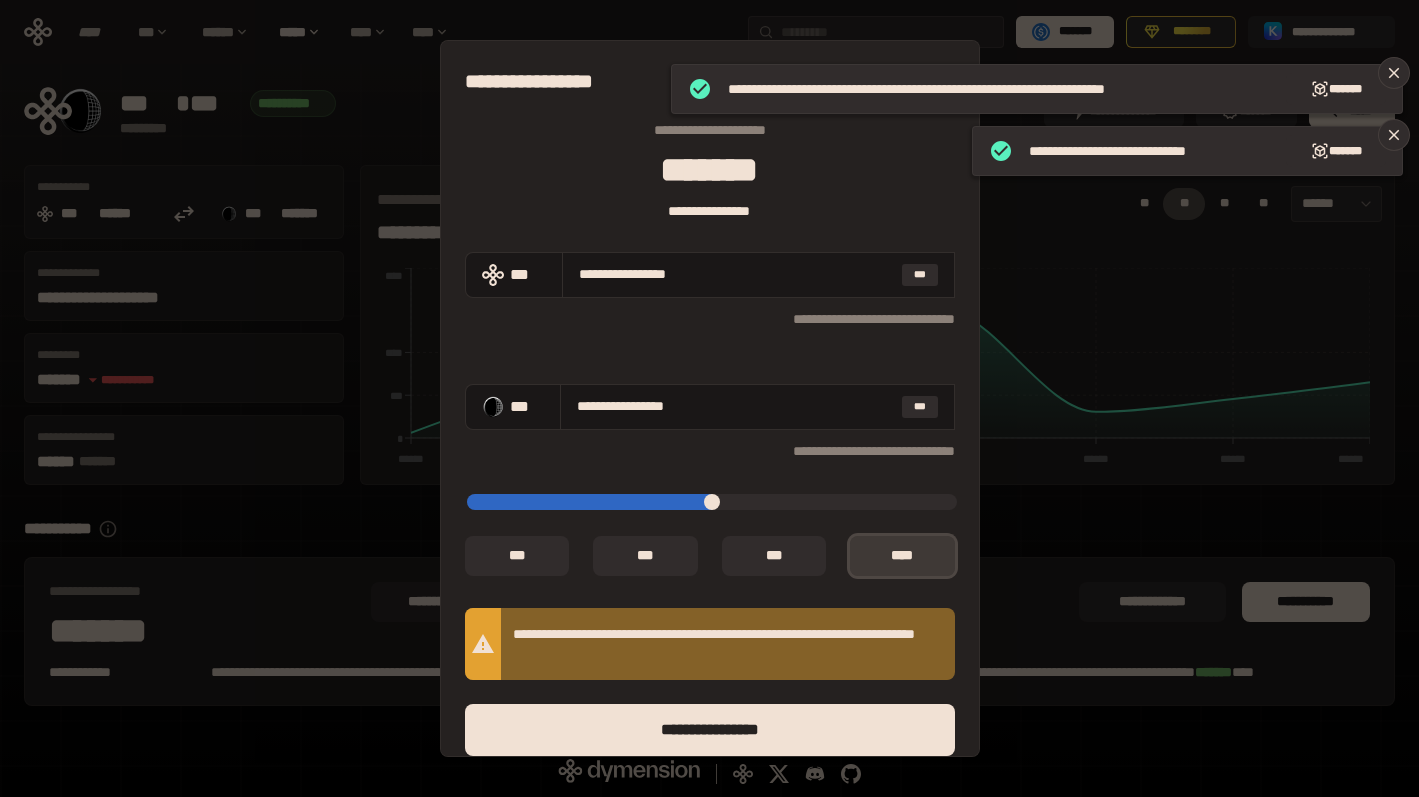 click on "*** *" at bounding box center [902, 556] 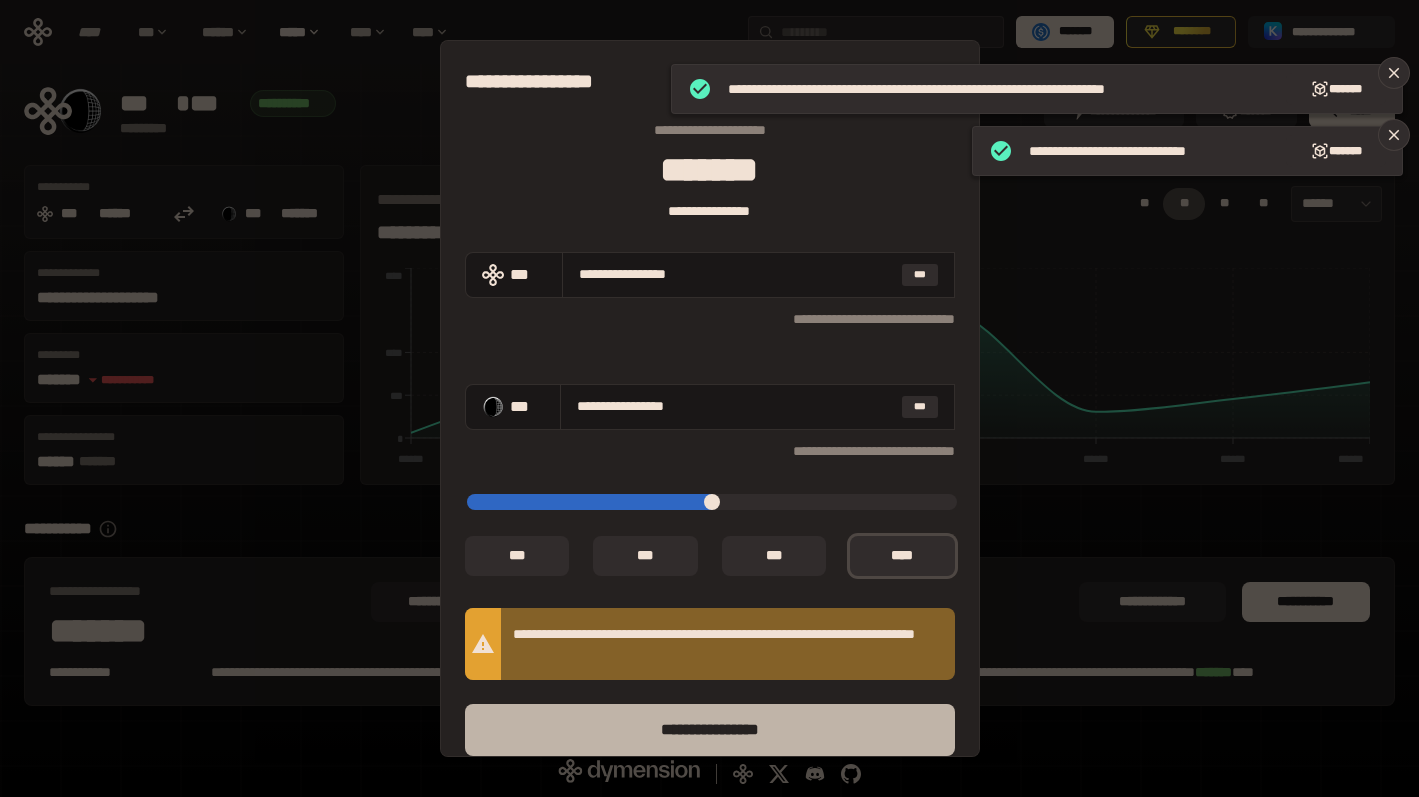 click on "****** *********" at bounding box center (710, 730) 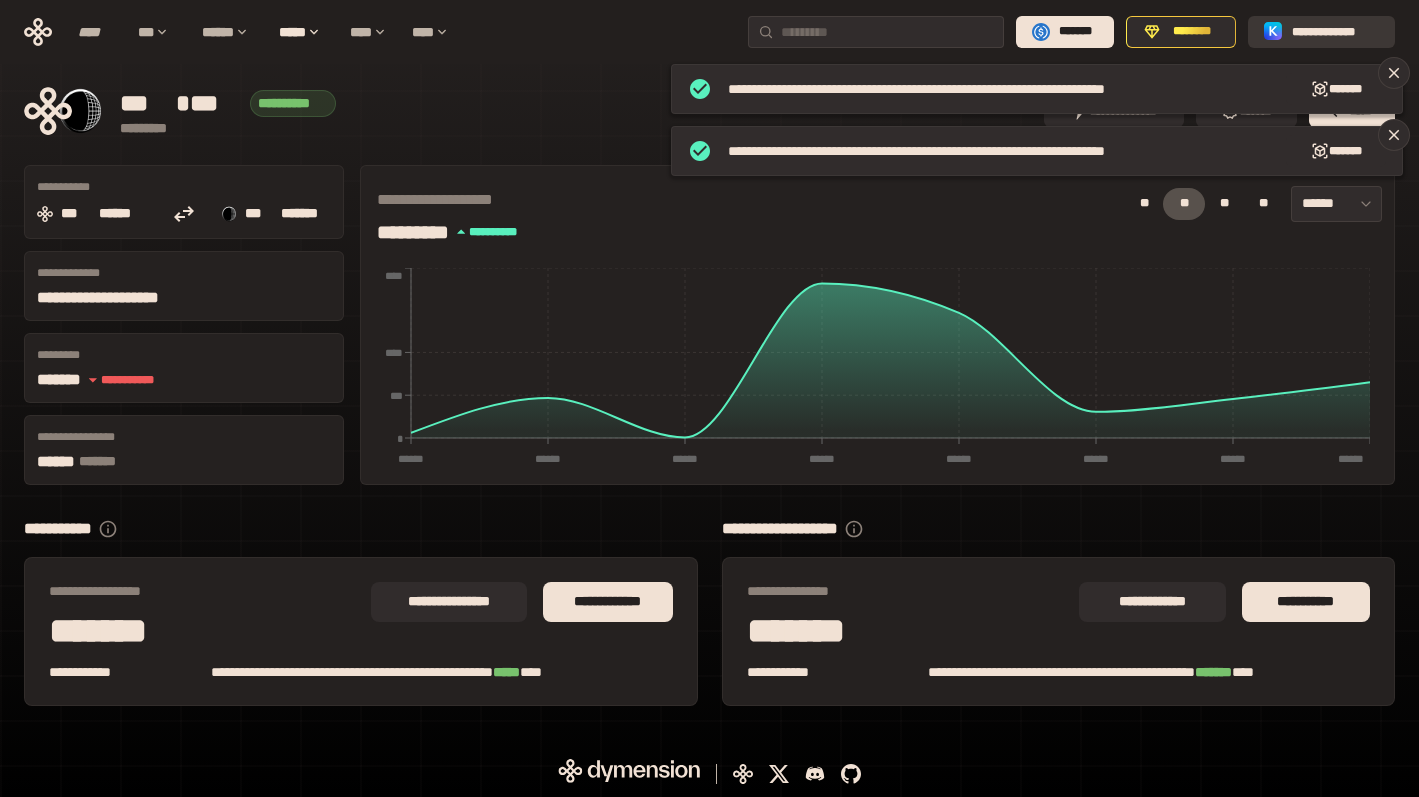 click on "**********" at bounding box center (1335, 32) 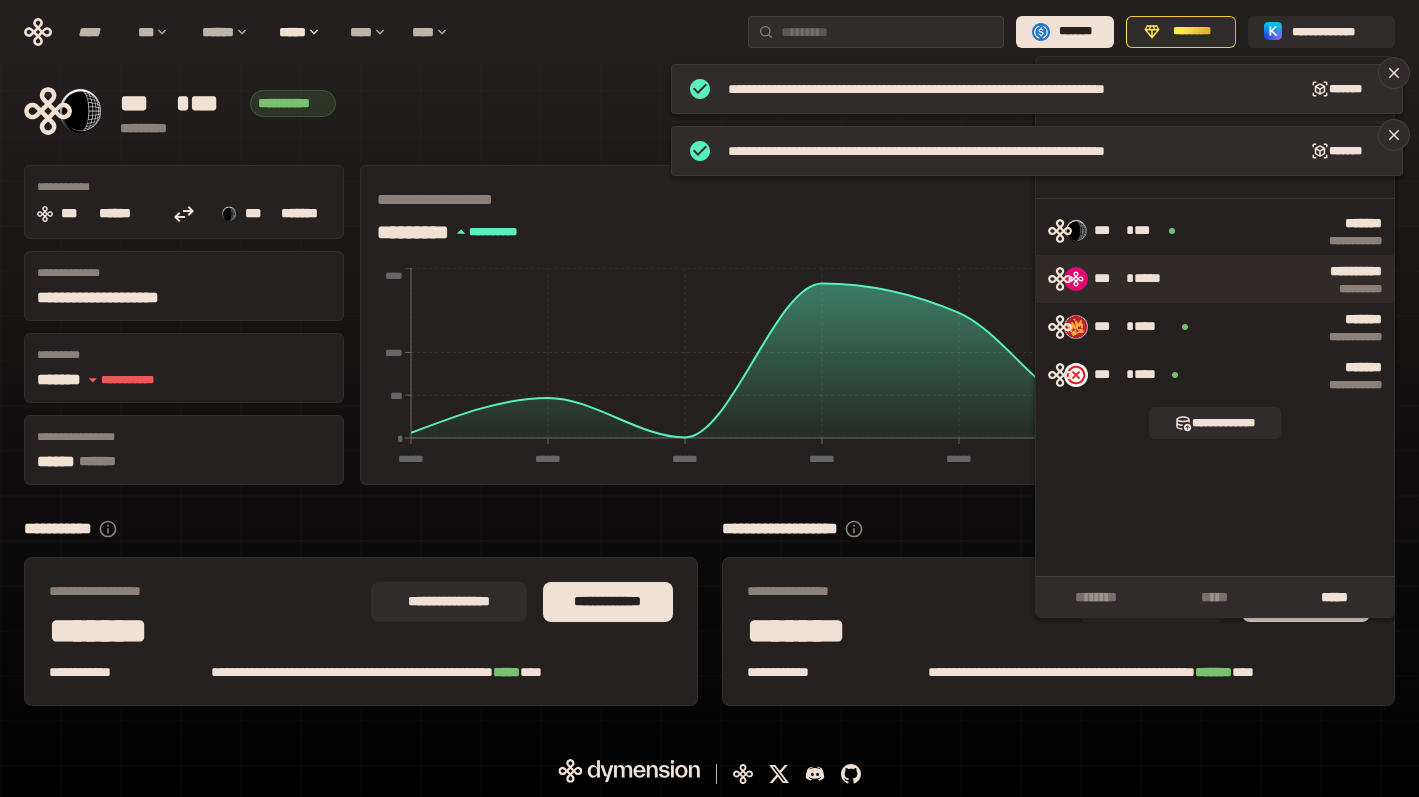 click on "****** * *" at bounding box center [1286, 289] 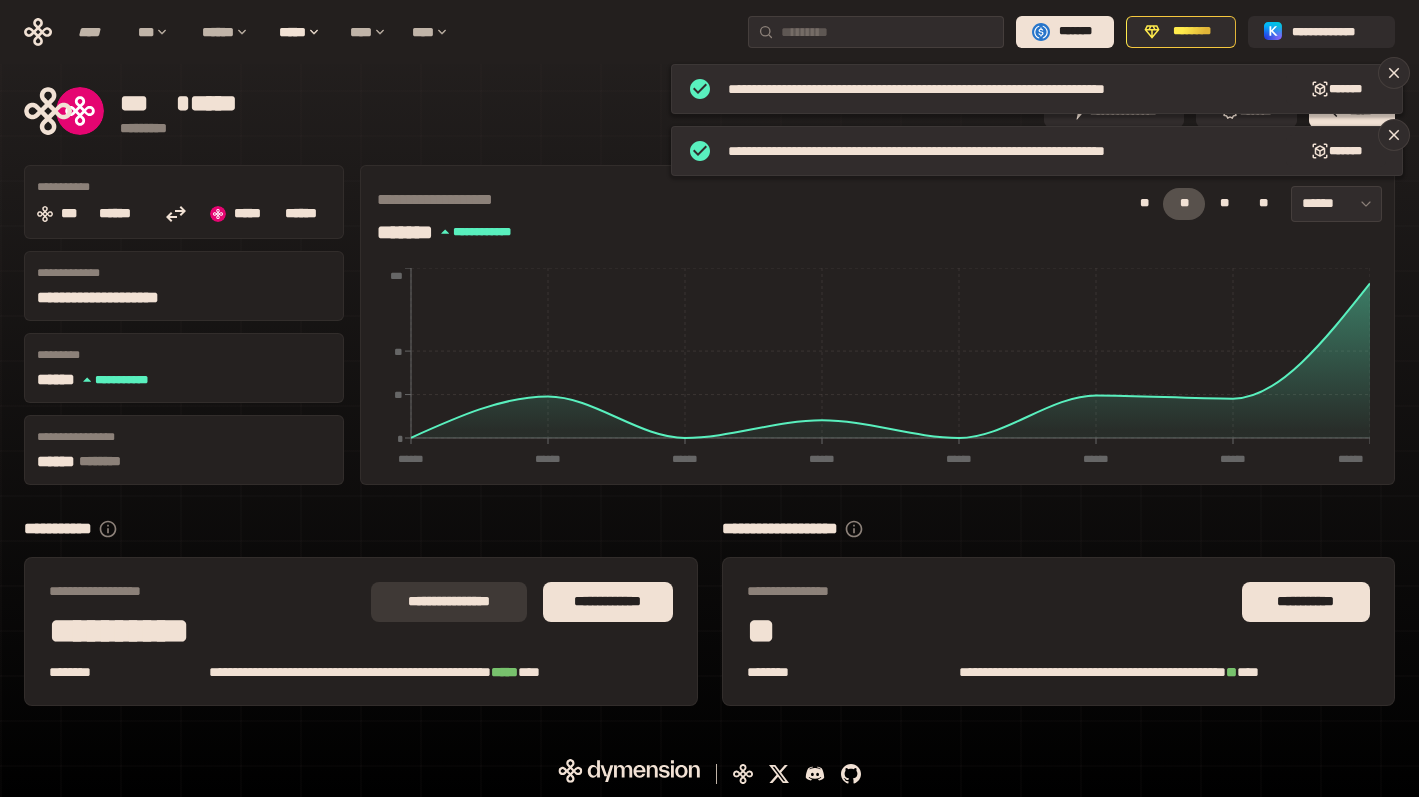 click on "**********" at bounding box center (449, 602) 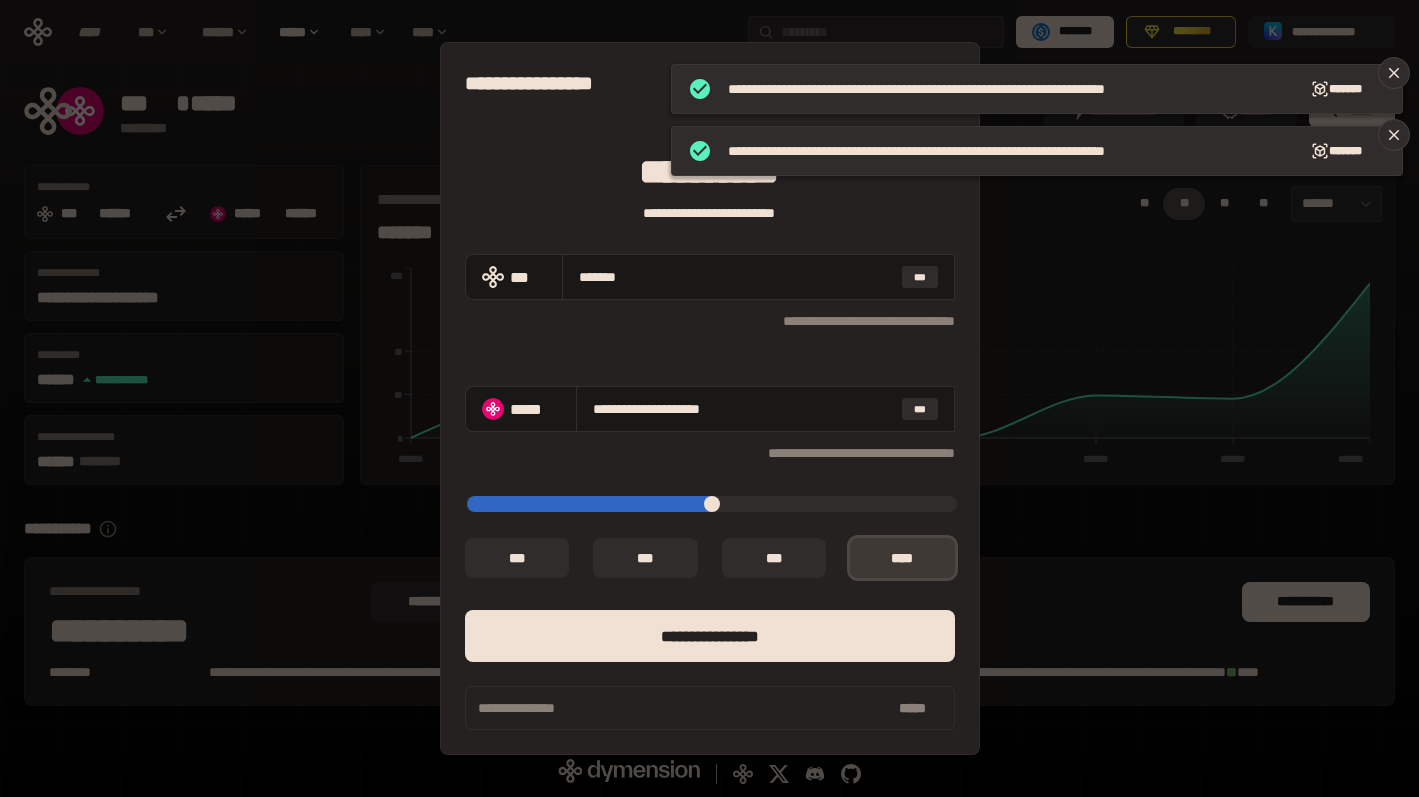 click on "*** *" at bounding box center (902, 558) 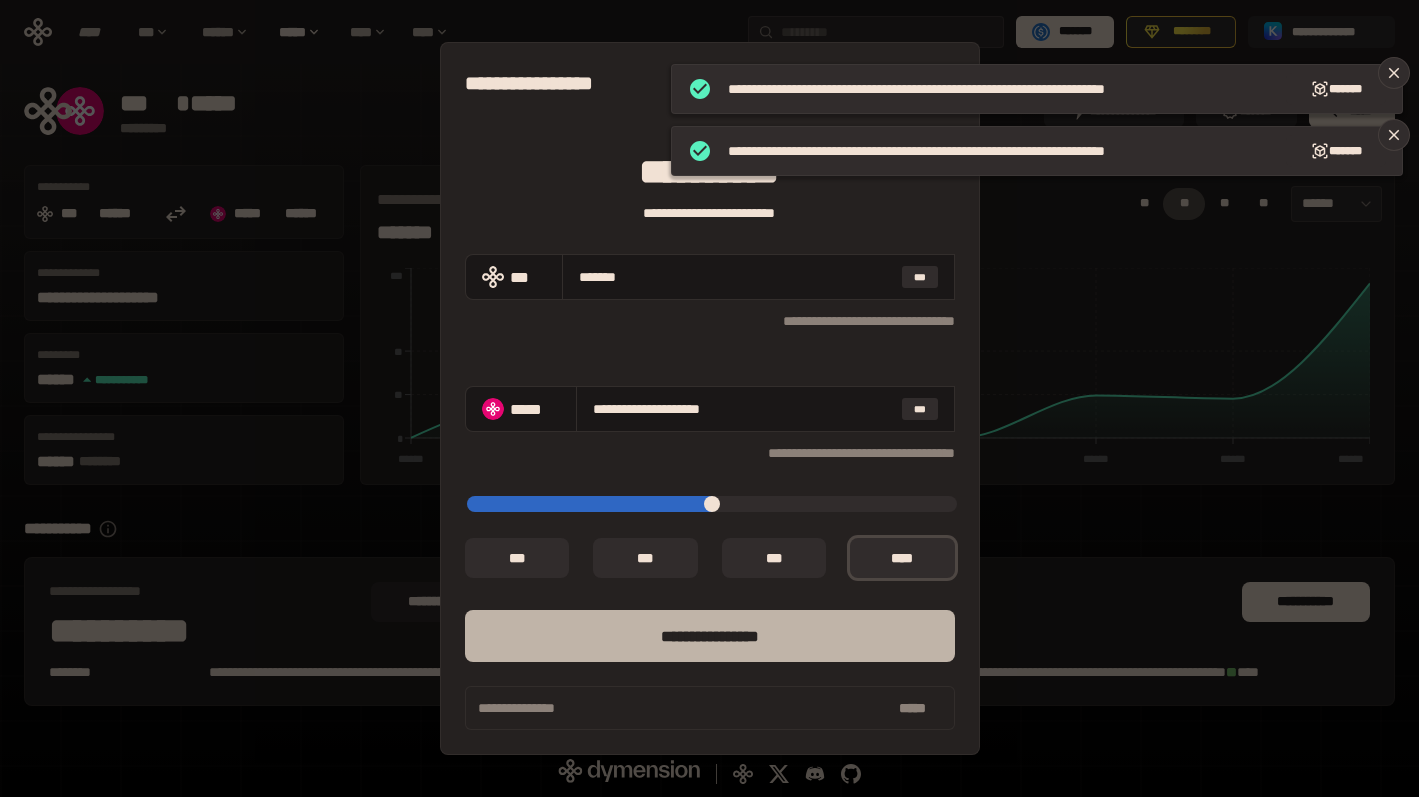 click on "****** *********" at bounding box center [710, 636] 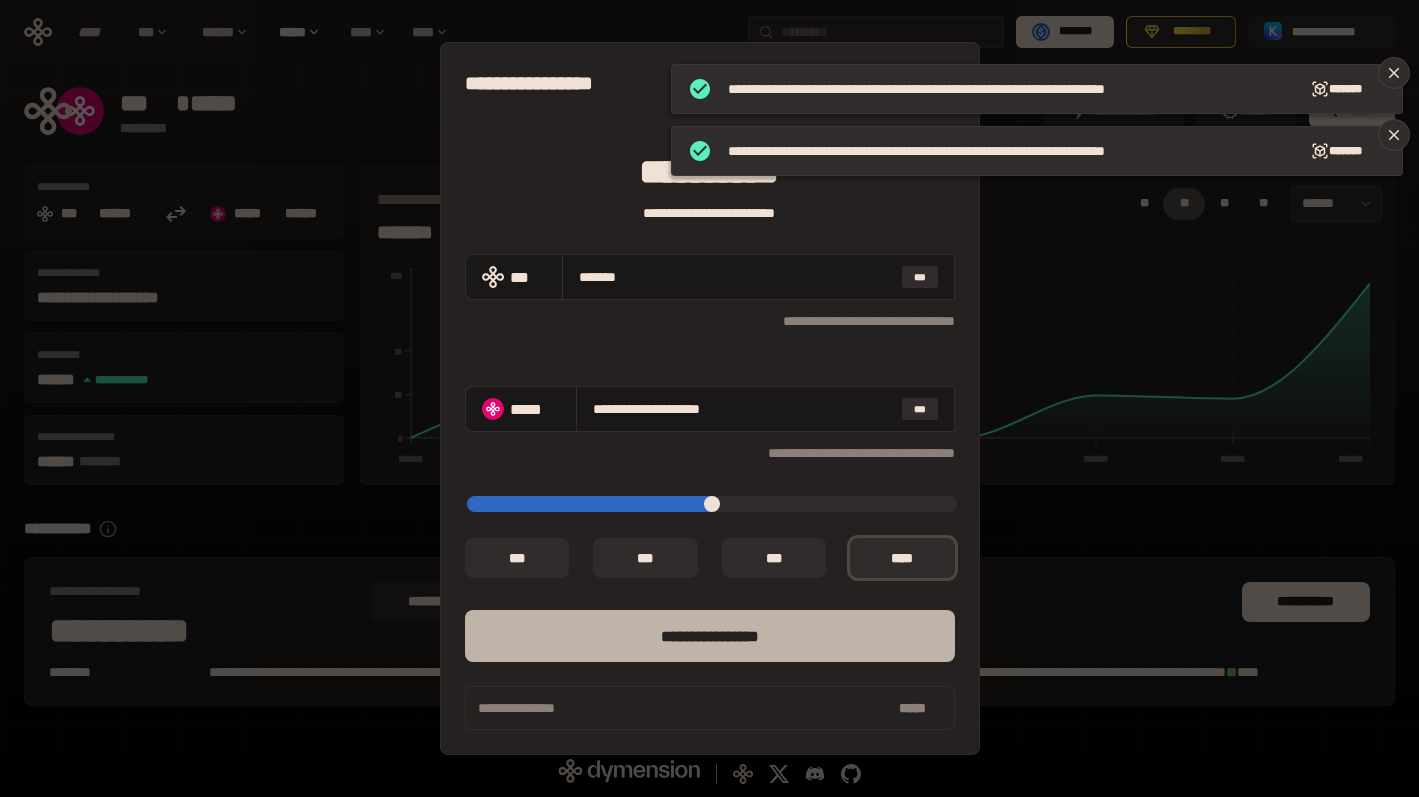 type on "*" 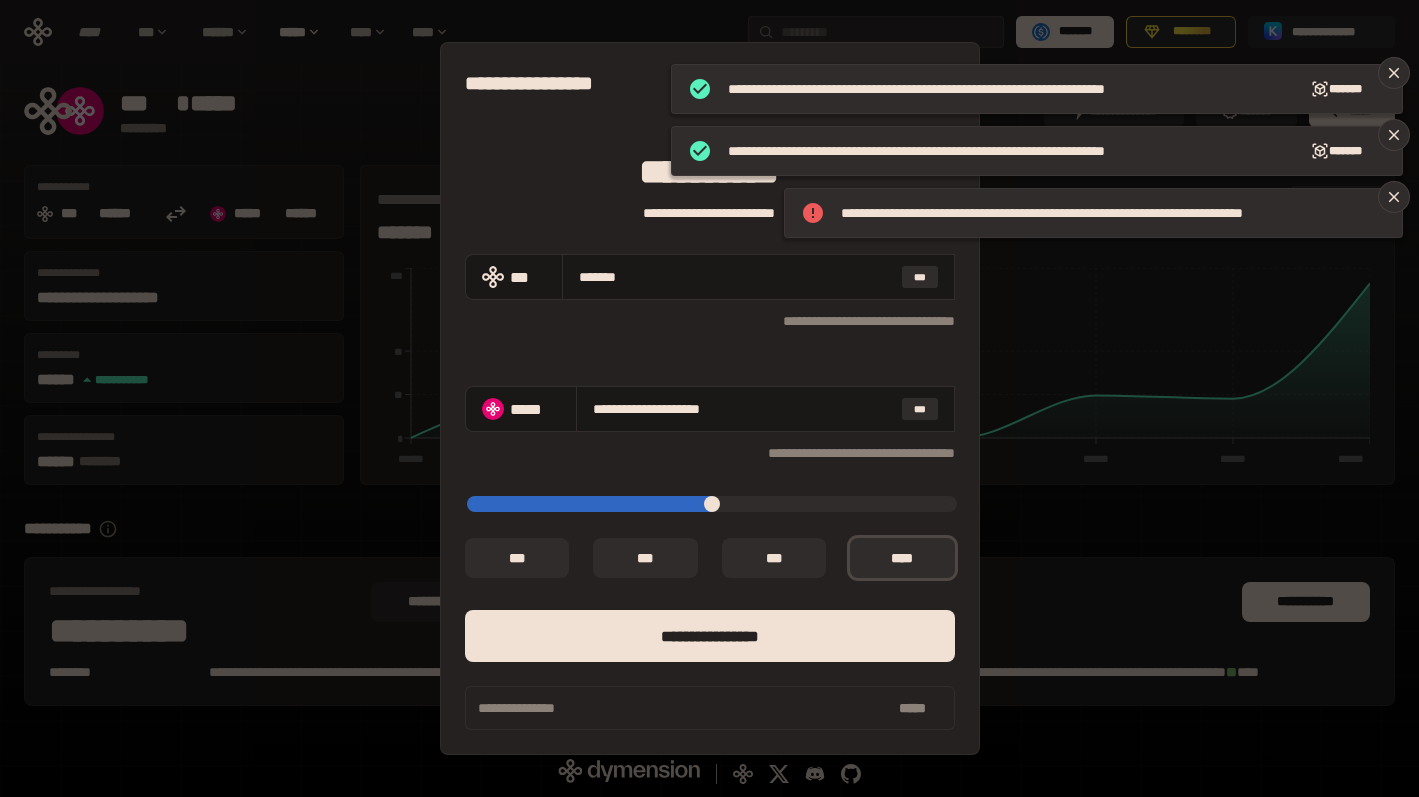 click on "**********" at bounding box center (709, 398) 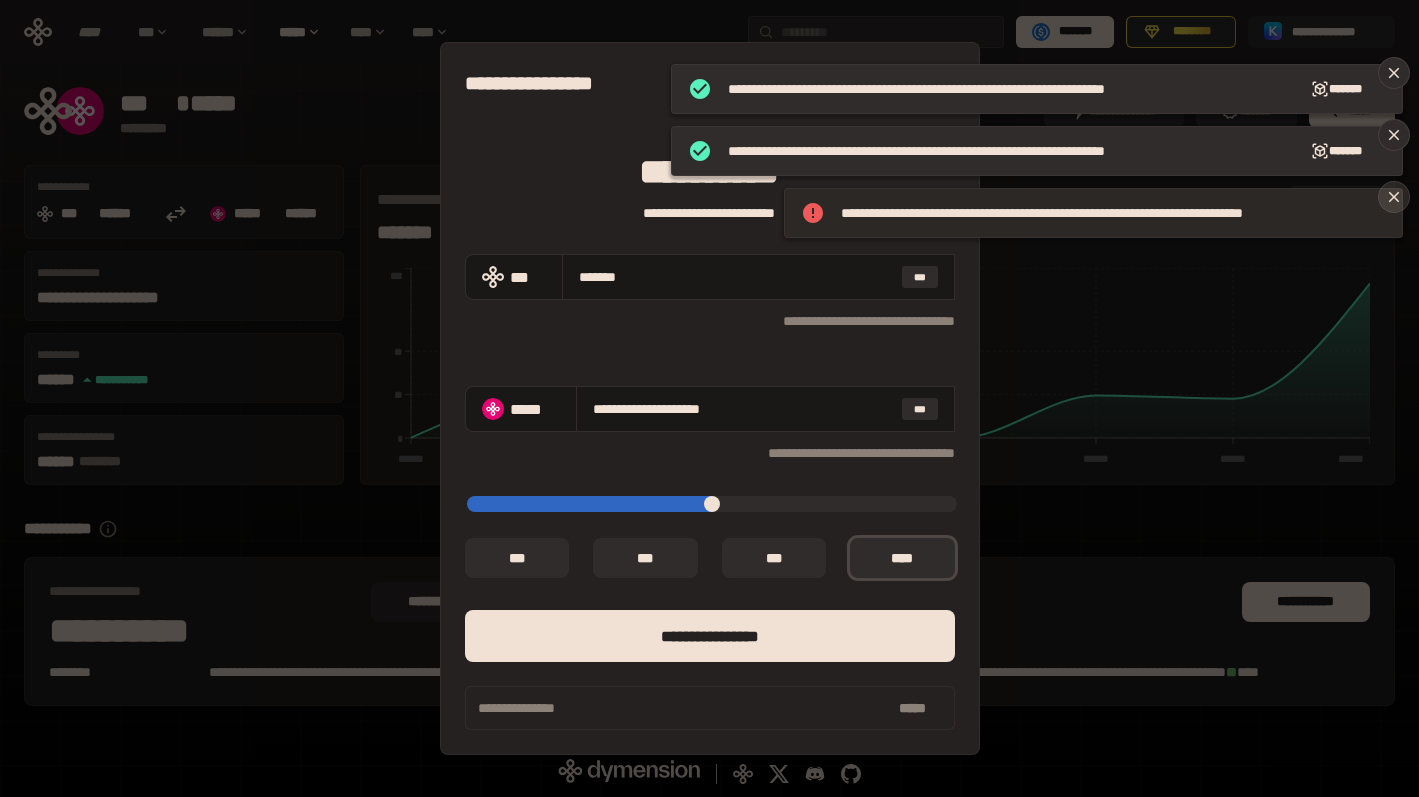 click 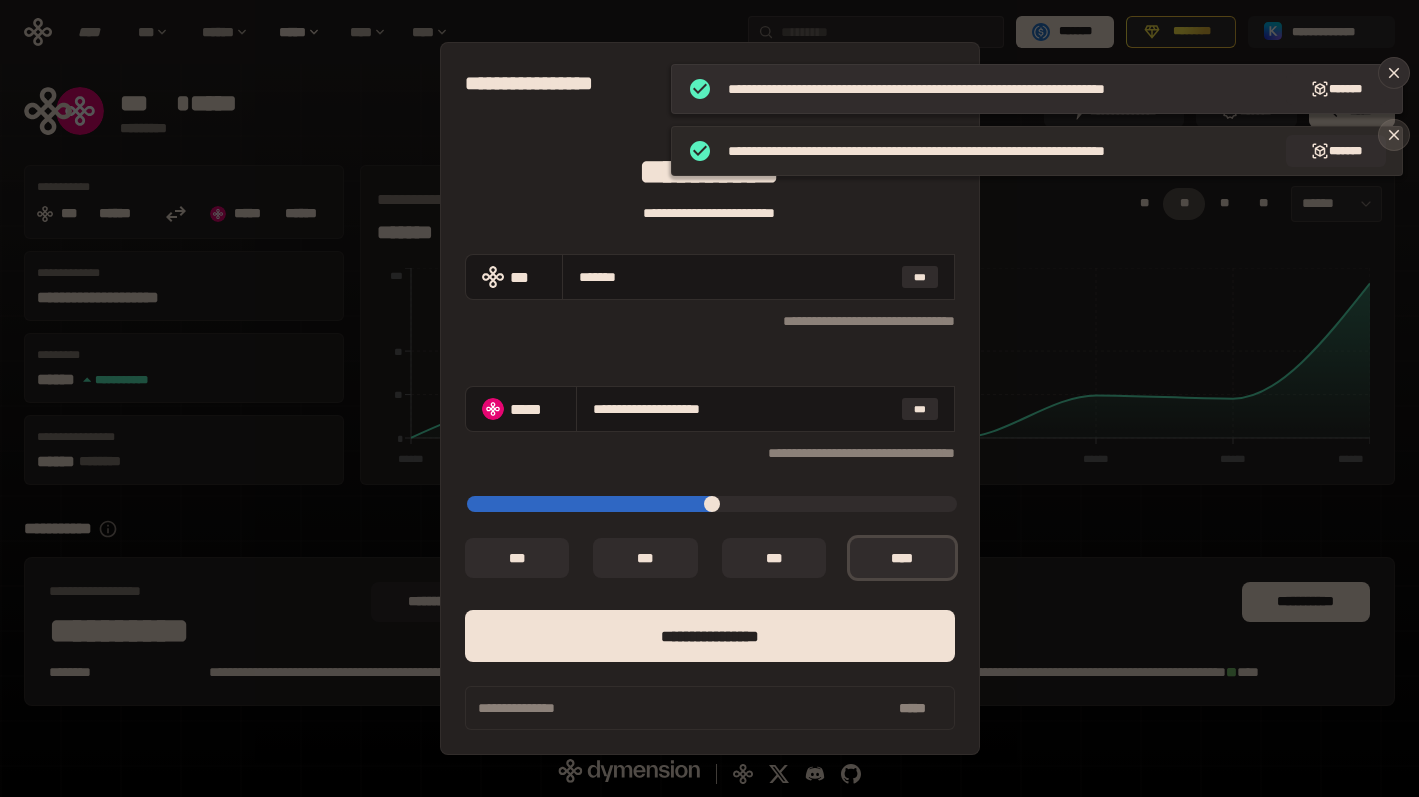 click 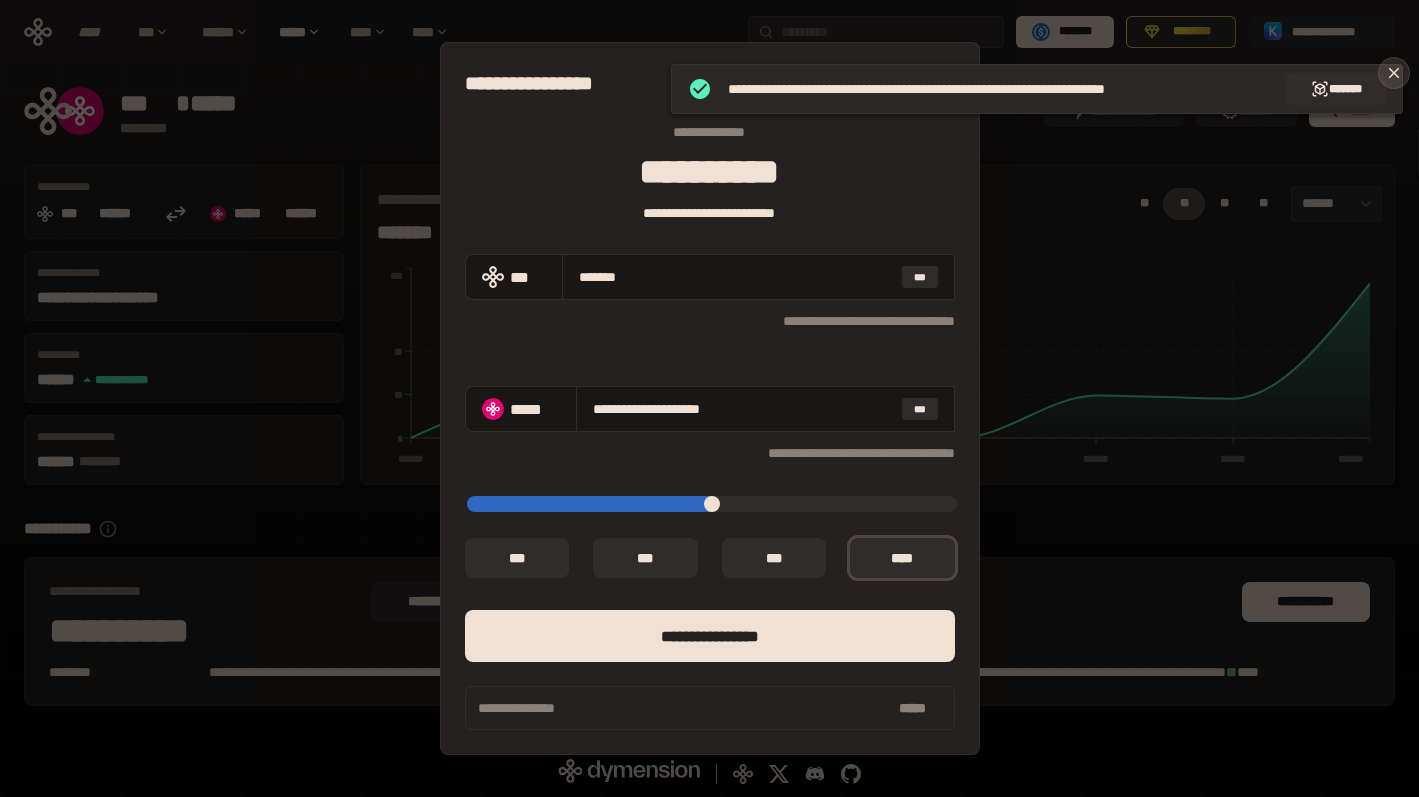 click at bounding box center [1394, 73] 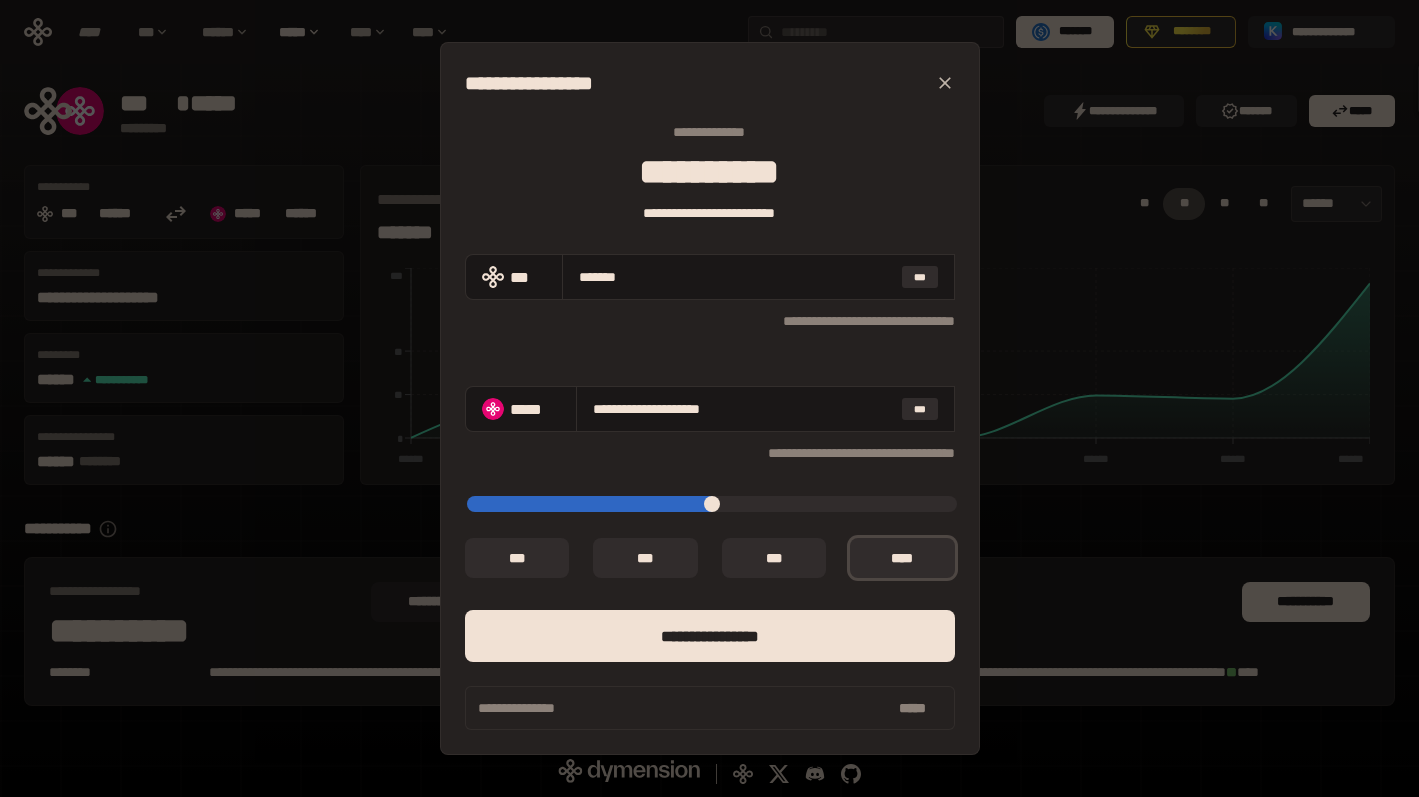 click on "**********" at bounding box center (709, 398) 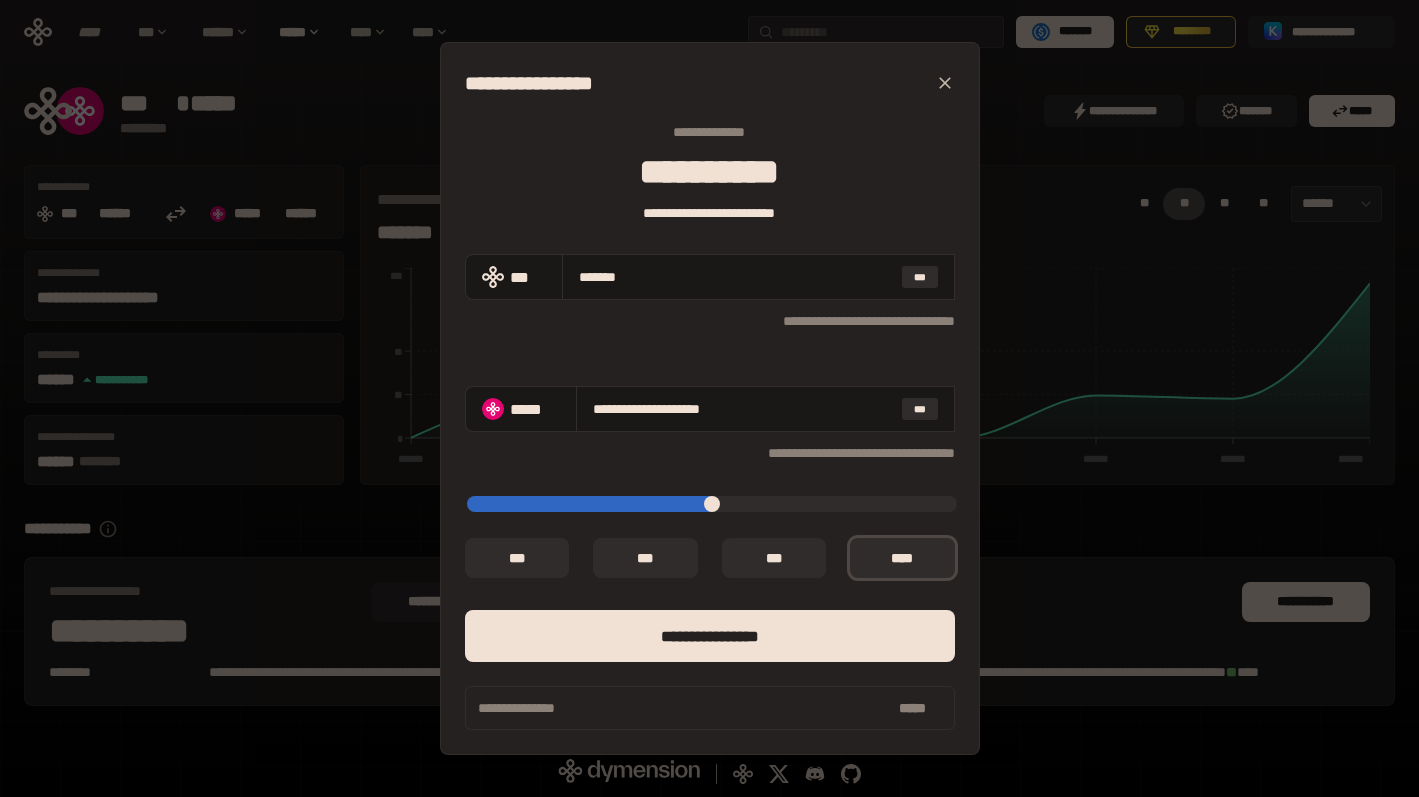 click on "**********" at bounding box center (709, 398) 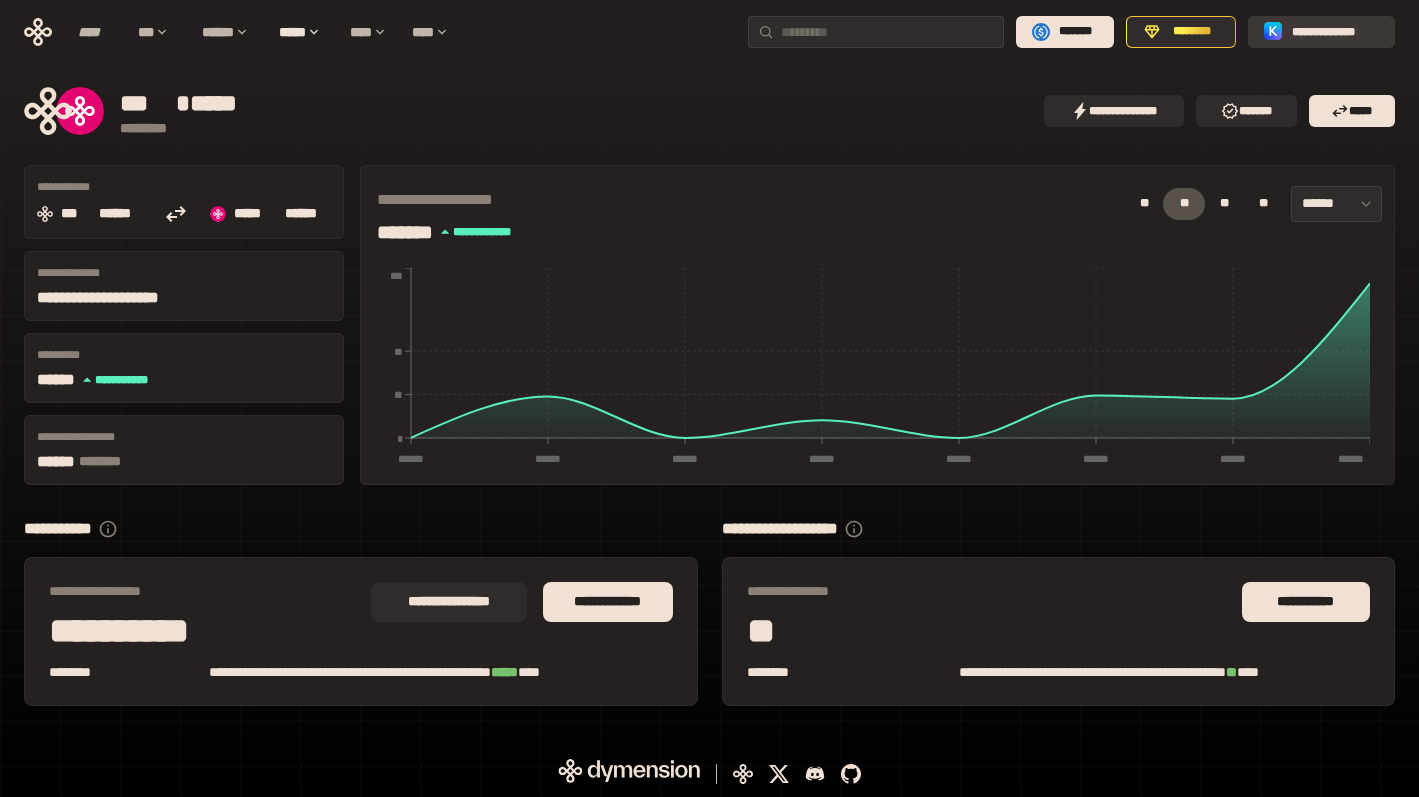 click on "**********" at bounding box center (1335, 32) 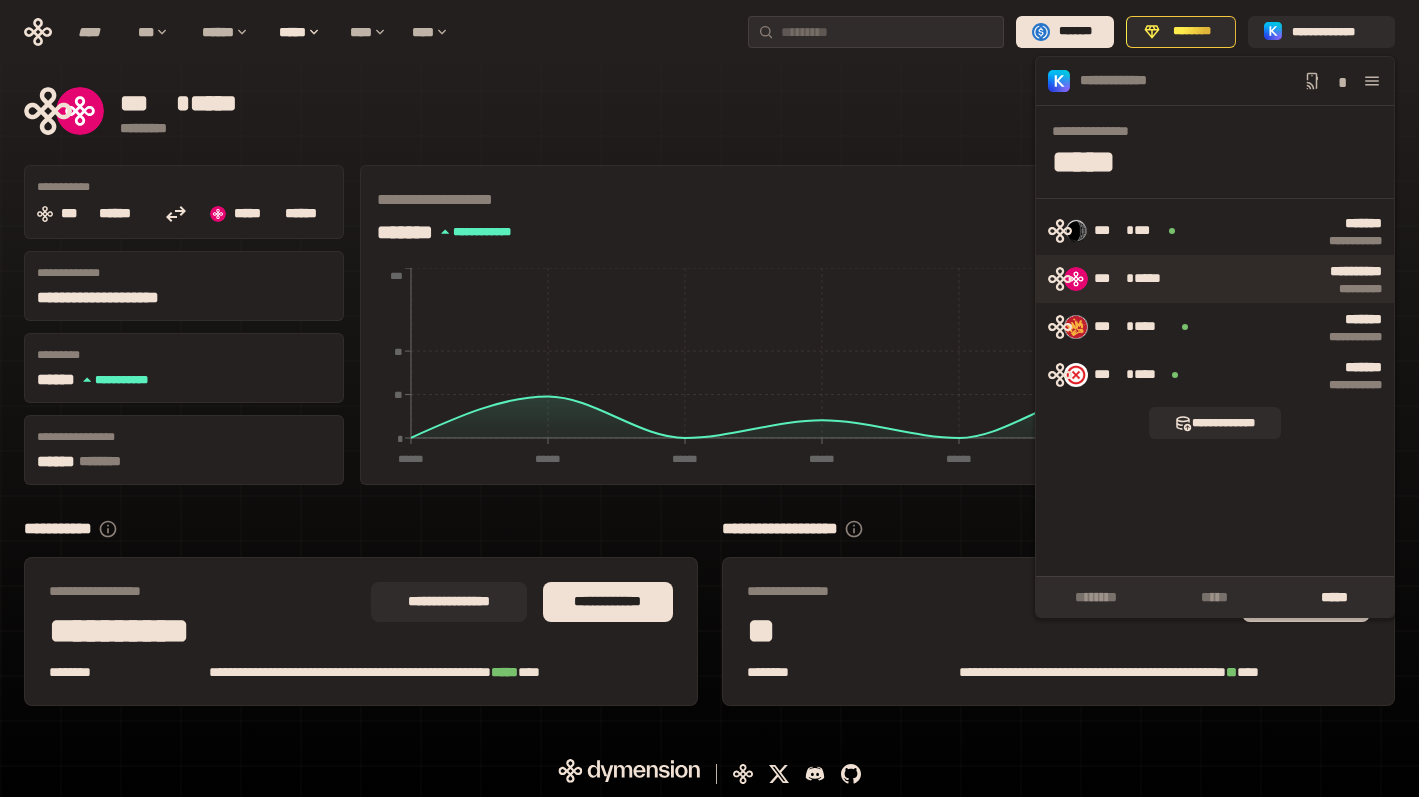 click on "*****" at bounding box center [1156, 279] 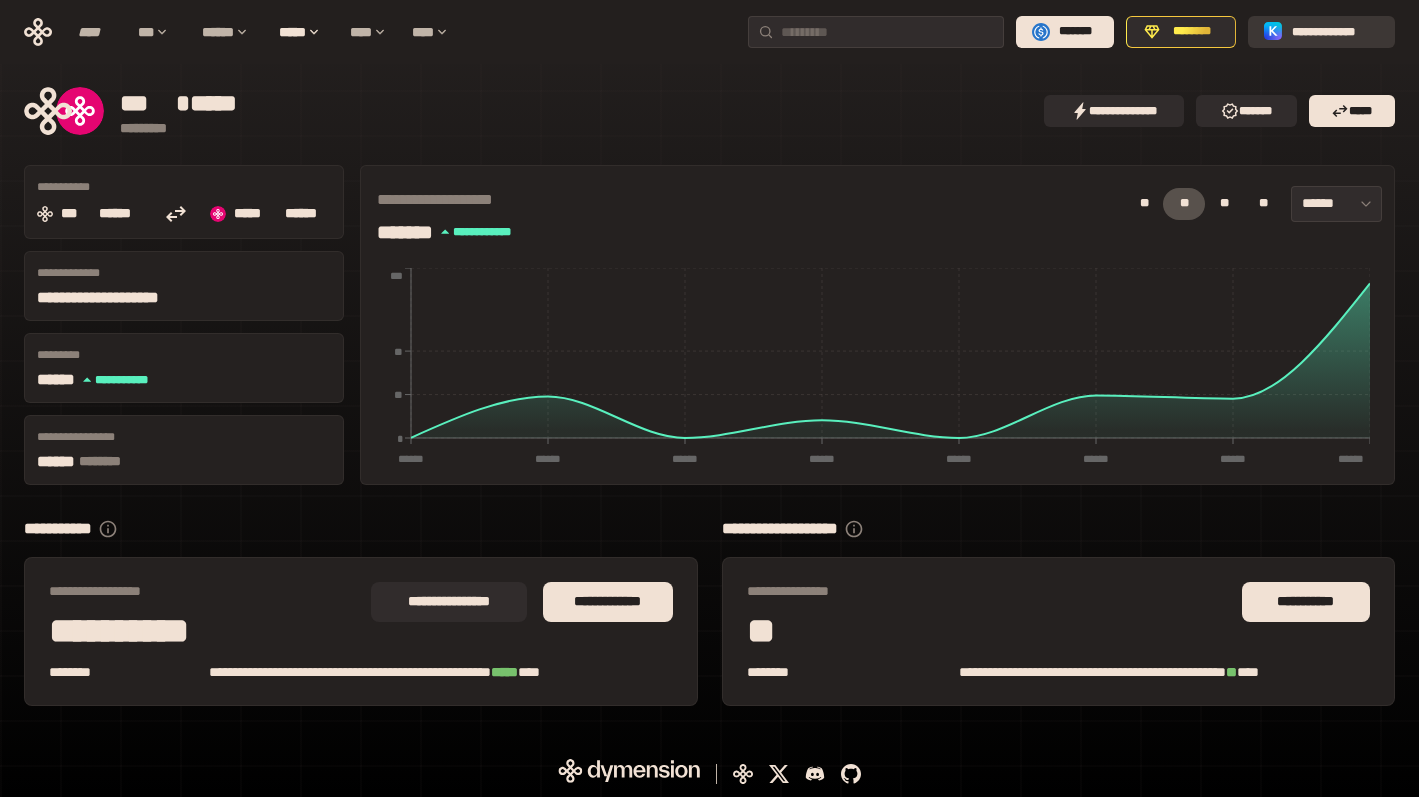 click on "**********" at bounding box center [1335, 32] 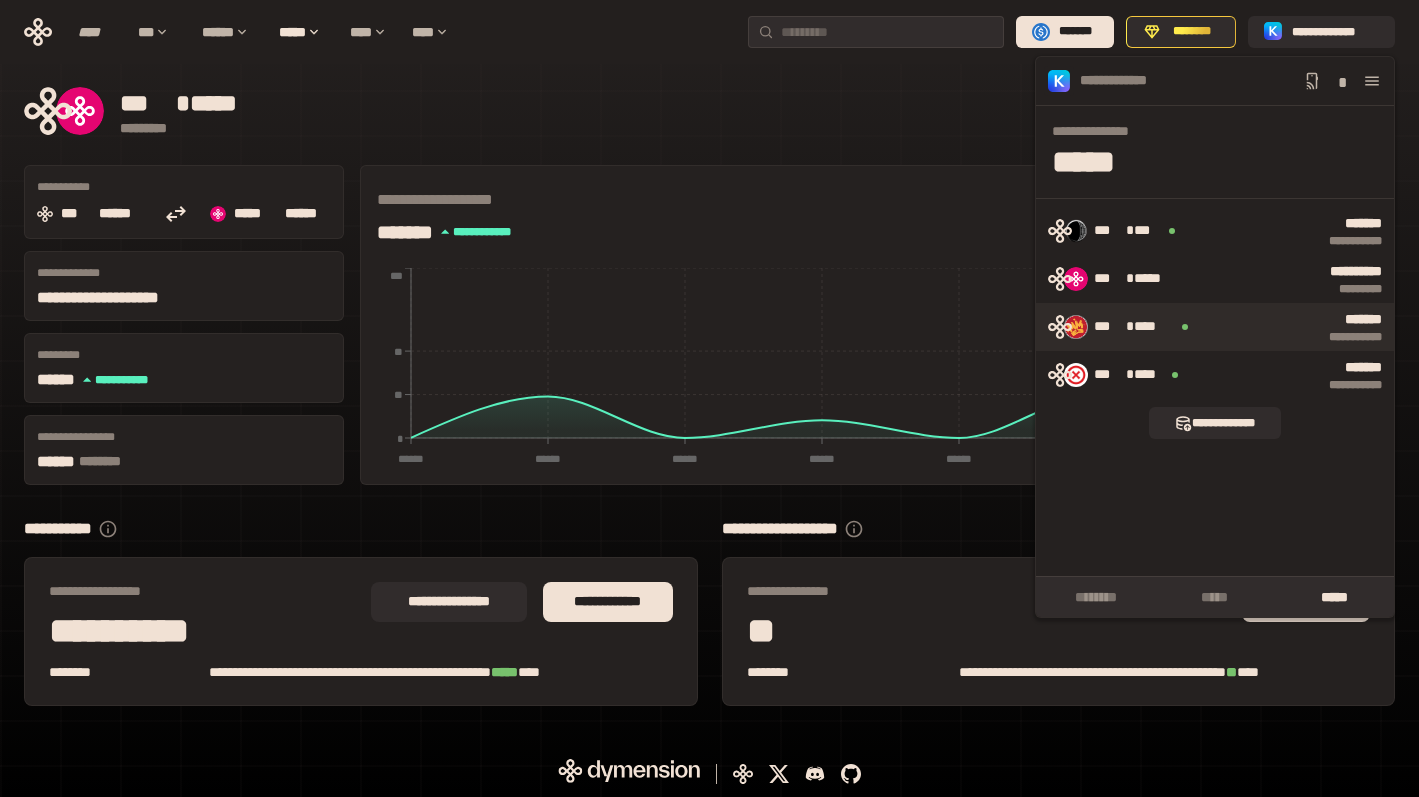 click on "******* ****** *** *" at bounding box center [1293, 327] 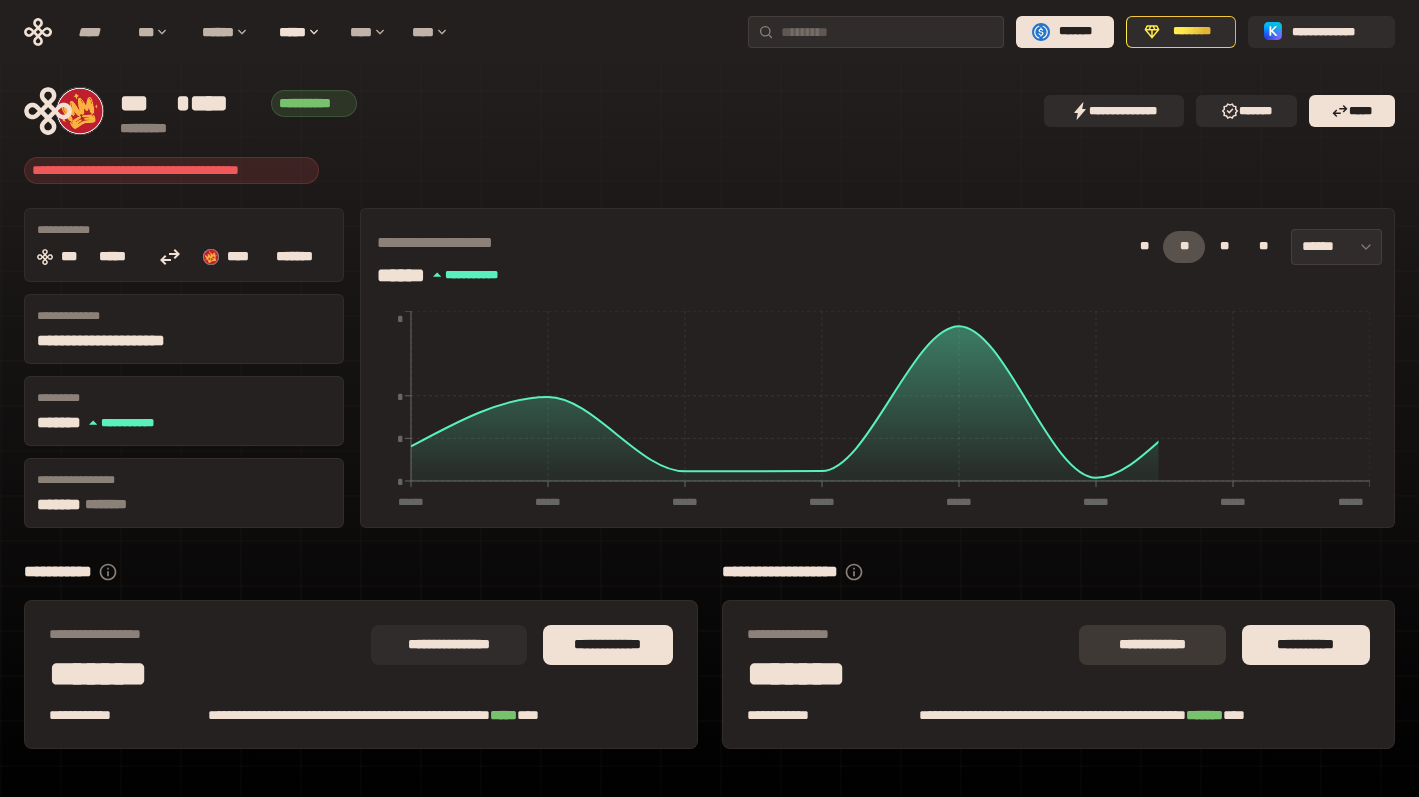 click on "**********" at bounding box center [1152, 645] 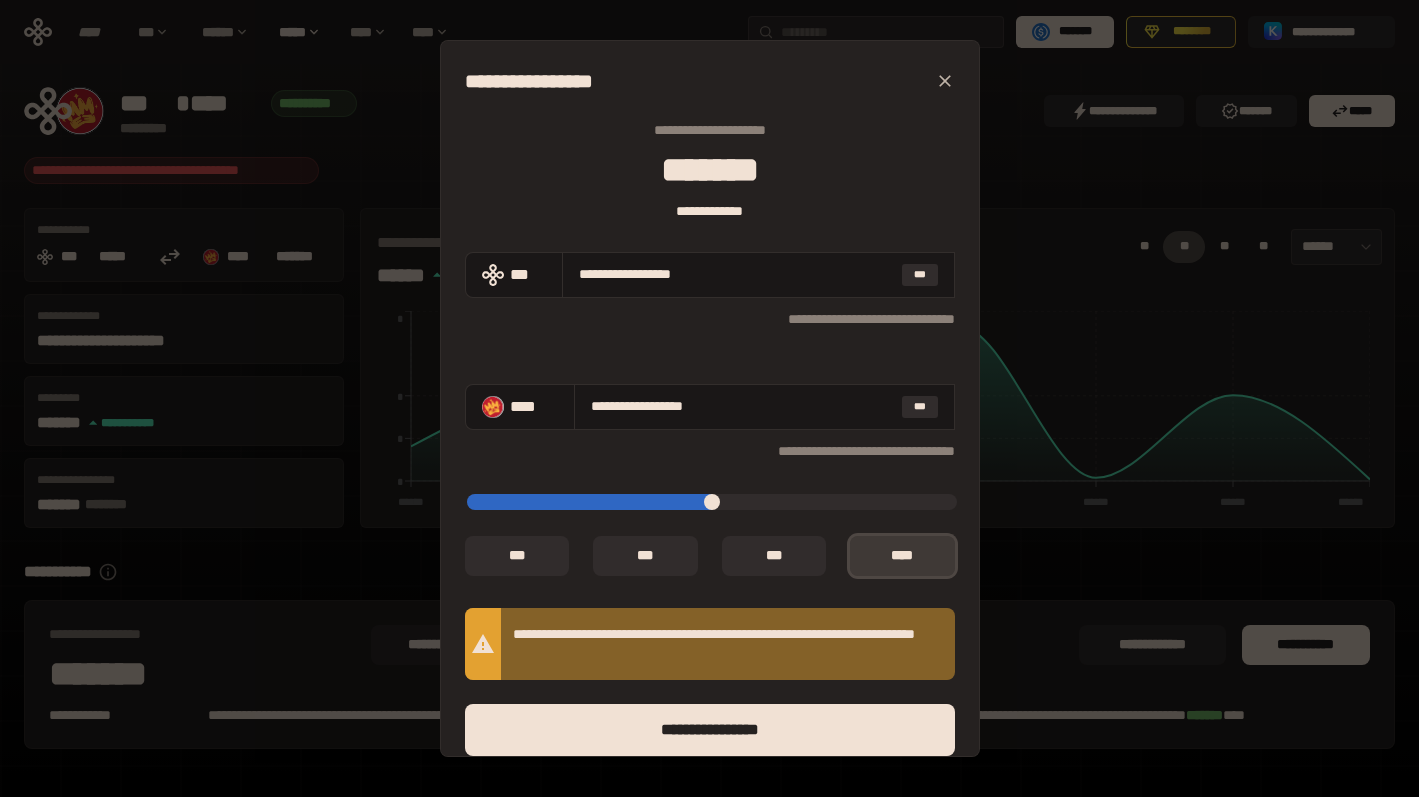 click on "*** *" at bounding box center [902, 556] 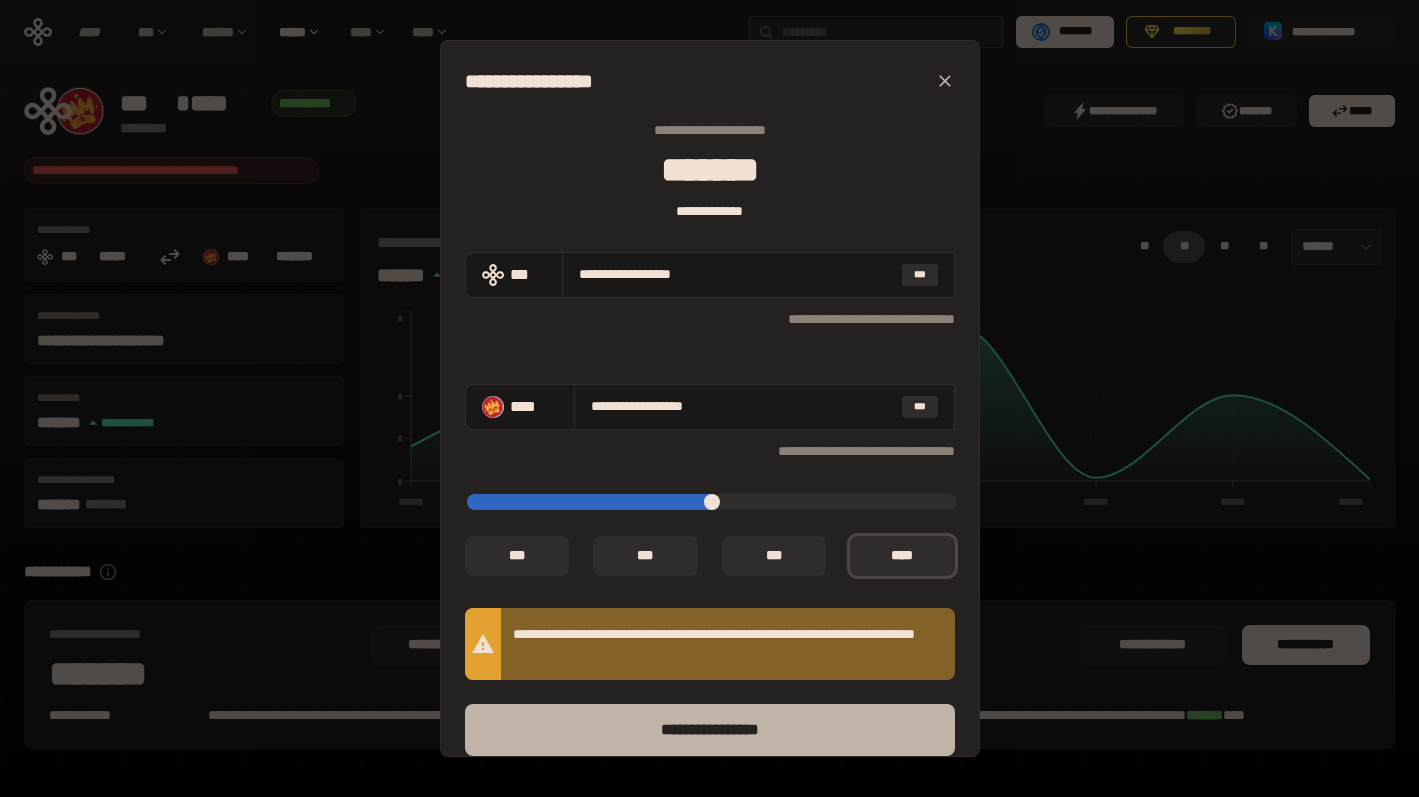 click on "****** *********" at bounding box center (710, 730) 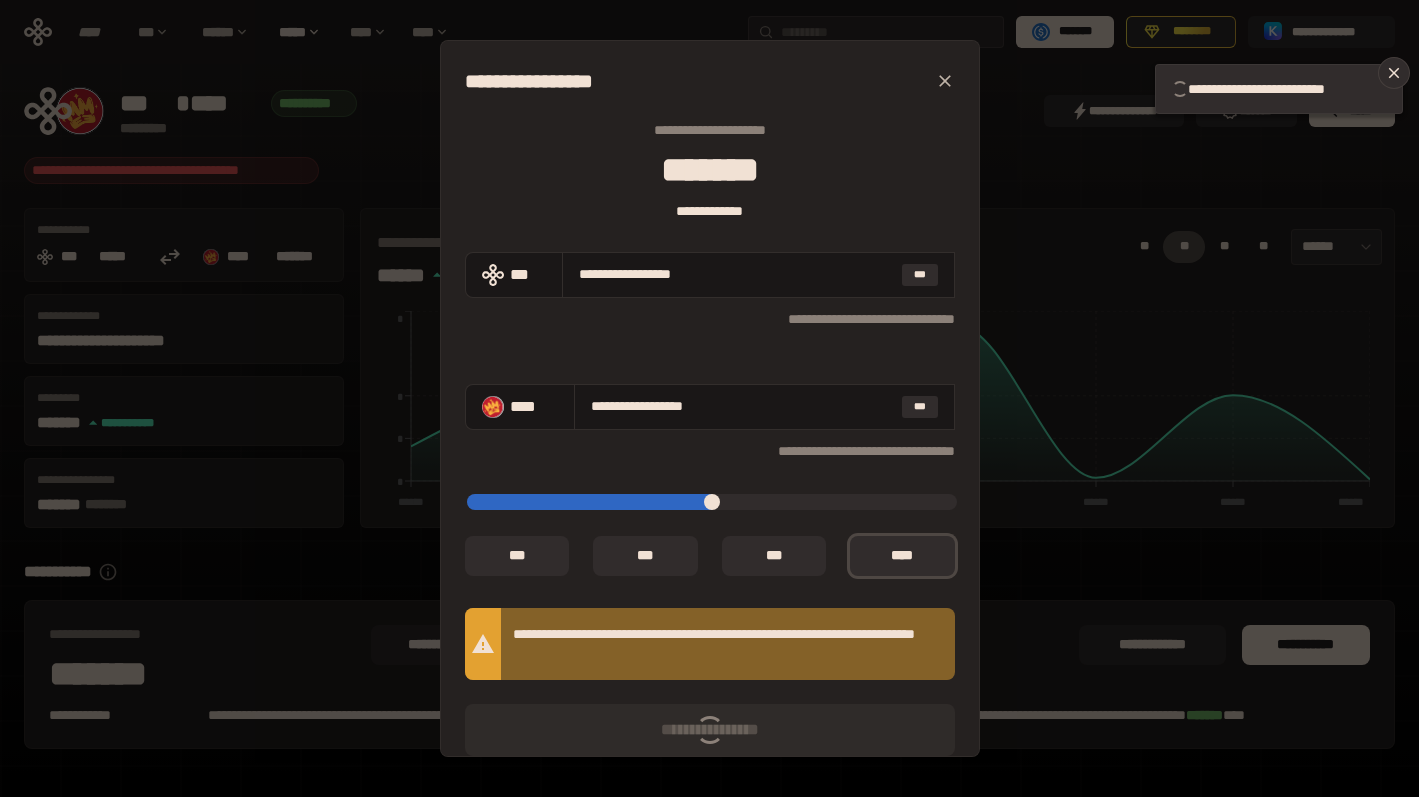 click on "**********" at bounding box center (709, 398) 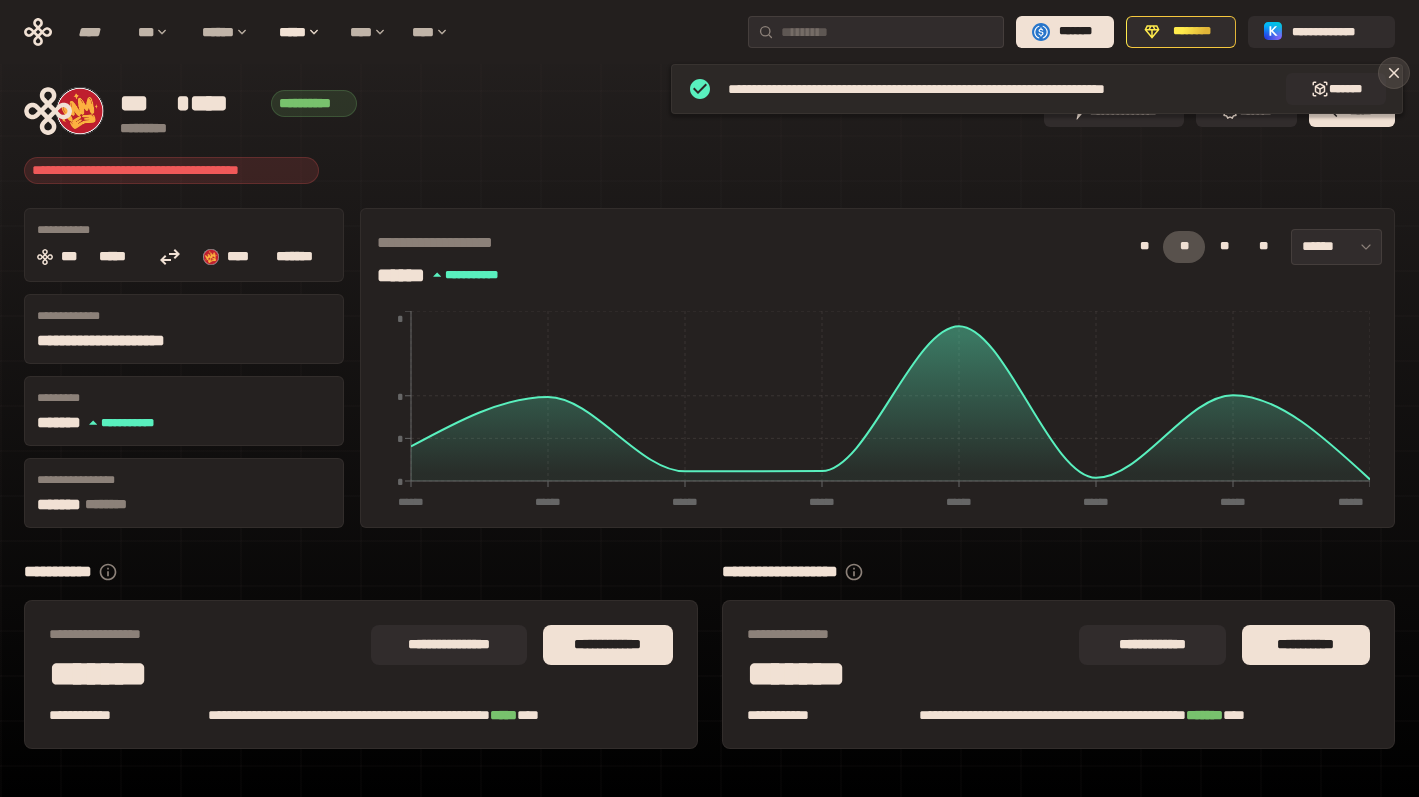 click 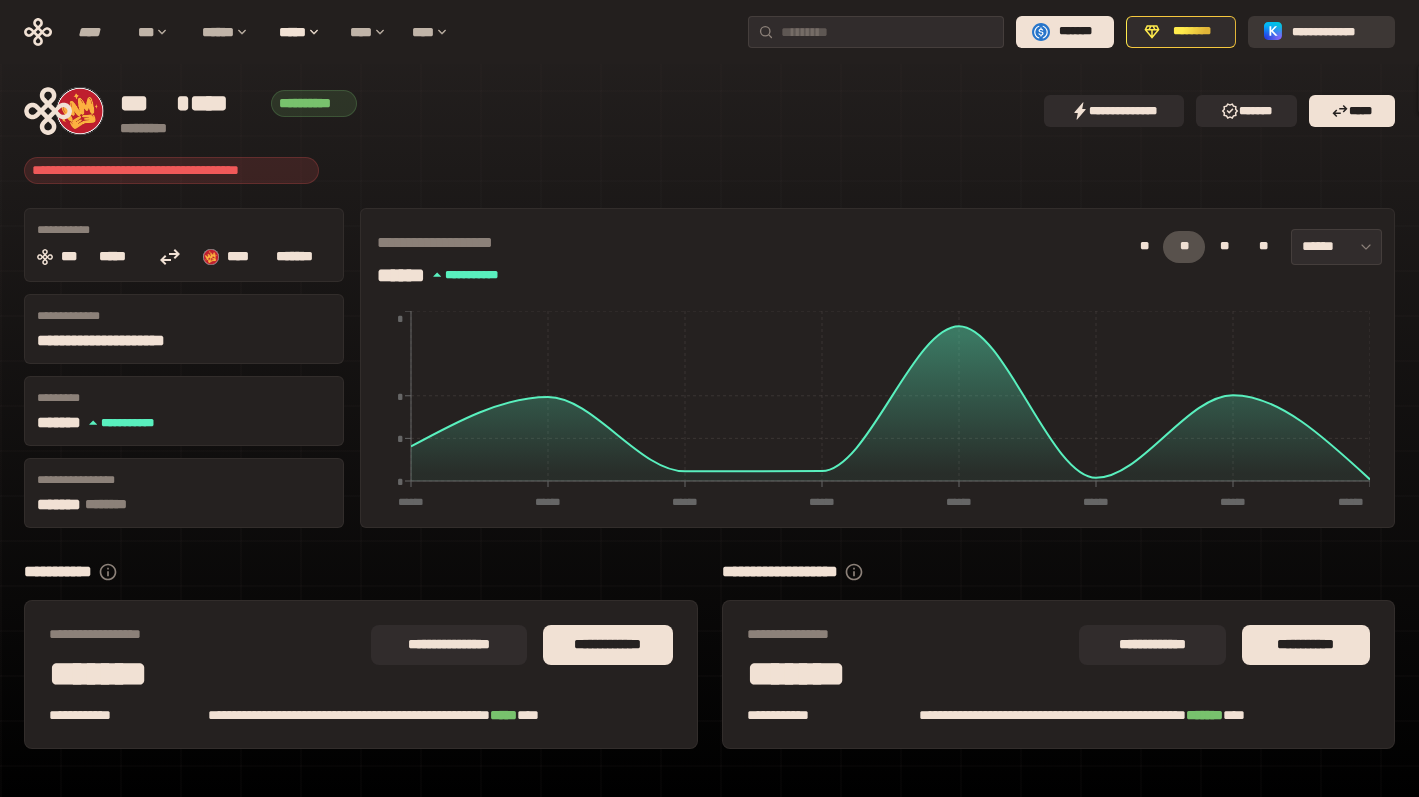 click on "**********" at bounding box center (1335, 32) 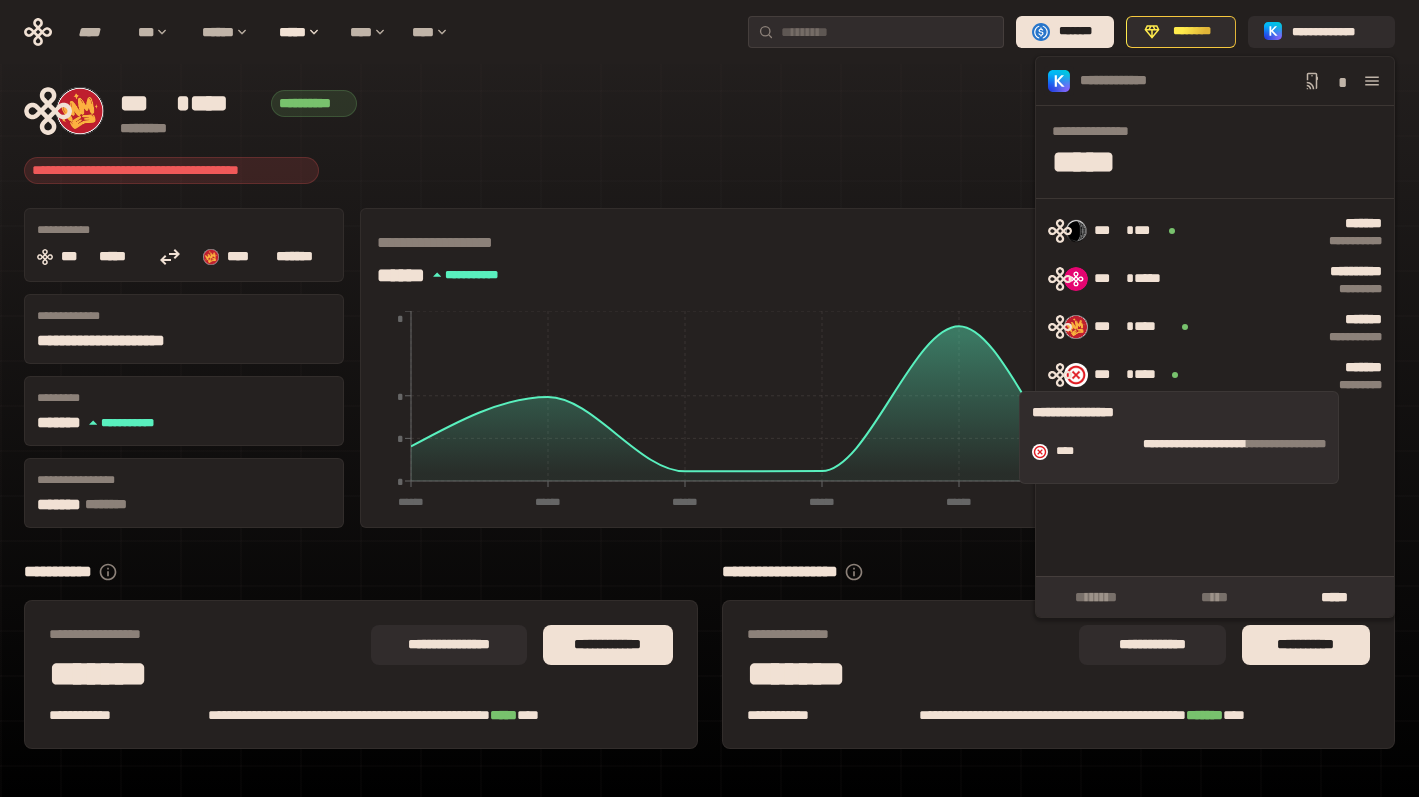 click at bounding box center [1175, 375] 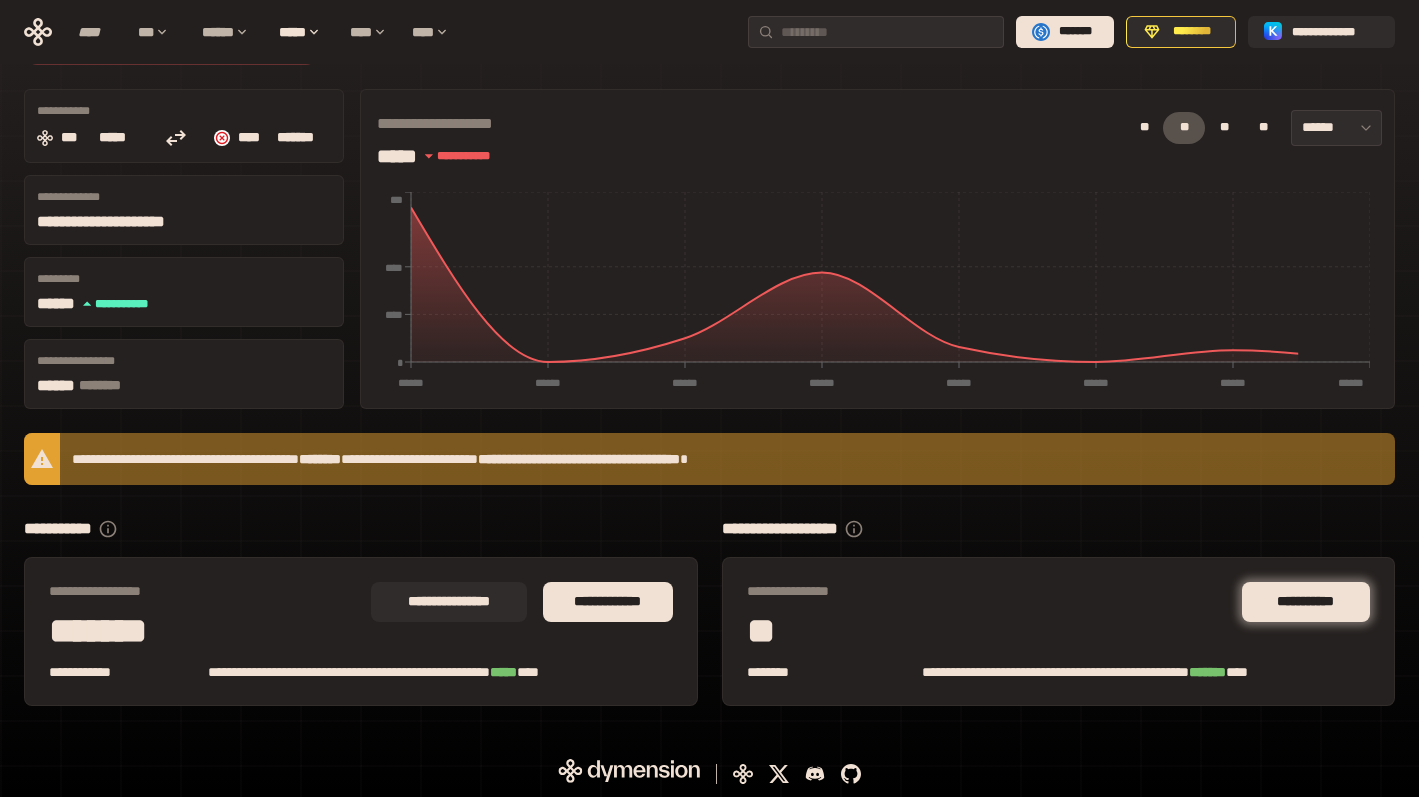 scroll, scrollTop: 0, scrollLeft: 0, axis: both 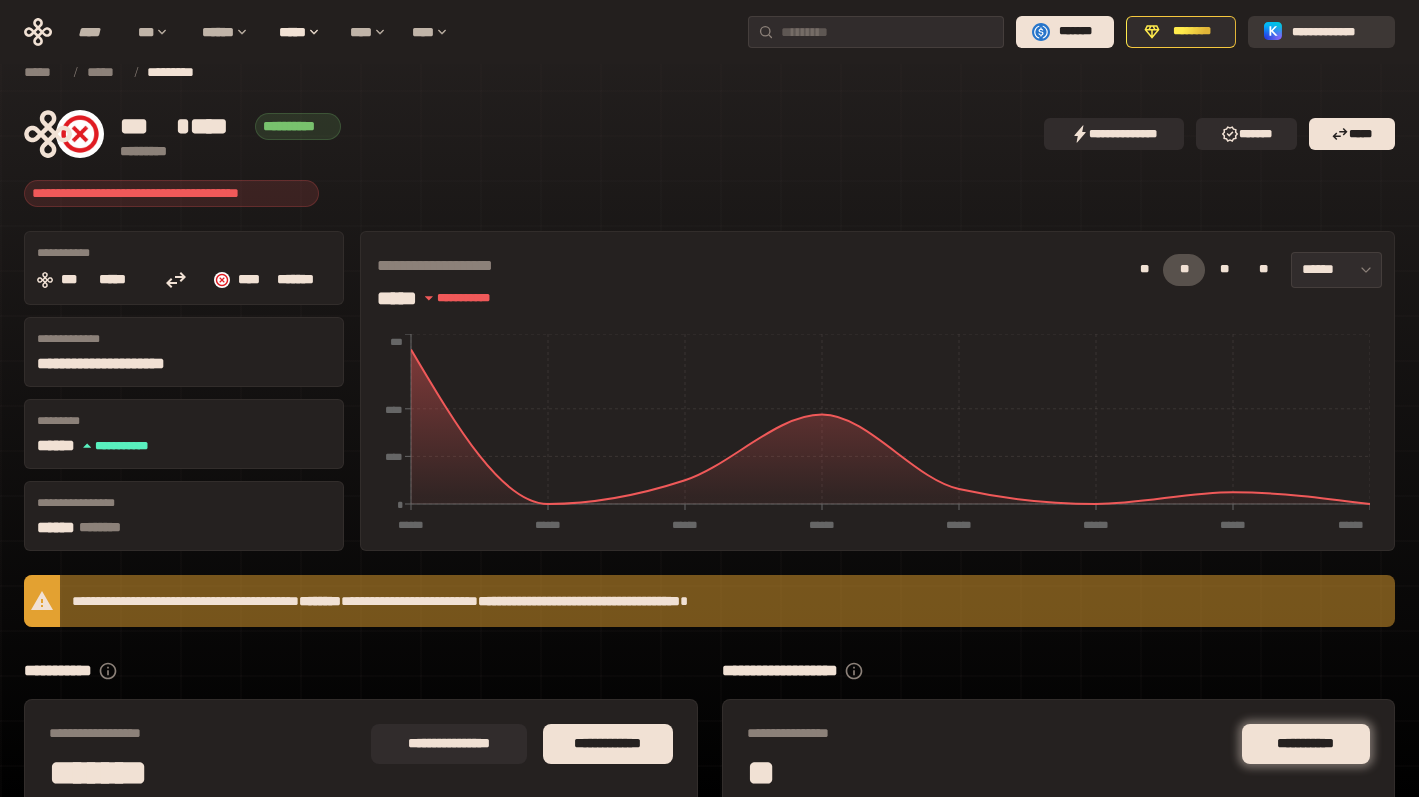 click on "**********" at bounding box center [1321, 32] 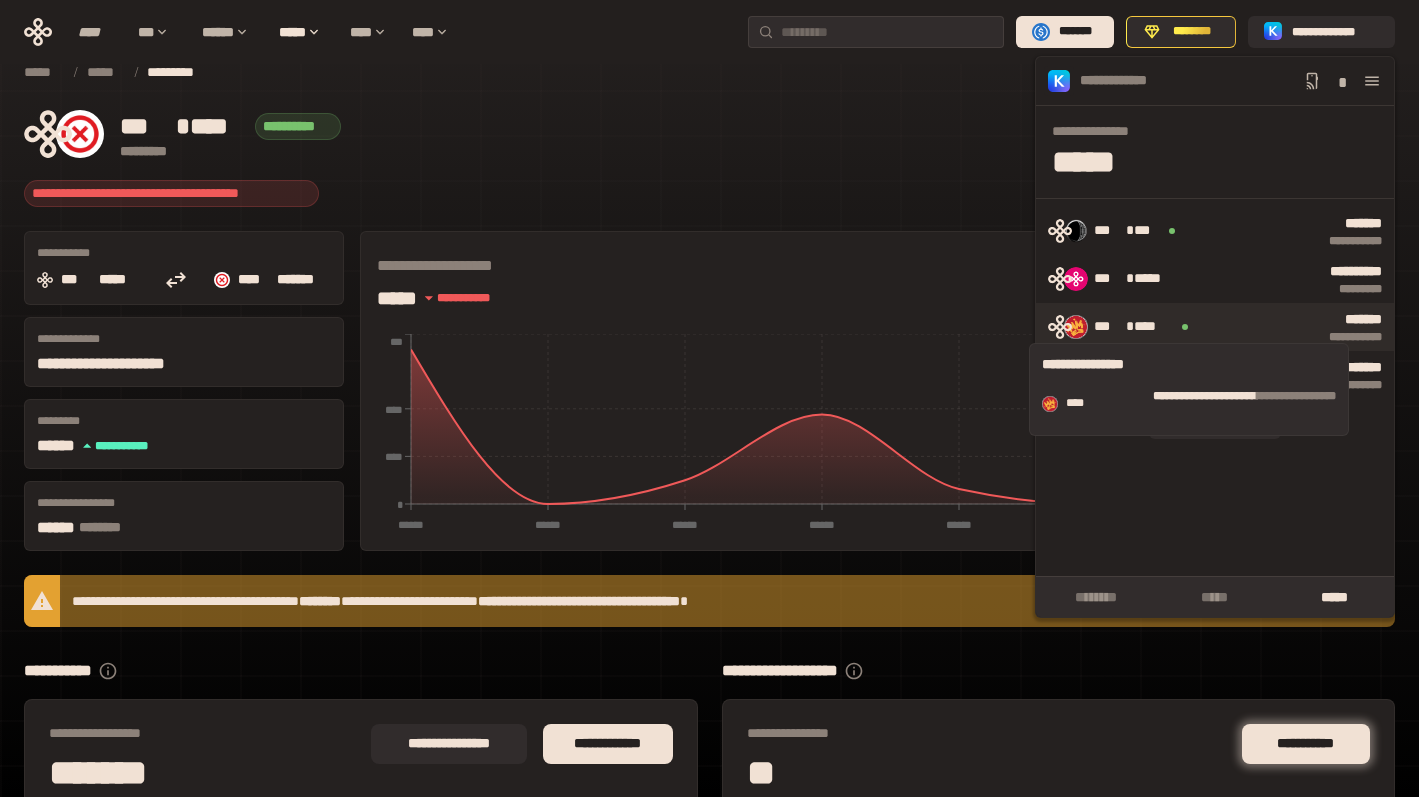 click at bounding box center [1185, 327] 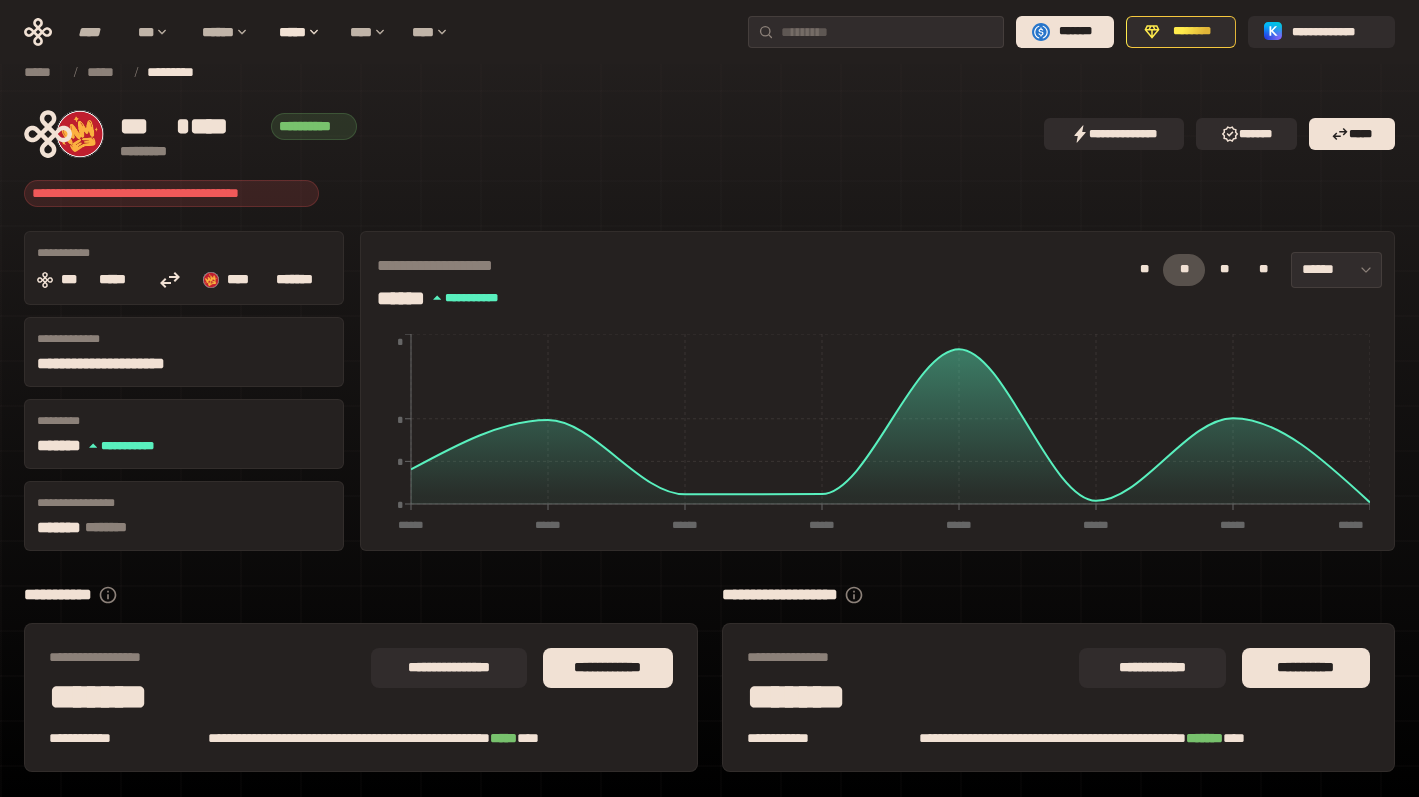 scroll, scrollTop: 66, scrollLeft: 0, axis: vertical 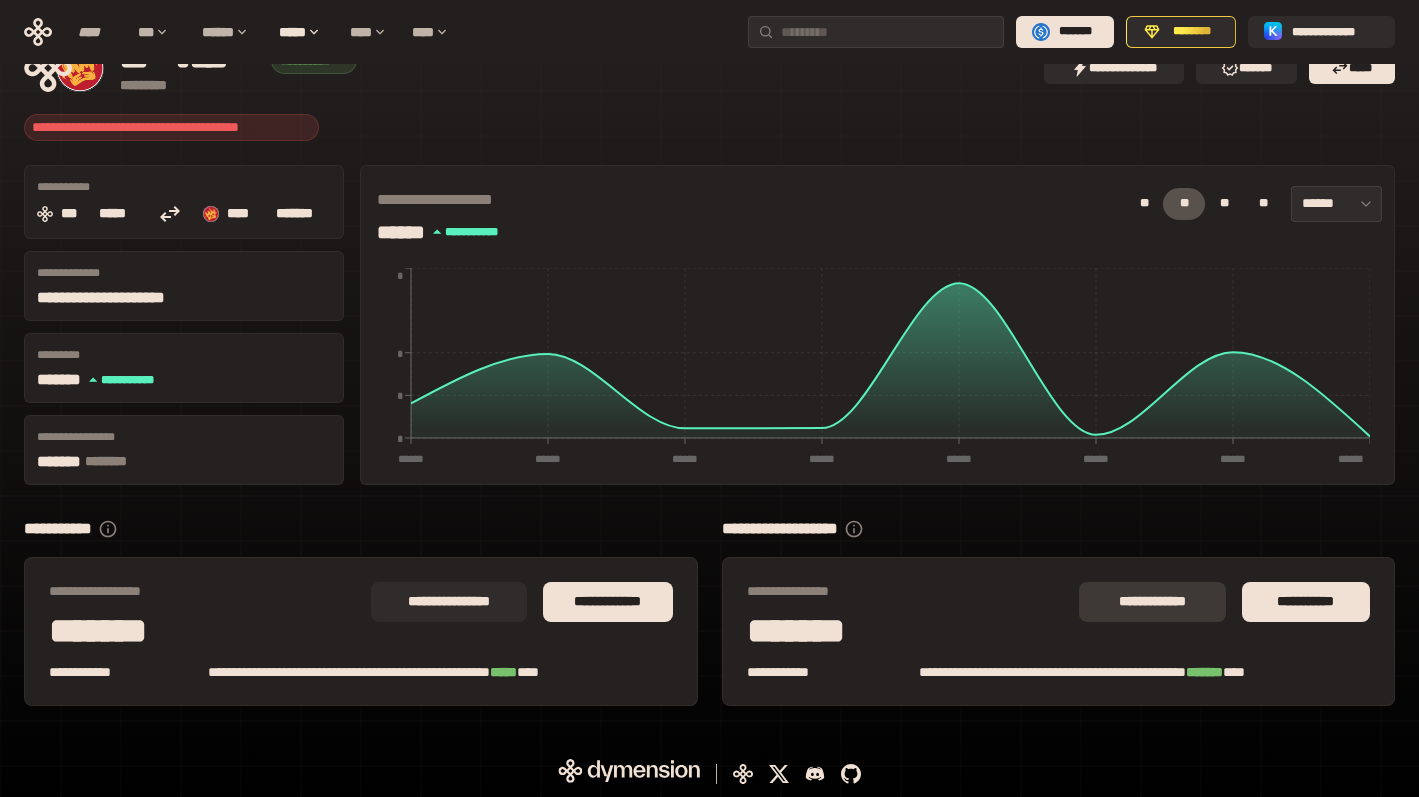 click on "**********" at bounding box center (1152, 602) 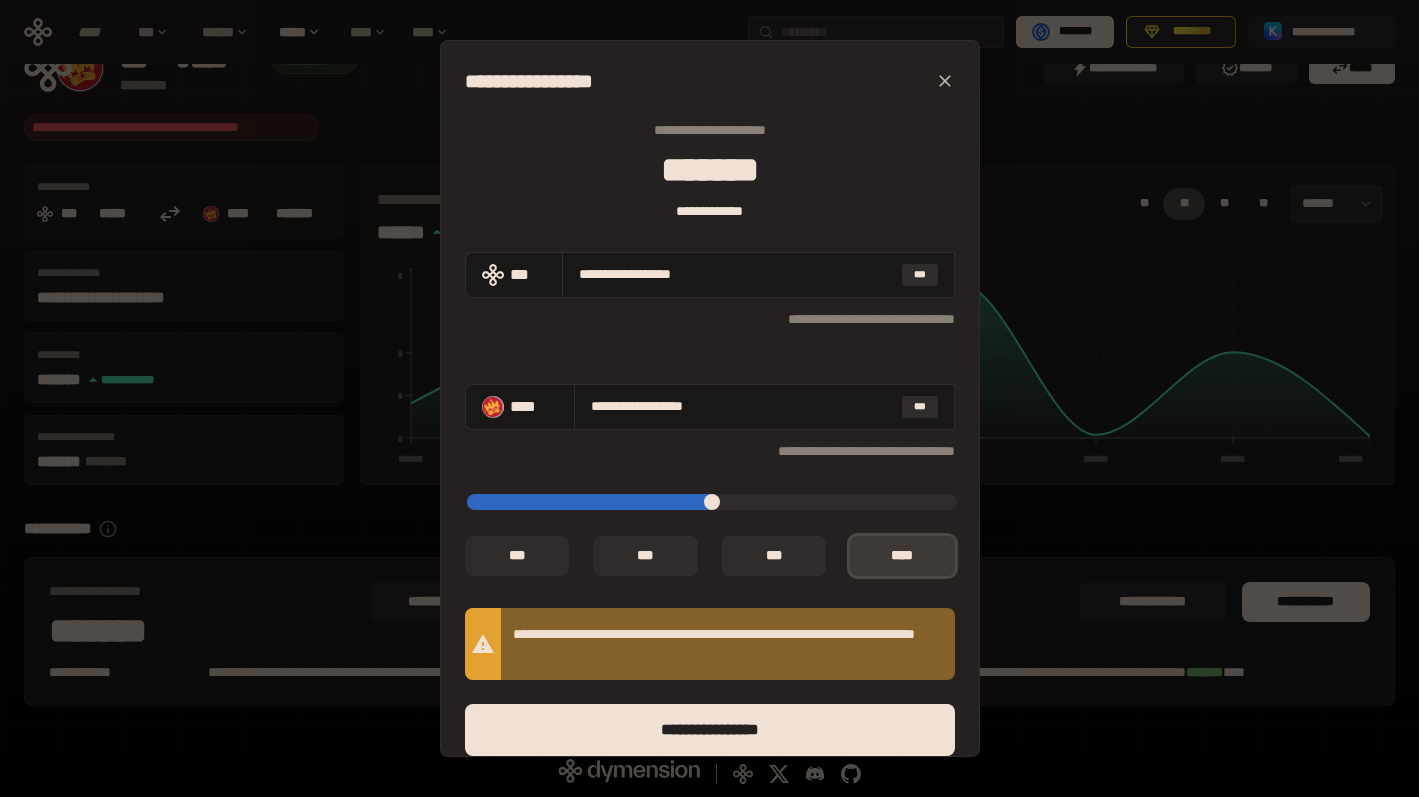 click on "*** *" at bounding box center [902, 556] 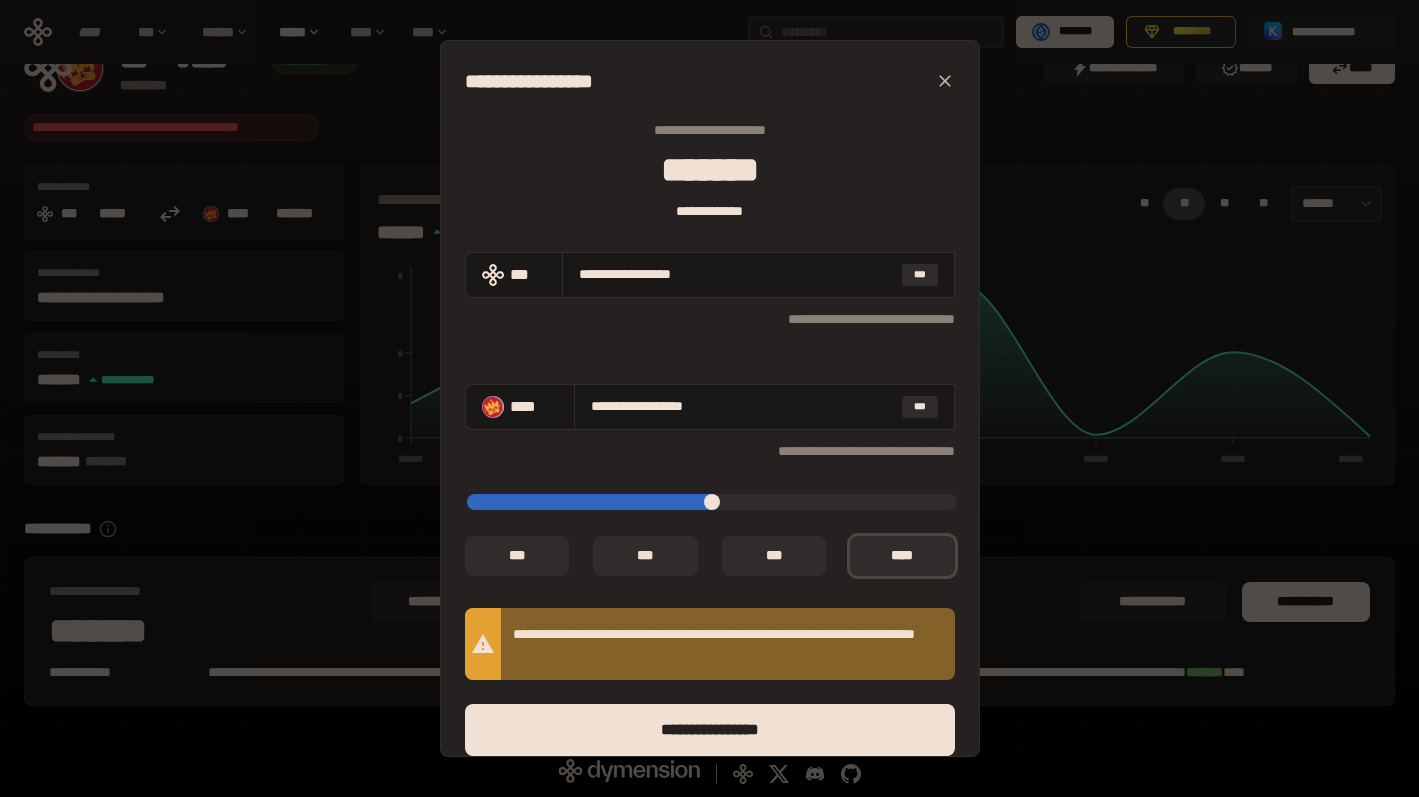 click on "**********" at bounding box center (709, 398) 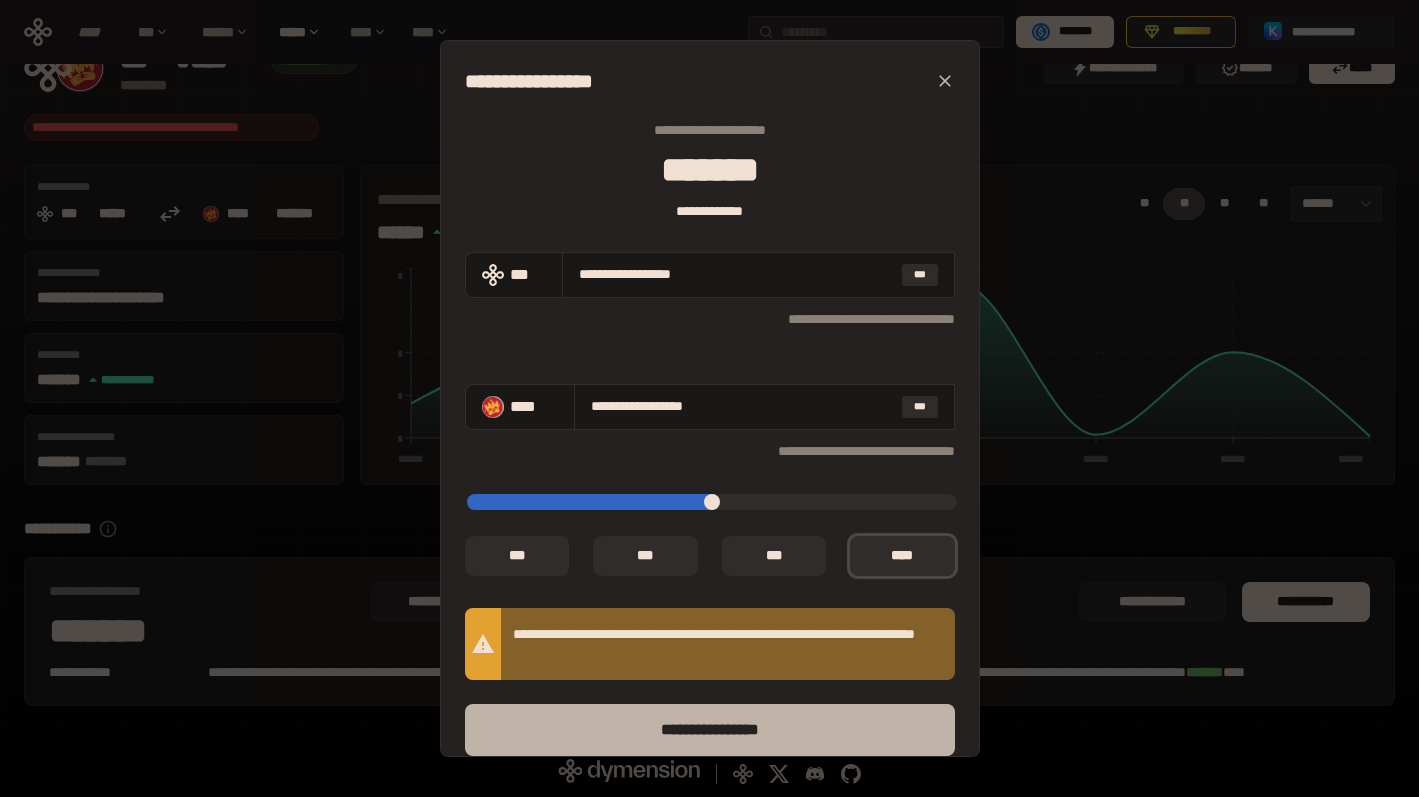 click on "****** *********" at bounding box center (710, 730) 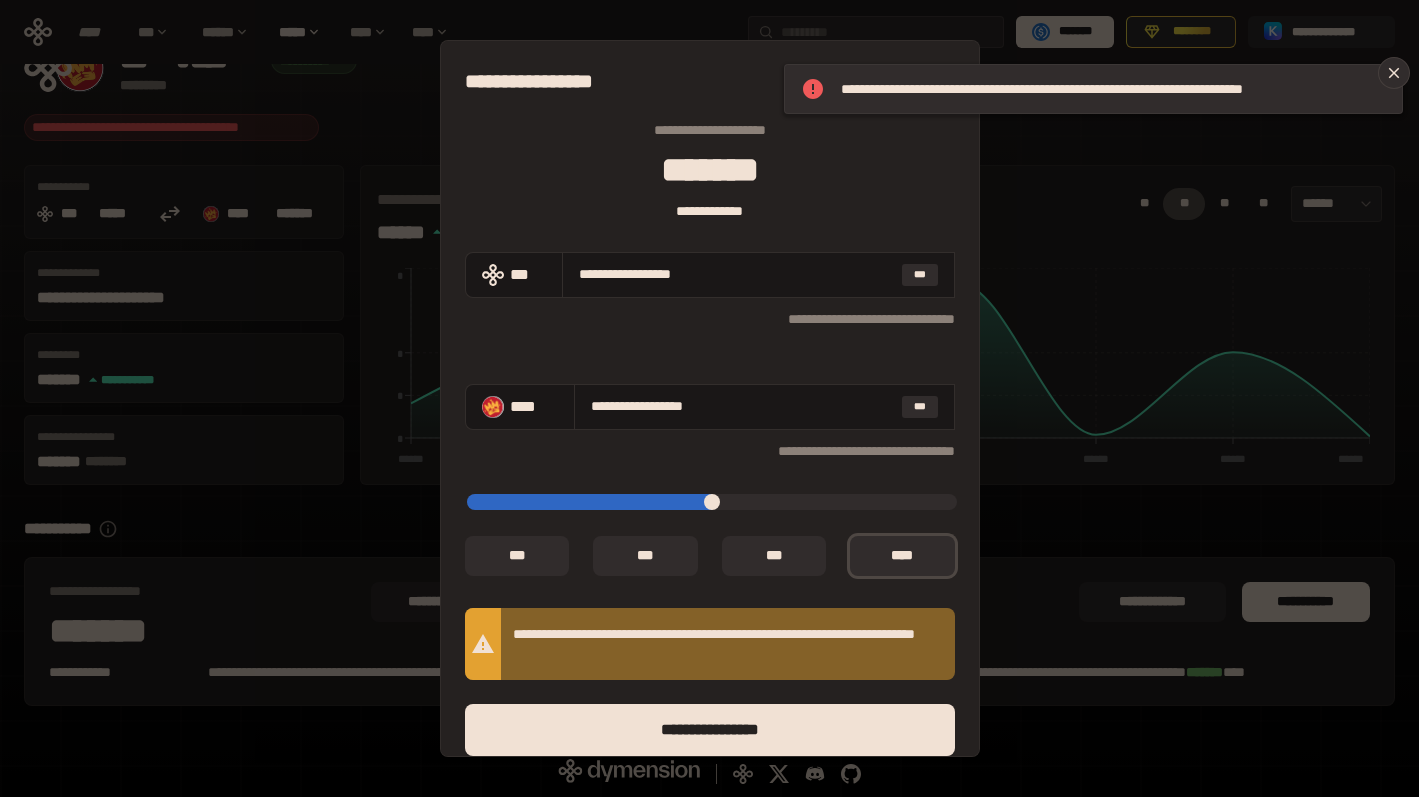 click on "**********" at bounding box center [709, 398] 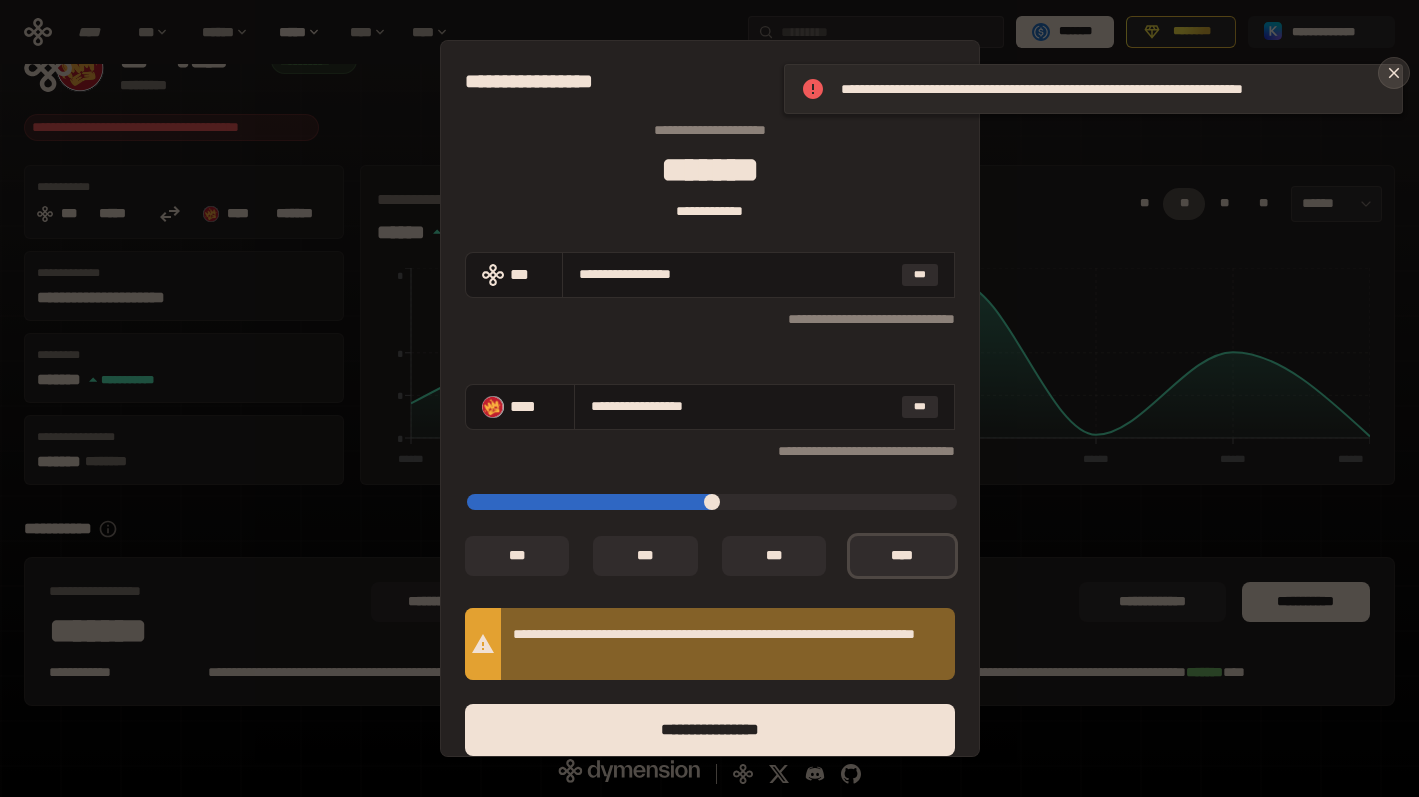 click 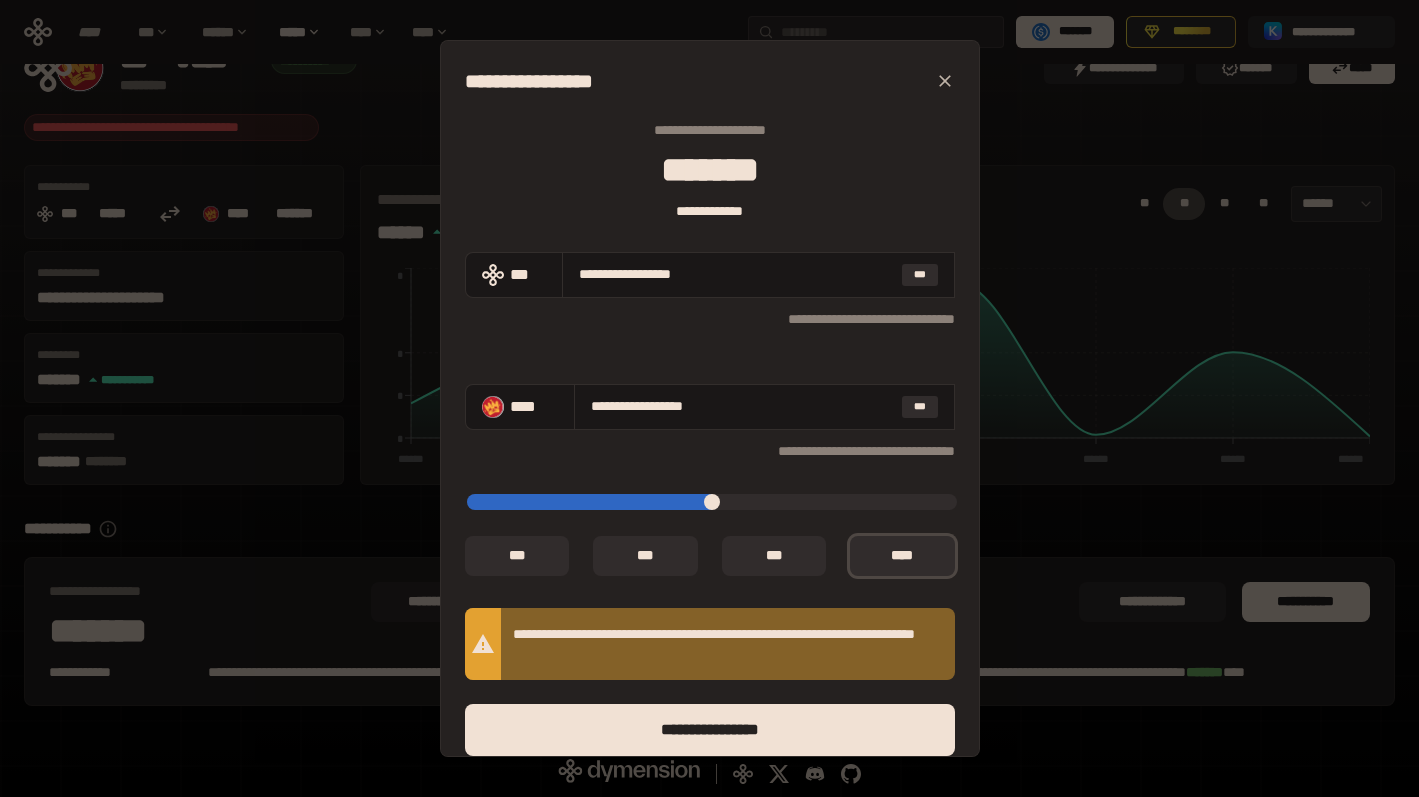 click at bounding box center [945, 81] 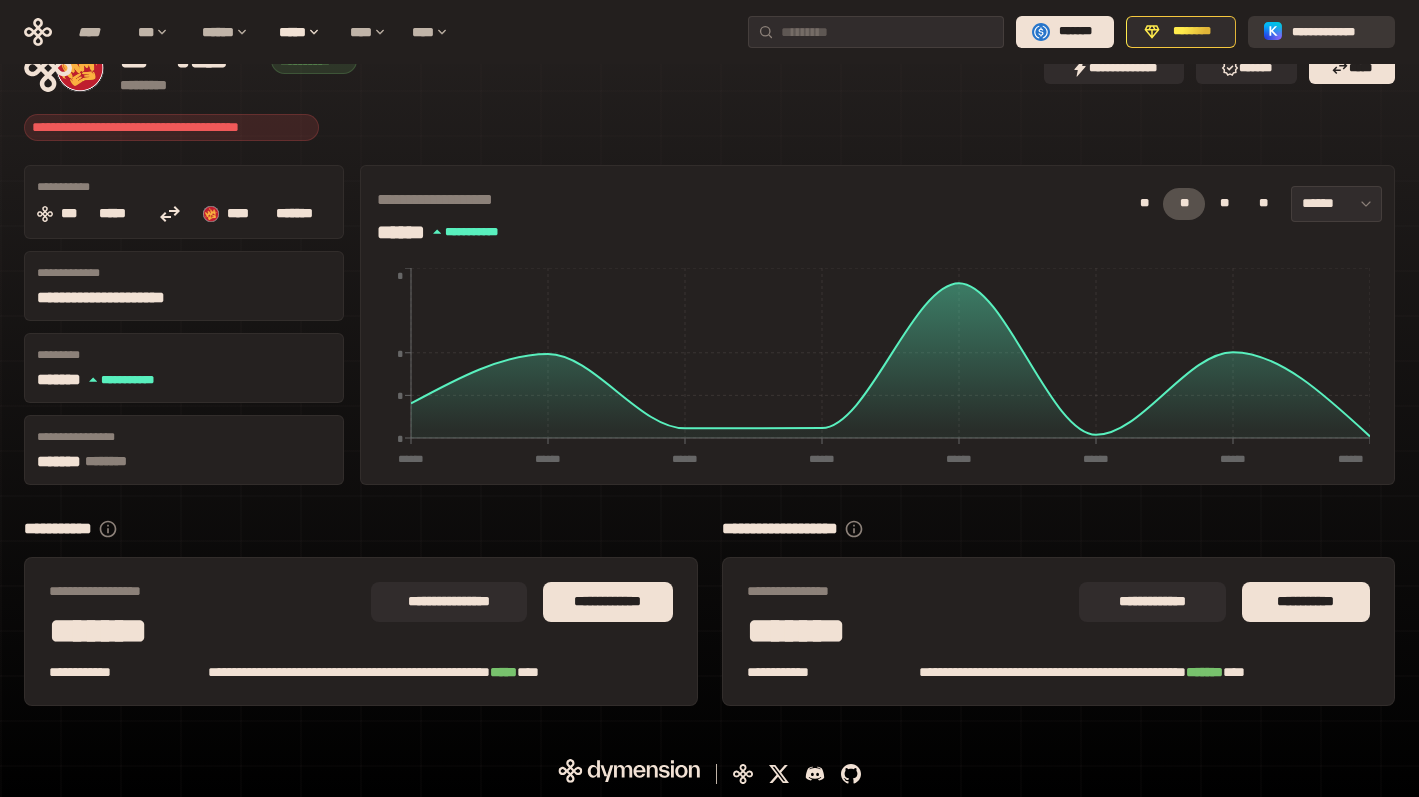 click on "**********" at bounding box center (1335, 32) 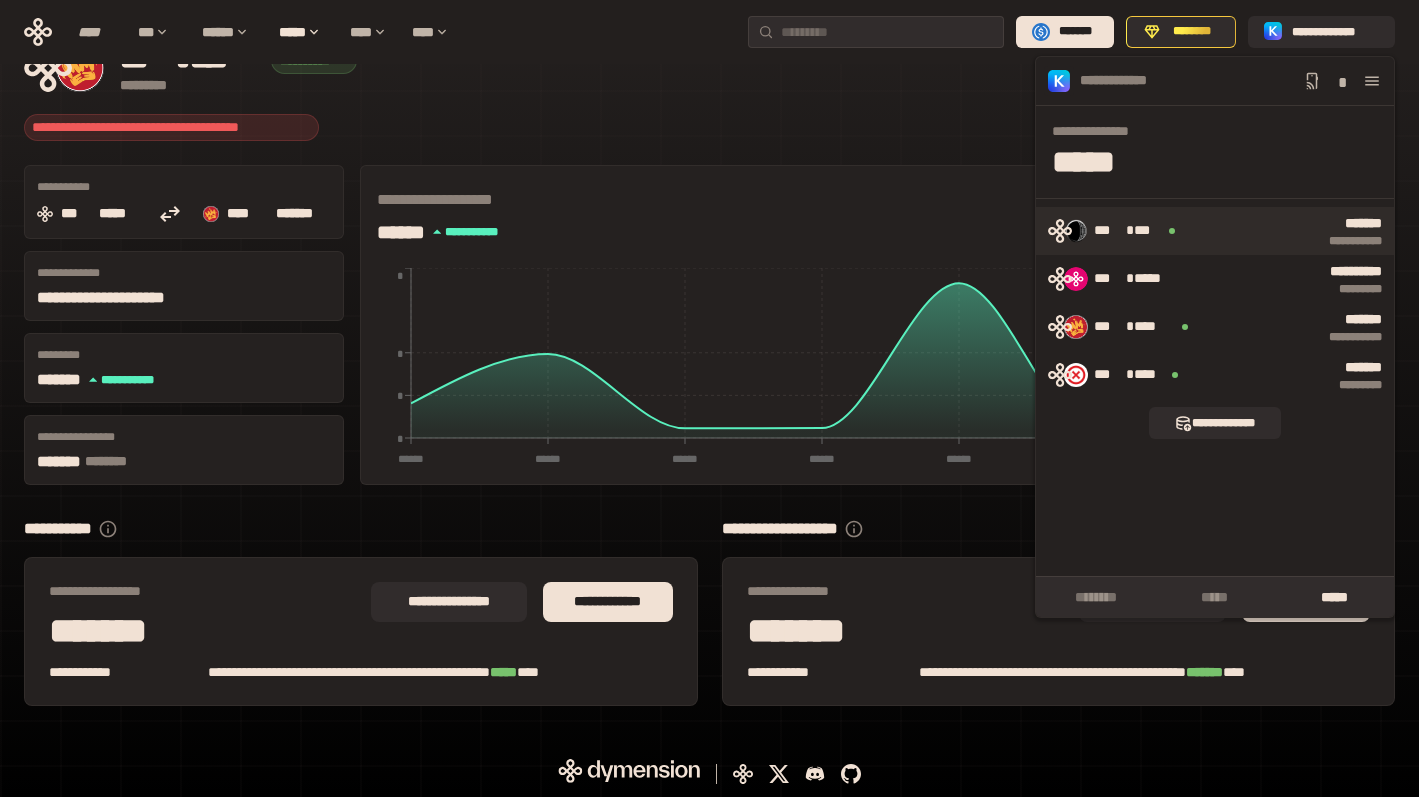 scroll, scrollTop: 0, scrollLeft: 0, axis: both 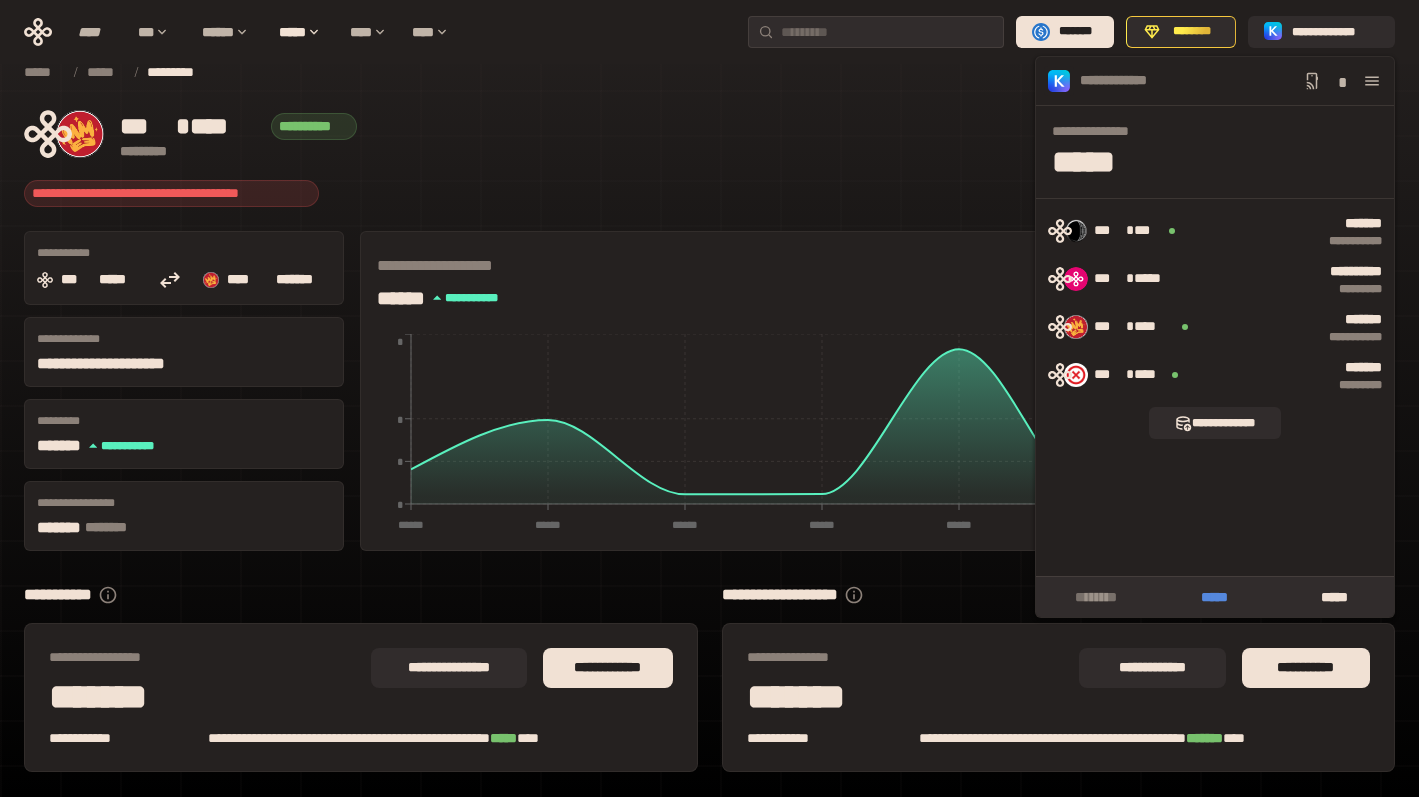 click on "*****" at bounding box center [1214, 597] 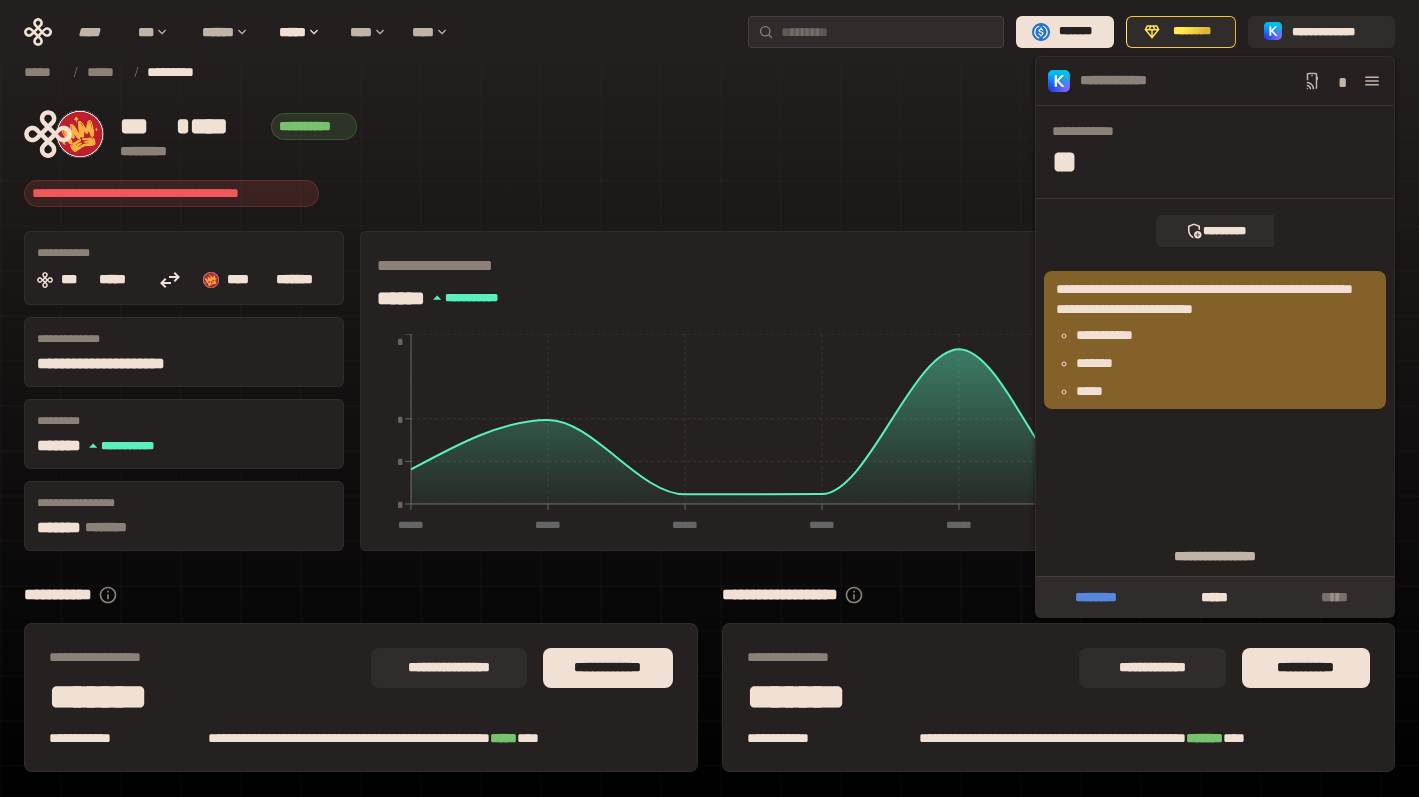 click on "********" at bounding box center (1095, 597) 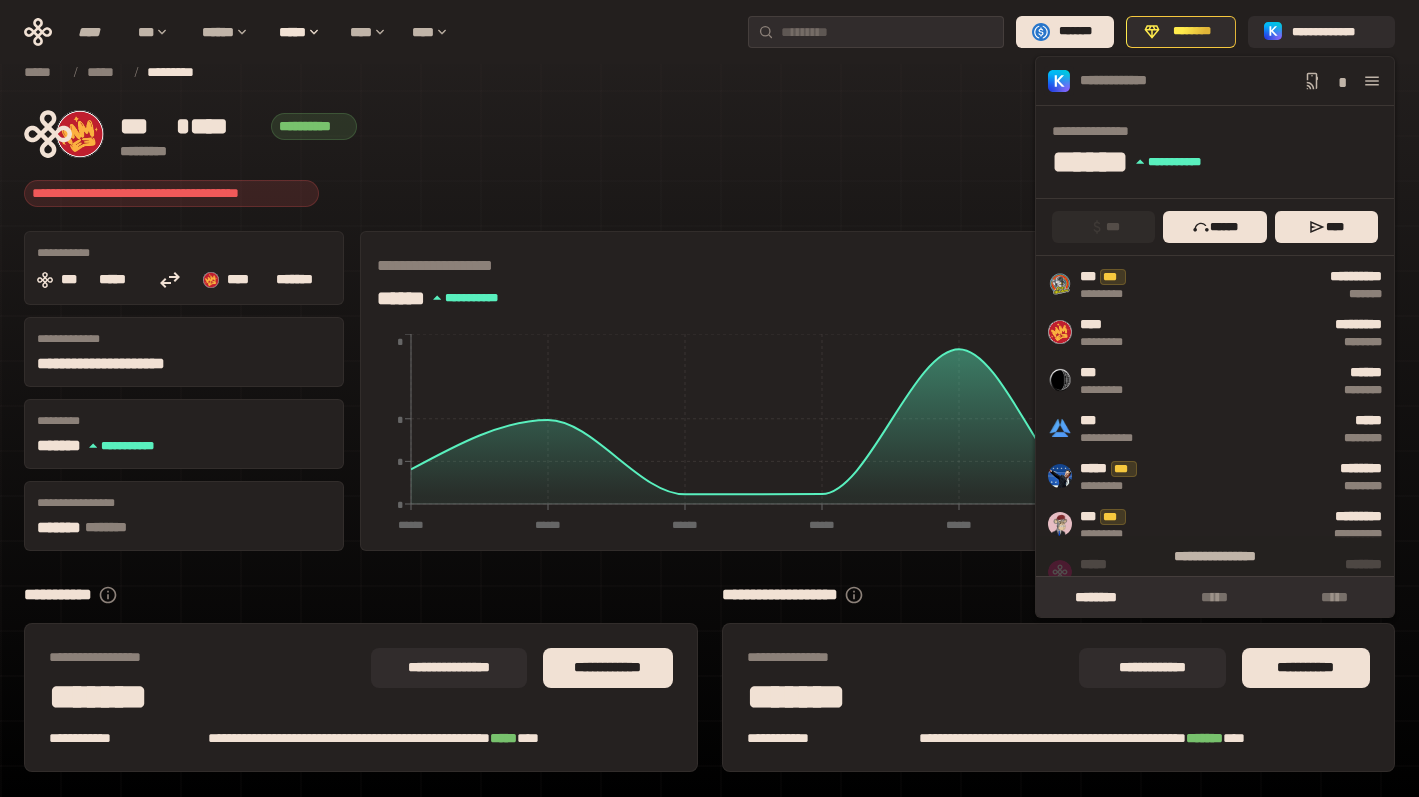 scroll, scrollTop: 297, scrollLeft: 0, axis: vertical 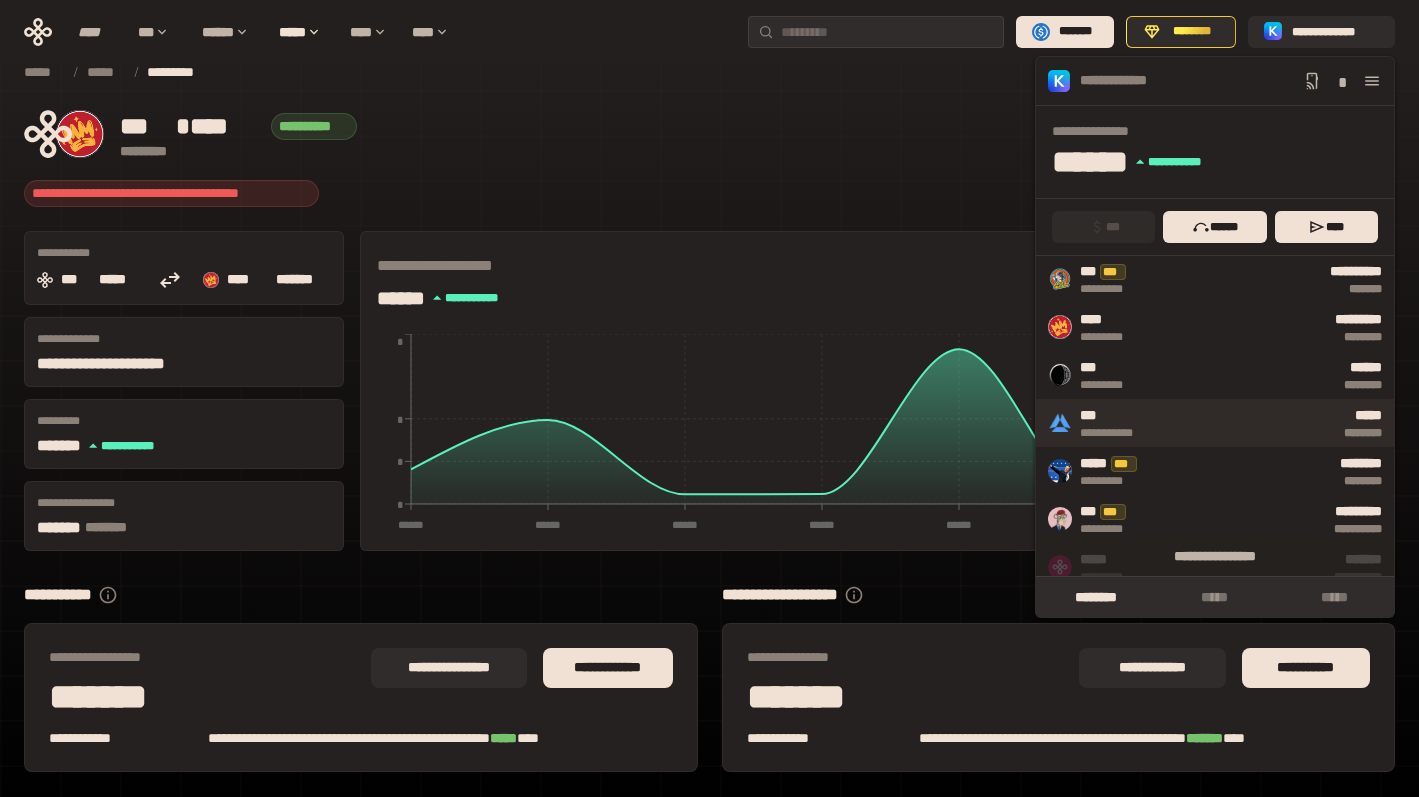 click on "********" at bounding box center [1272, 433] 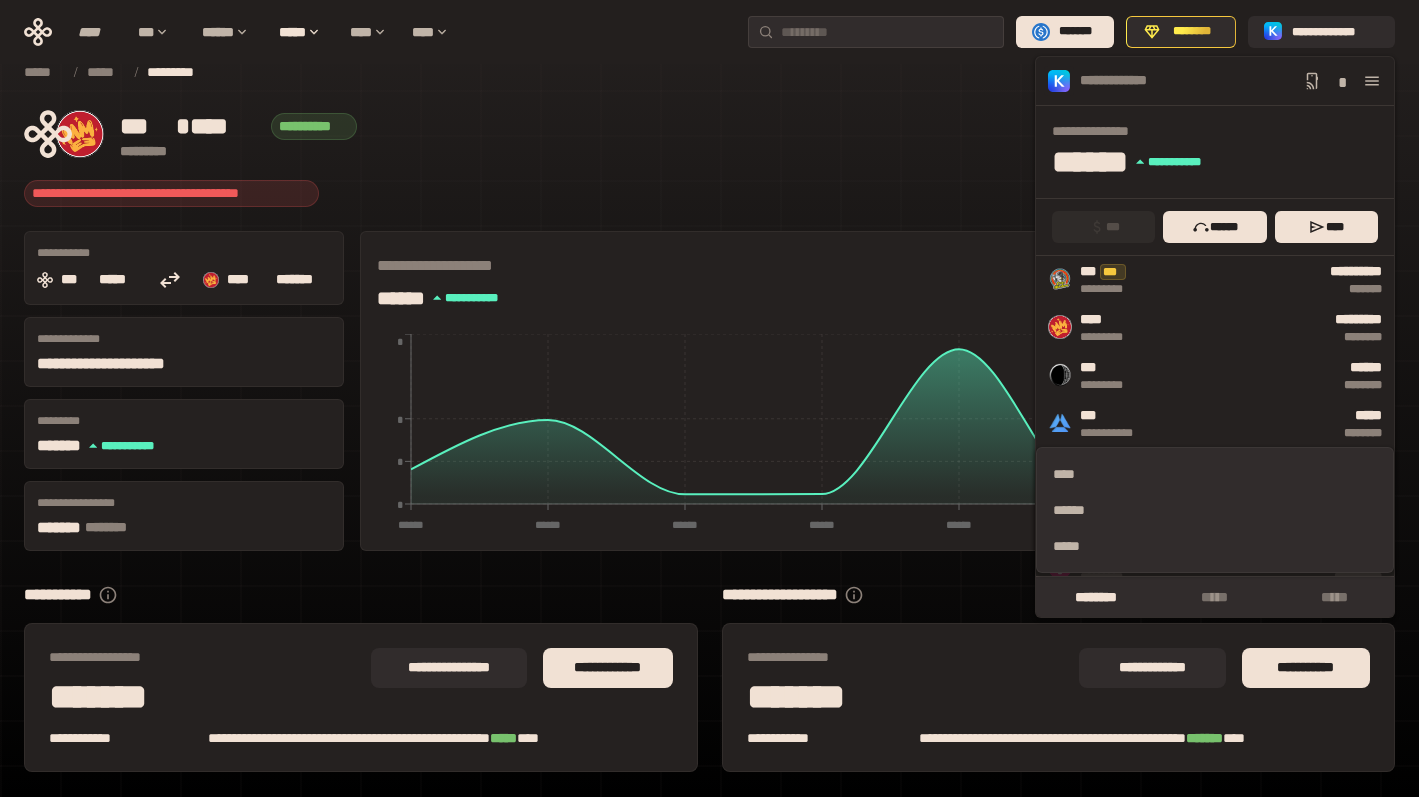 click on "**********" at bounding box center [1059, 595] 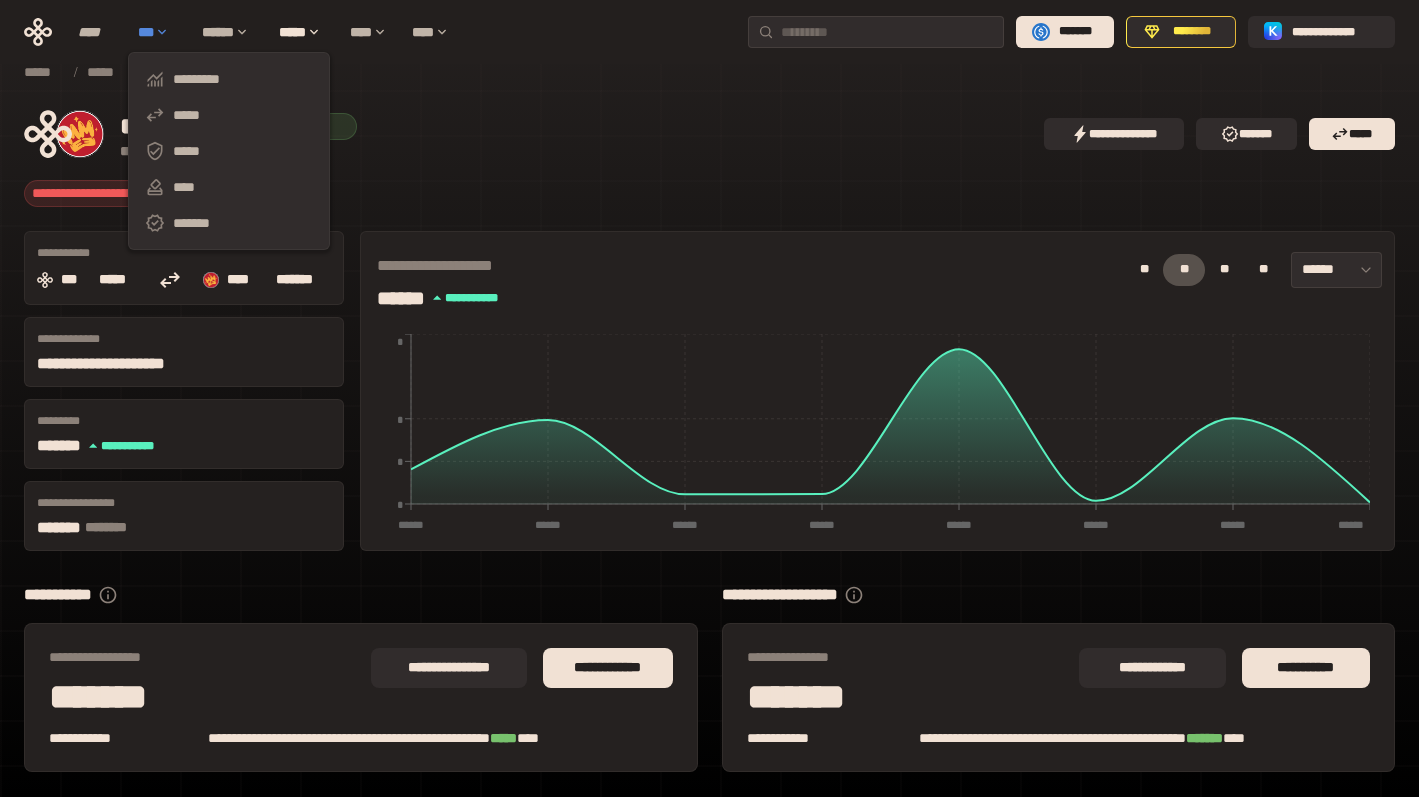 click on "***" at bounding box center [160, 32] 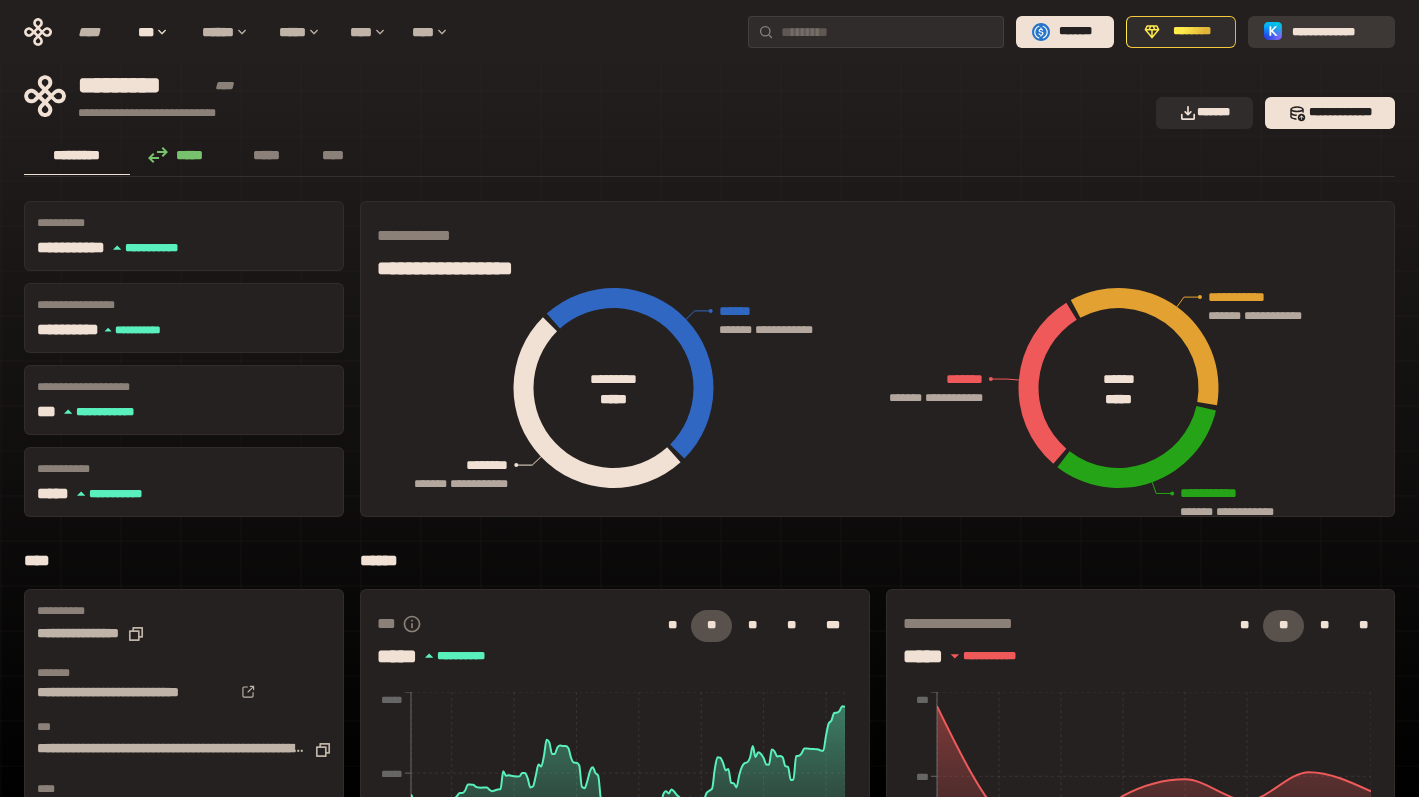 click on "**********" at bounding box center (1335, 32) 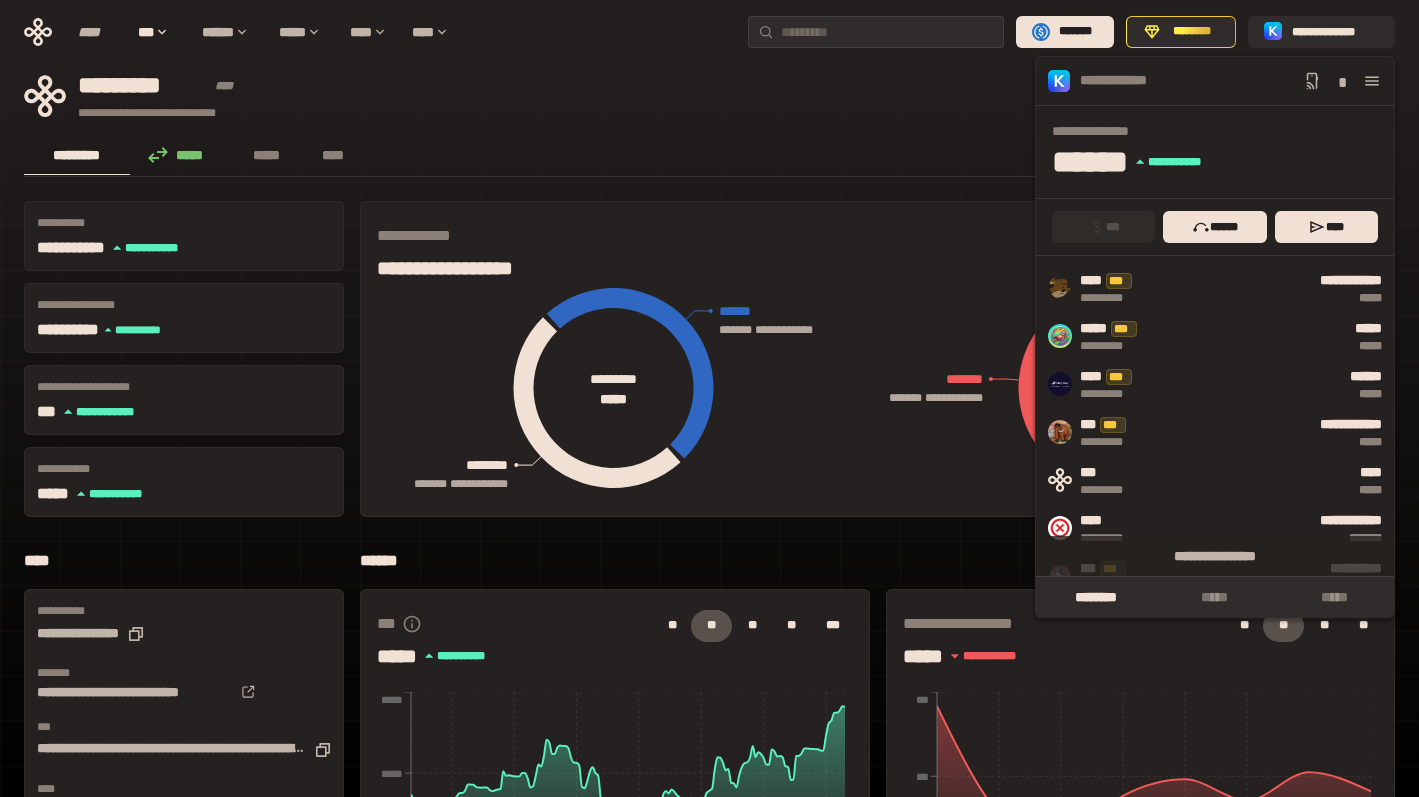 click 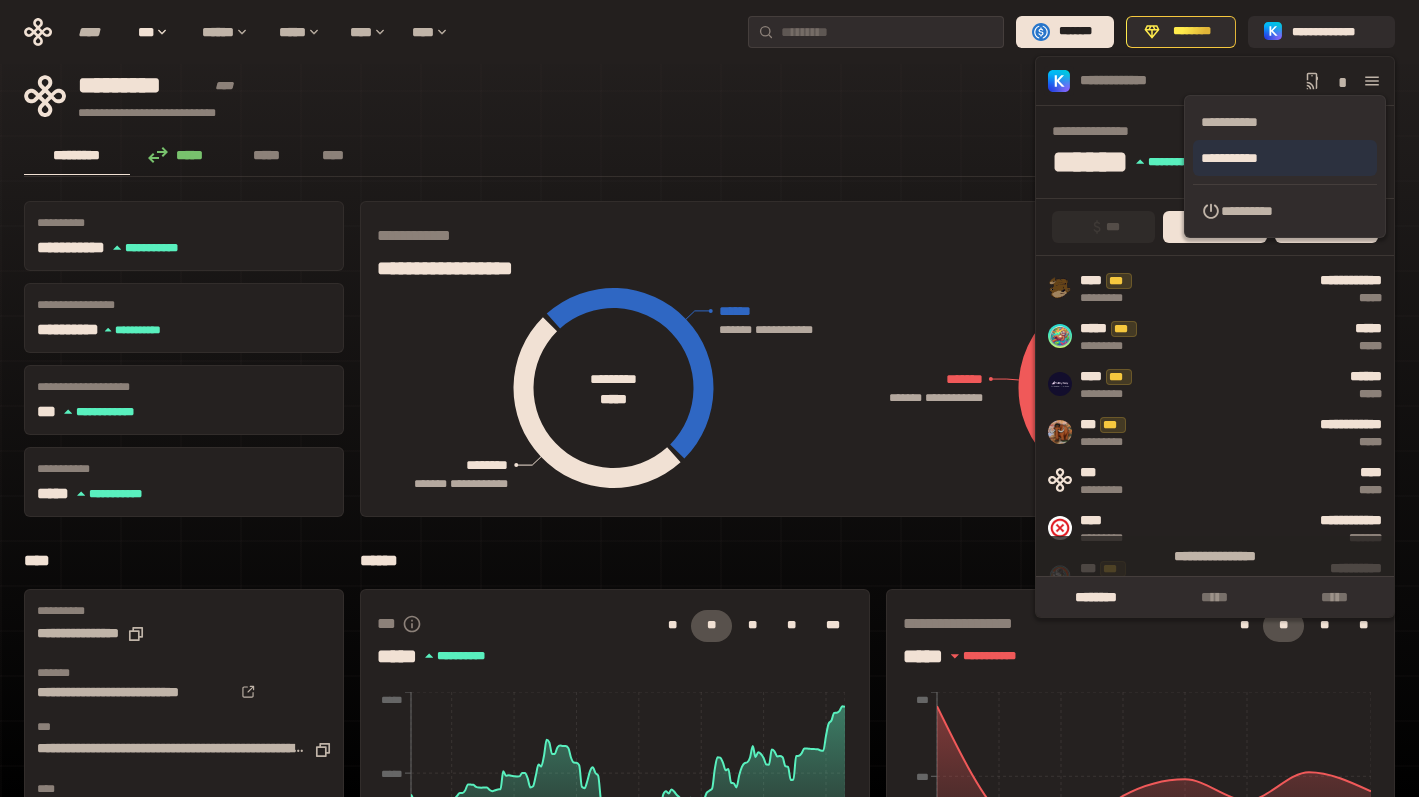 click on "**********" at bounding box center [1285, 158] 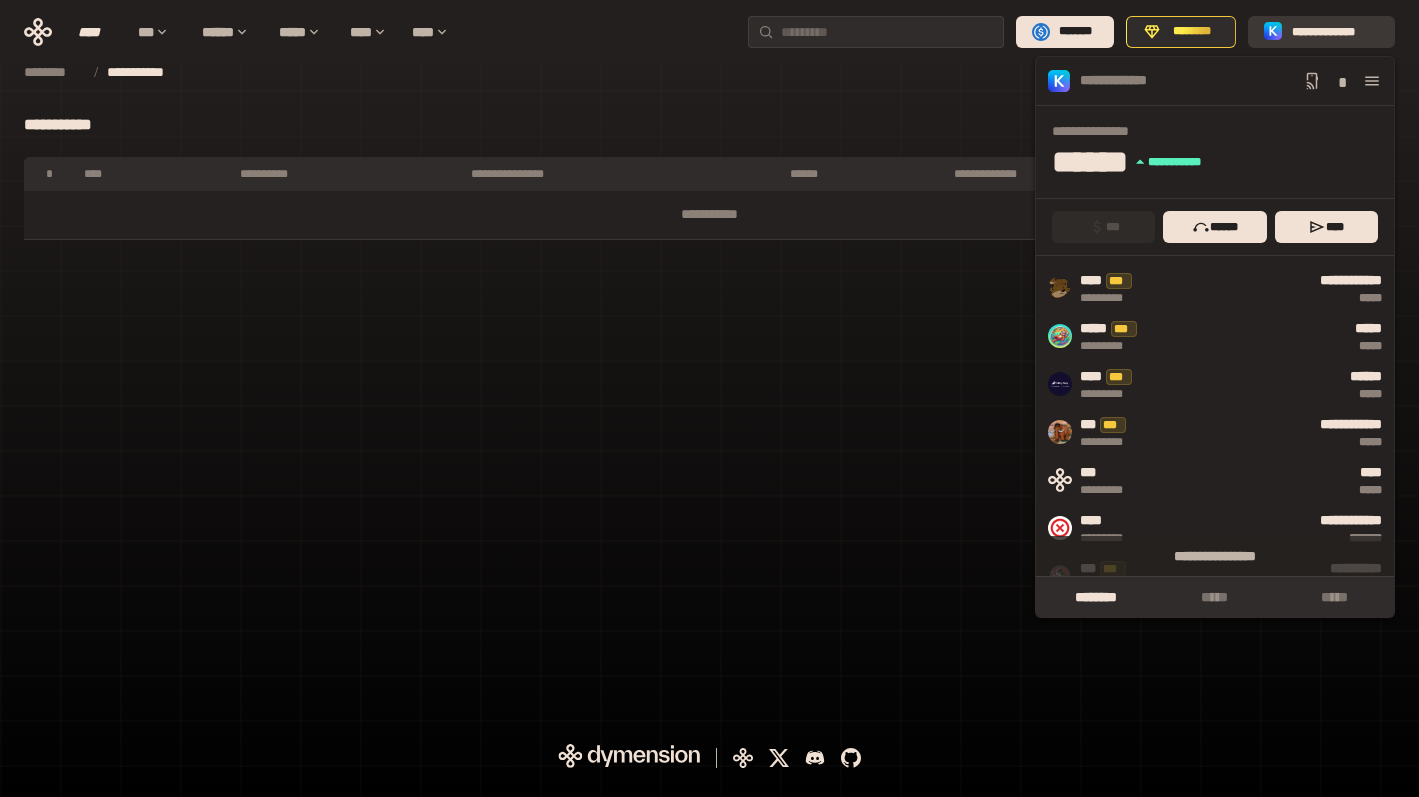 click on "**********" at bounding box center (1335, 32) 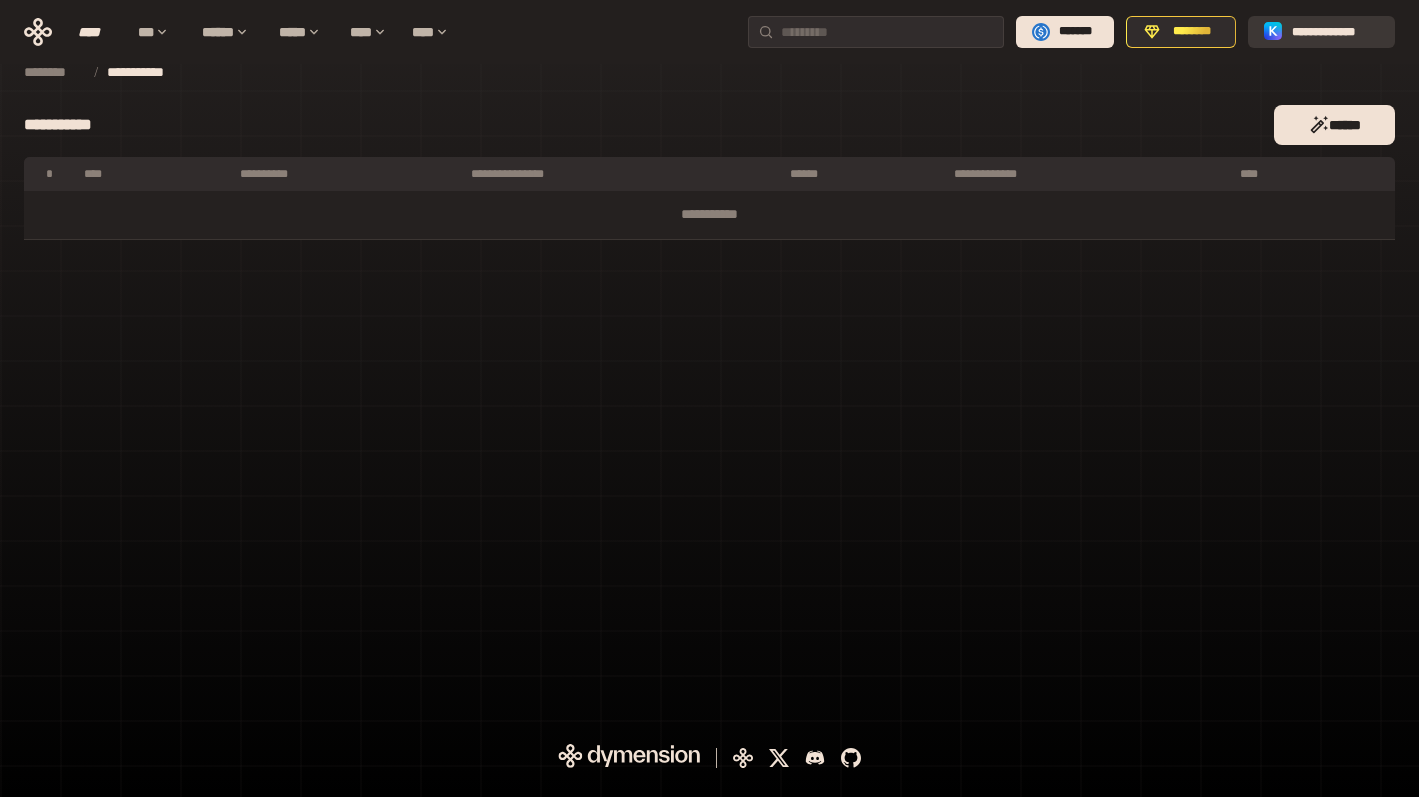 click on "**********" at bounding box center (1335, 32) 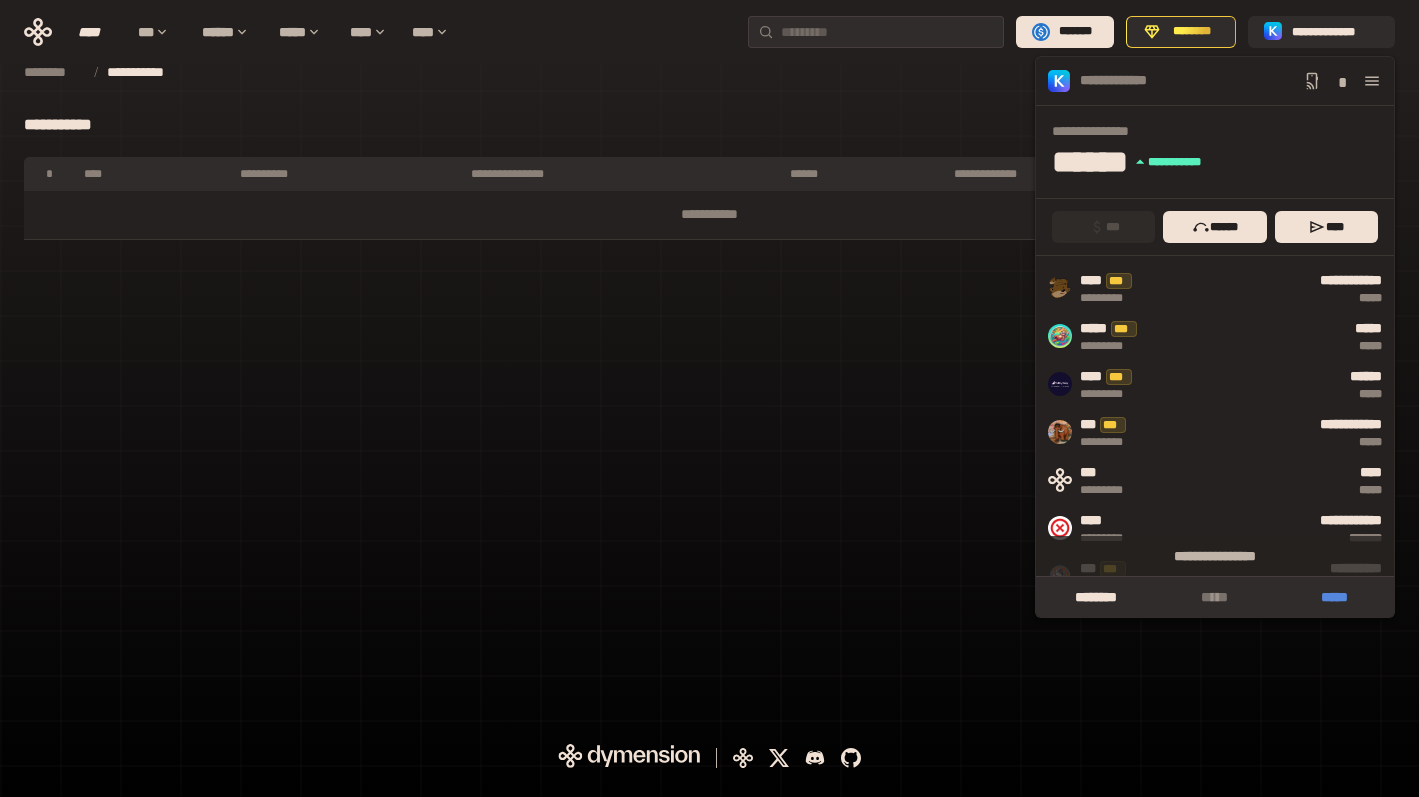 click on "*****" at bounding box center (1334, 597) 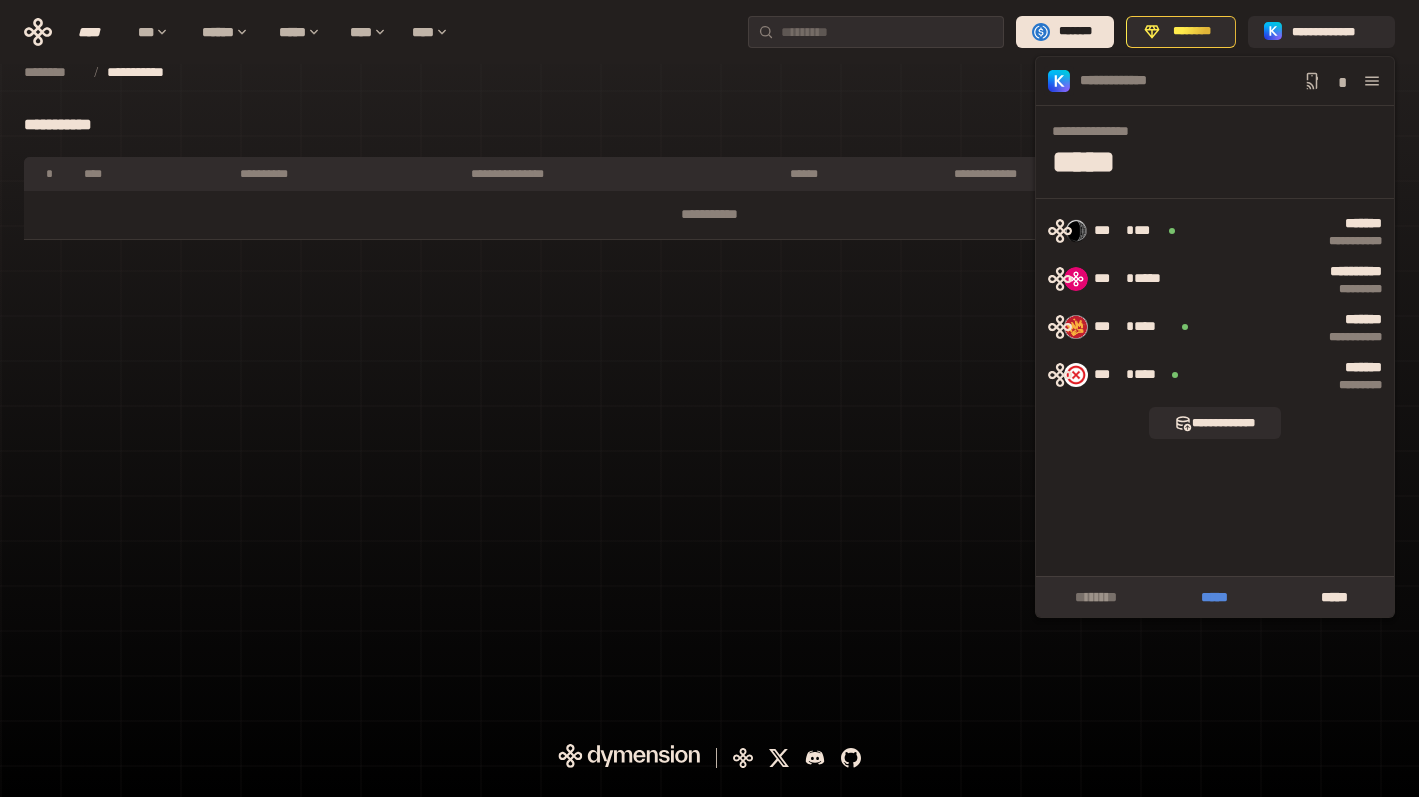 click on "*****" at bounding box center (1214, 597) 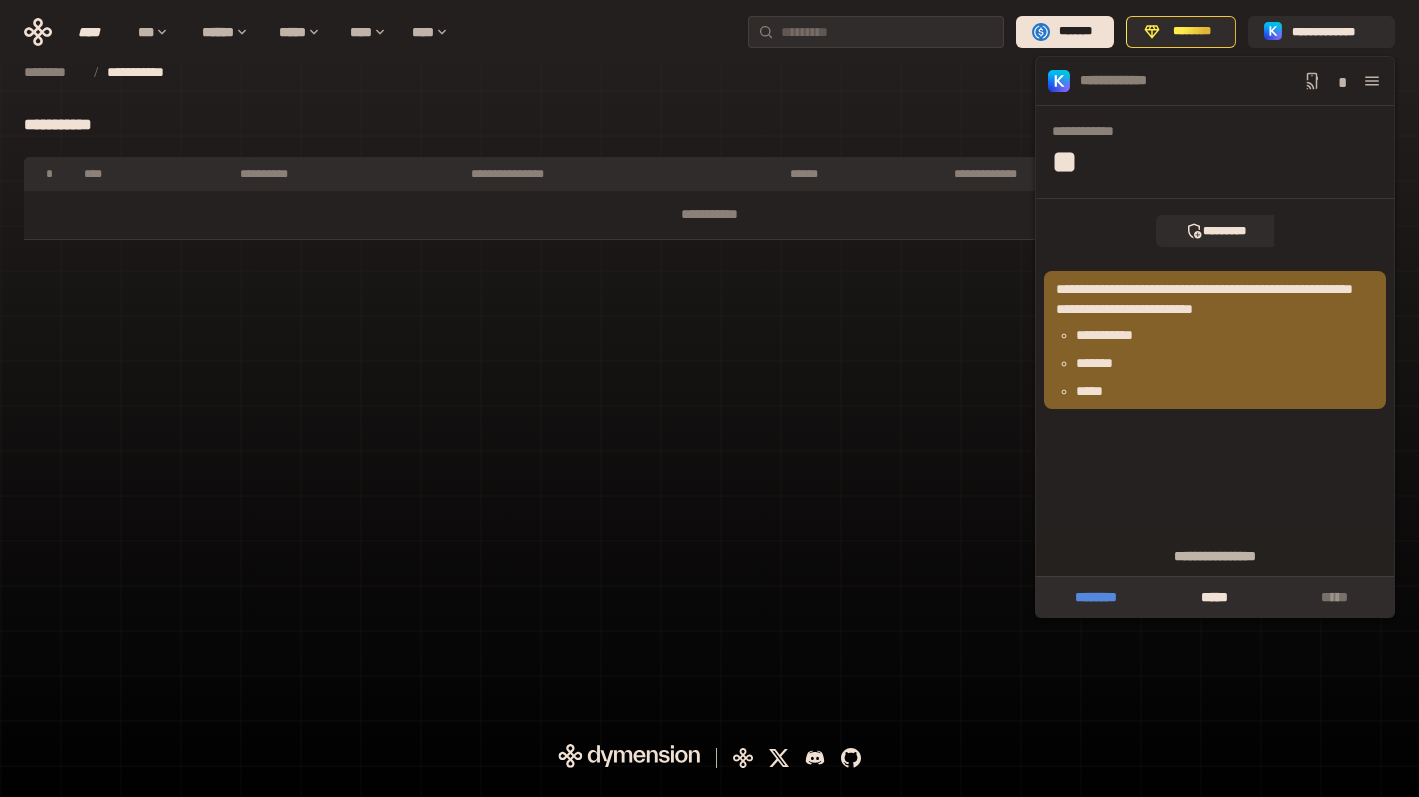 click on "********" at bounding box center [1095, 597] 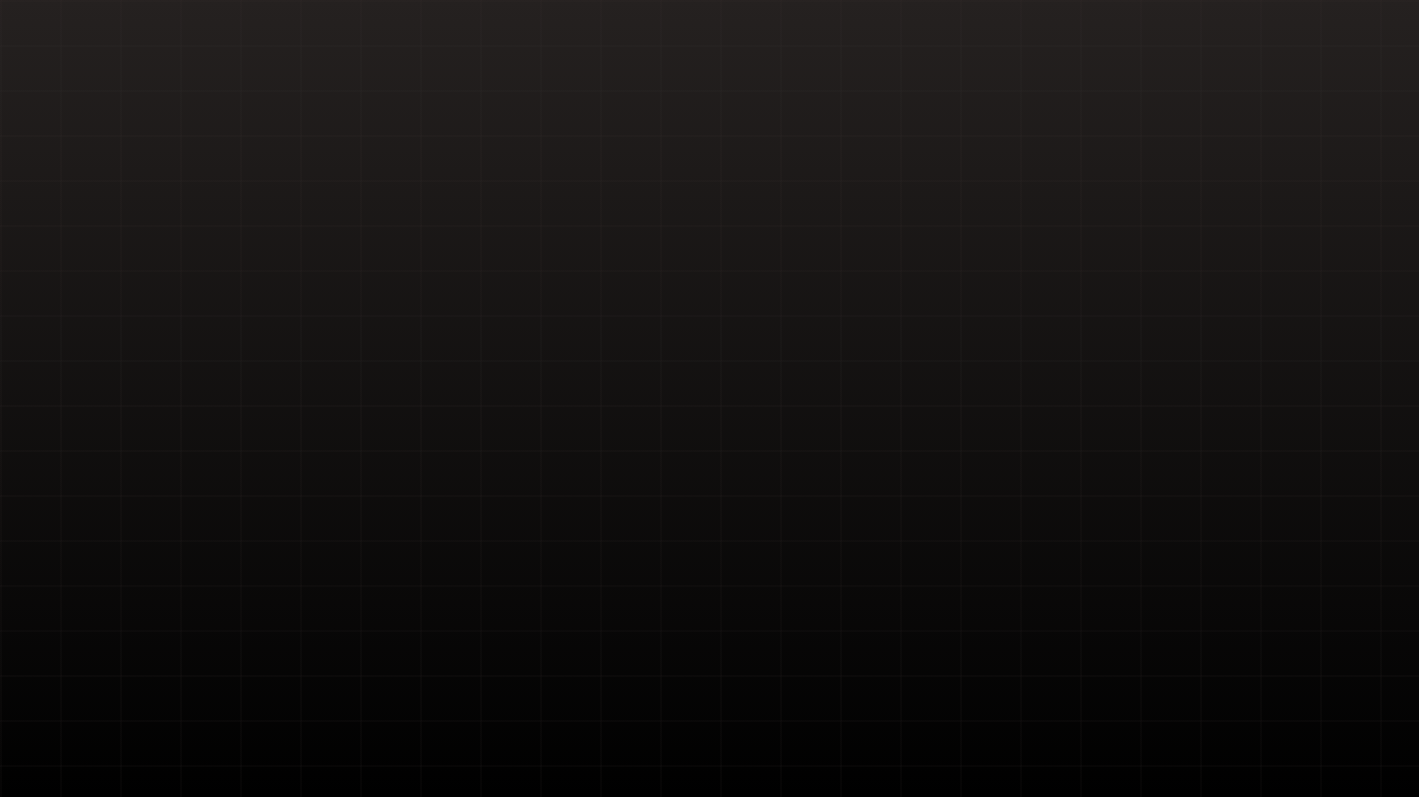 scroll, scrollTop: 0, scrollLeft: 0, axis: both 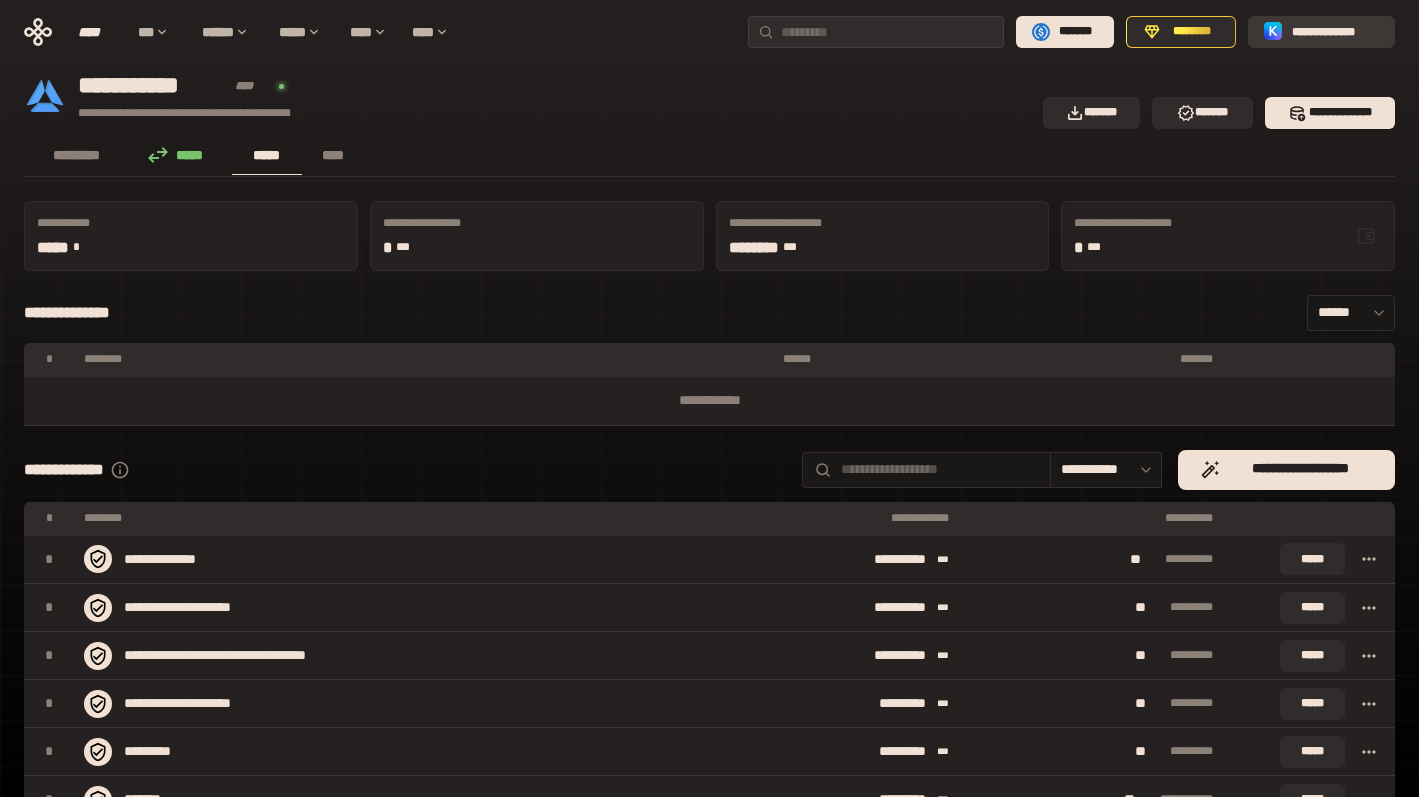 click on "**********" at bounding box center [1335, 32] 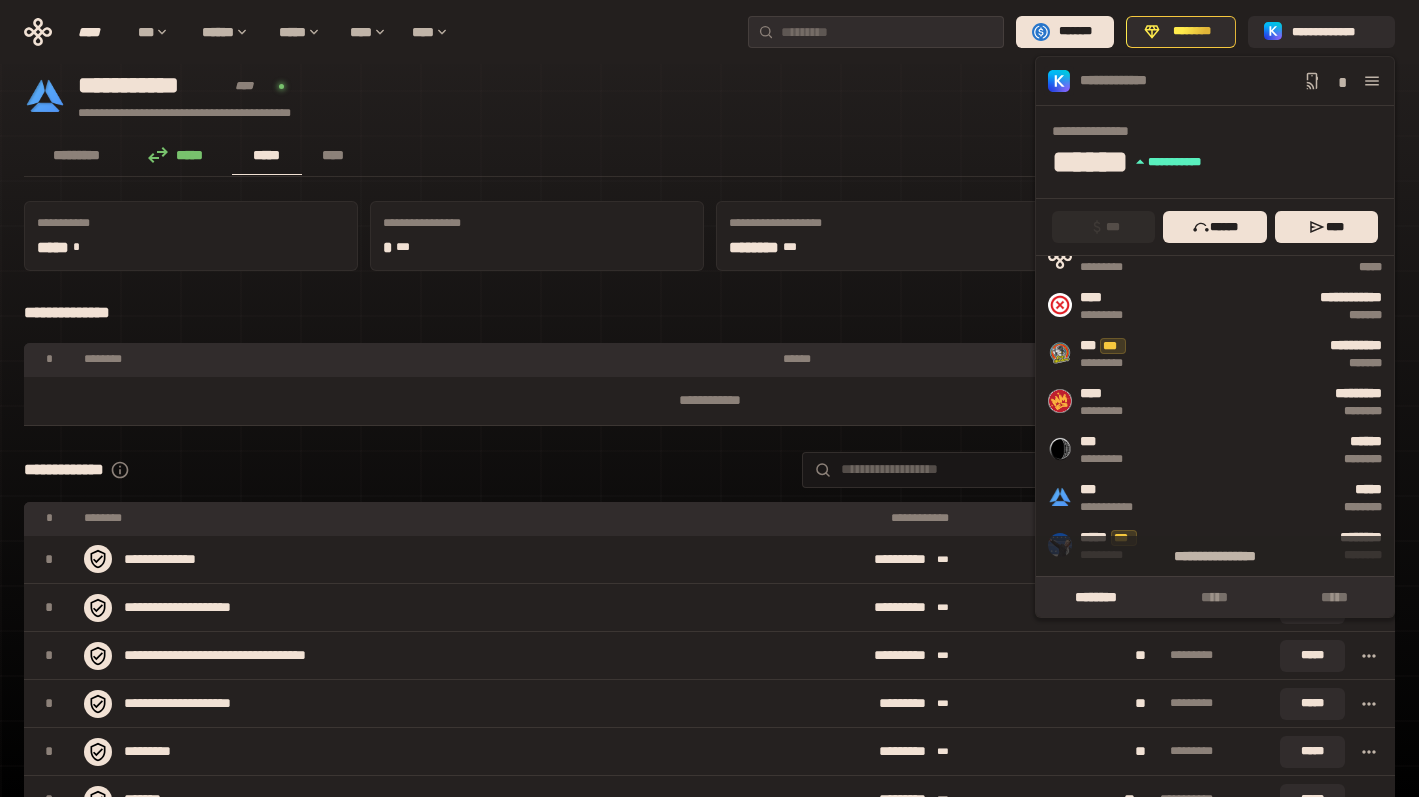 scroll, scrollTop: 233, scrollLeft: 0, axis: vertical 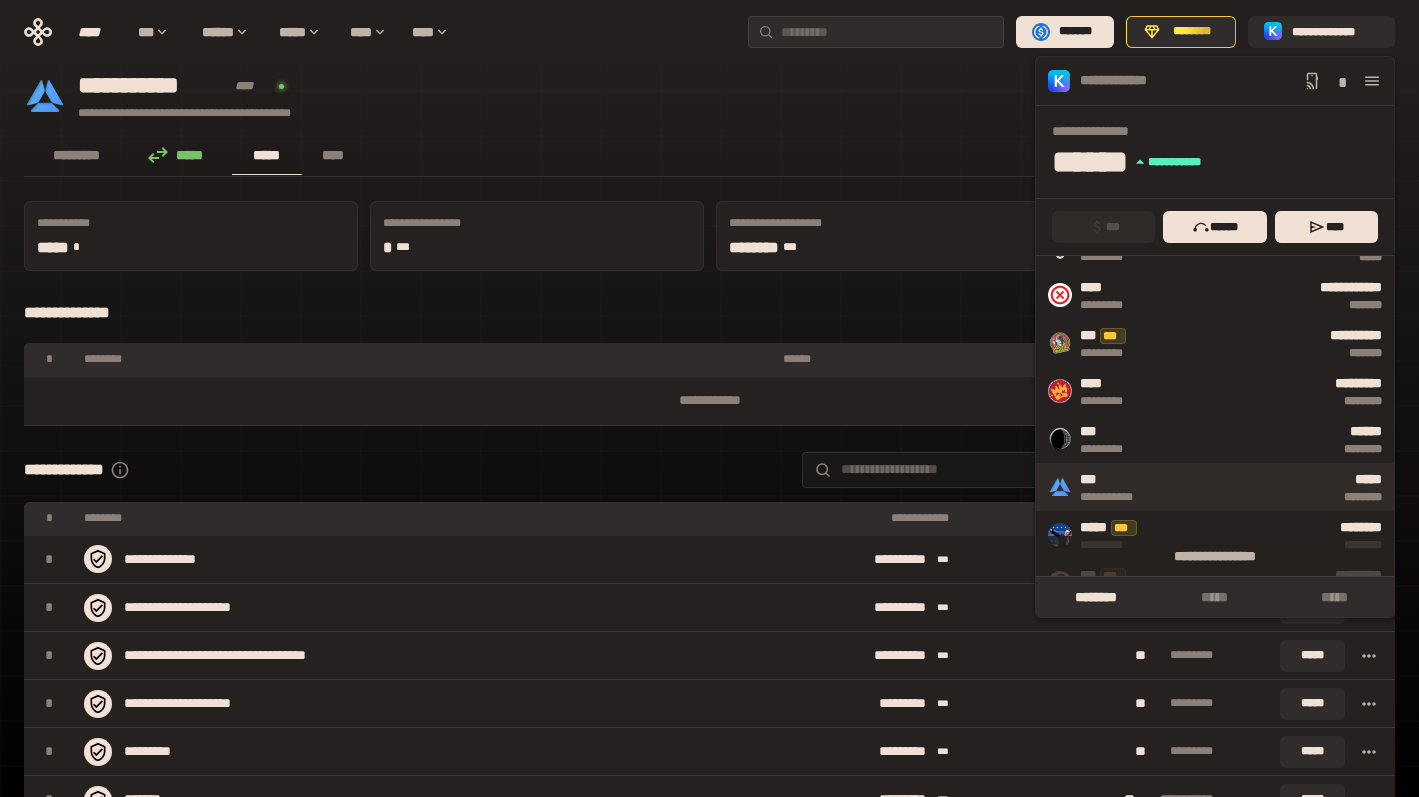 click on "***** ********" at bounding box center [1272, 487] 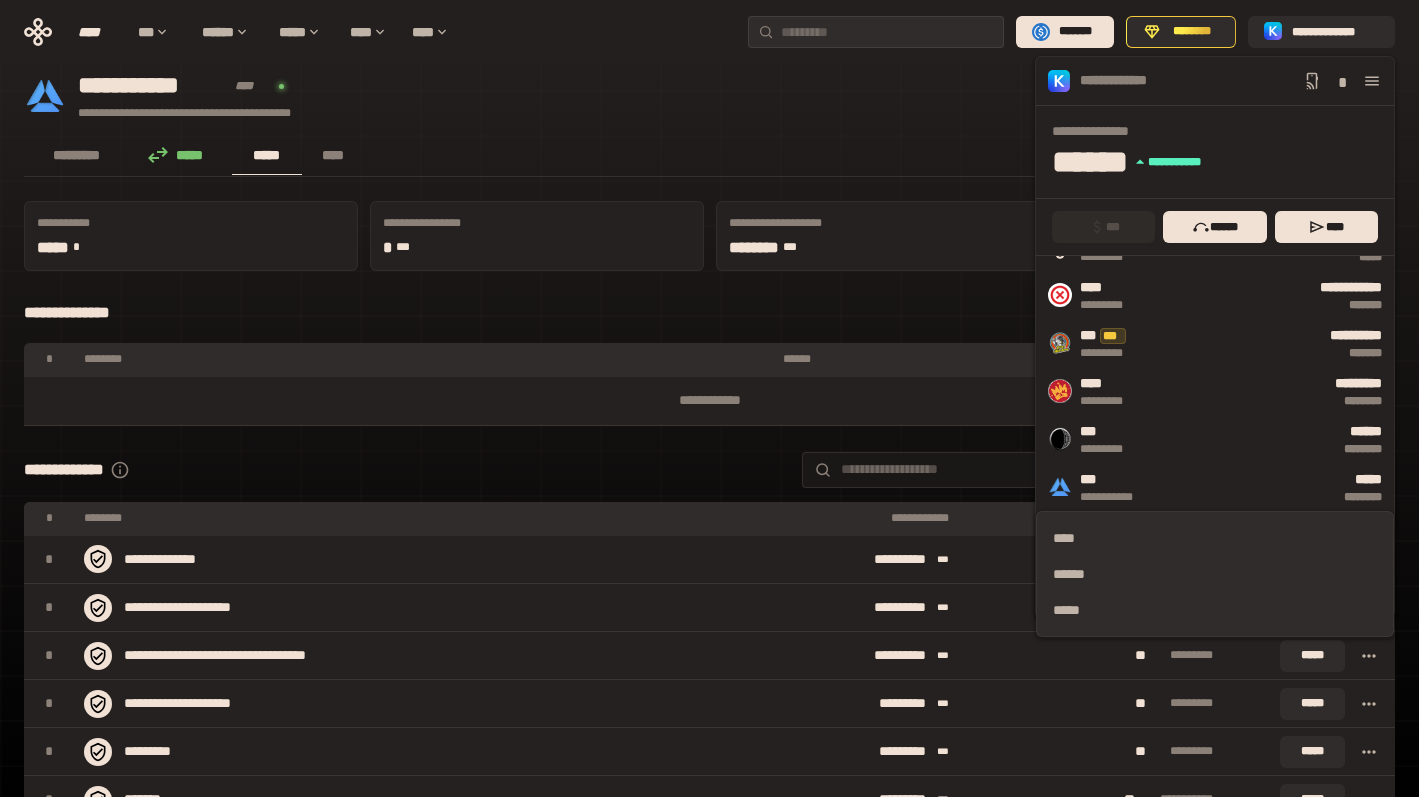click on "**********" at bounding box center [709, 729] 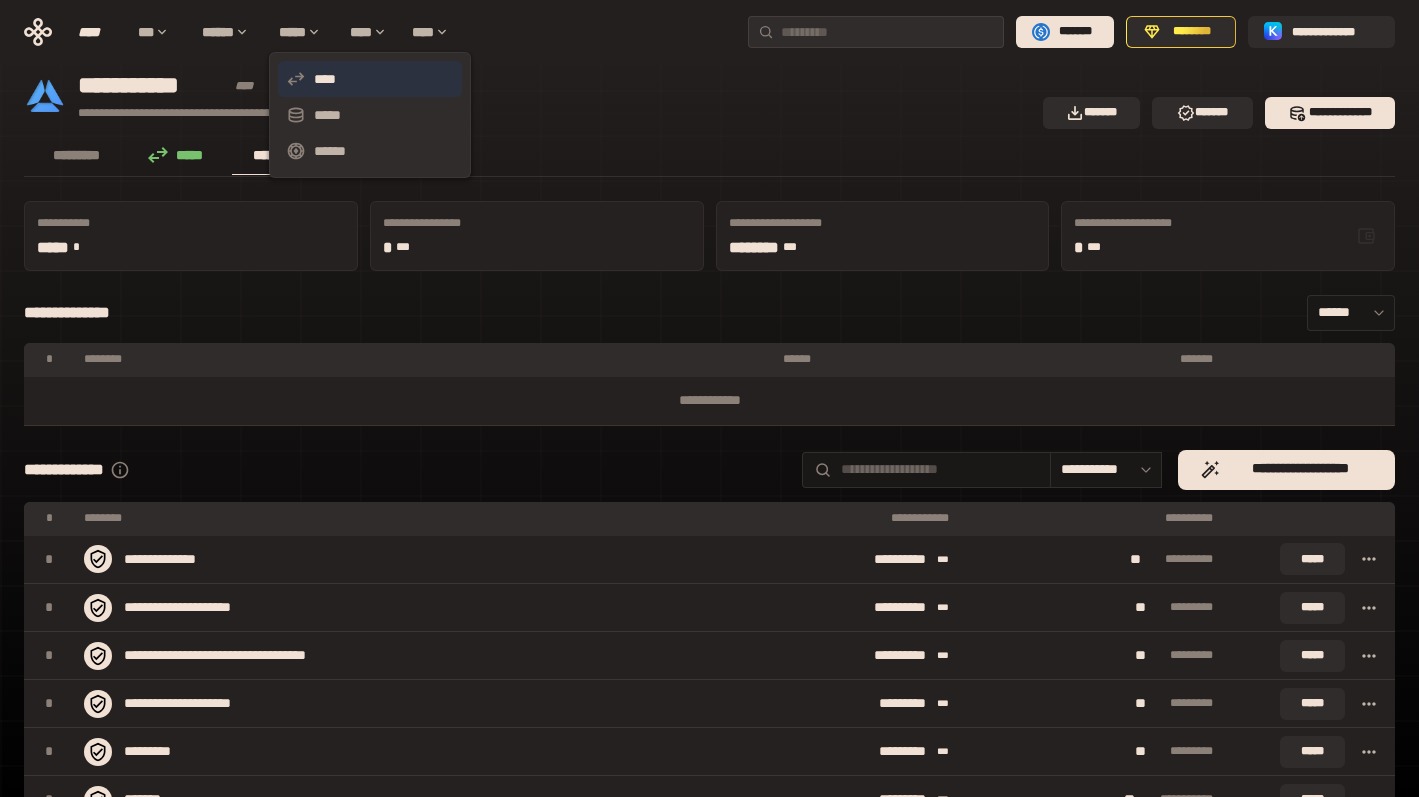 click on "****" at bounding box center (370, 79) 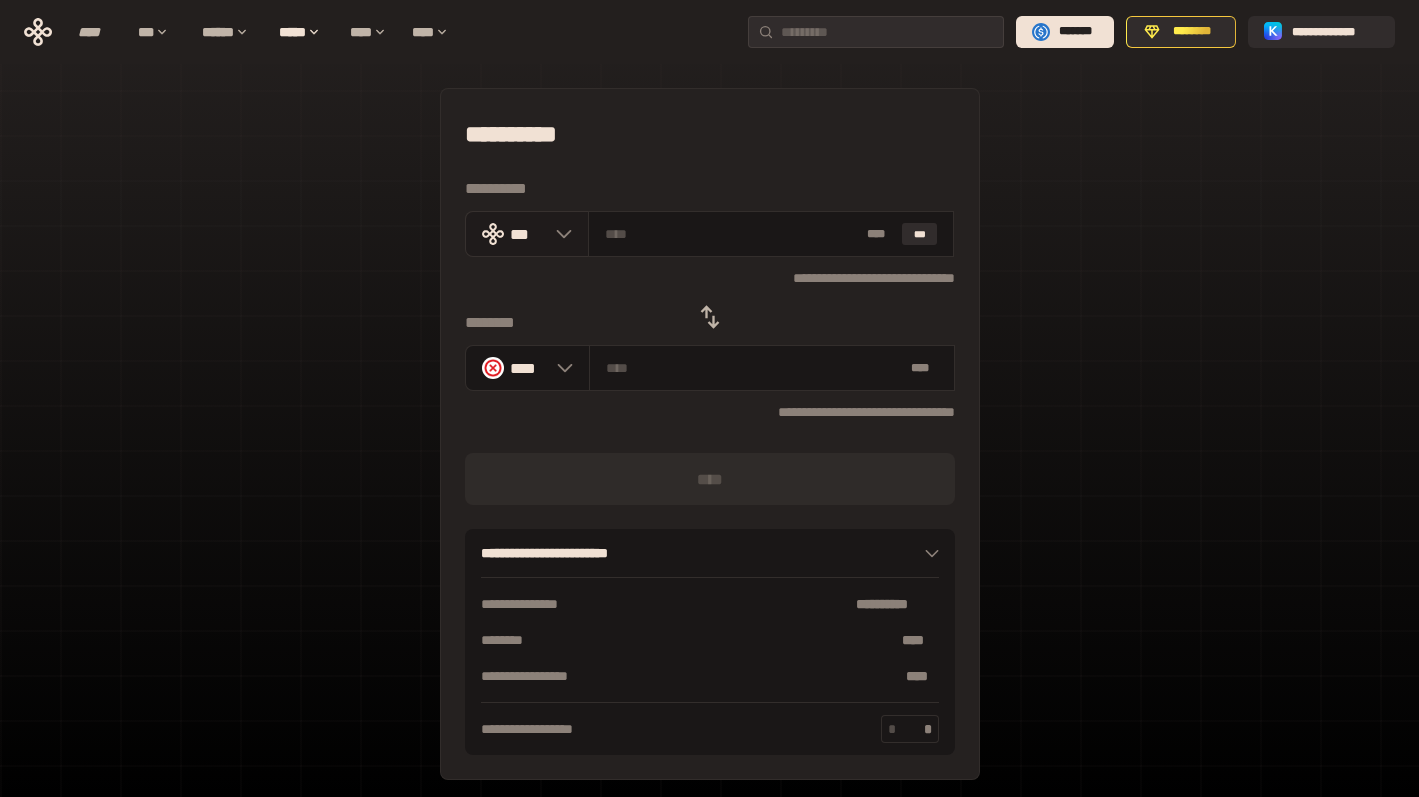 click 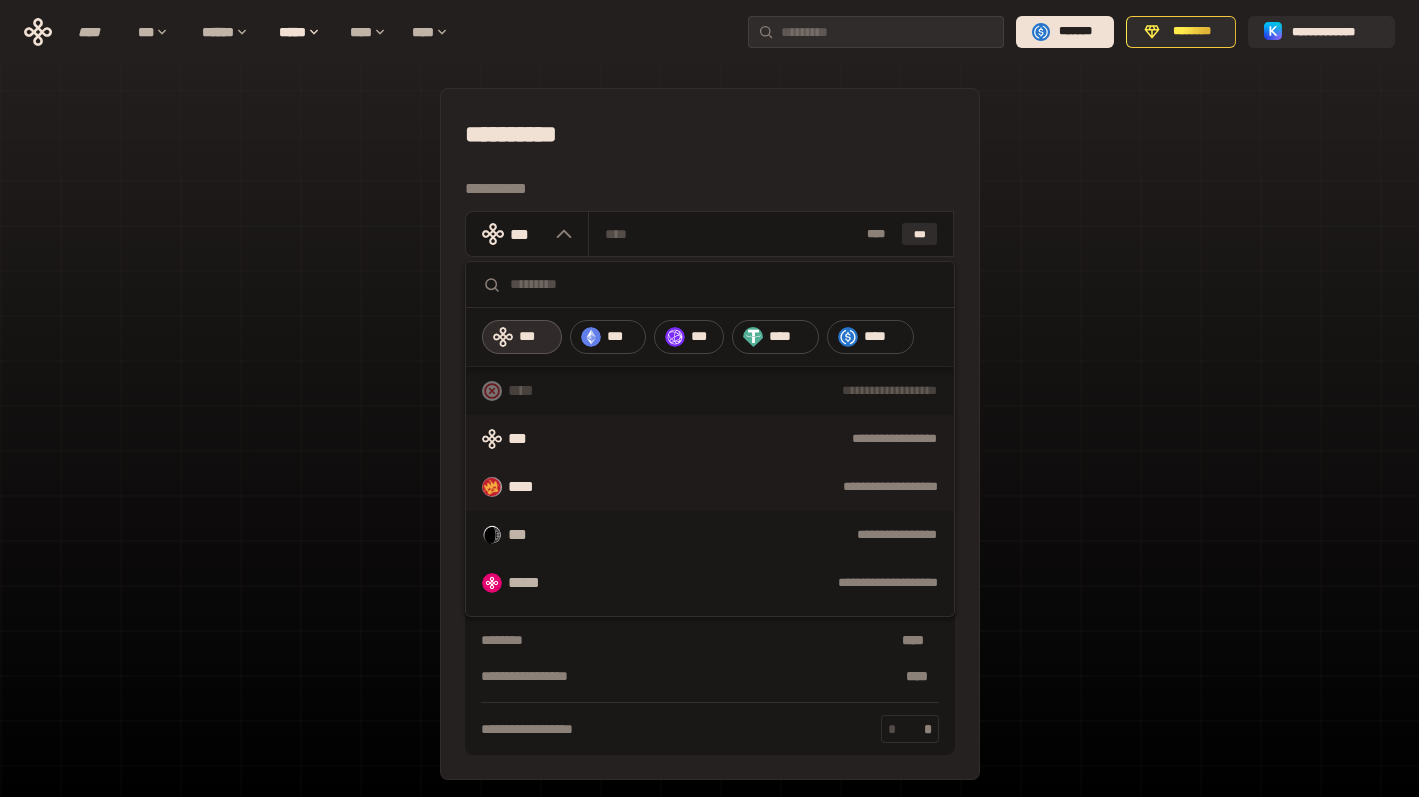 click on "**********" at bounding box center (710, 487) 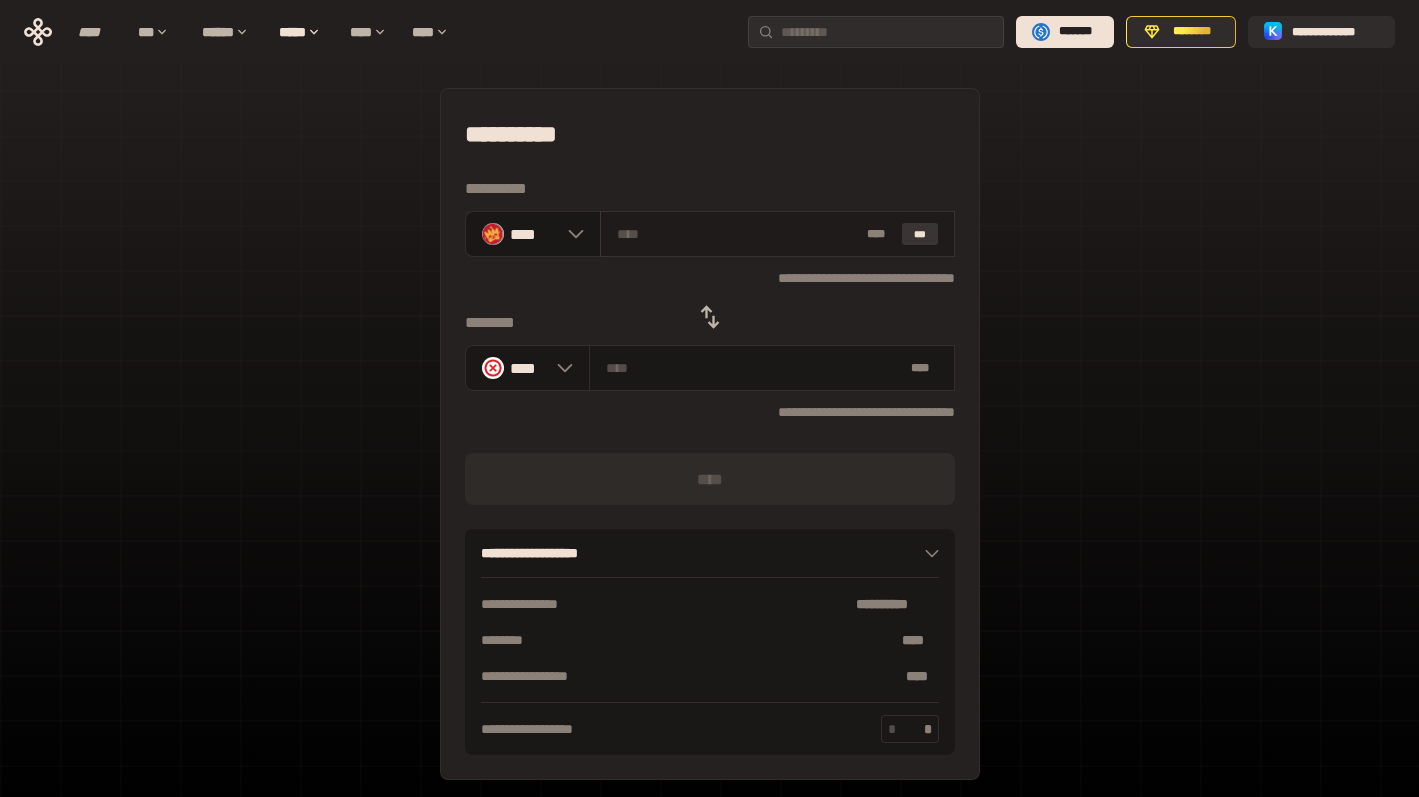 click on "***" at bounding box center (920, 234) 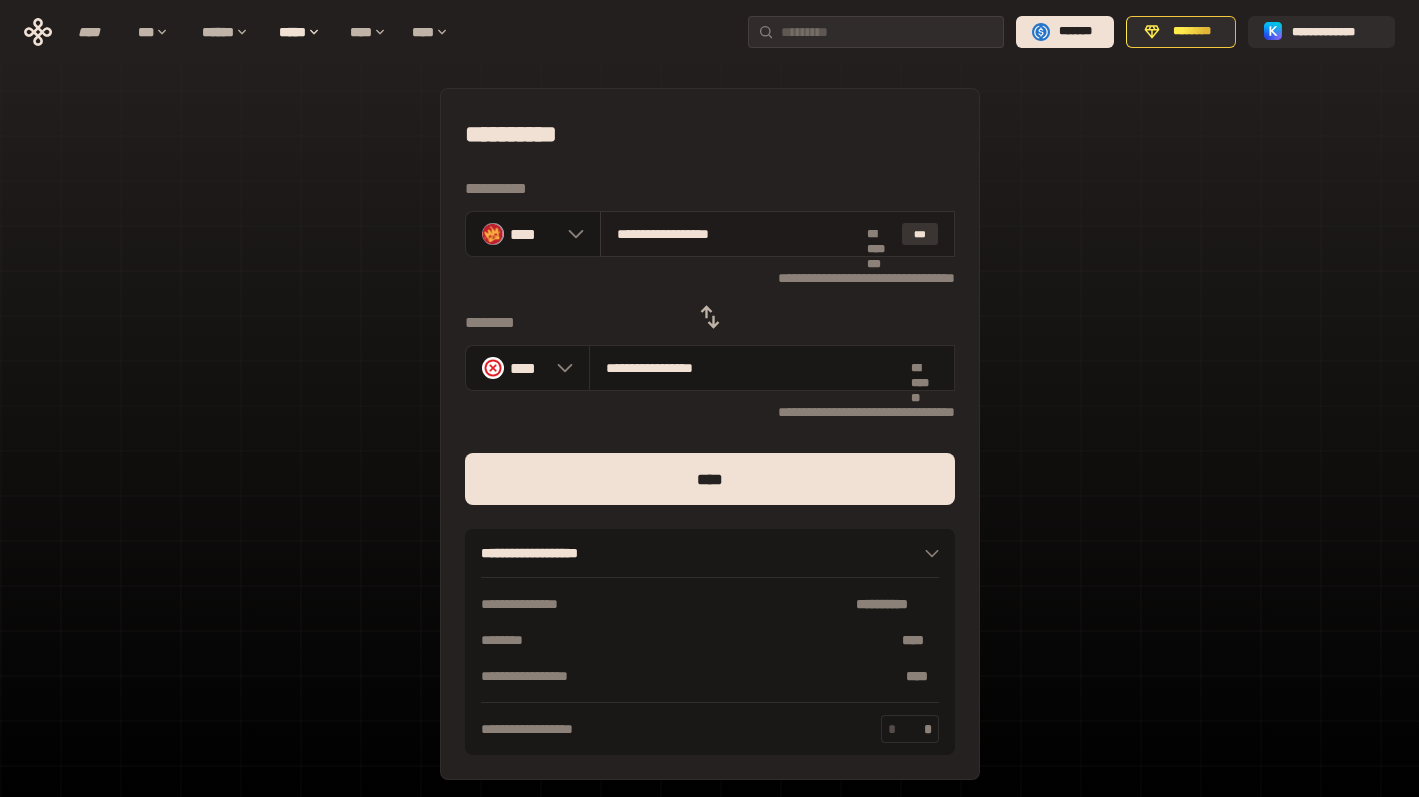 type on "**********" 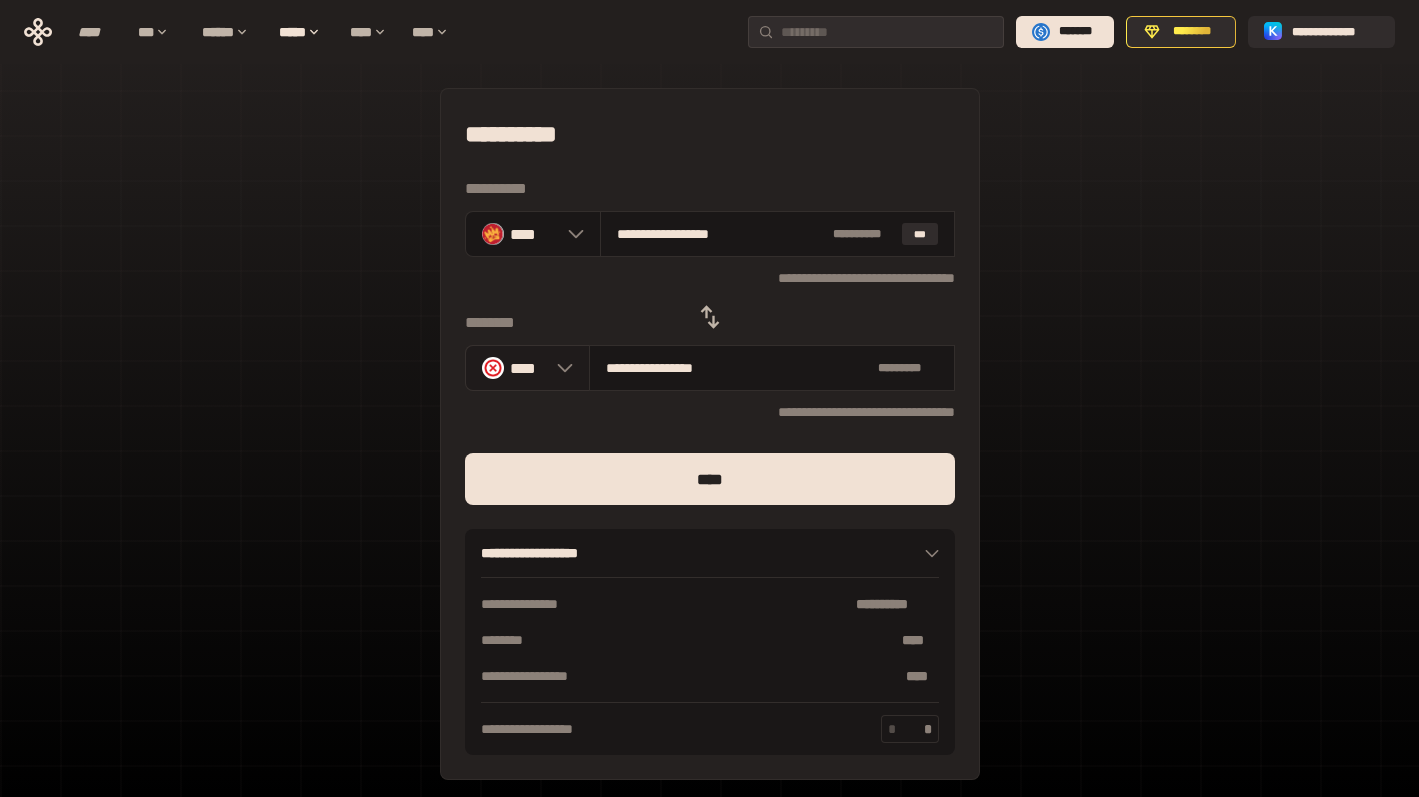 click on "****" at bounding box center (527, 368) 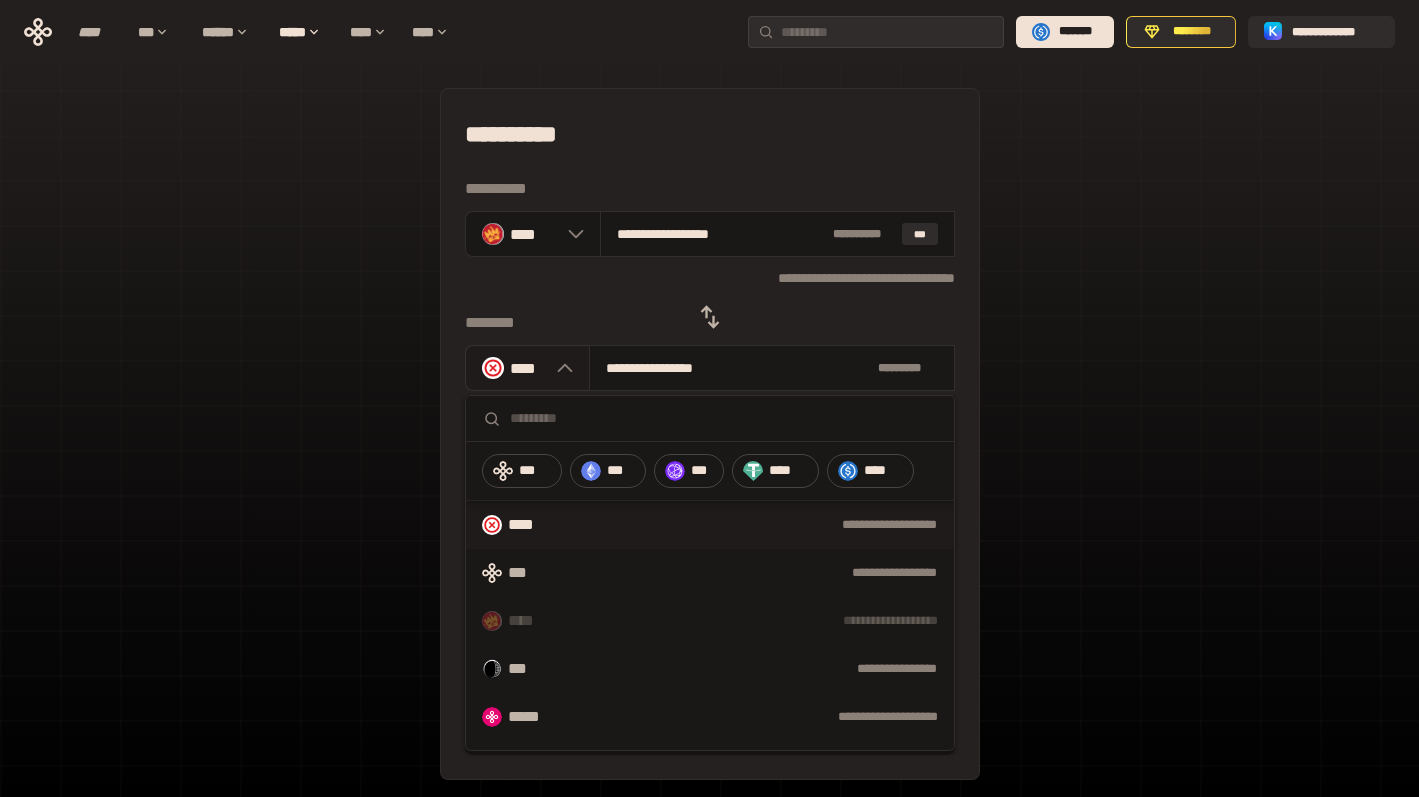 type 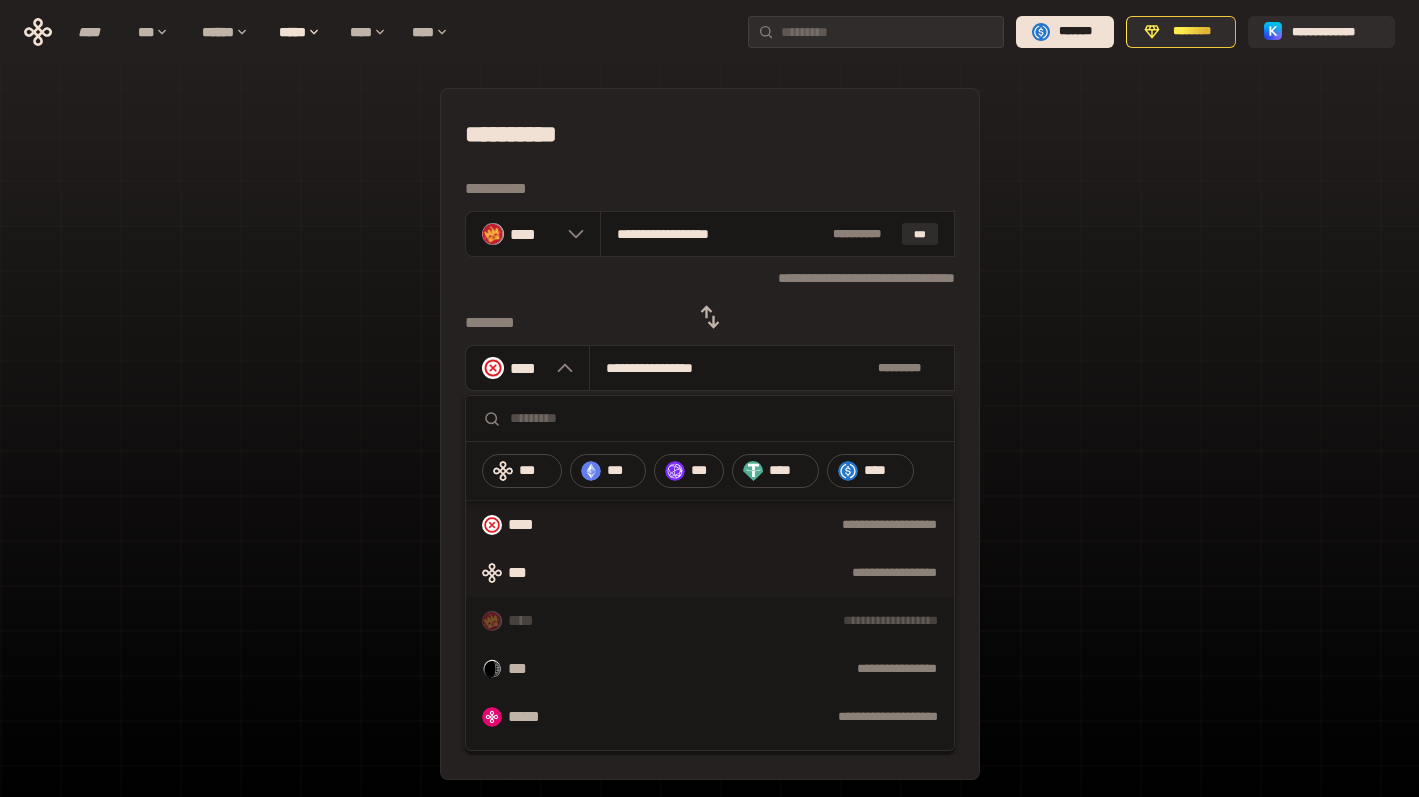 click on "***" at bounding box center (526, 573) 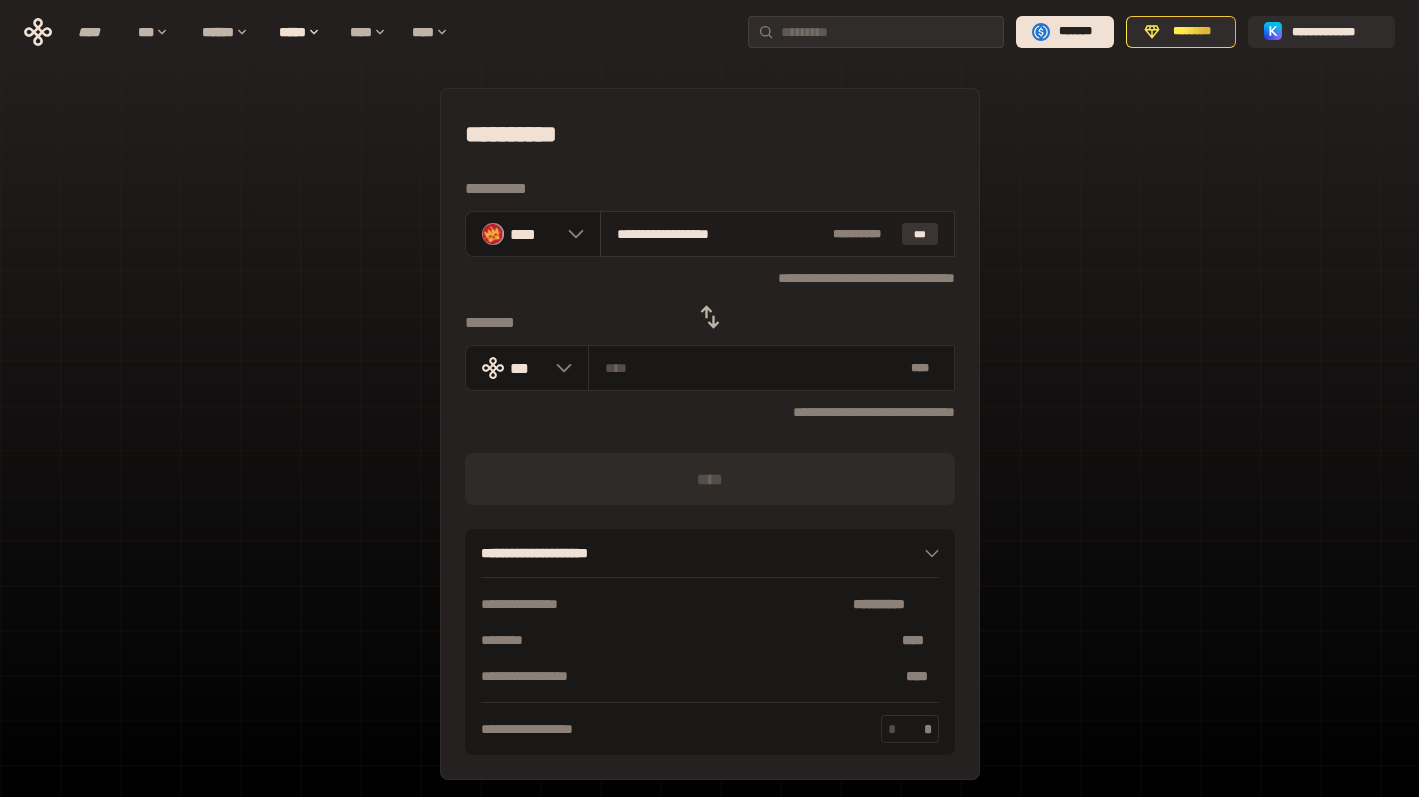 click on "***" at bounding box center [920, 234] 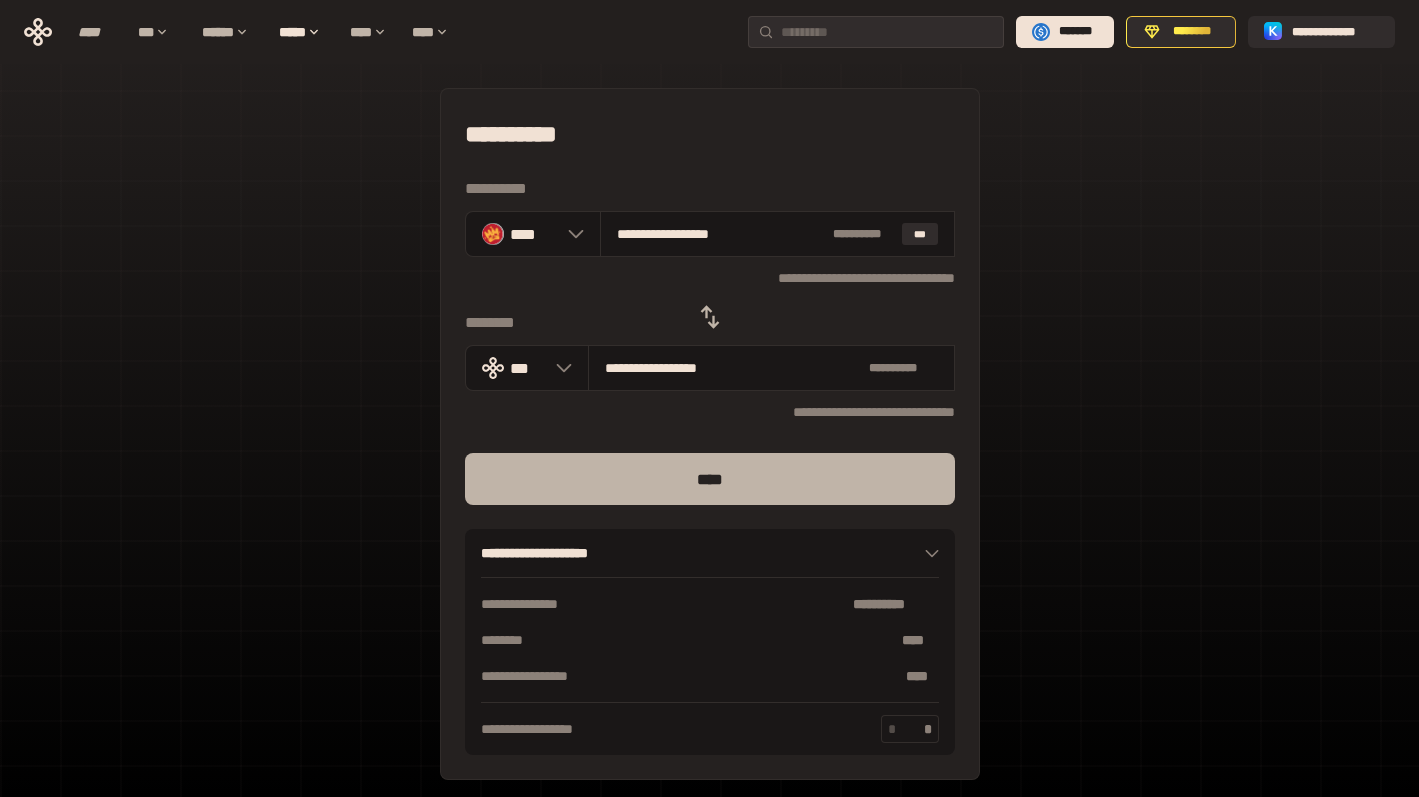 click on "****" at bounding box center (710, 479) 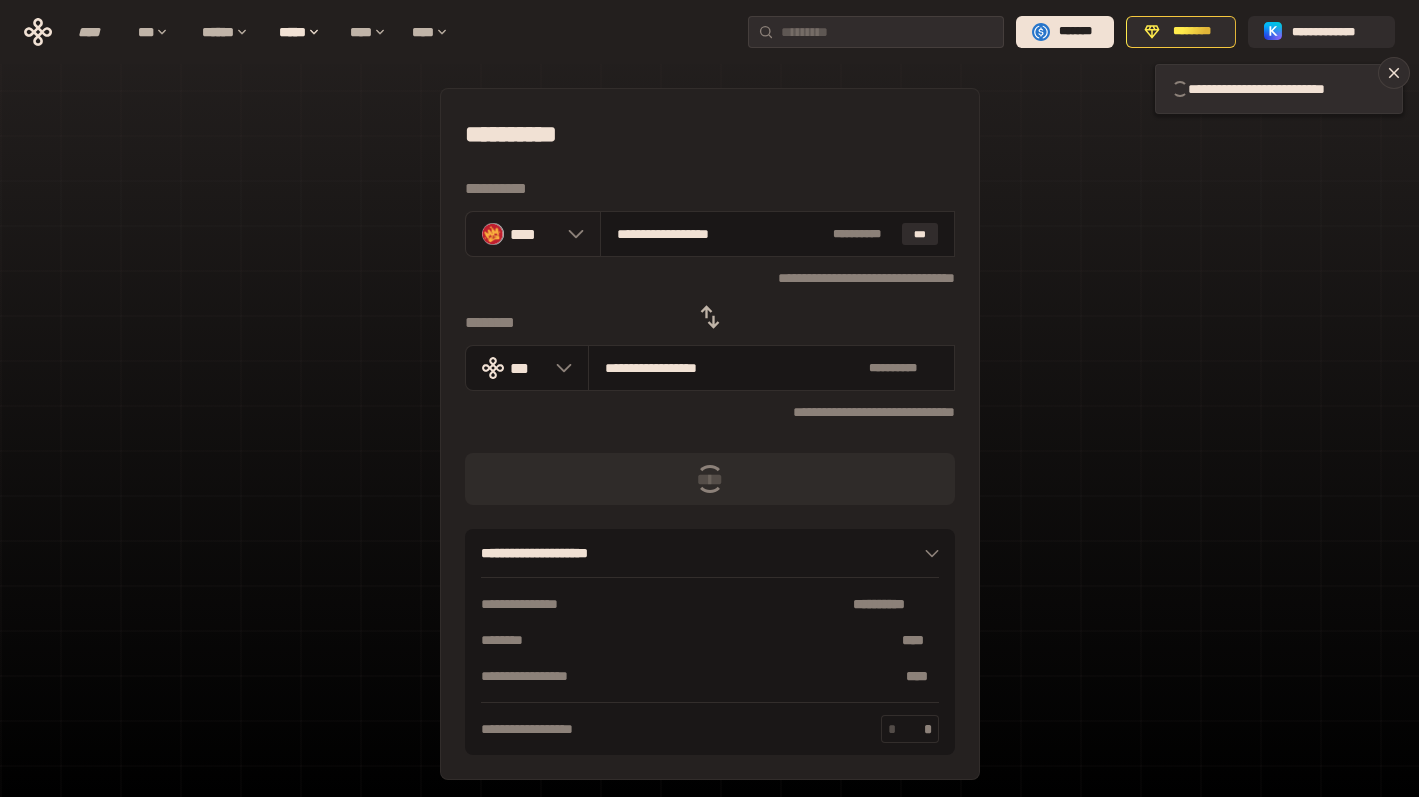 click 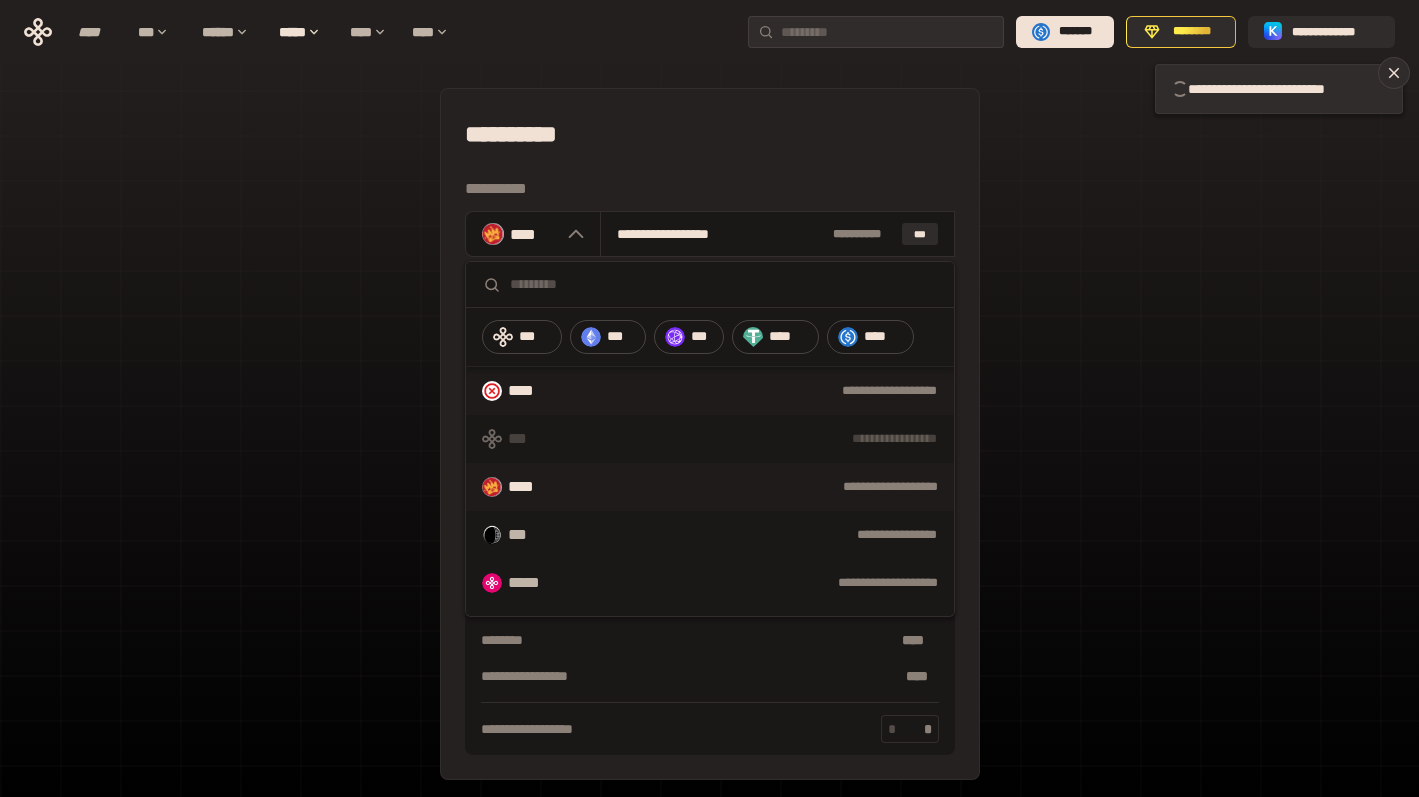 click on "****" at bounding box center (526, 391) 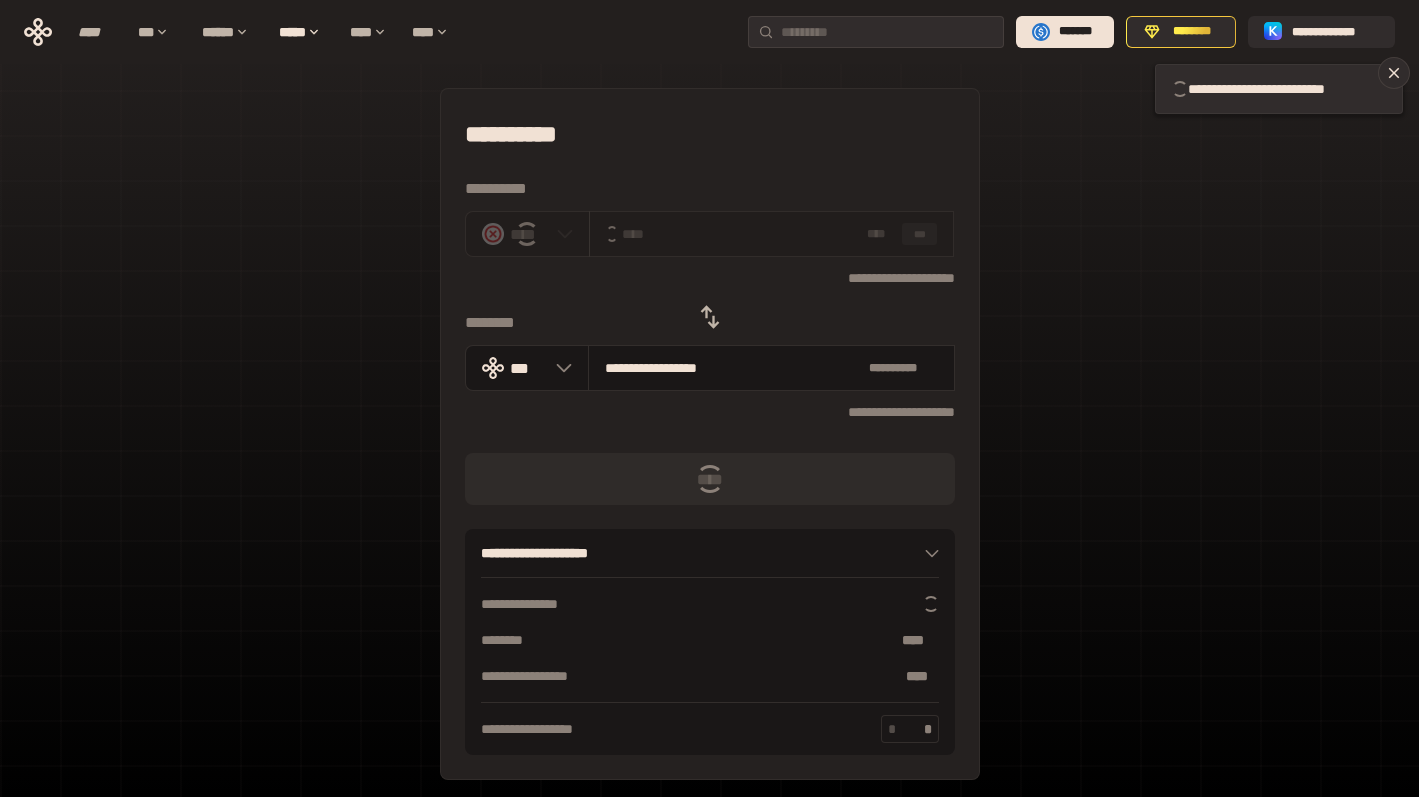 type 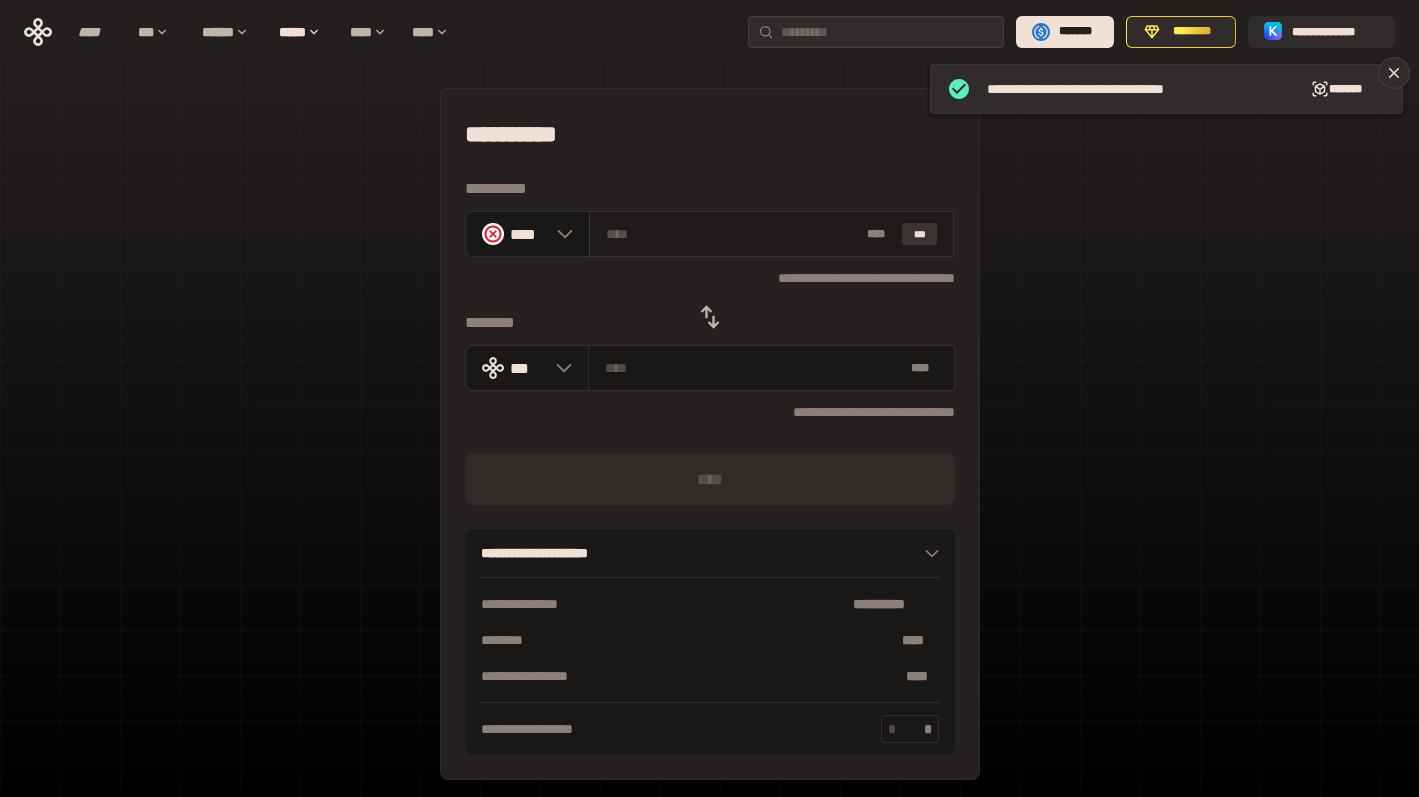 click on "***" at bounding box center (920, 234) 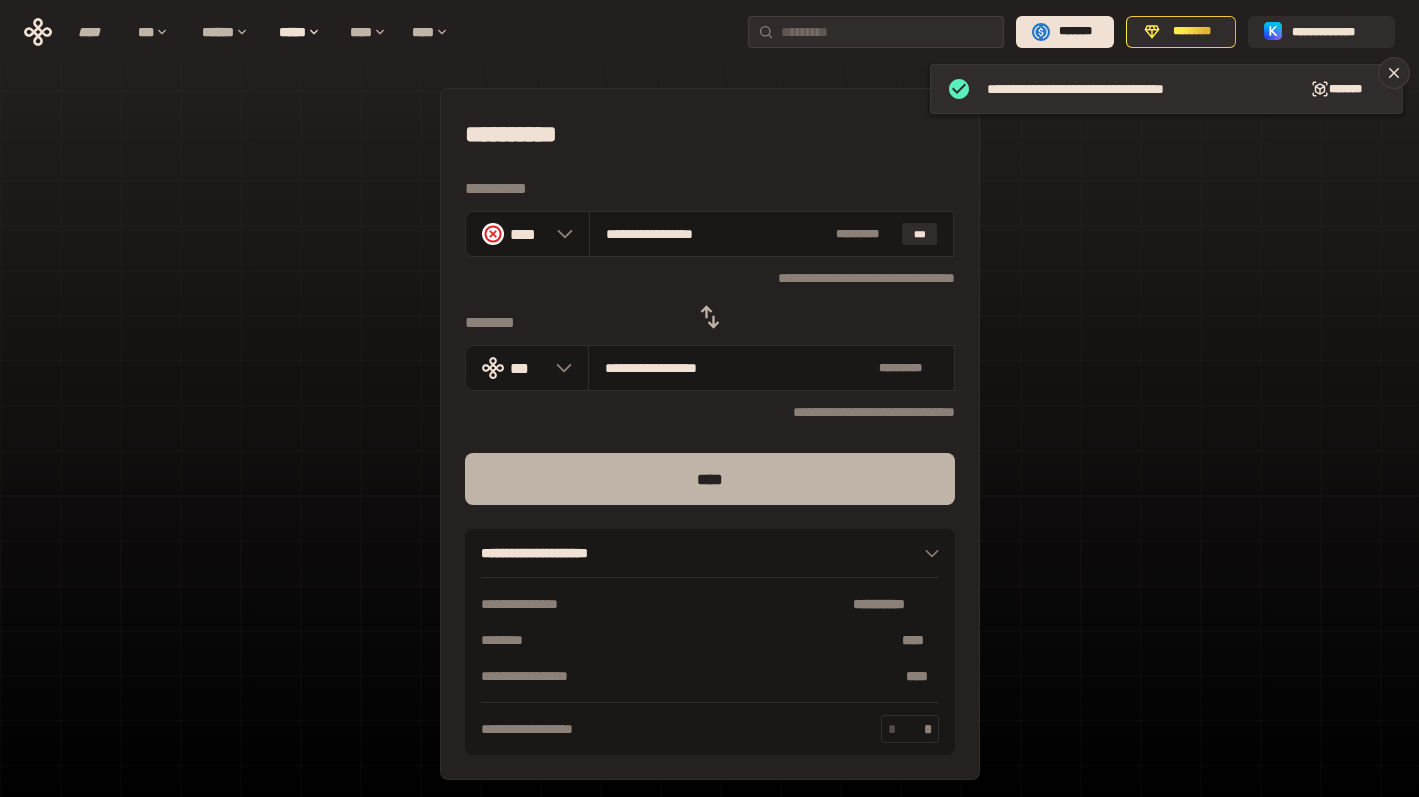 click on "****" at bounding box center (710, 479) 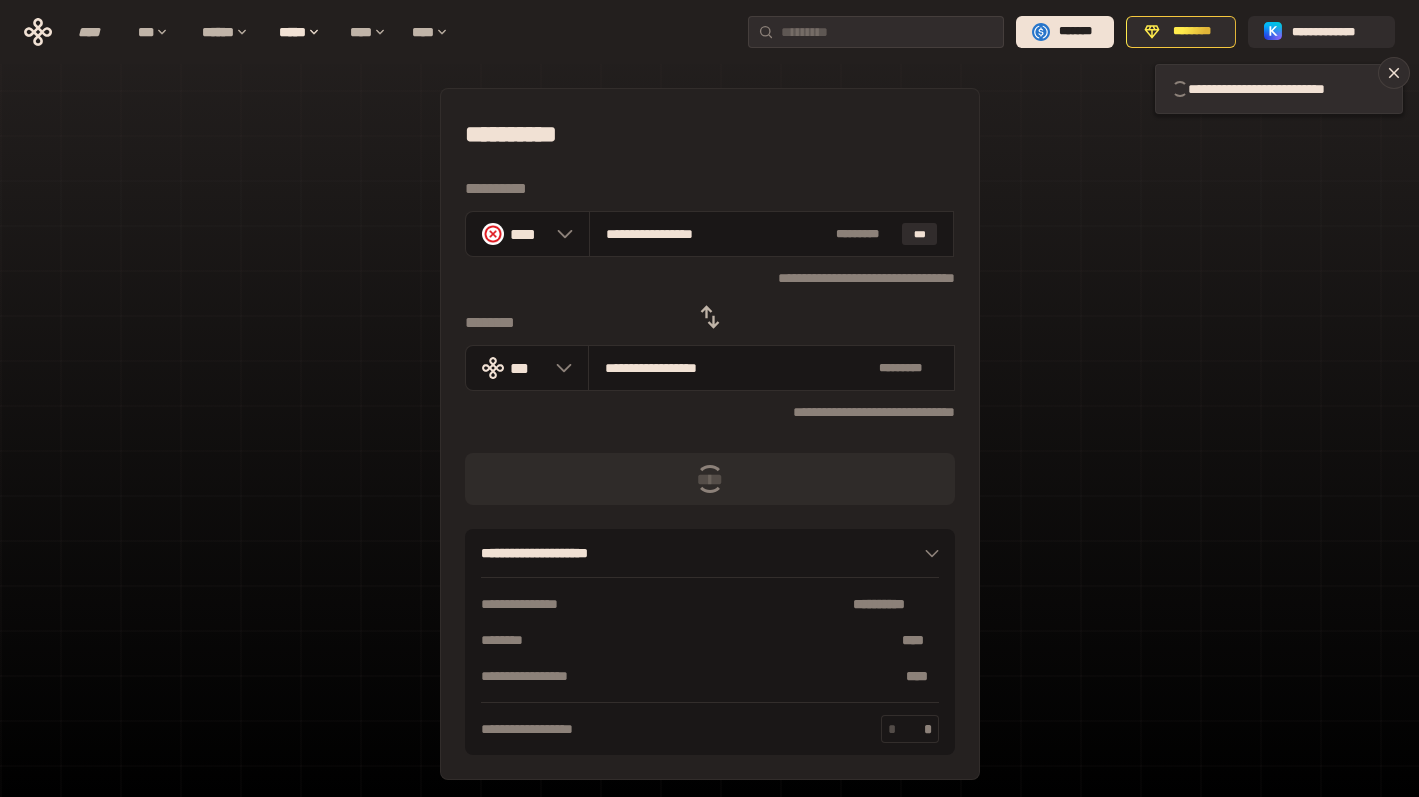 type 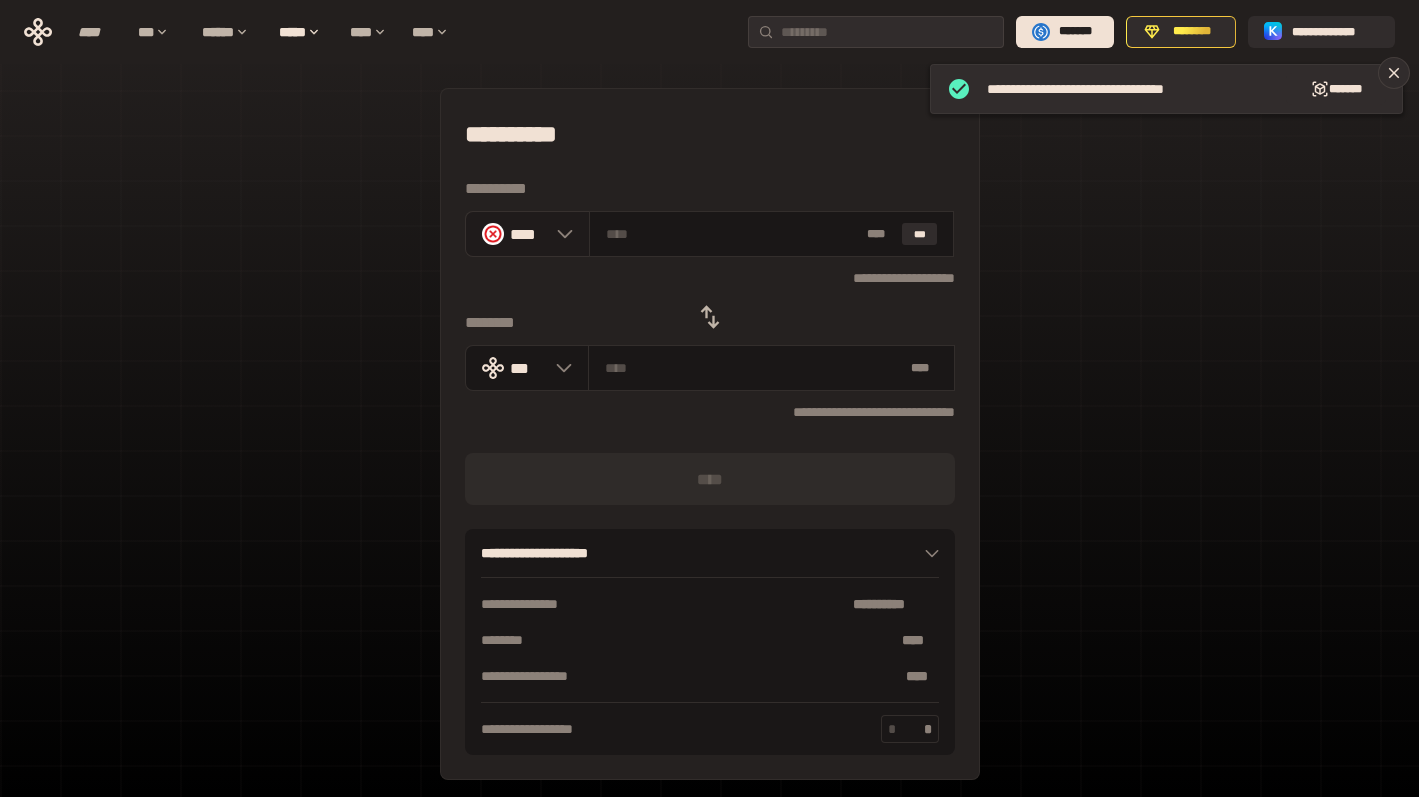 click on "****" at bounding box center (527, 234) 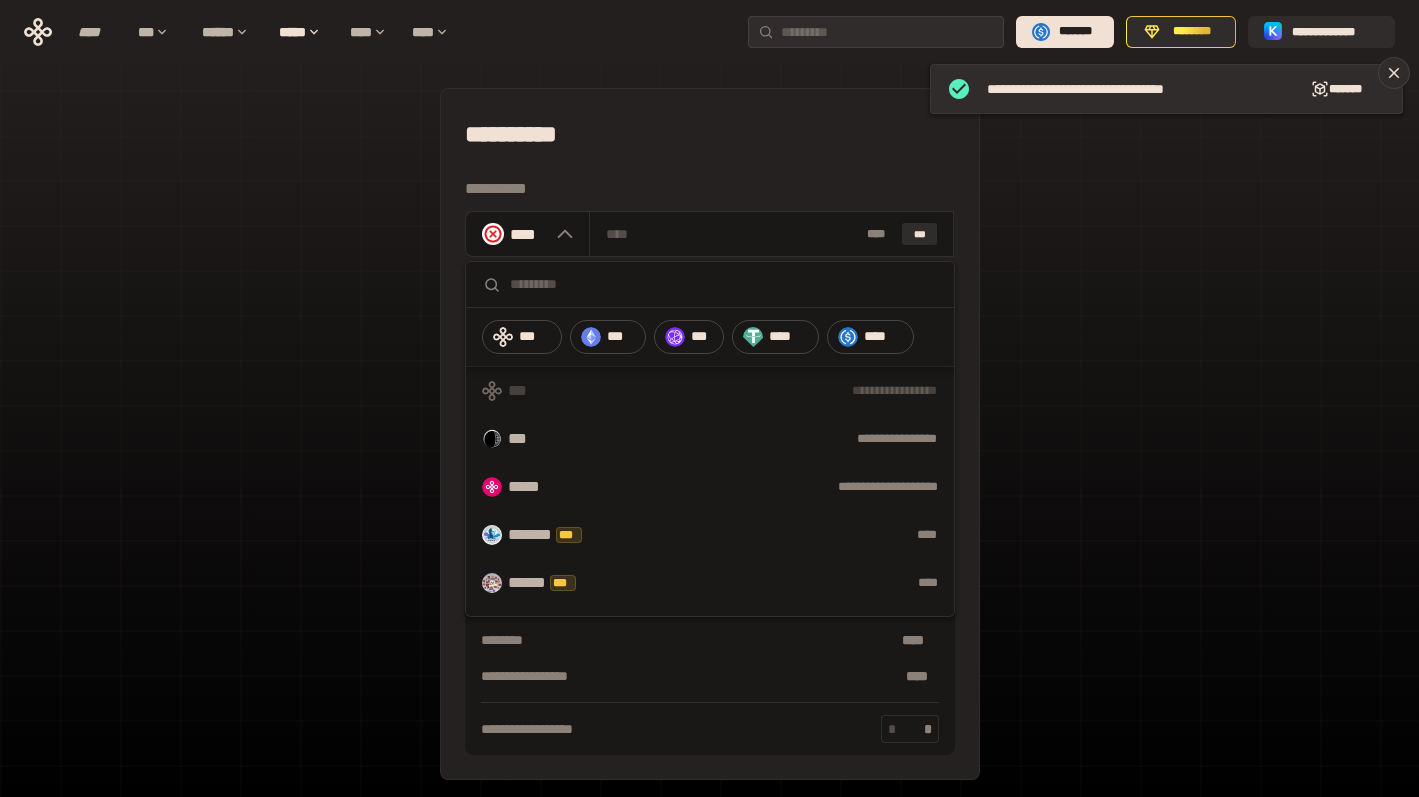 click on "**********" at bounding box center (752, 439) 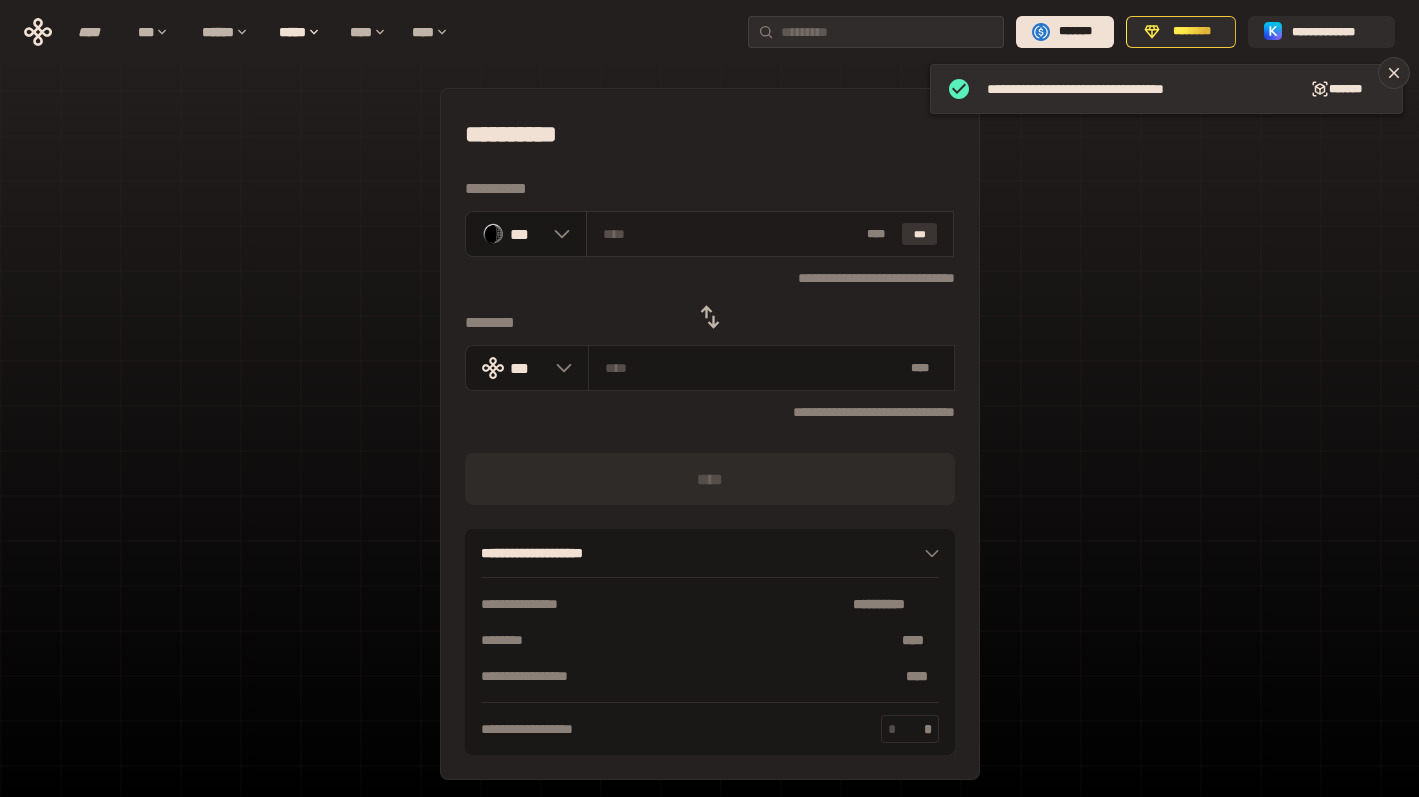 click on "***" at bounding box center [920, 234] 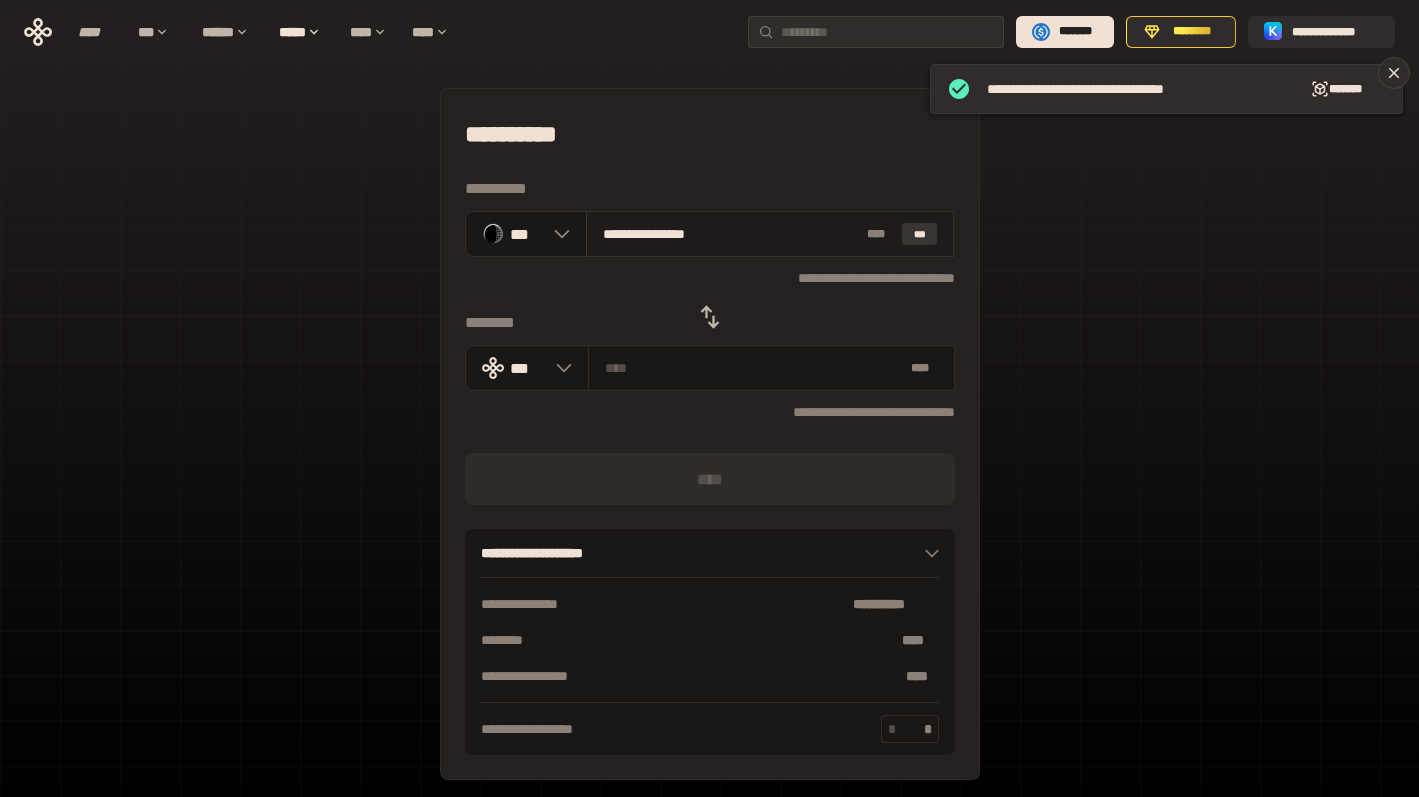 type on "**********" 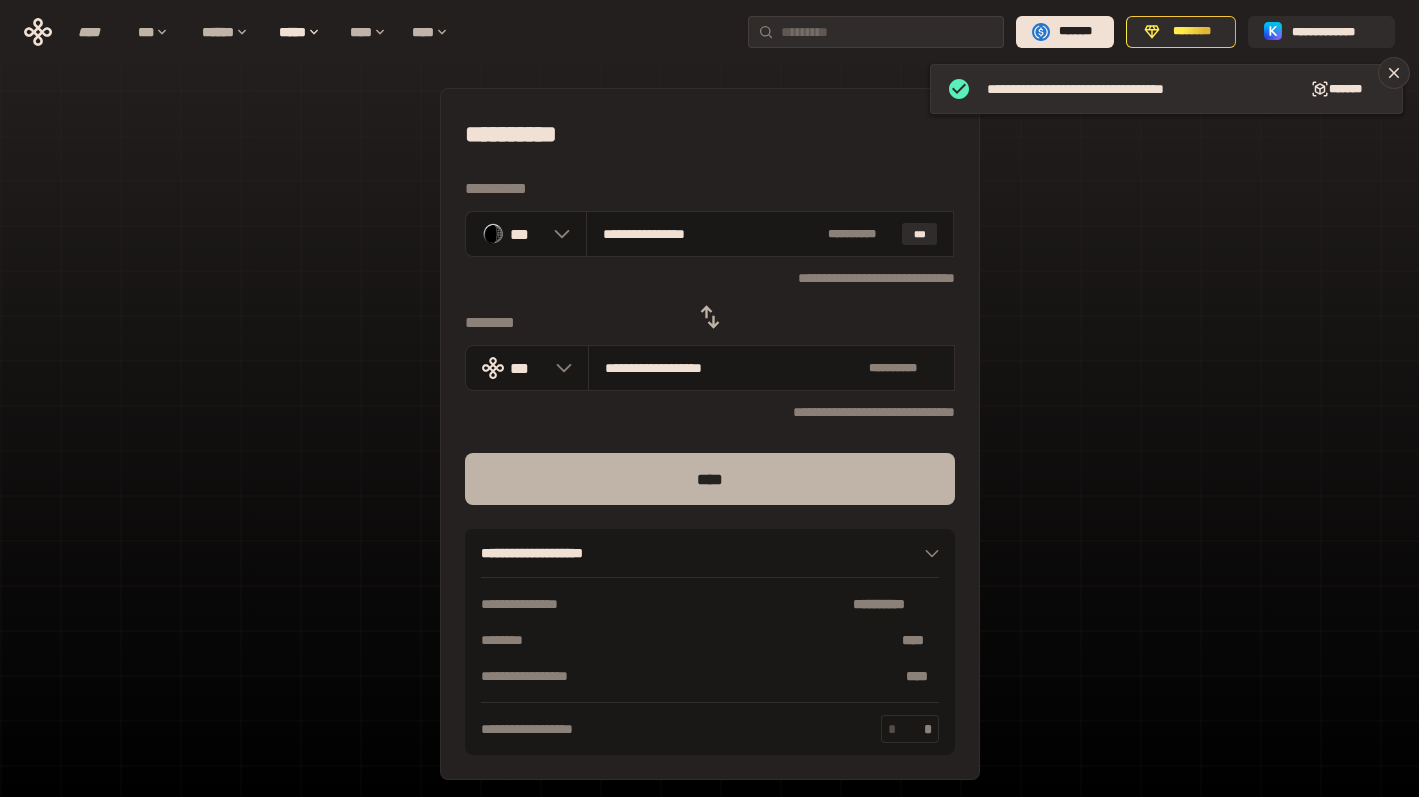 click on "****" at bounding box center (710, 479) 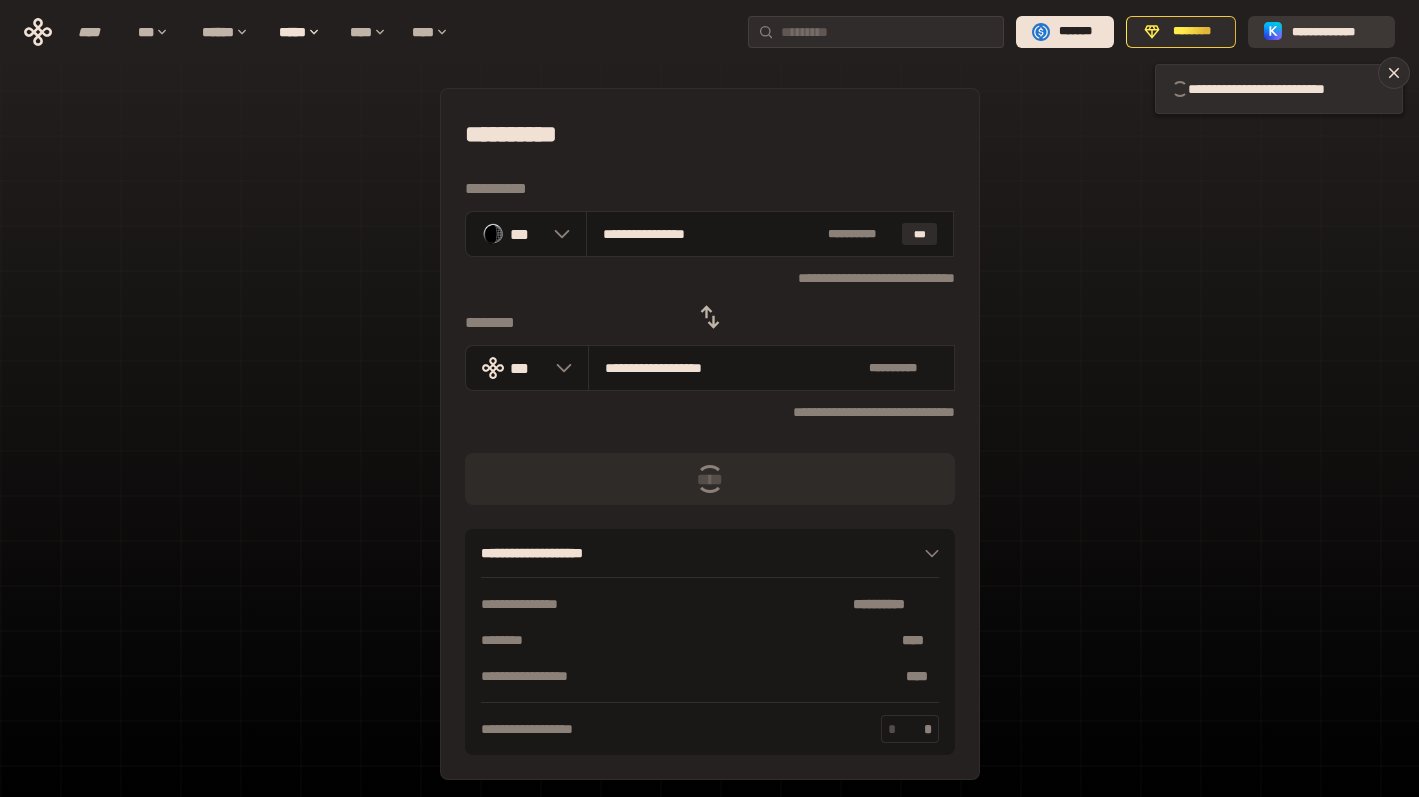 click on "**********" at bounding box center (1335, 32) 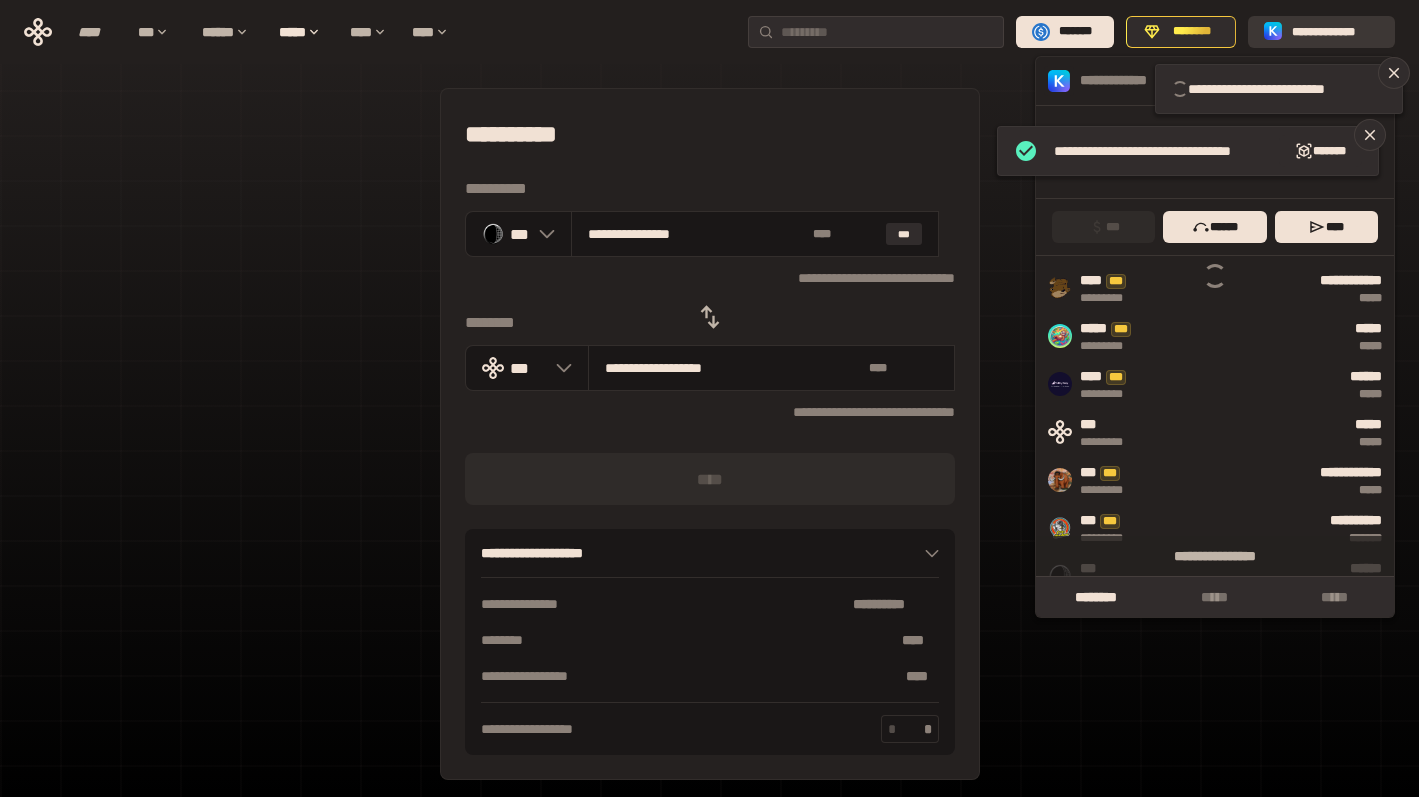 type 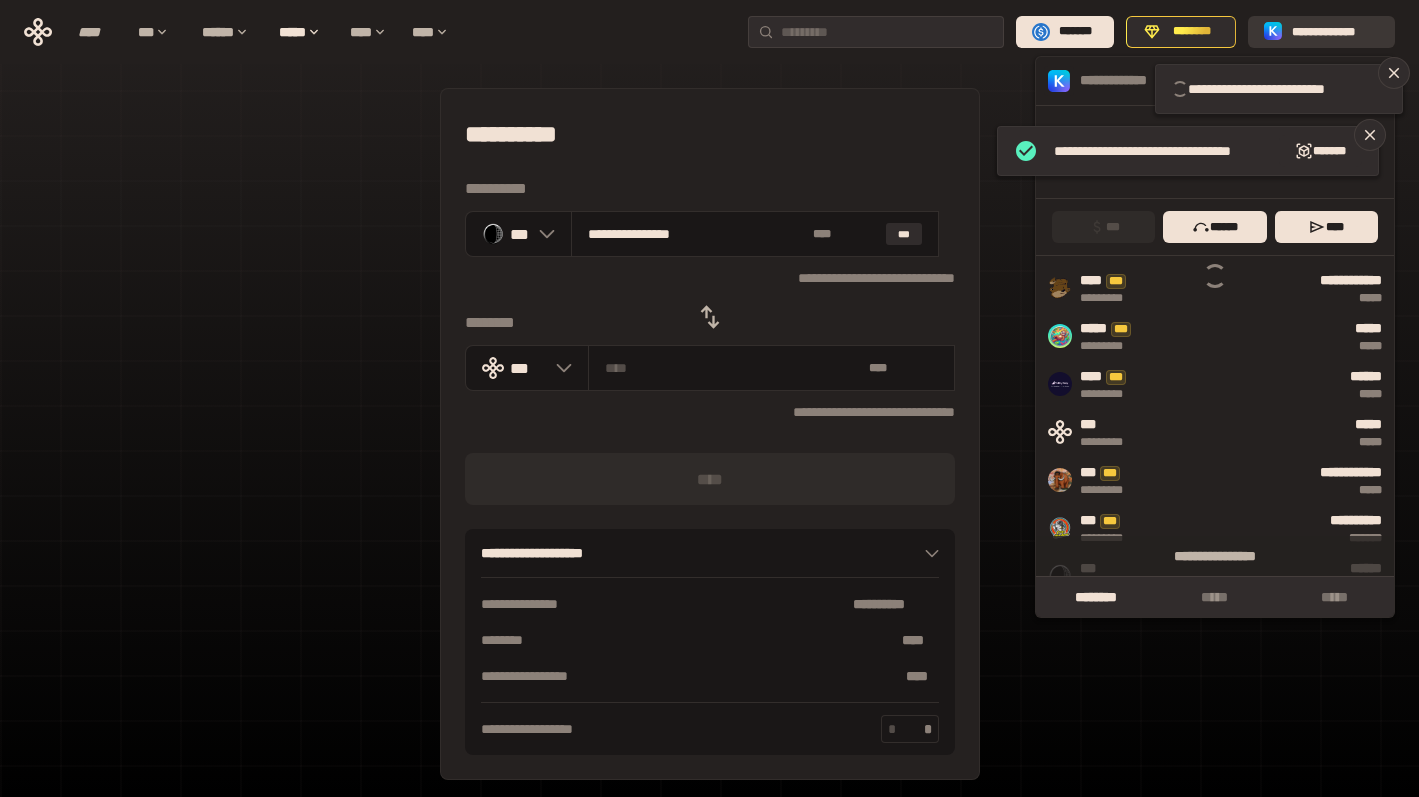 type 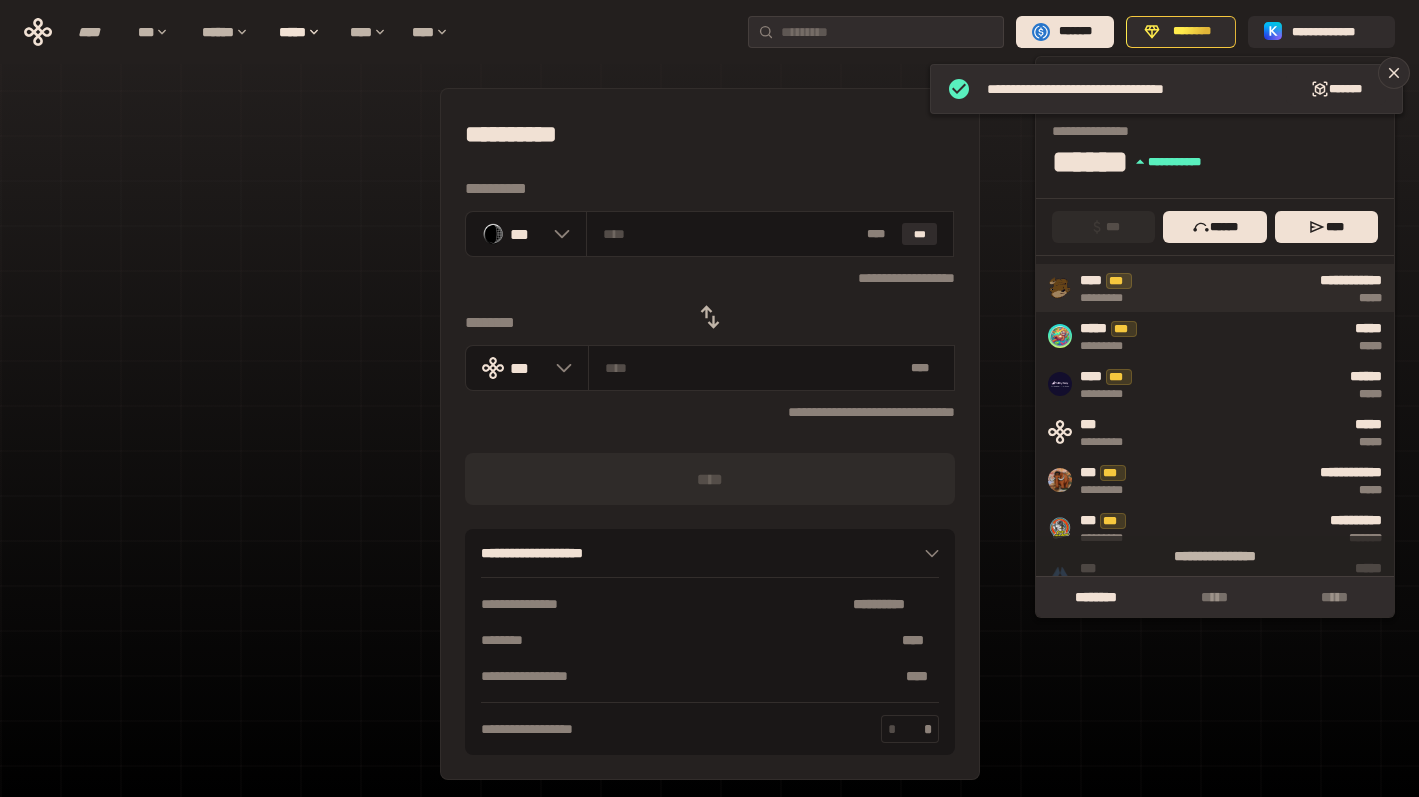 click on "**********" at bounding box center [1268, 288] 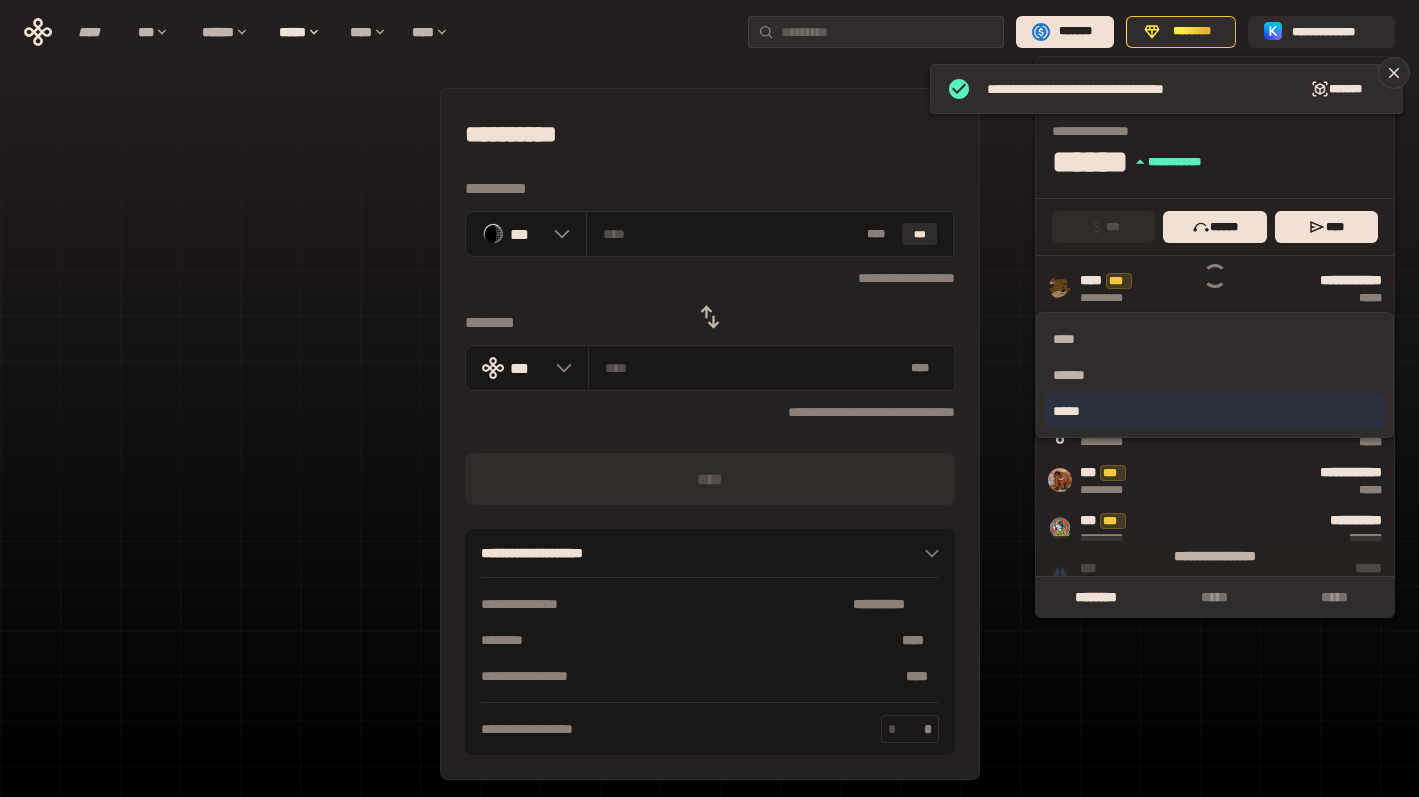 click on "*****" at bounding box center (1215, 411) 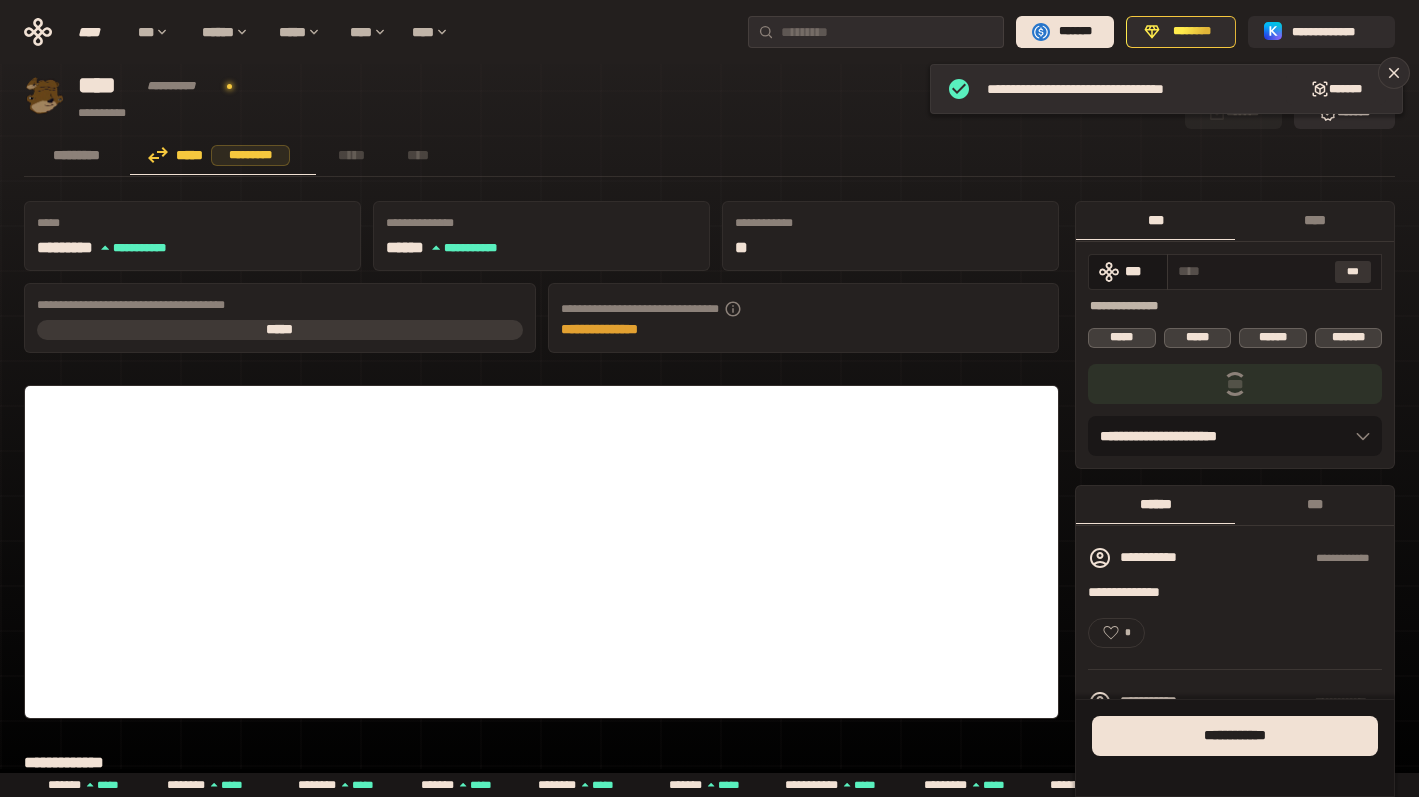 click on "***" at bounding box center (1353, 272) 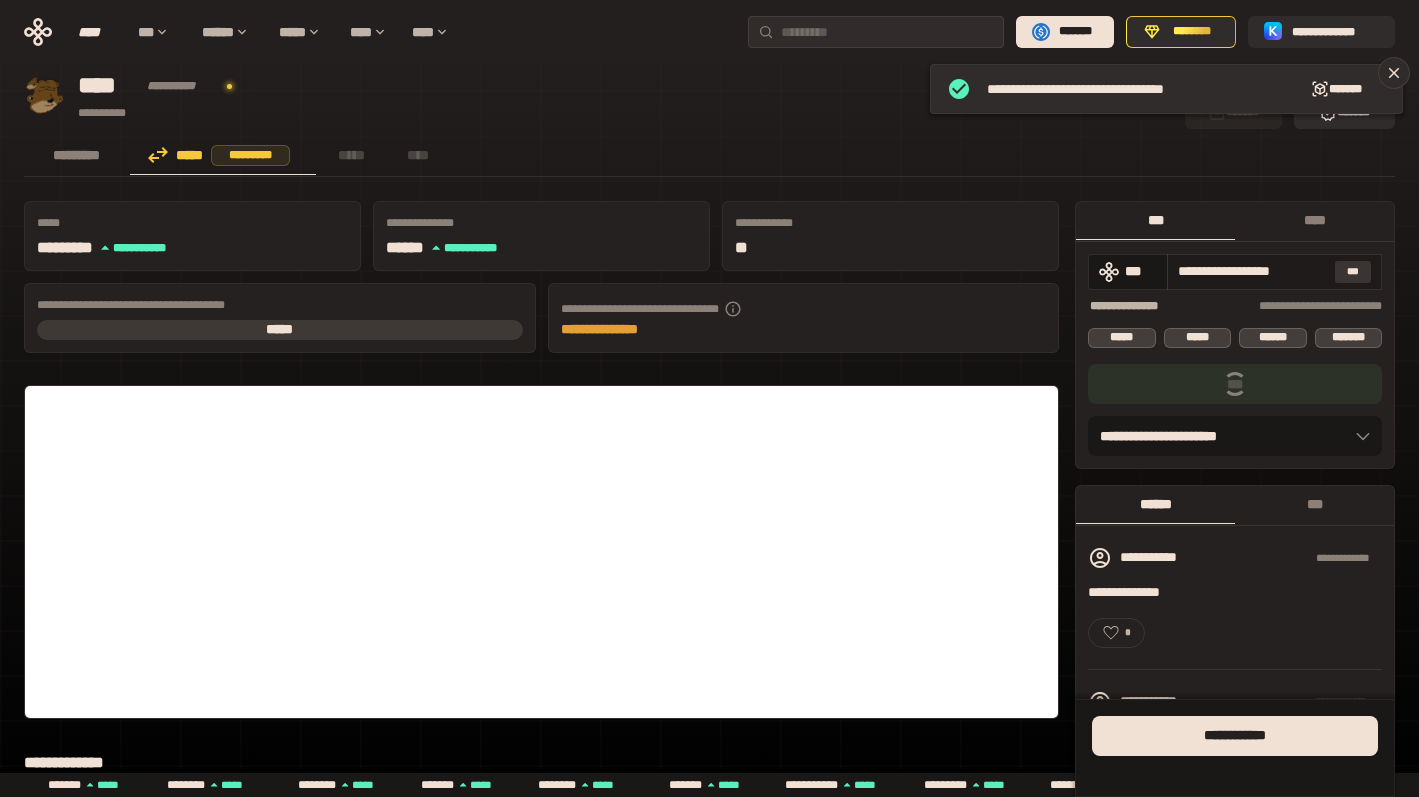 type on "**********" 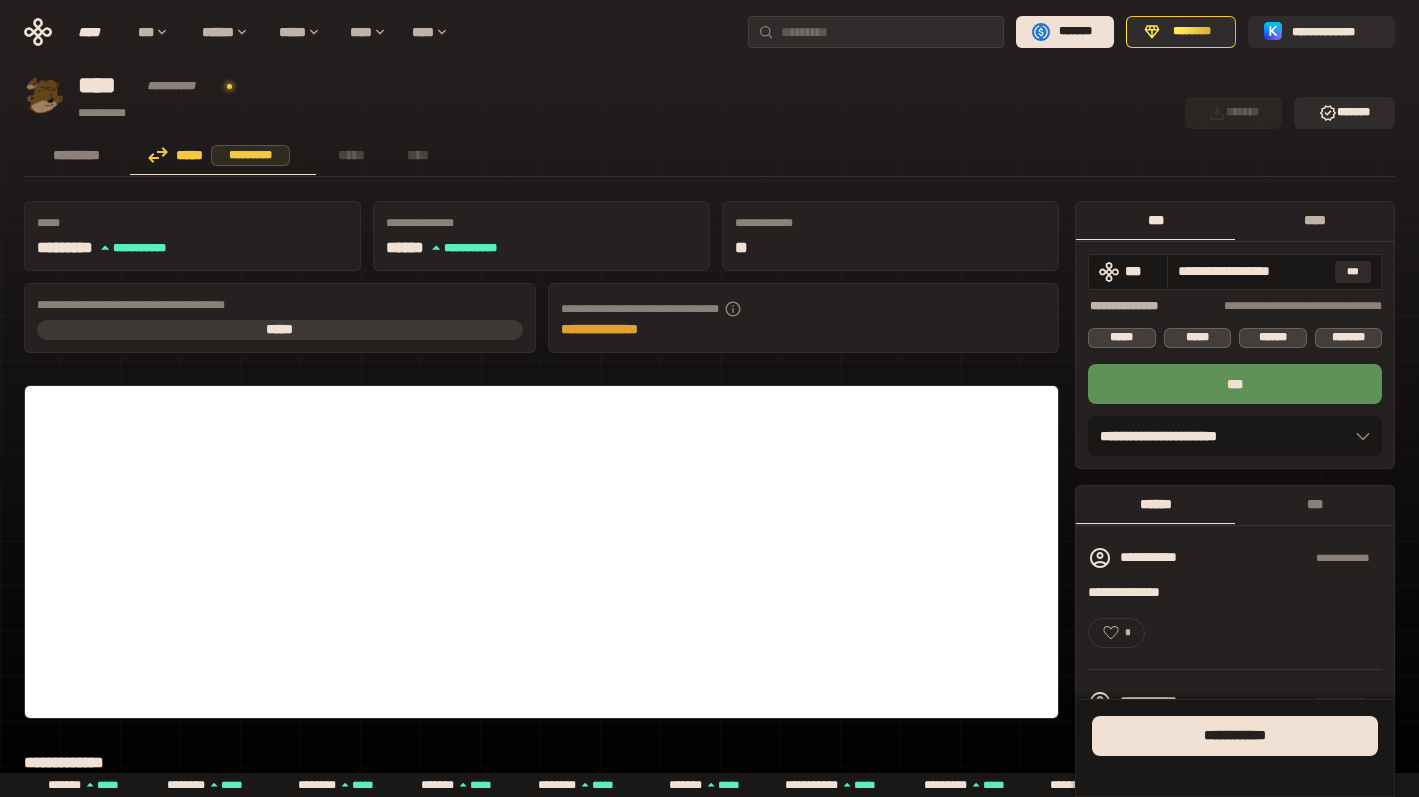 click on "****" at bounding box center [1314, 220] 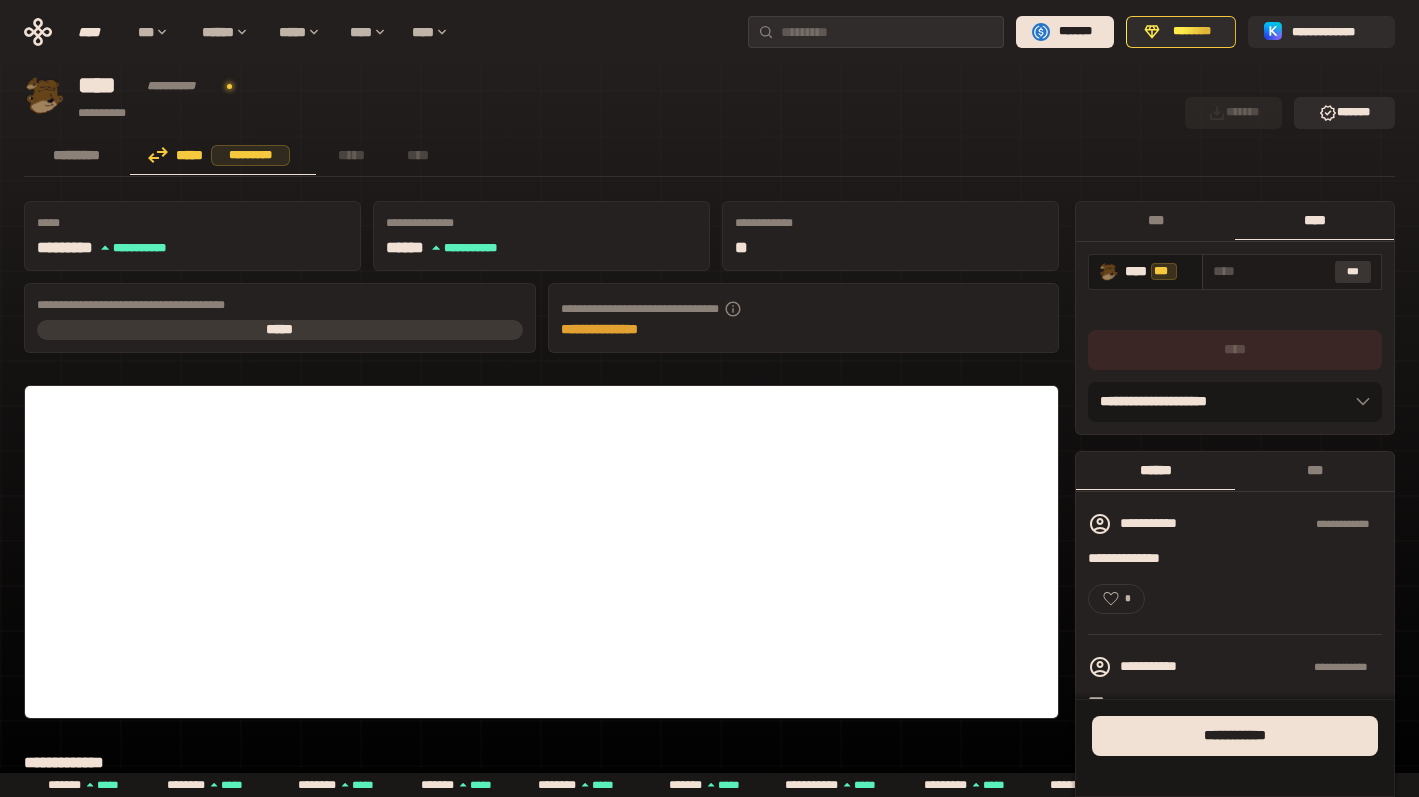 click on "***" at bounding box center [1353, 272] 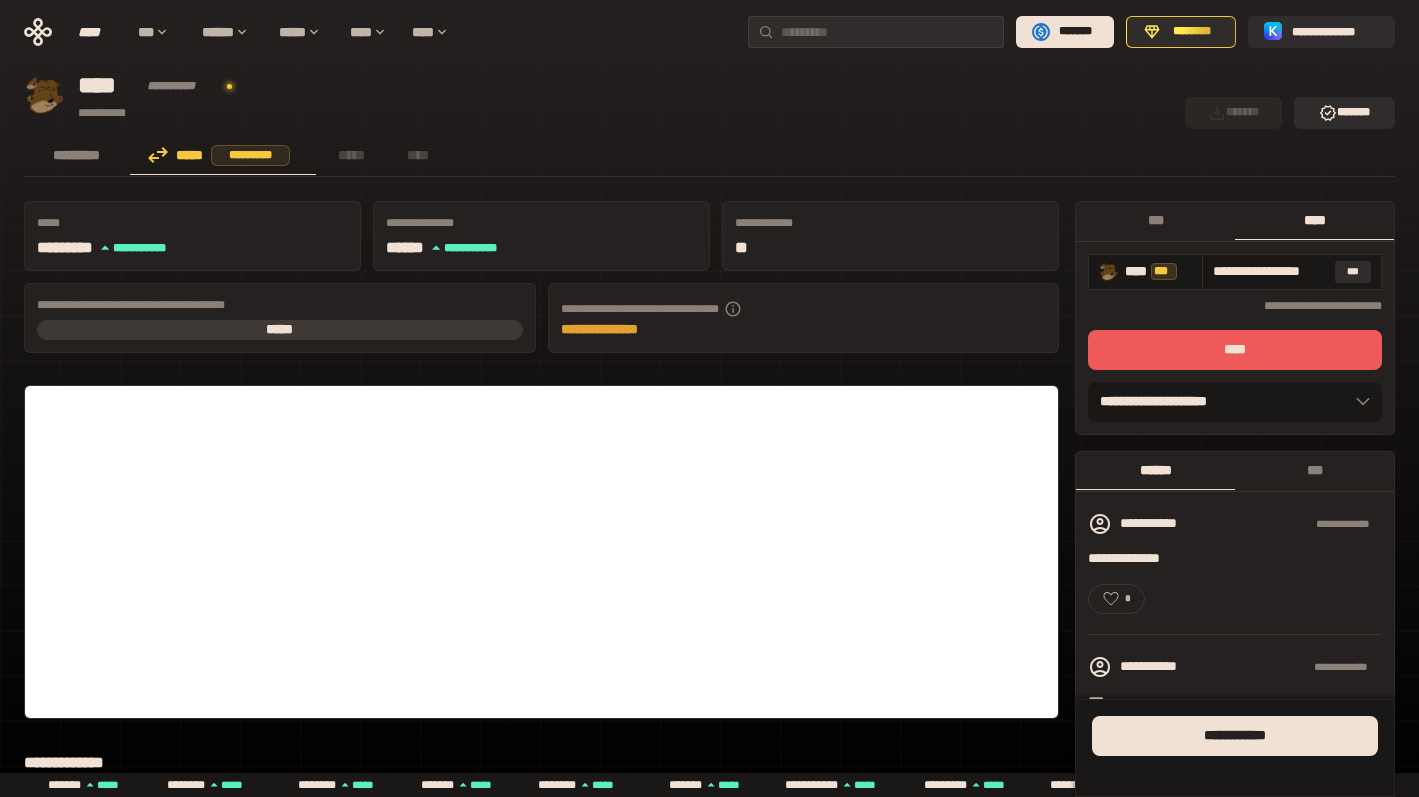 click on "****" at bounding box center [1235, 350] 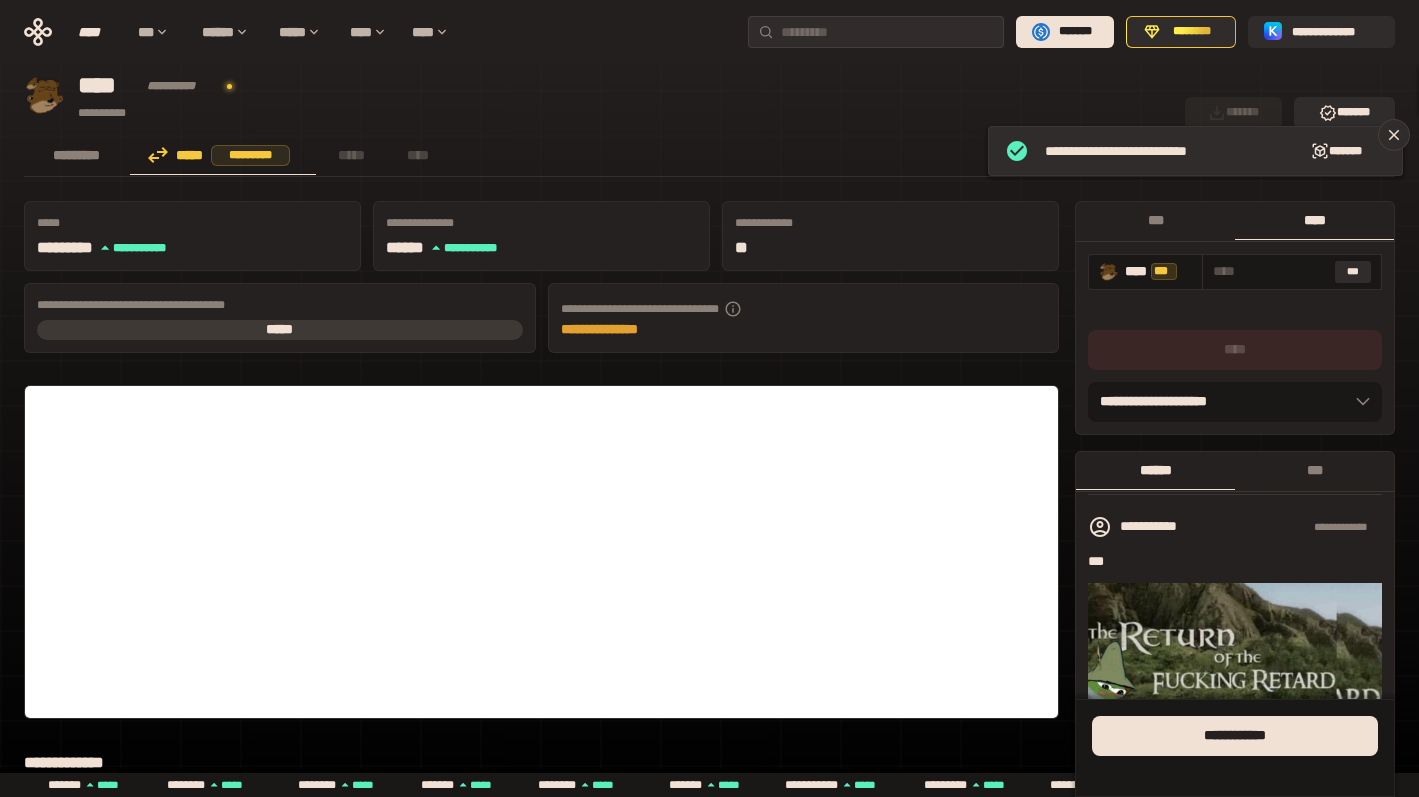 scroll, scrollTop: 0, scrollLeft: 0, axis: both 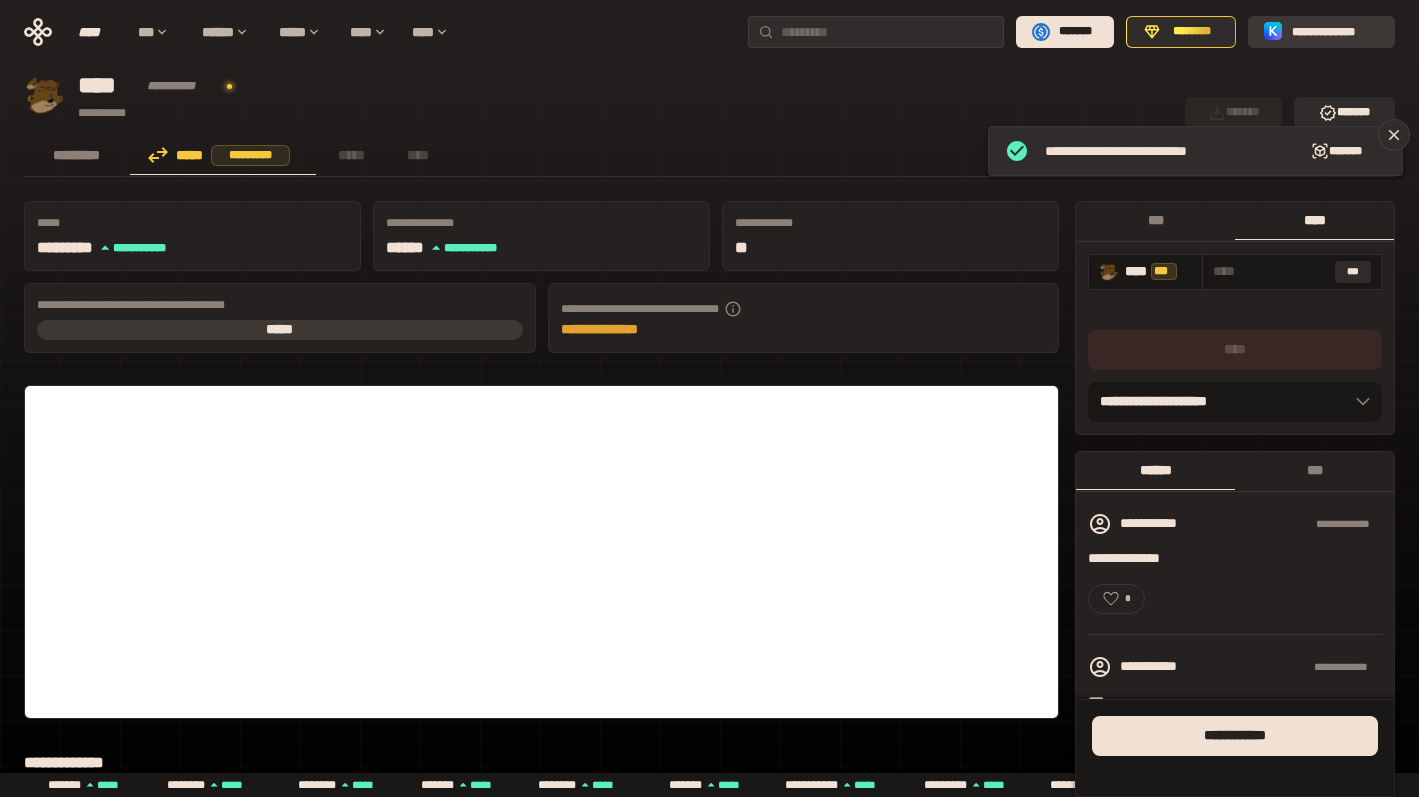 click on "**********" at bounding box center (1335, 32) 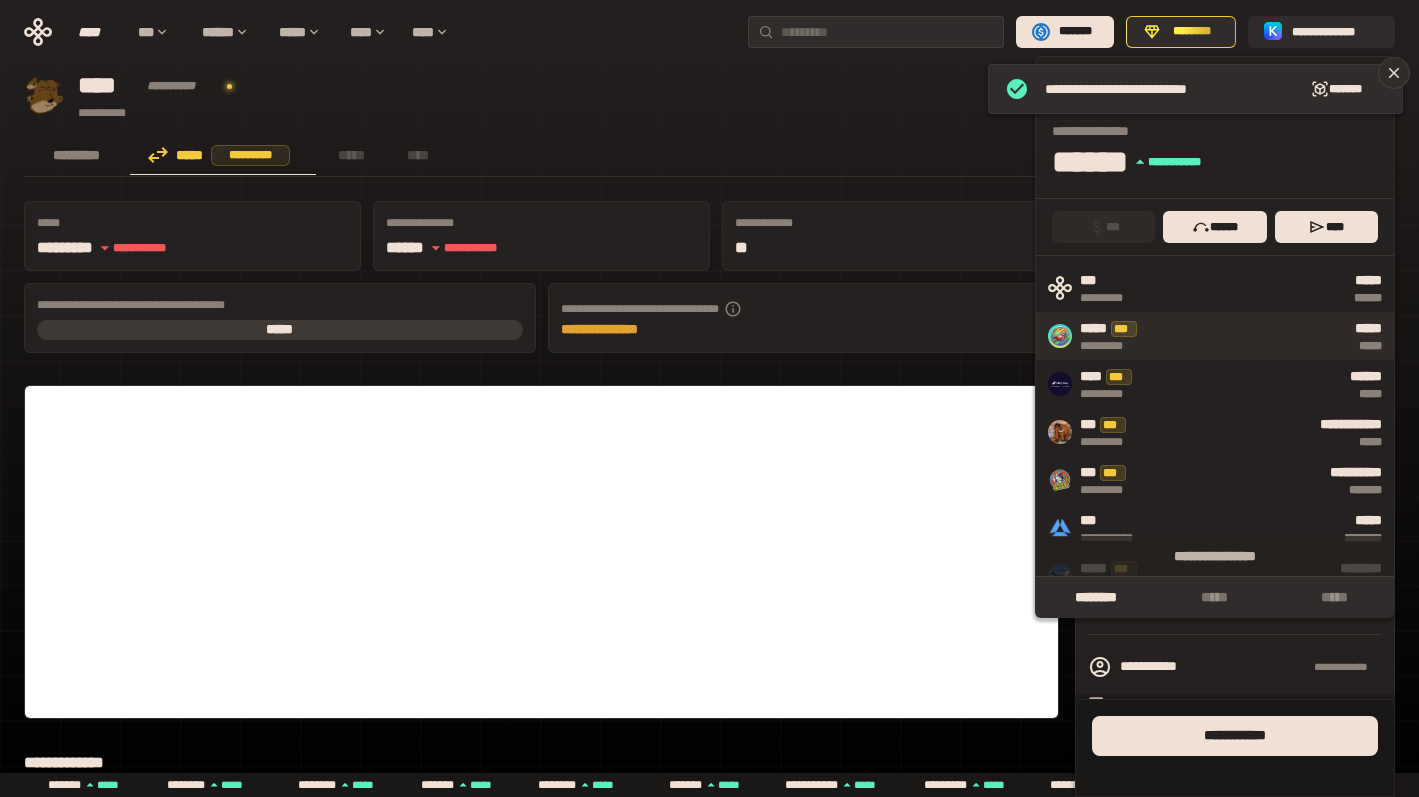 click on "*****" at bounding box center [1273, 346] 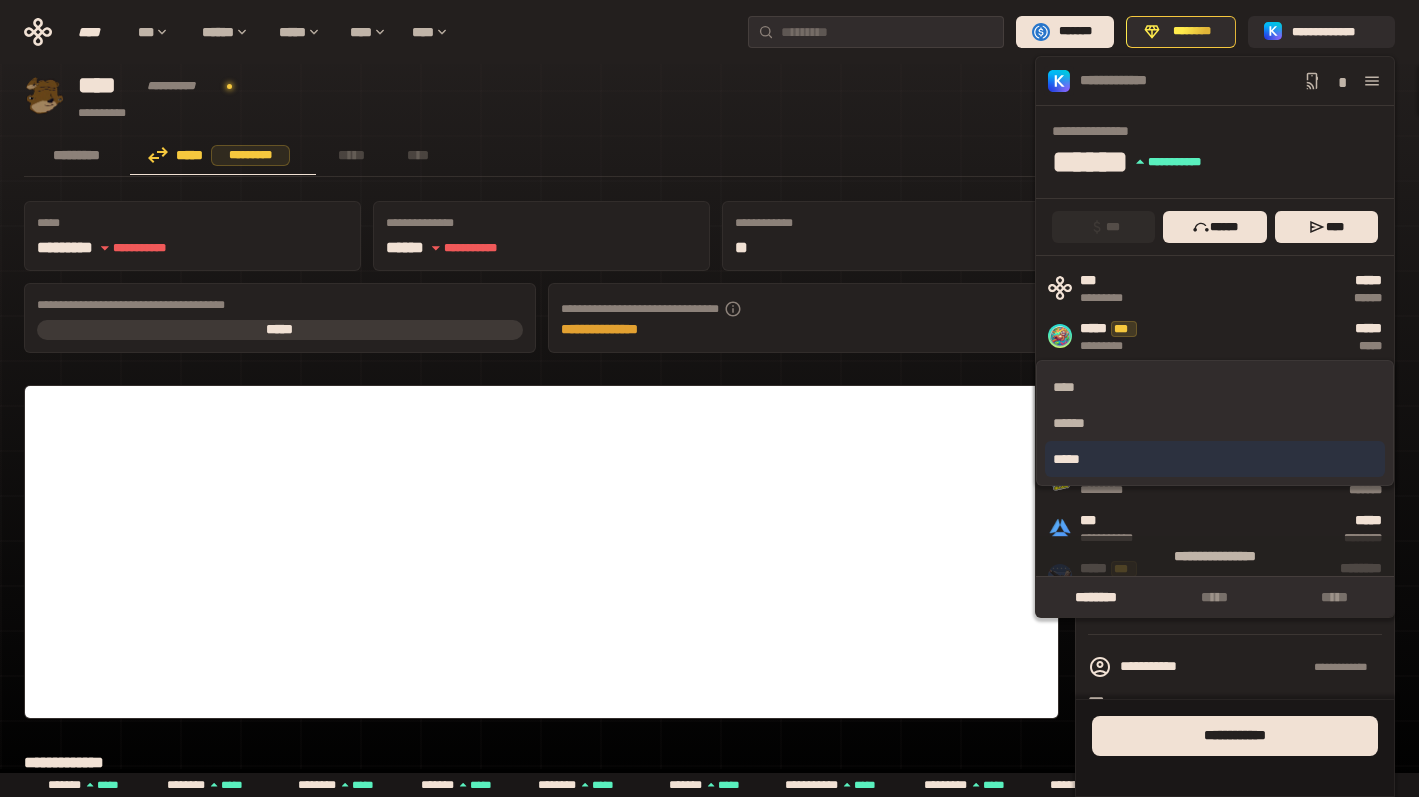 click on "*****" at bounding box center [1215, 459] 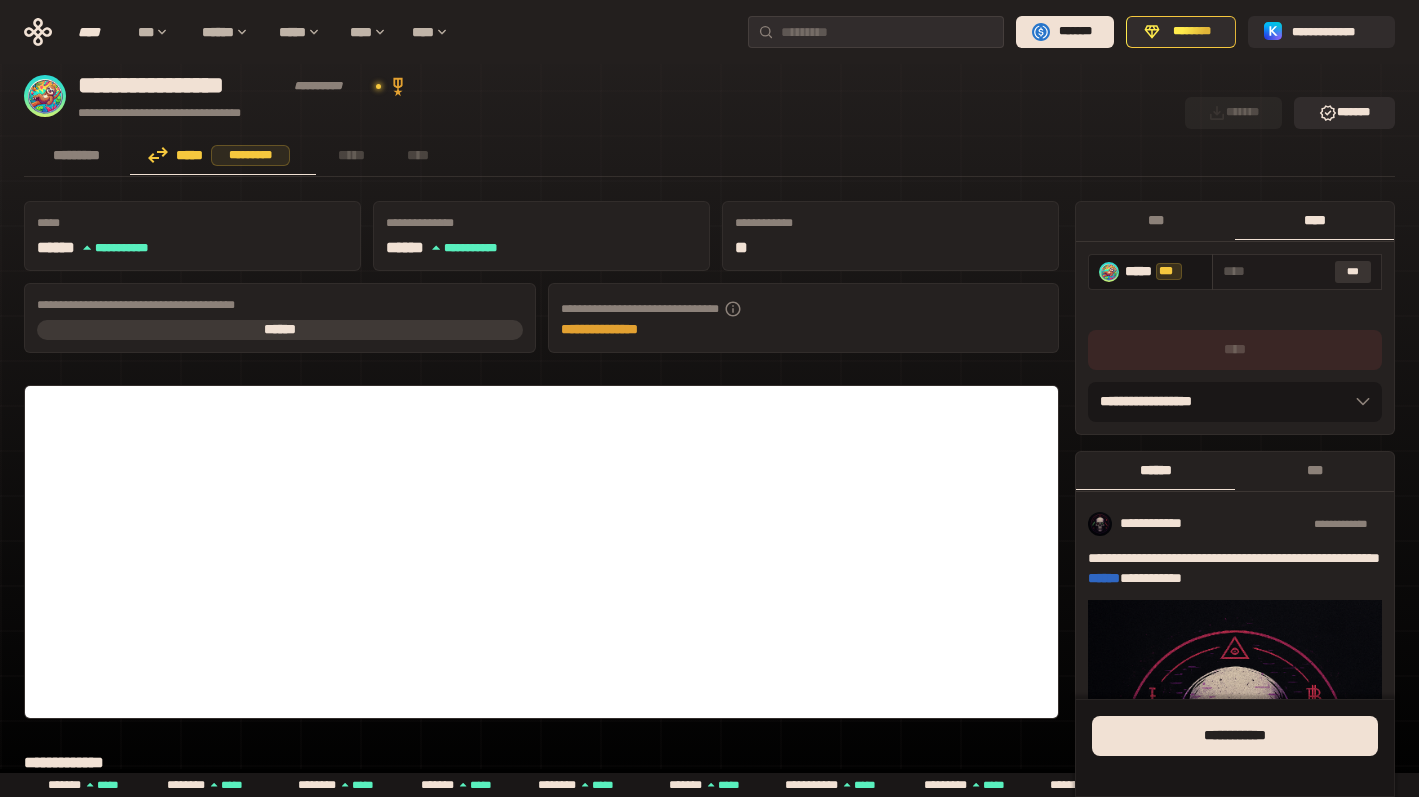 click on "***" at bounding box center [1353, 272] 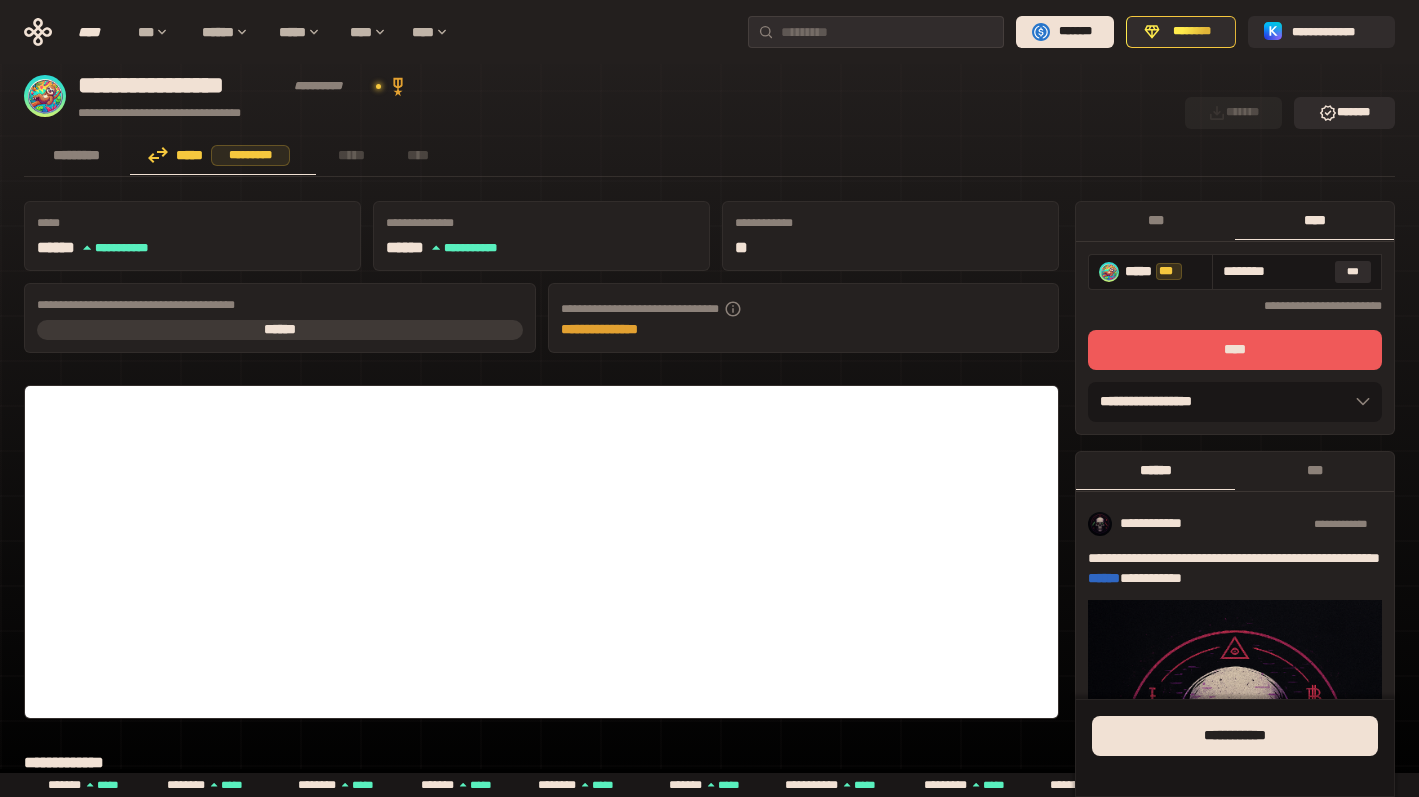 click on "****" at bounding box center (1235, 350) 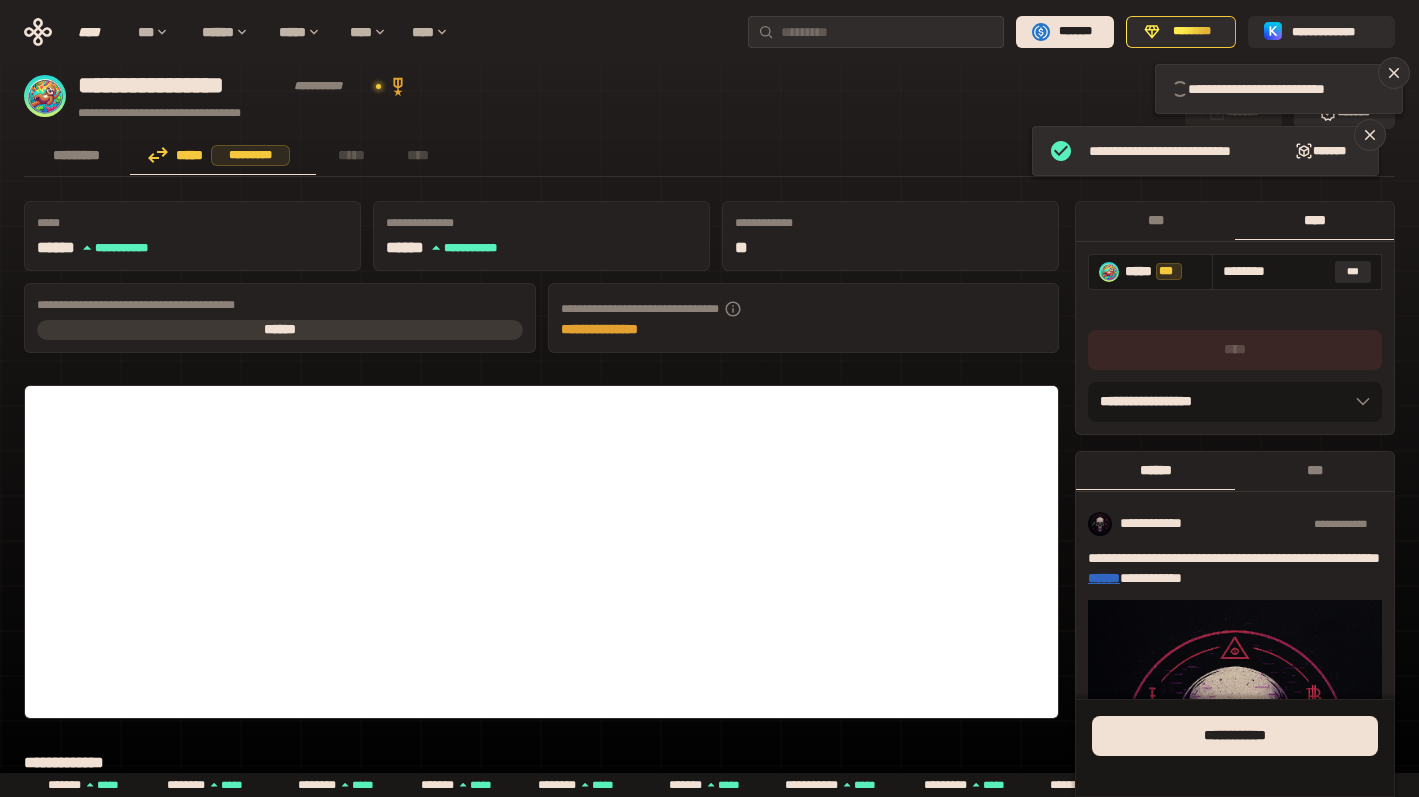 type 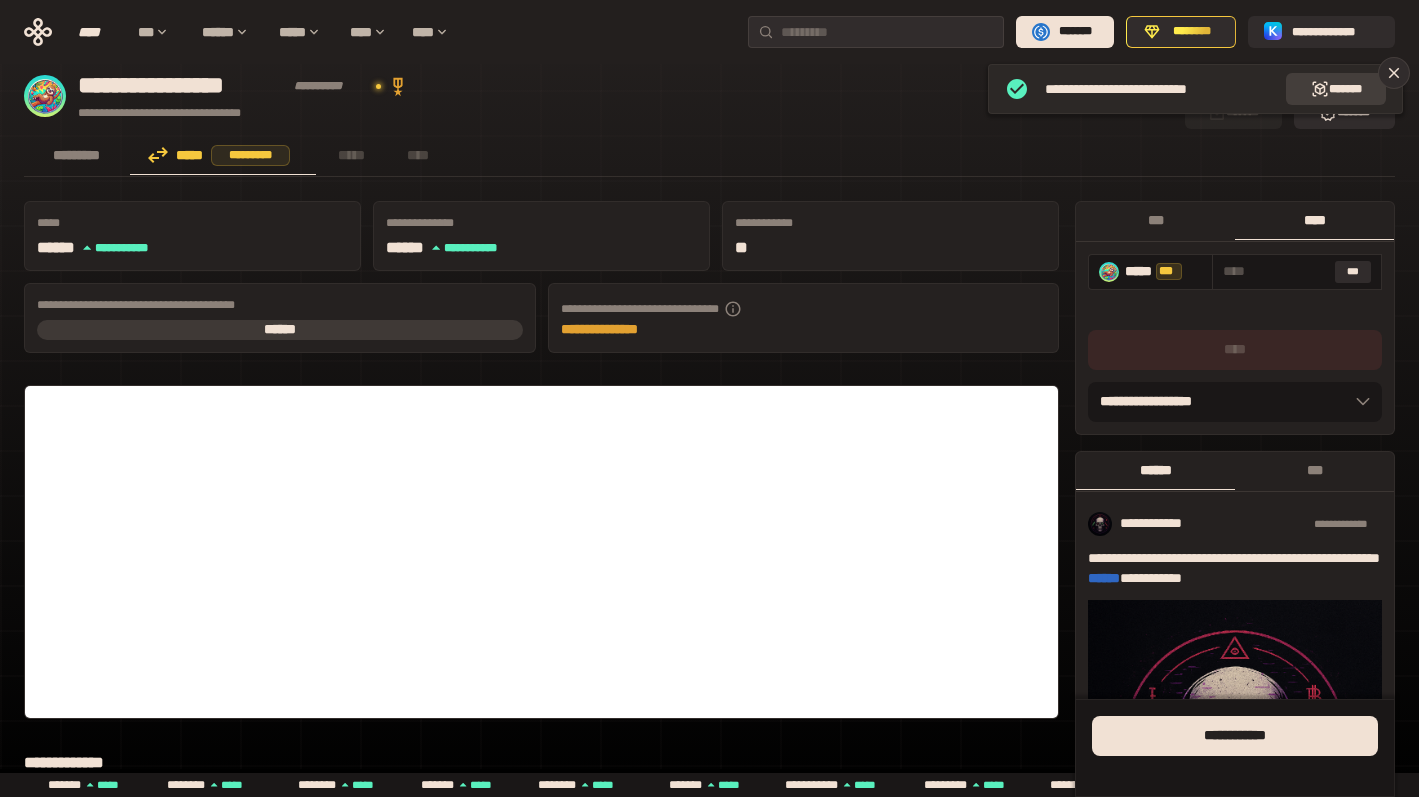 drag, startPoint x: 1391, startPoint y: 76, endPoint x: 1382, endPoint y: 88, distance: 15 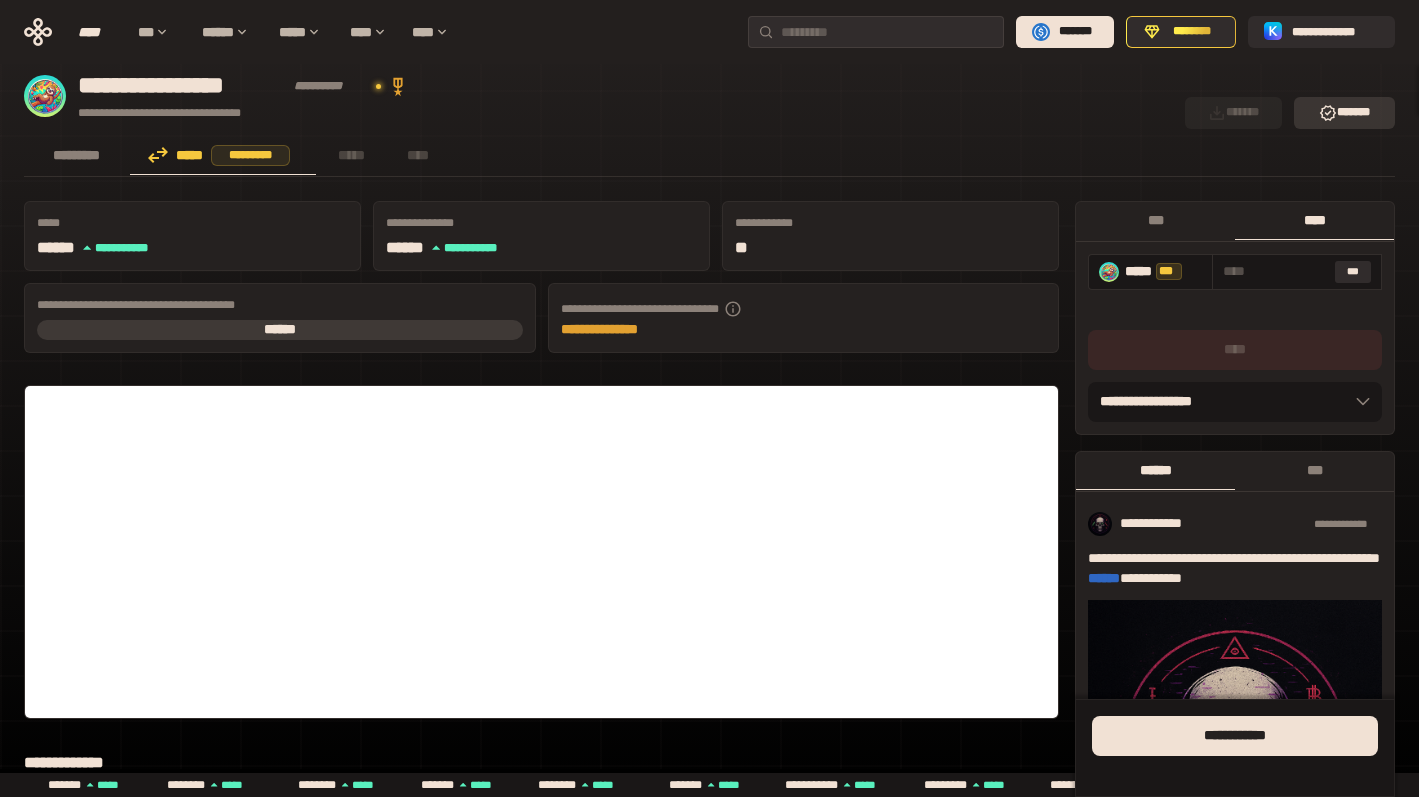 click on "*******" at bounding box center [1344, 113] 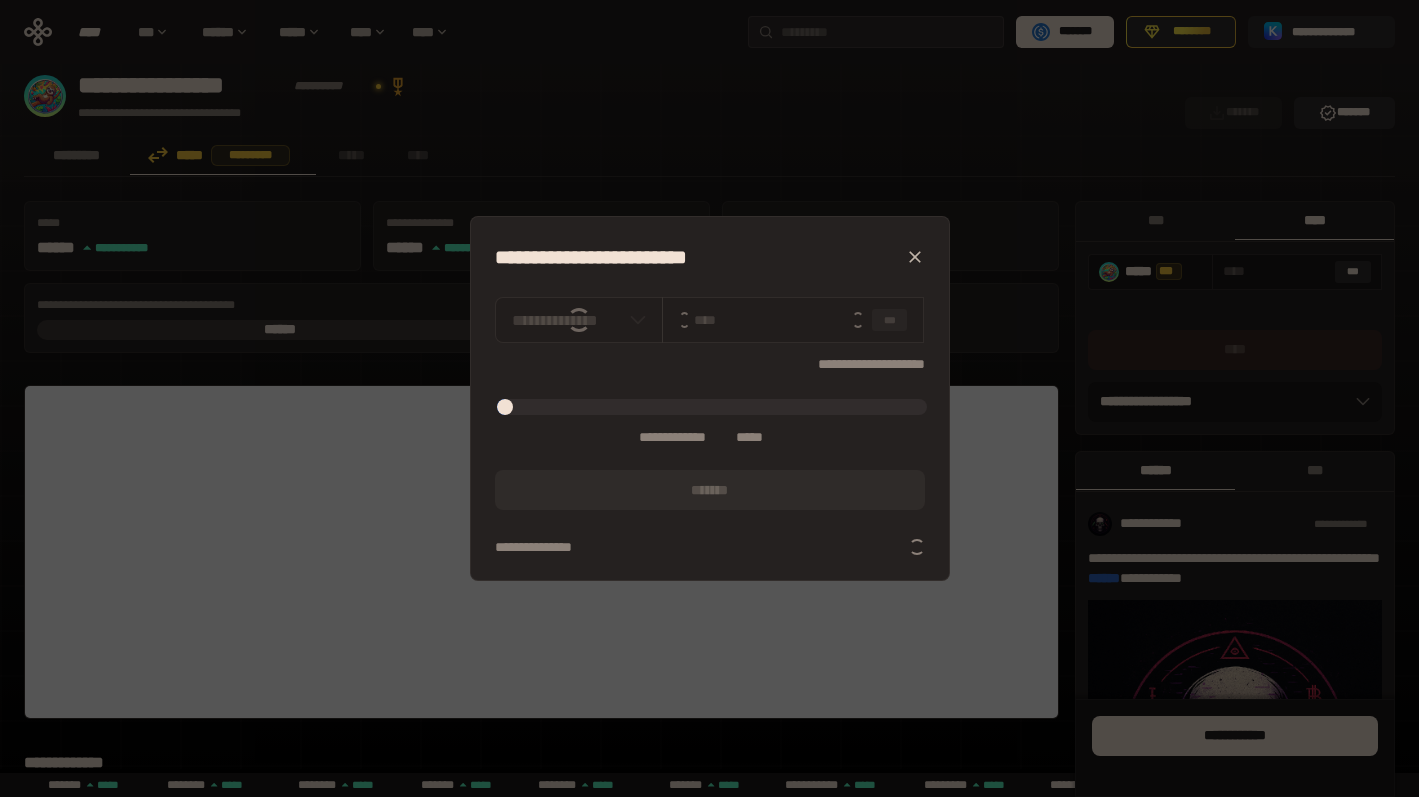 click on "**********" at bounding box center (710, 398) 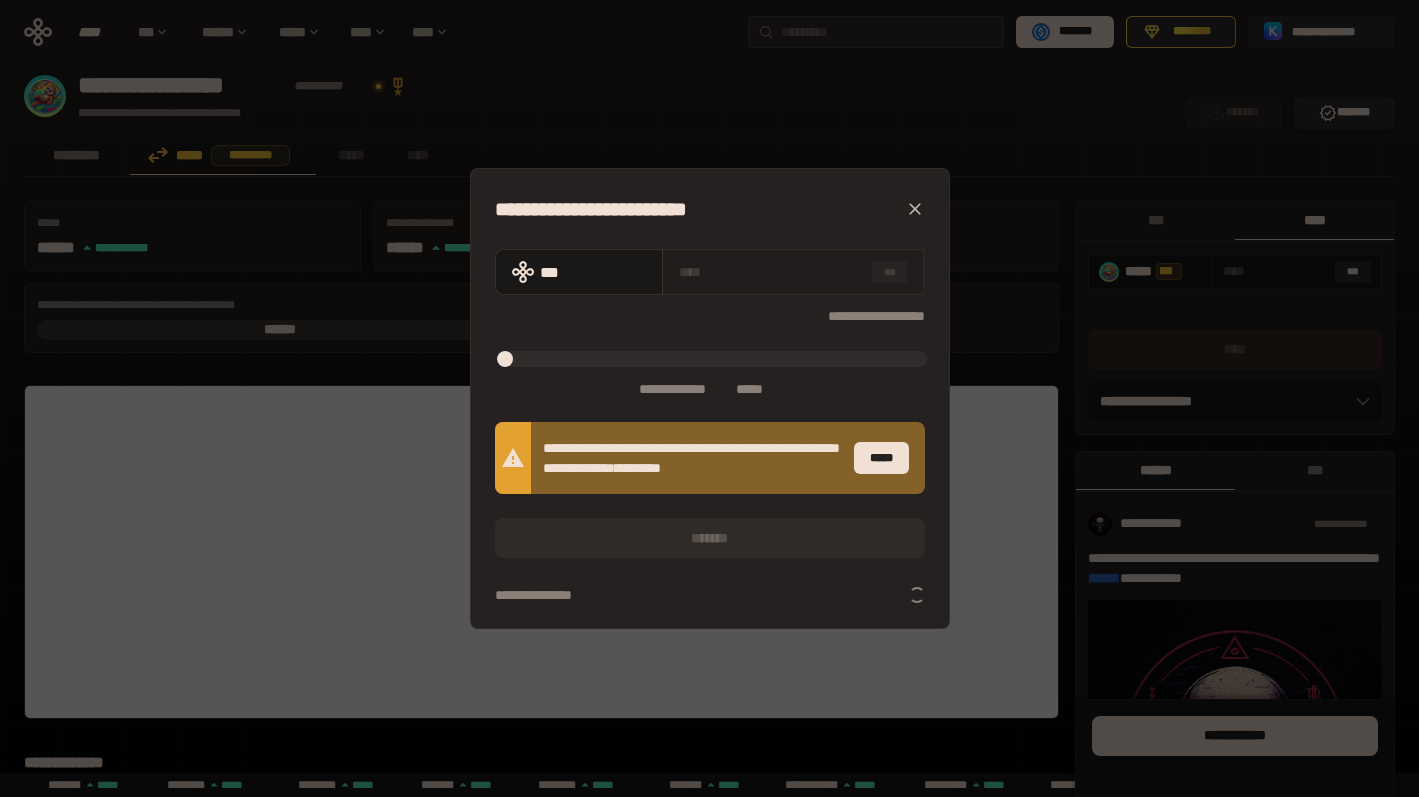 type on "*" 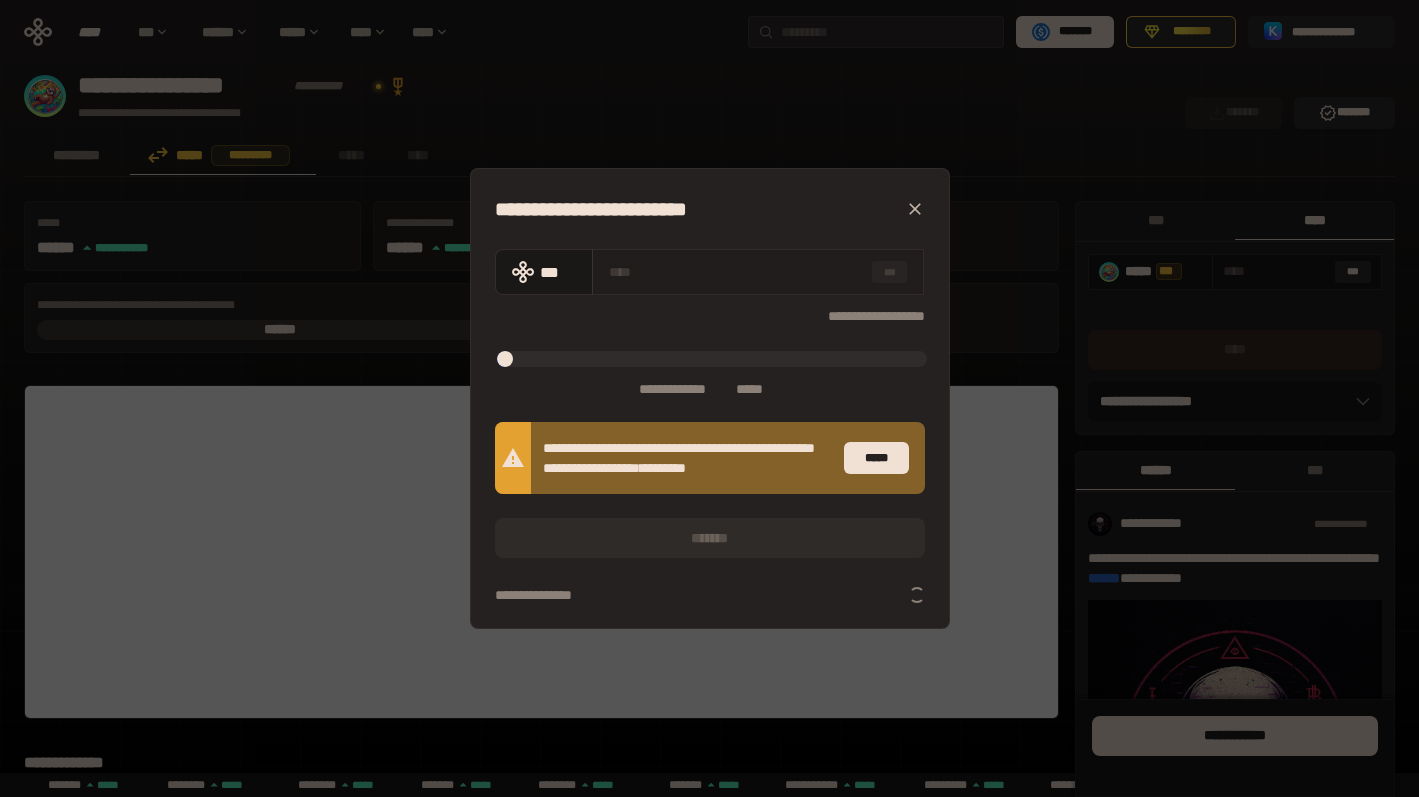 click 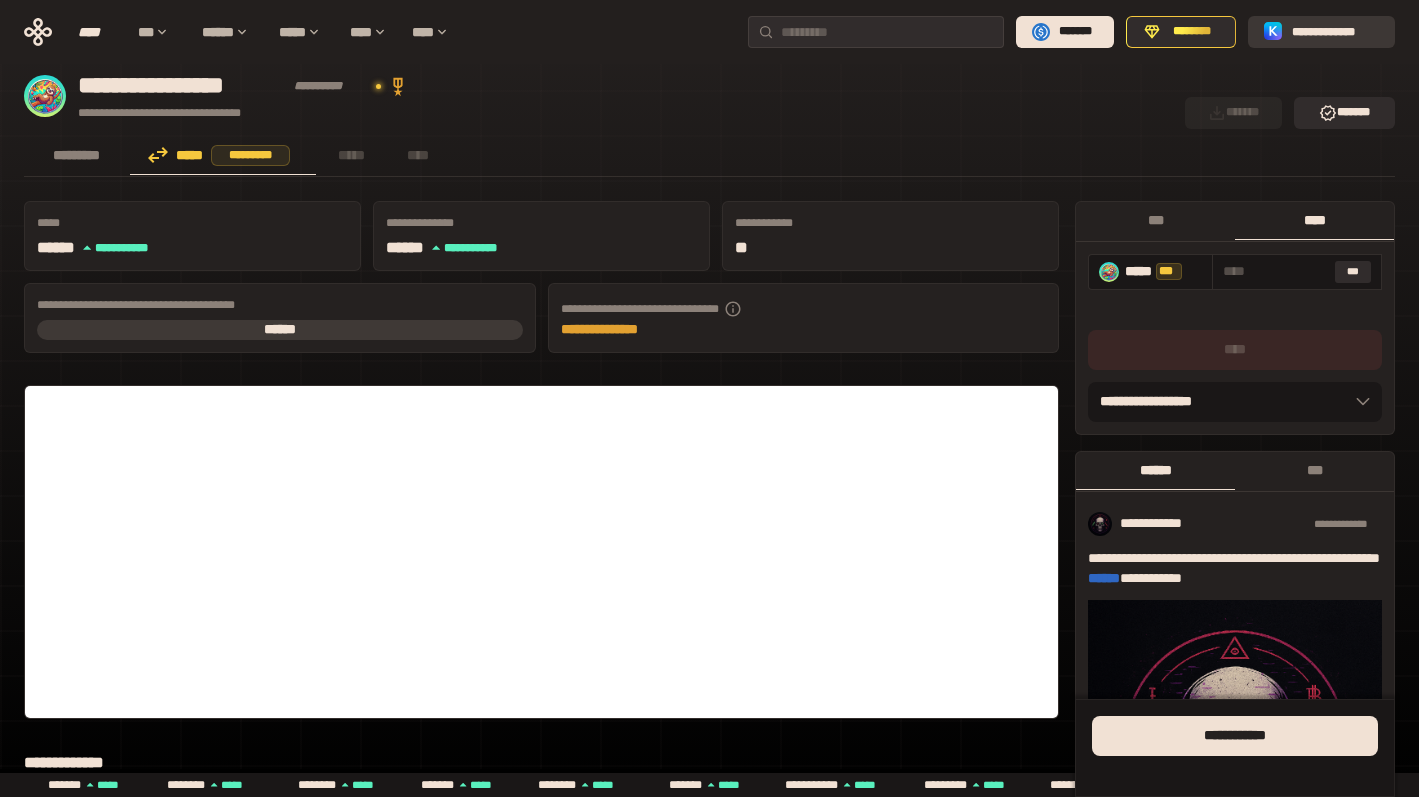 click on "**********" at bounding box center (1335, 32) 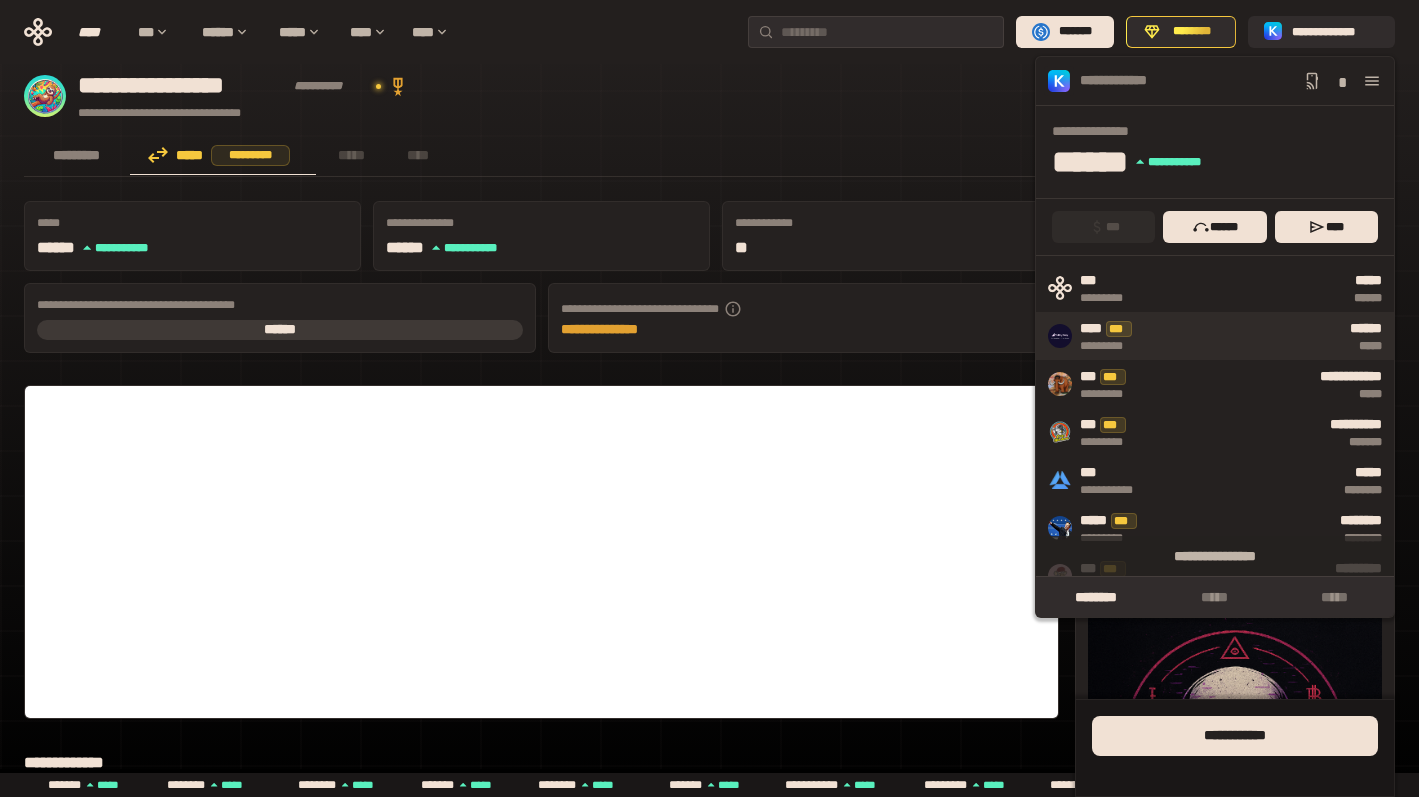 click on "****** *****" at bounding box center (1267, 336) 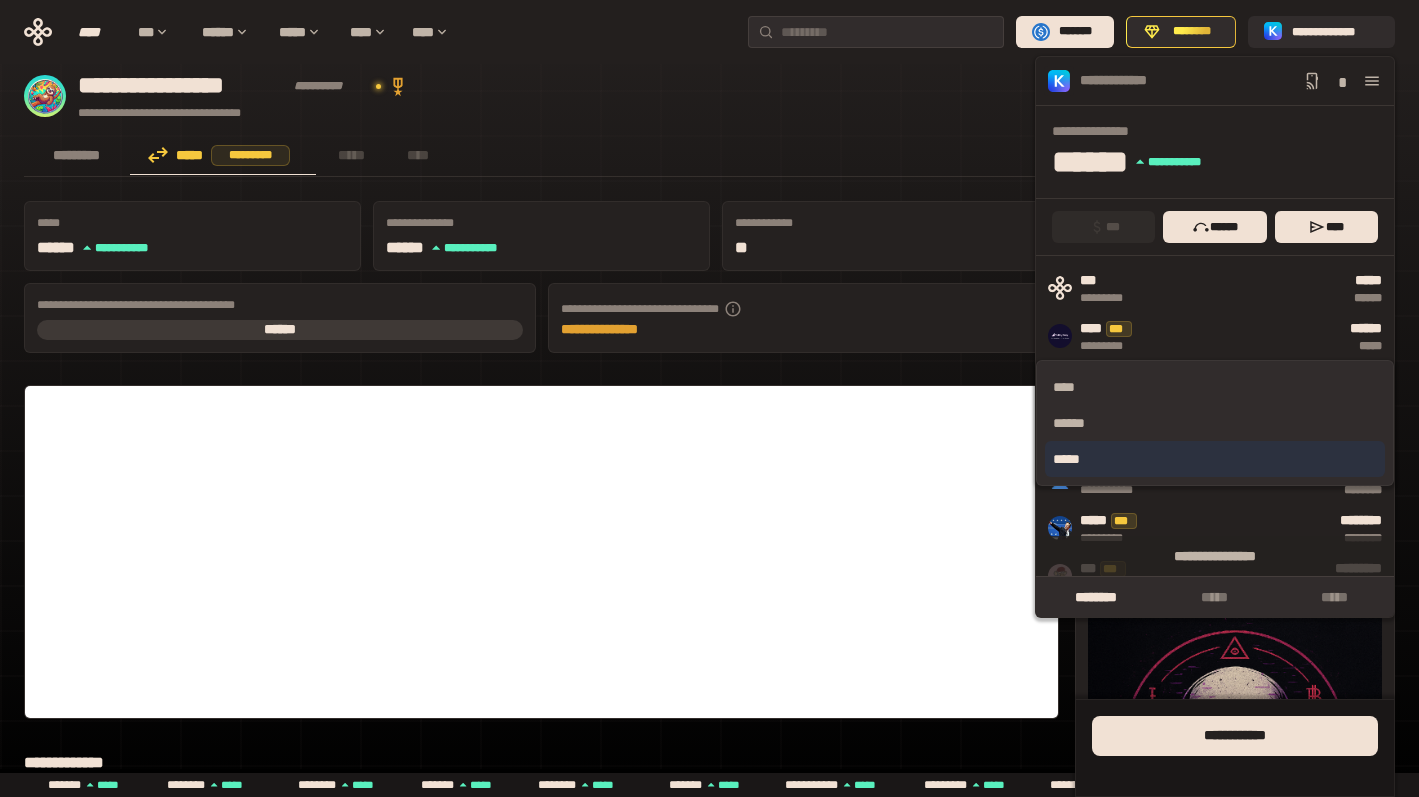 click on "*****" at bounding box center (1215, 459) 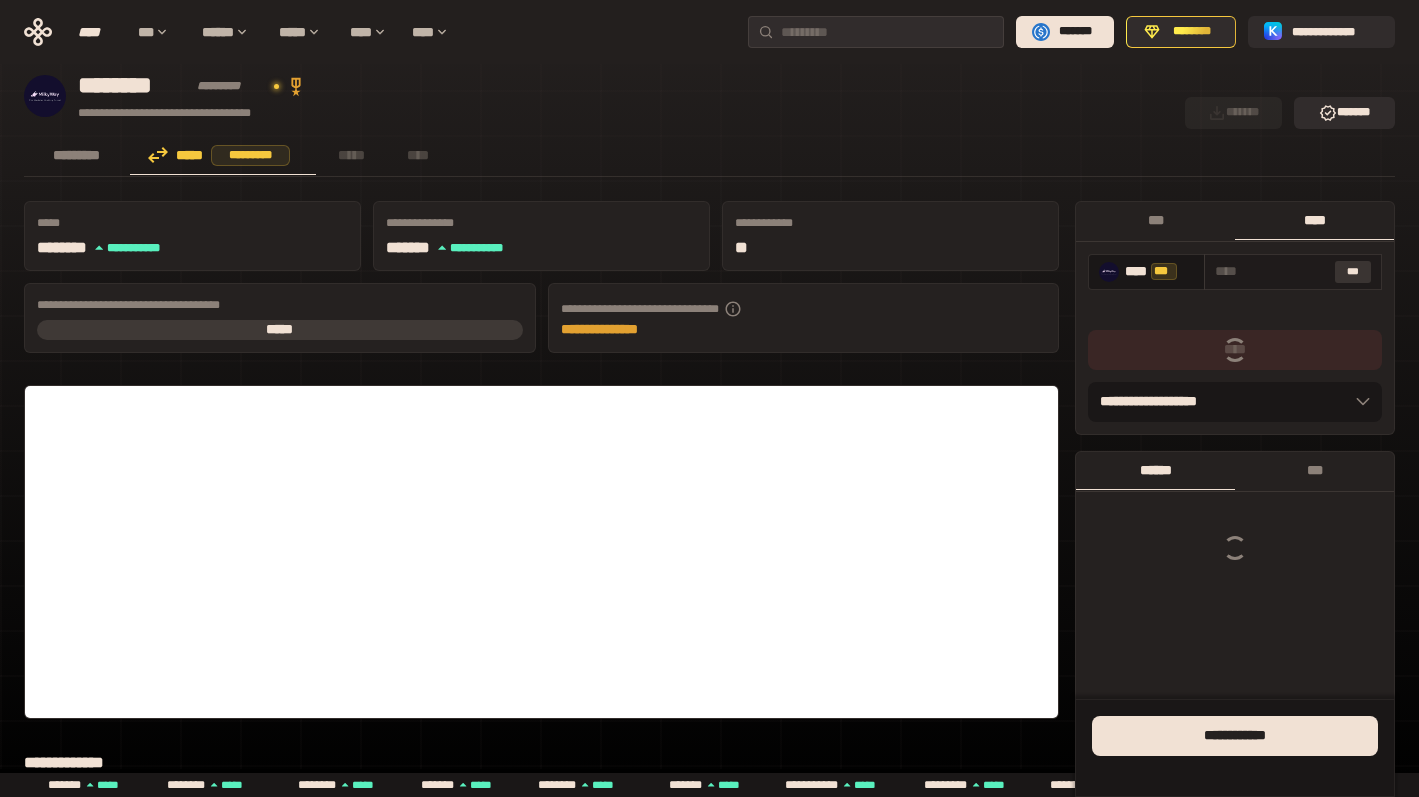 click on "***" at bounding box center [1353, 272] 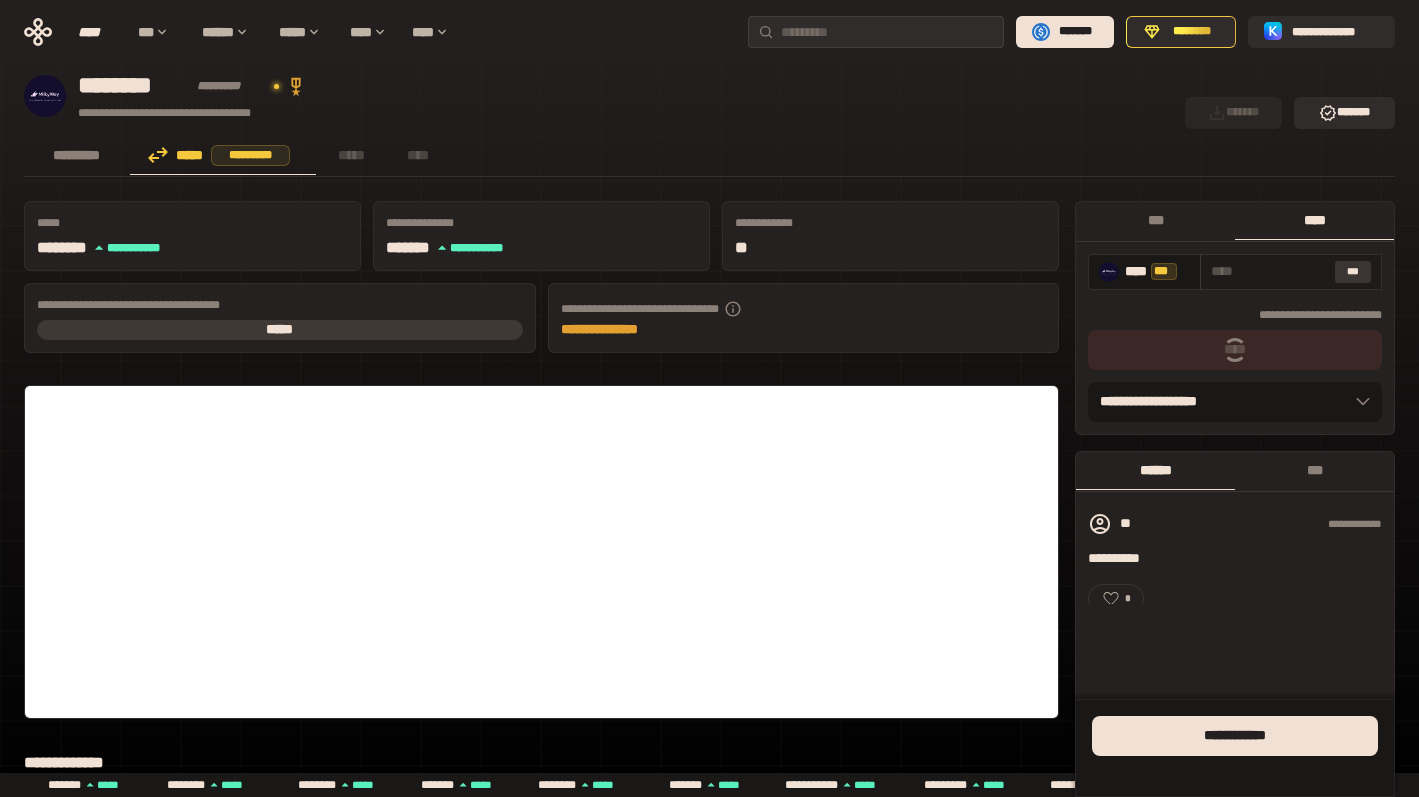 type on "**********" 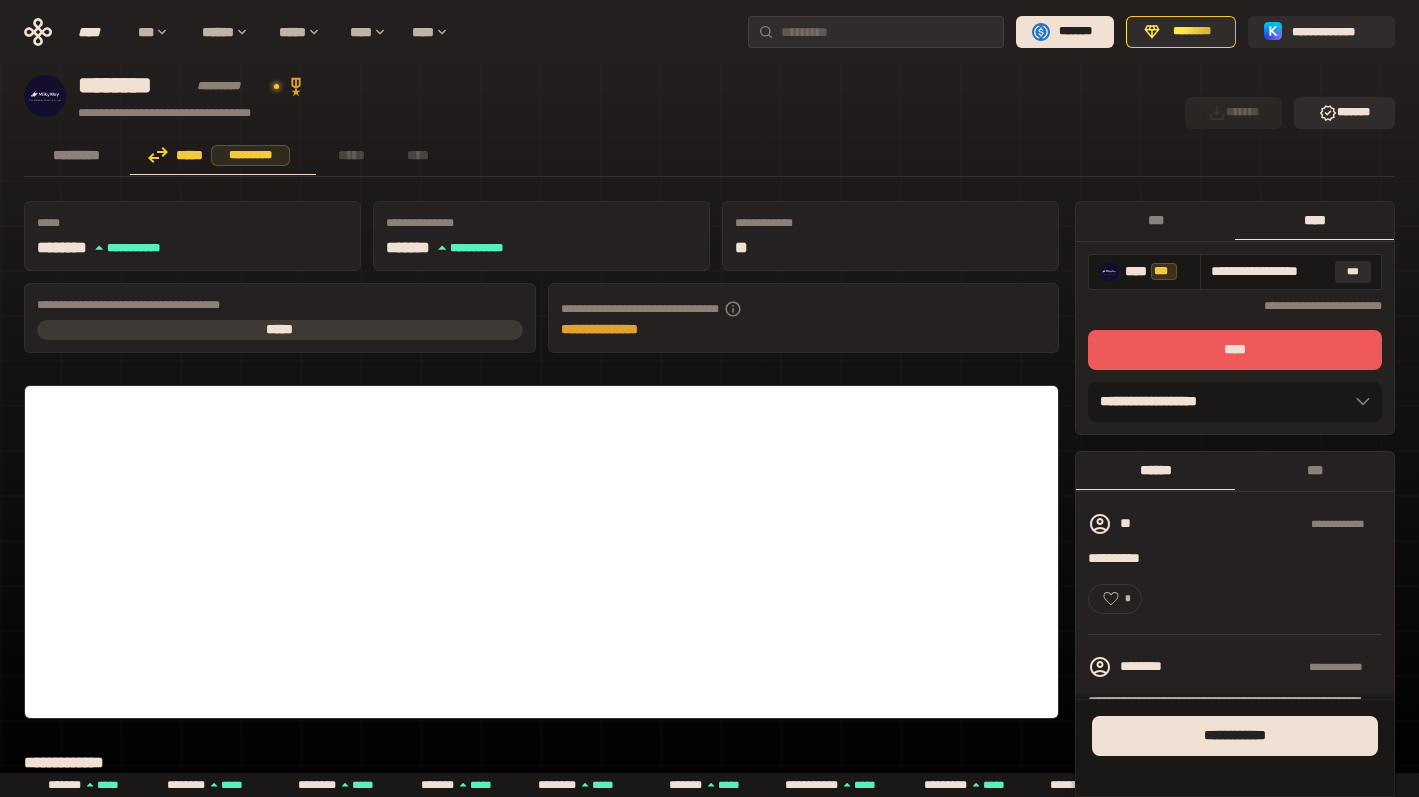 click on "****" at bounding box center [1235, 350] 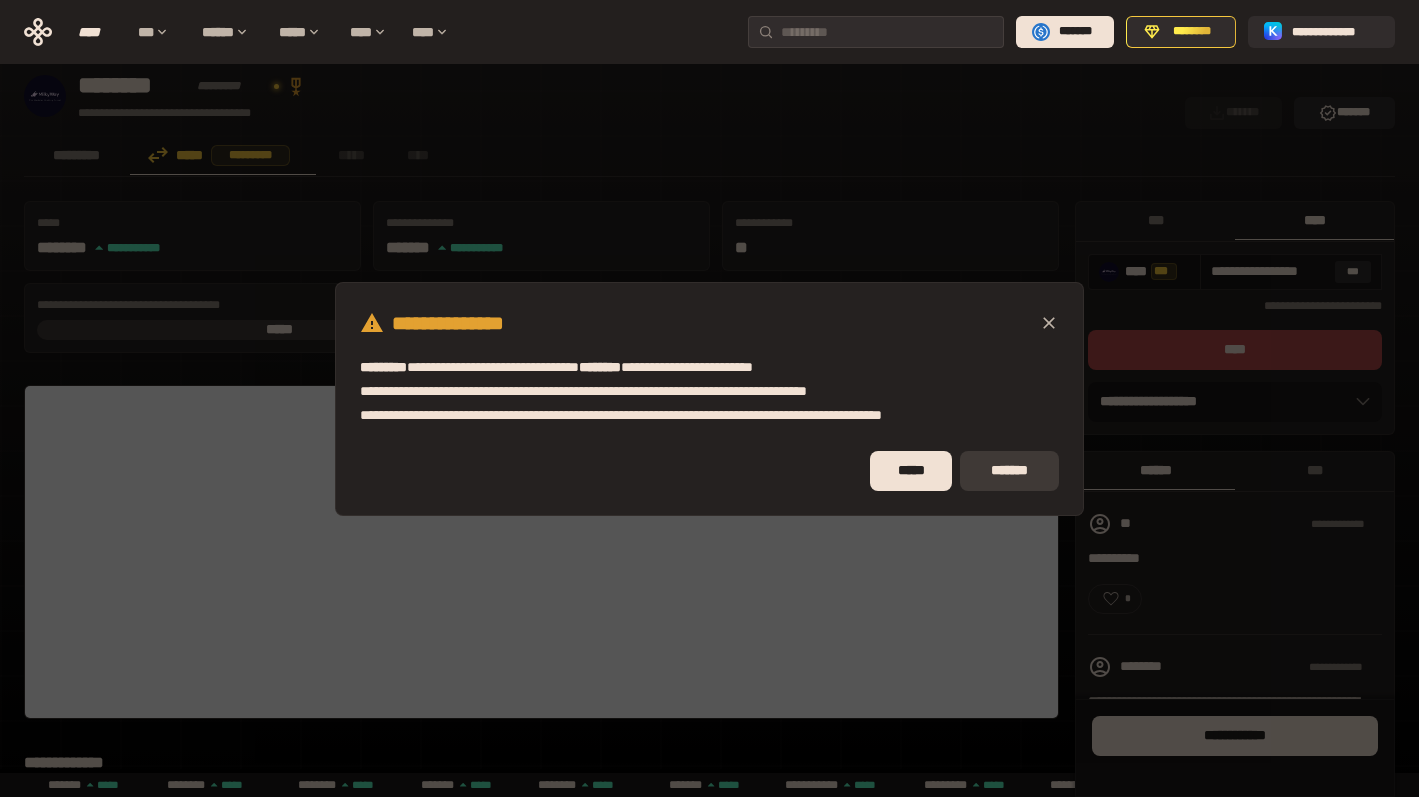 click on "*******" at bounding box center (1009, 471) 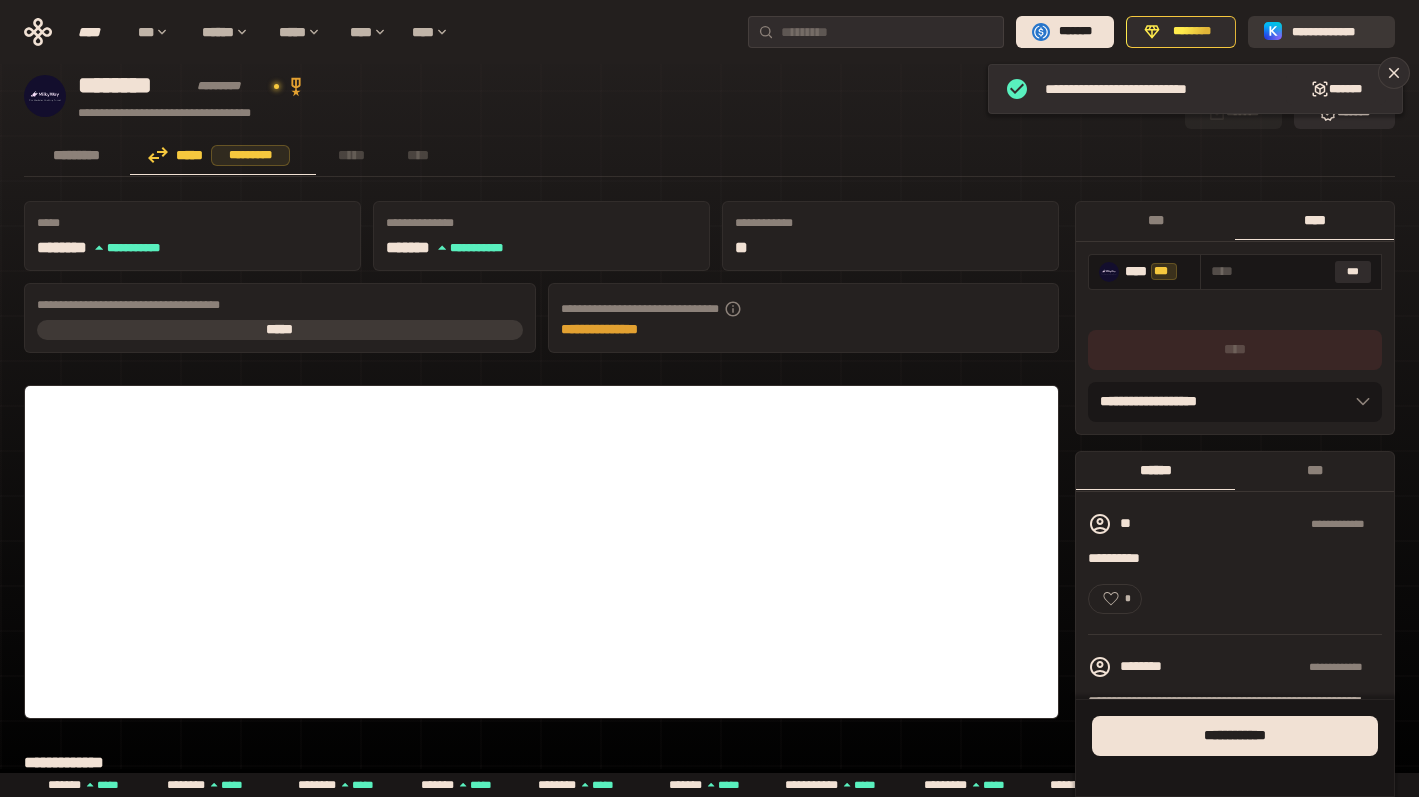 click on "**********" at bounding box center (1335, 32) 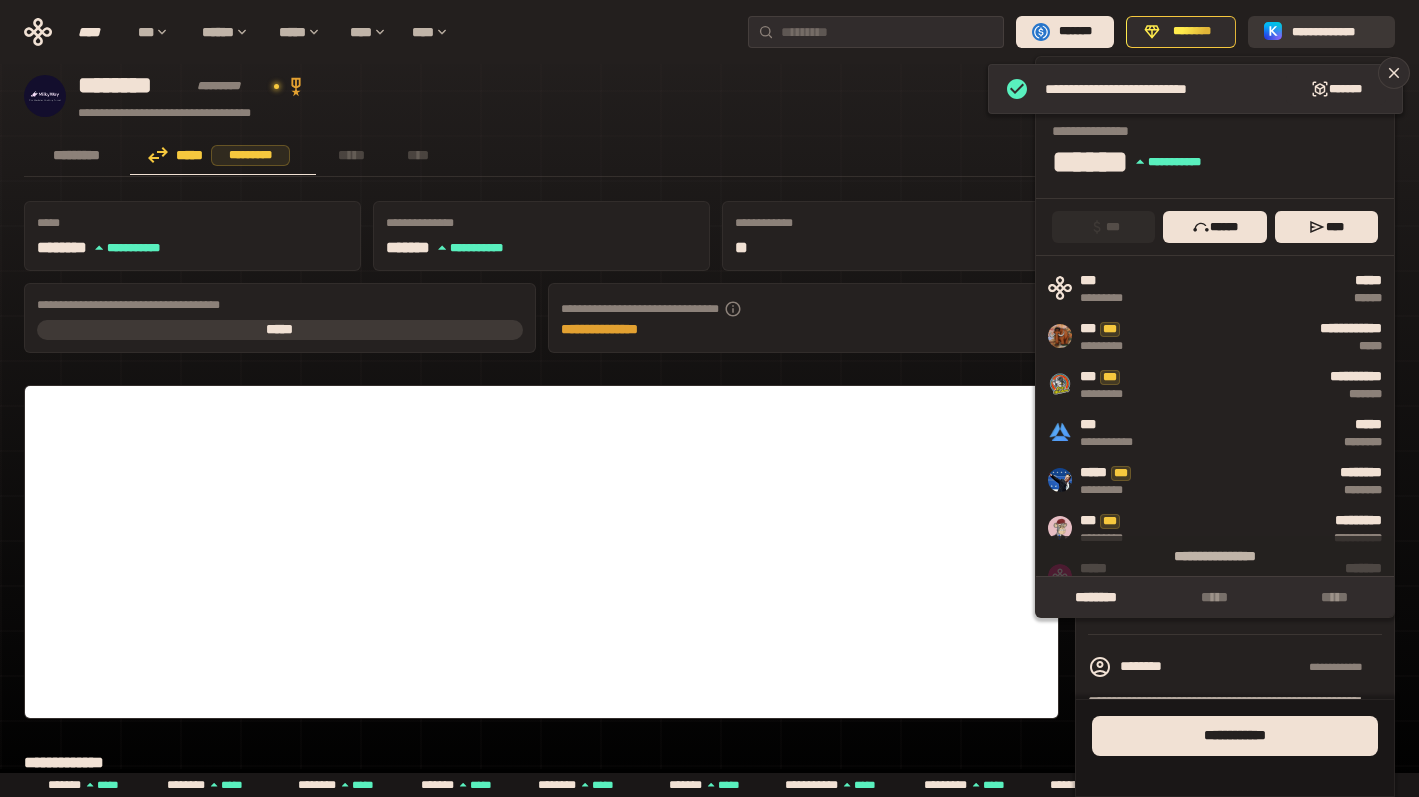 click on "**********" at bounding box center (1335, 32) 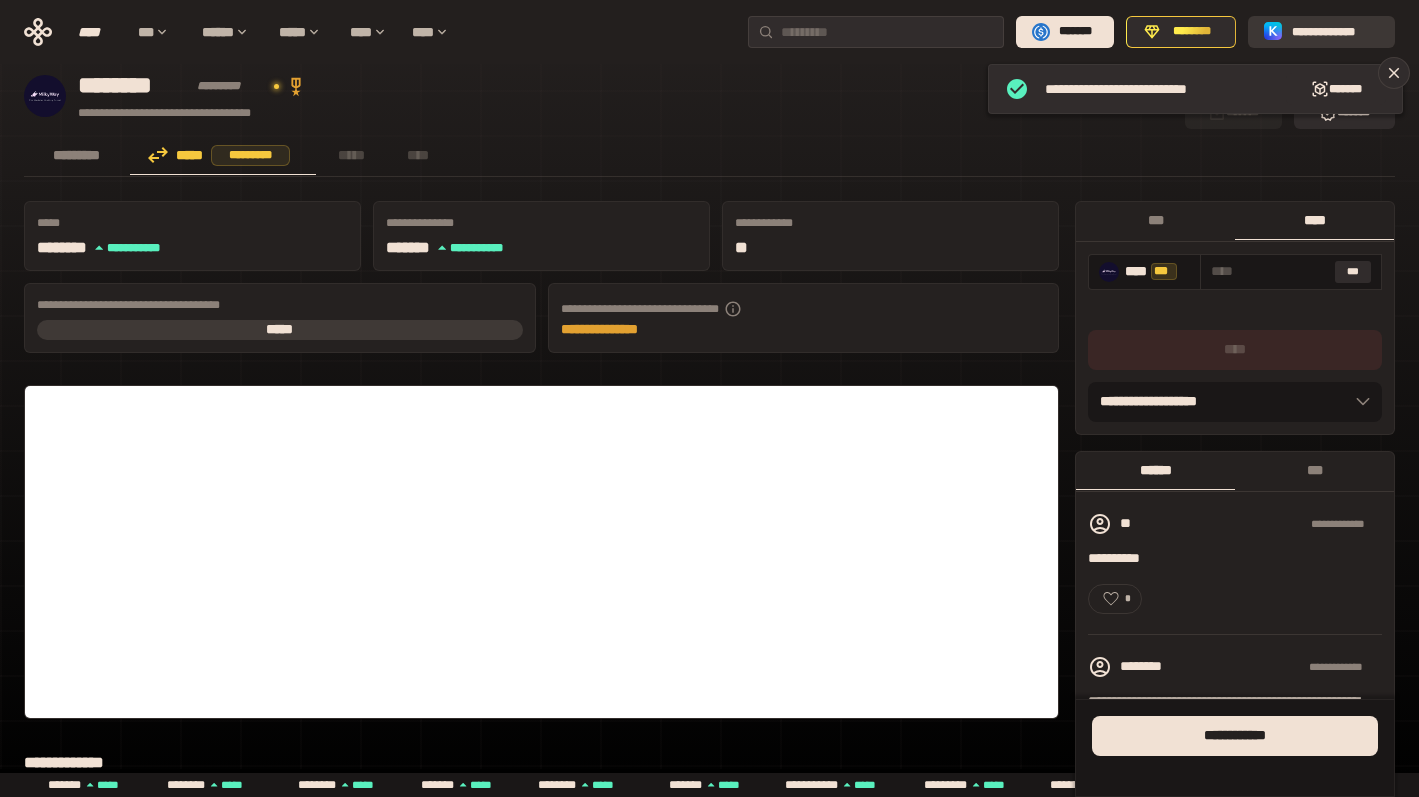 click on "**********" at bounding box center (1335, 32) 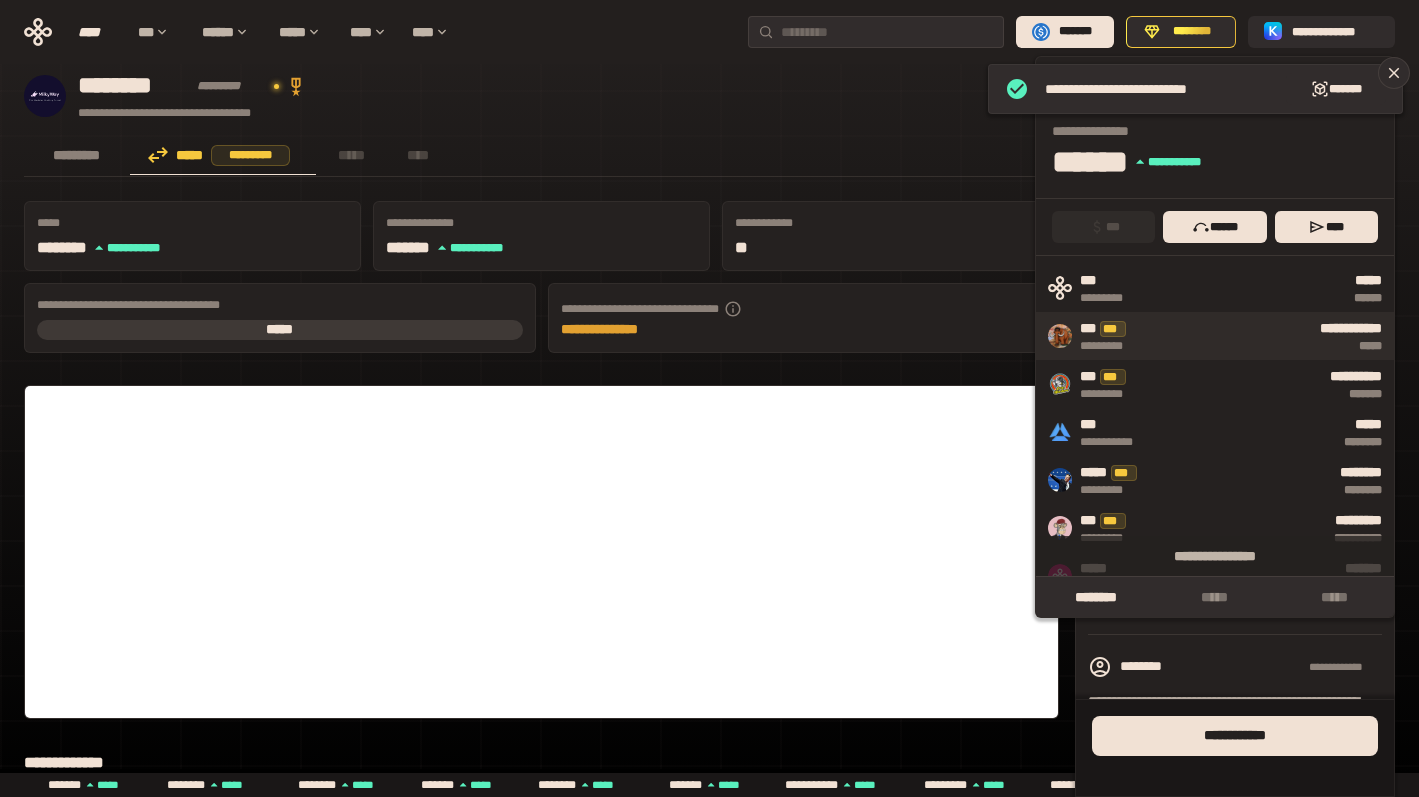 click on "*****" at bounding box center (1268, 346) 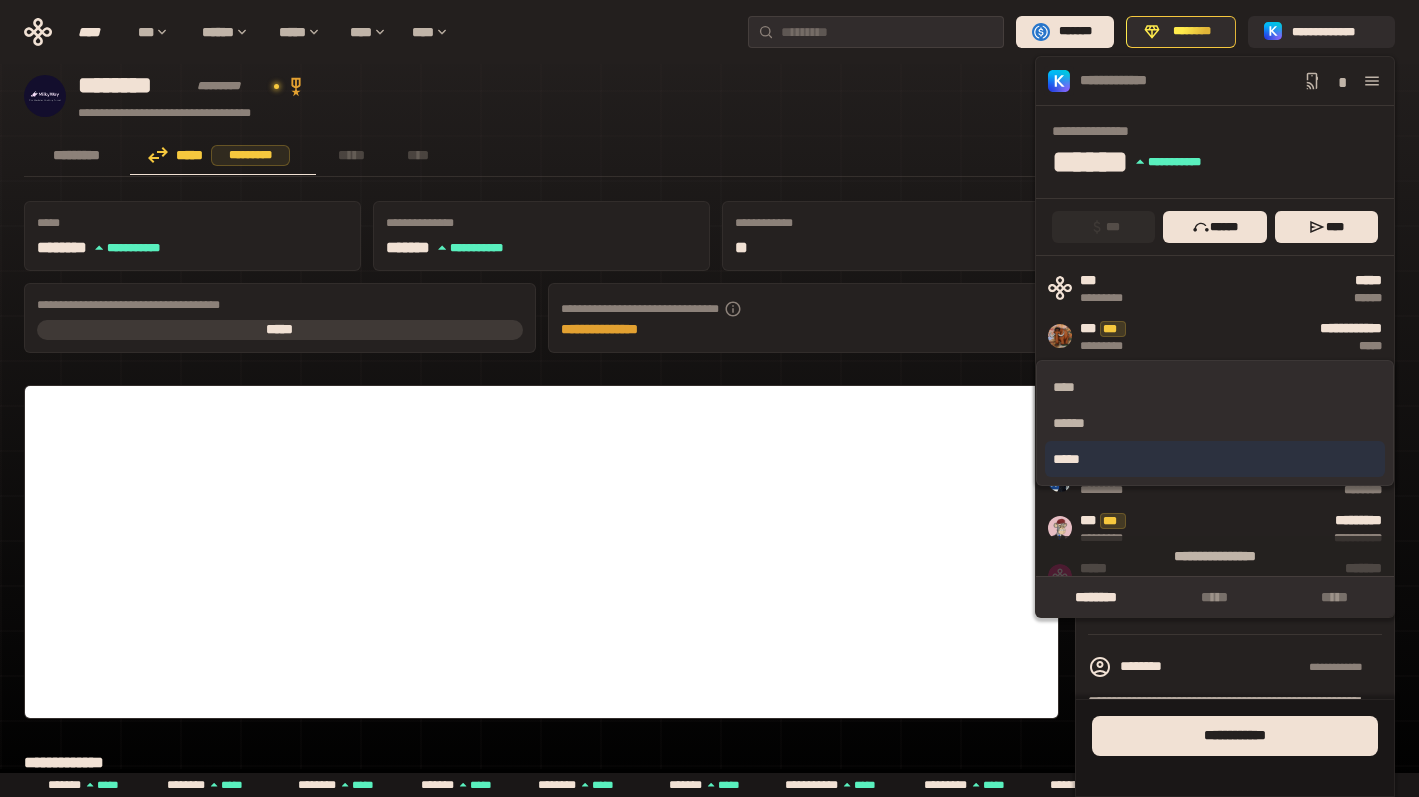 click on "*****" at bounding box center (1215, 459) 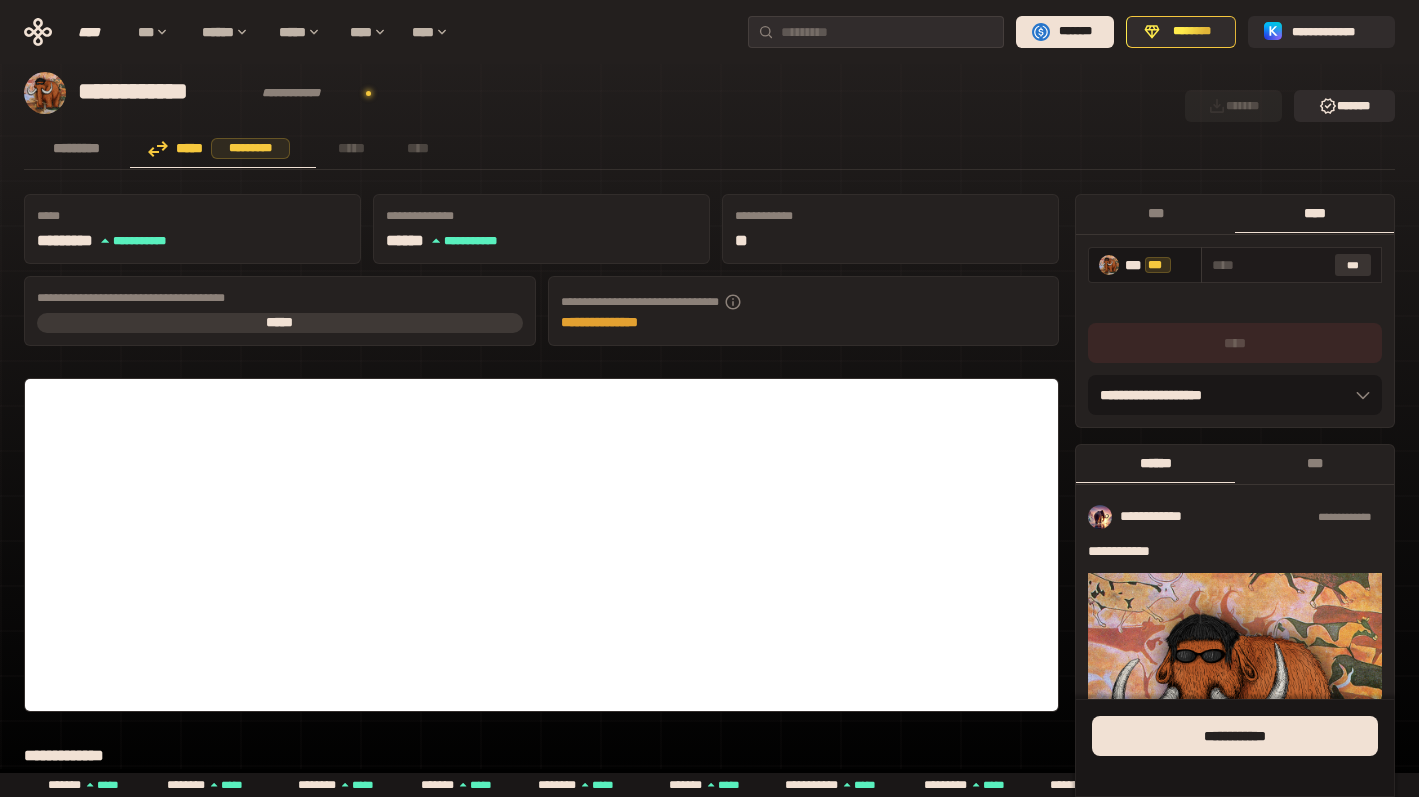 click on "***" at bounding box center (1353, 265) 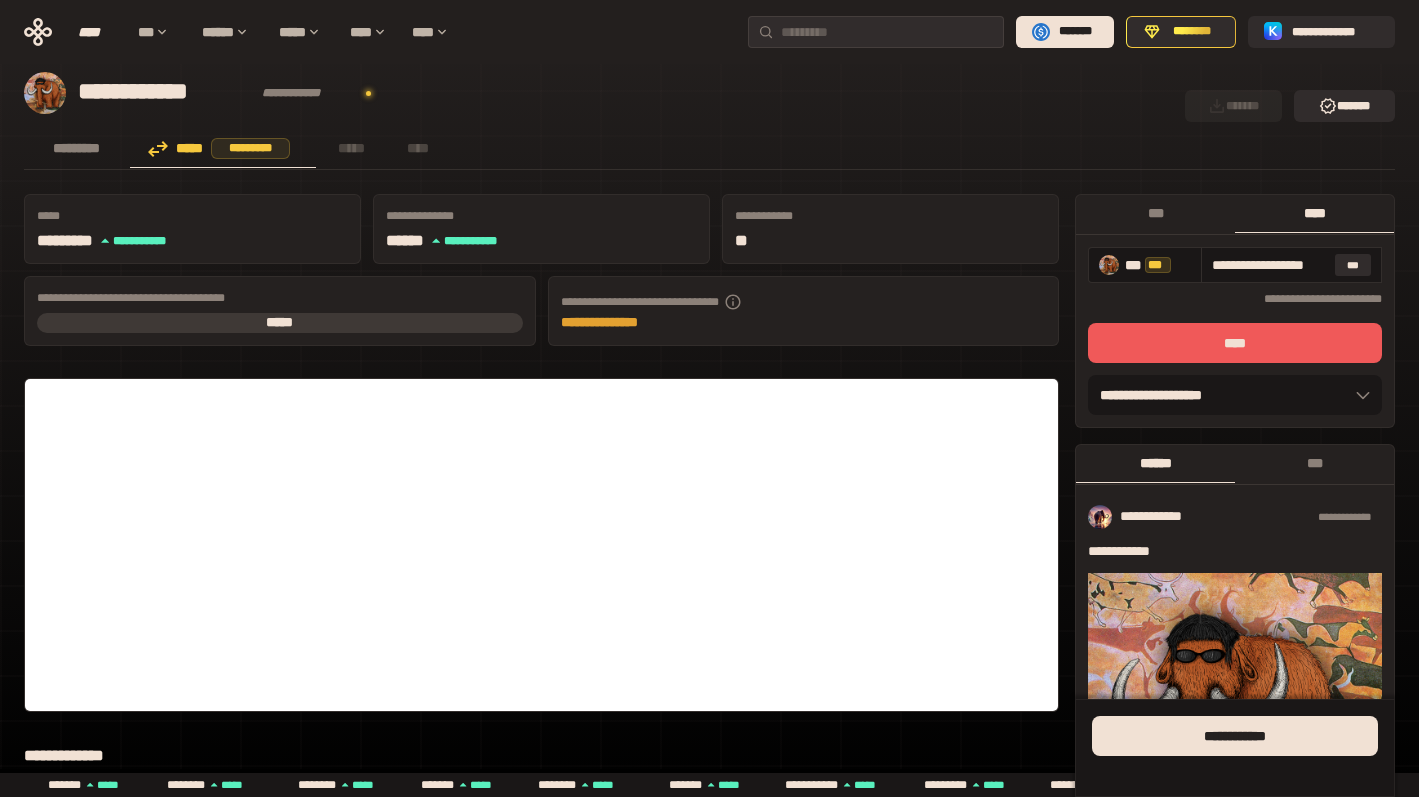 click on "****" at bounding box center [1235, 343] 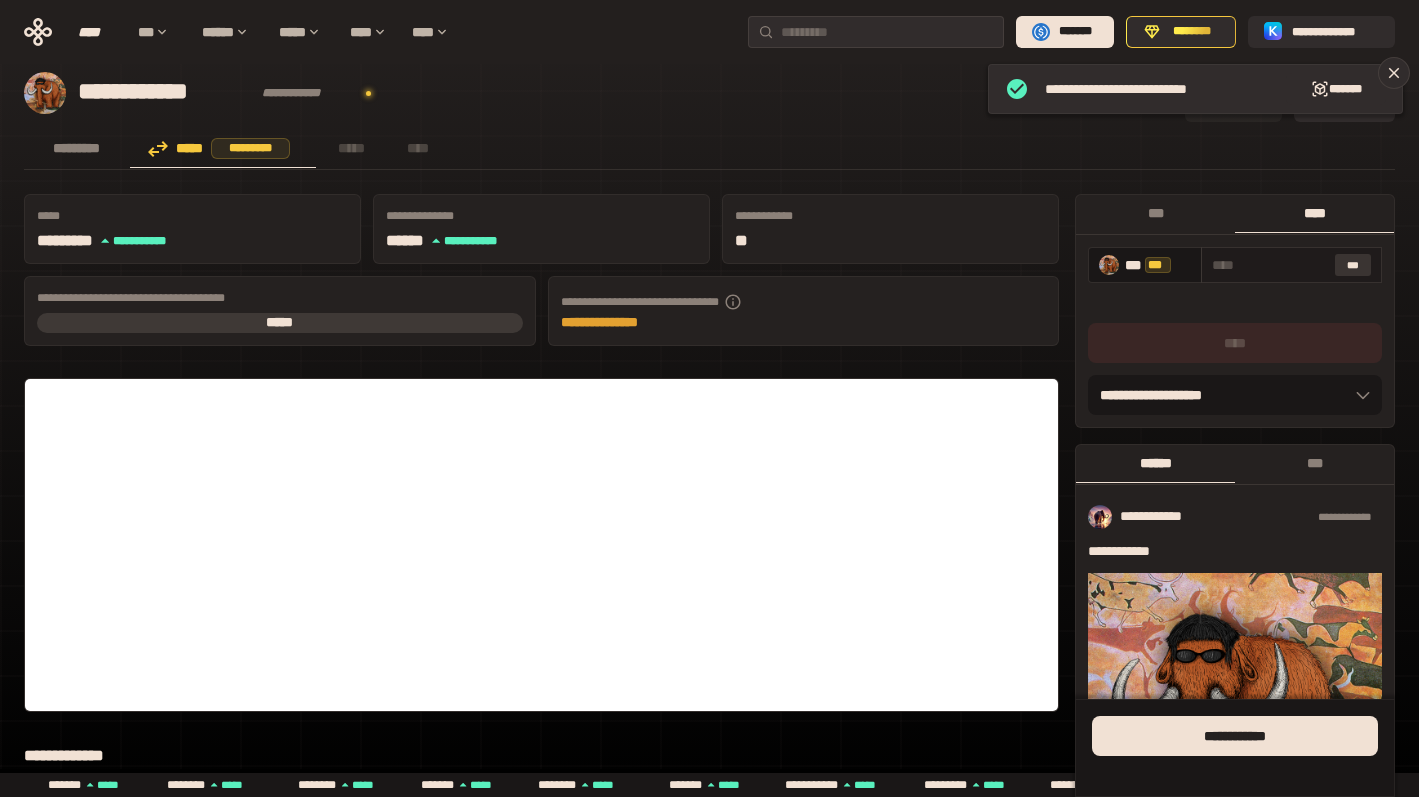 click on "***" at bounding box center [1353, 265] 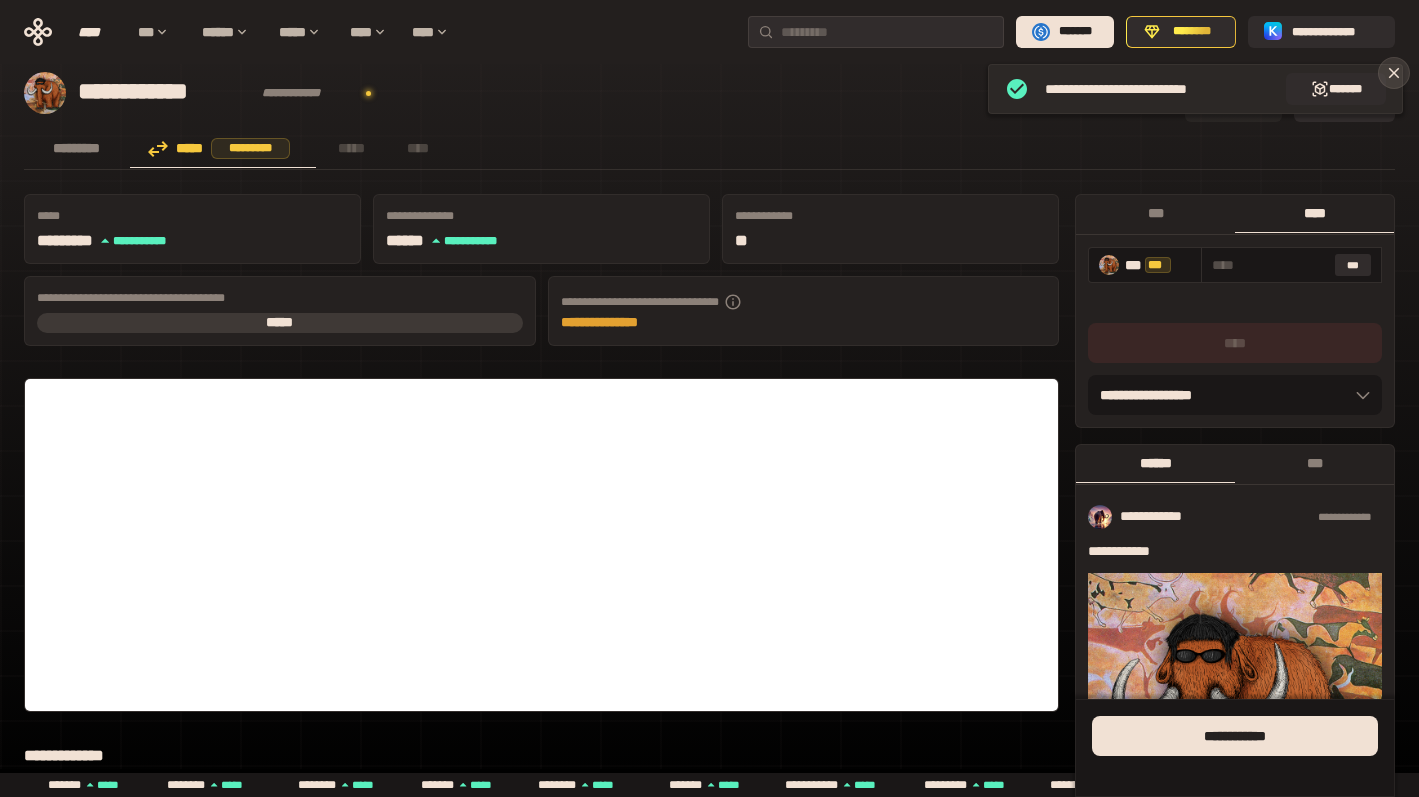 click 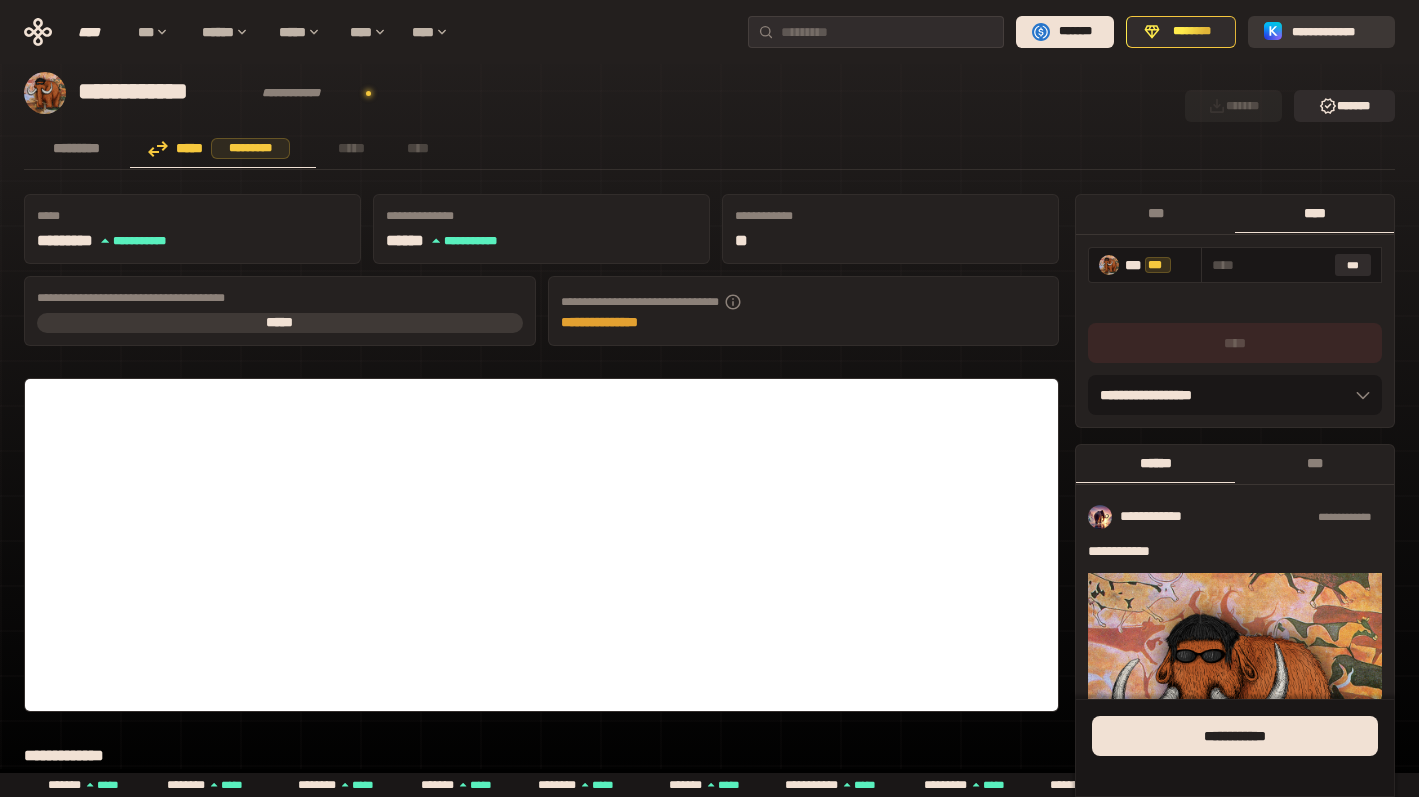 click on "**********" at bounding box center (1335, 32) 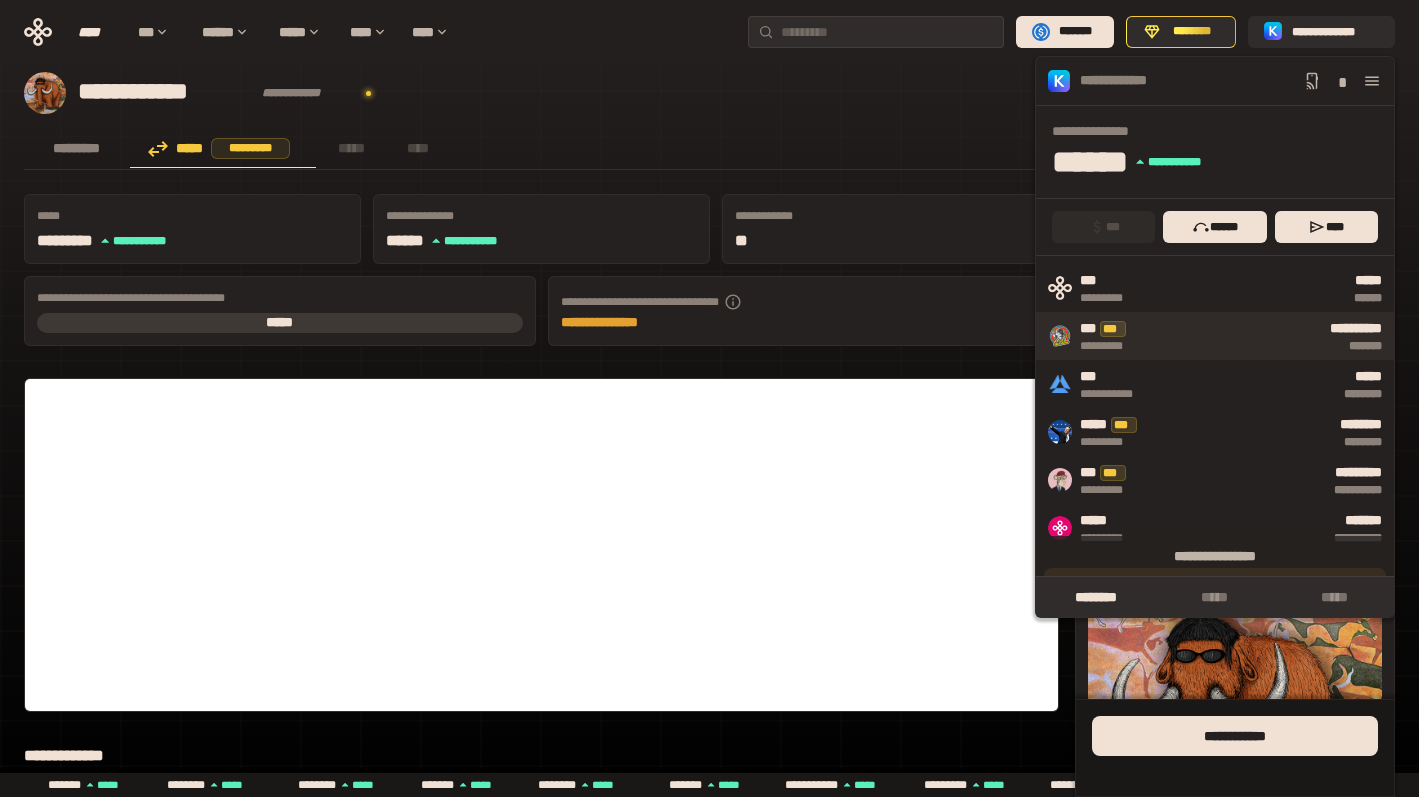 click on "**********" at bounding box center (1267, 336) 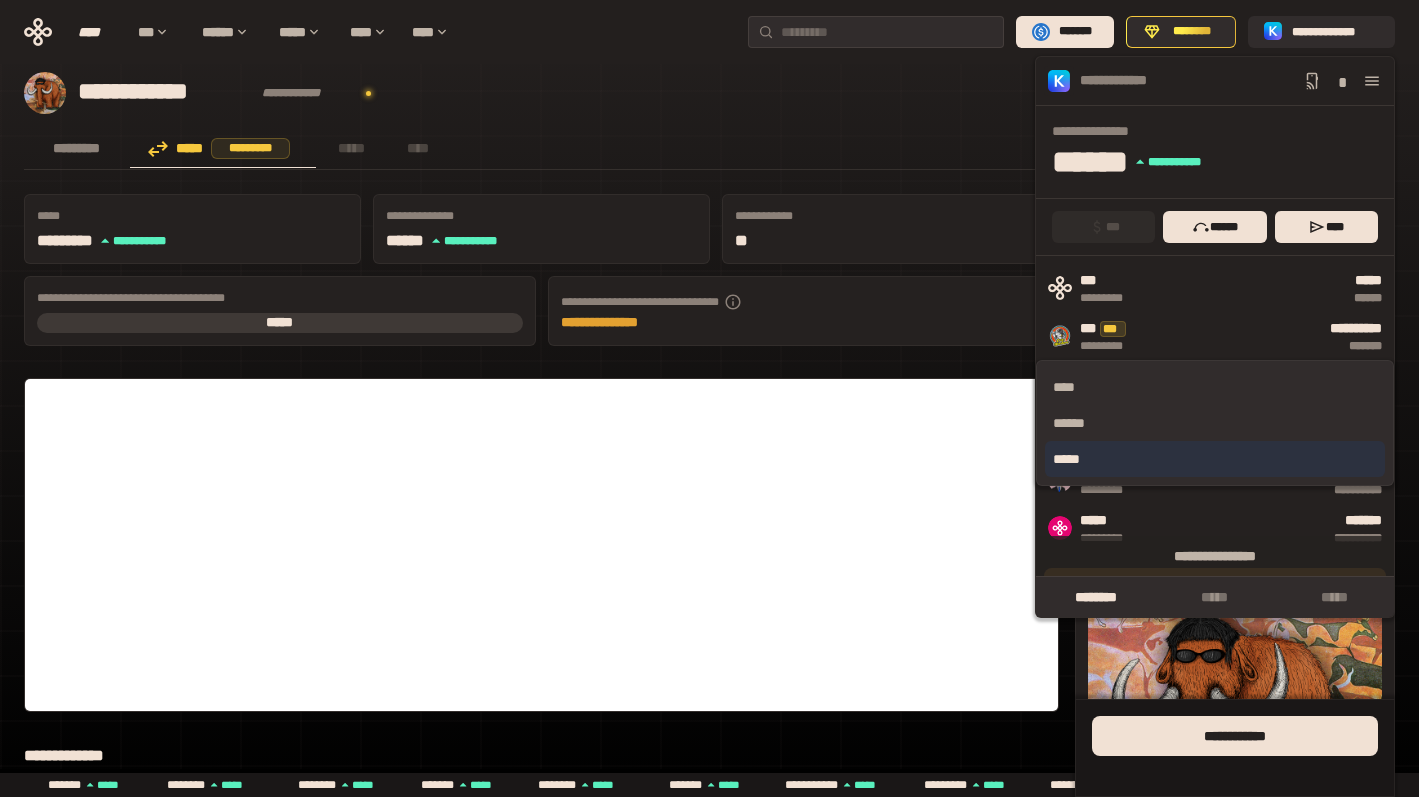 click on "*****" at bounding box center (1215, 459) 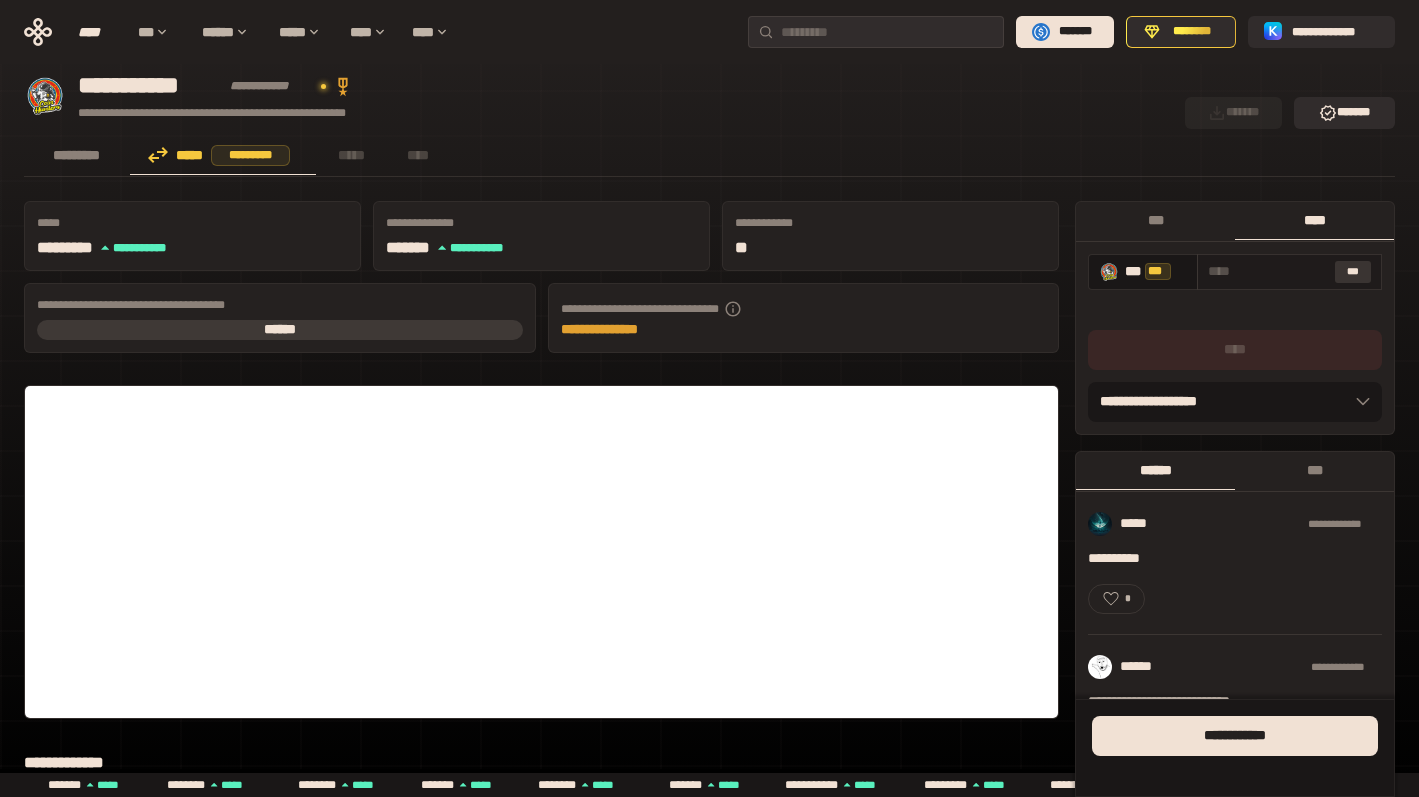 click on "***" at bounding box center [1353, 272] 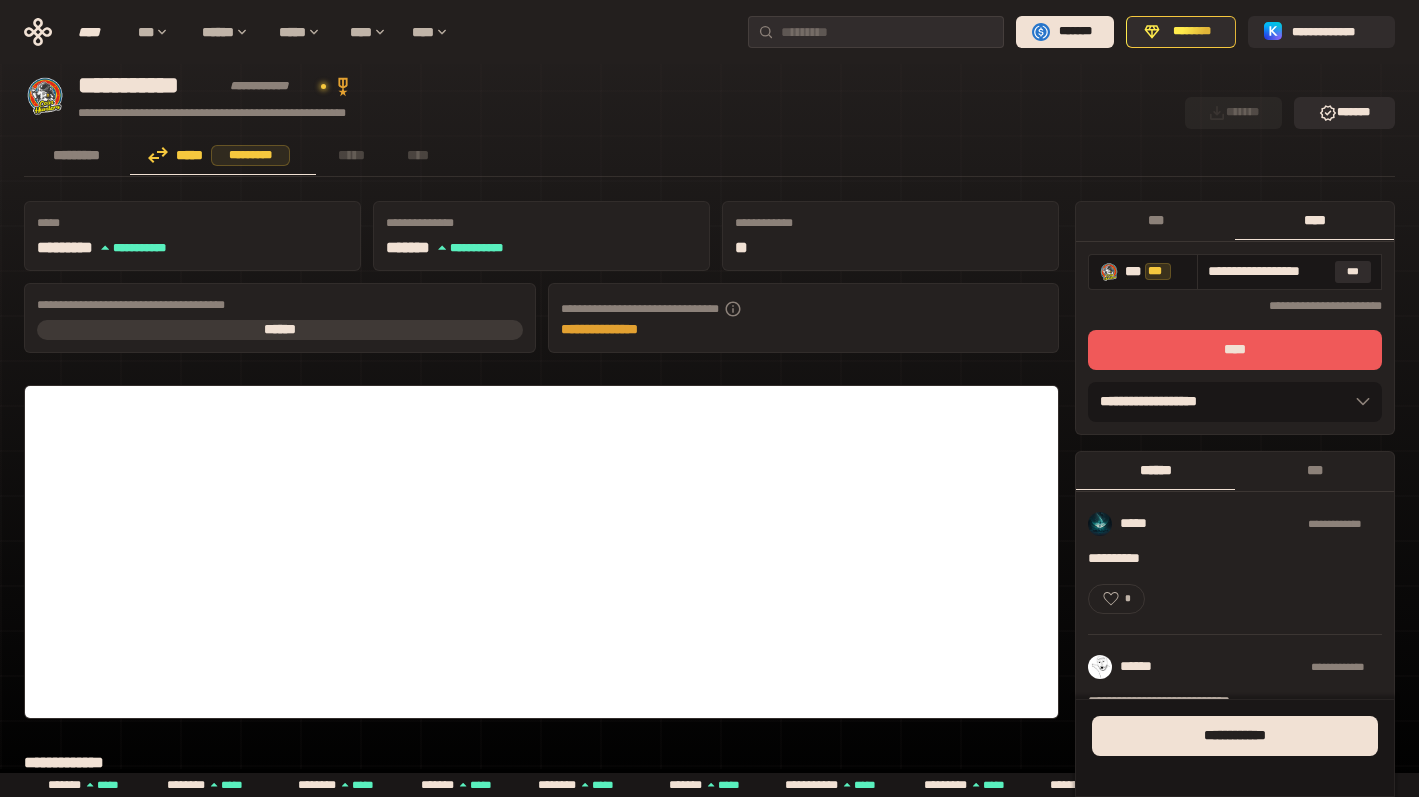 click on "****" at bounding box center (1235, 350) 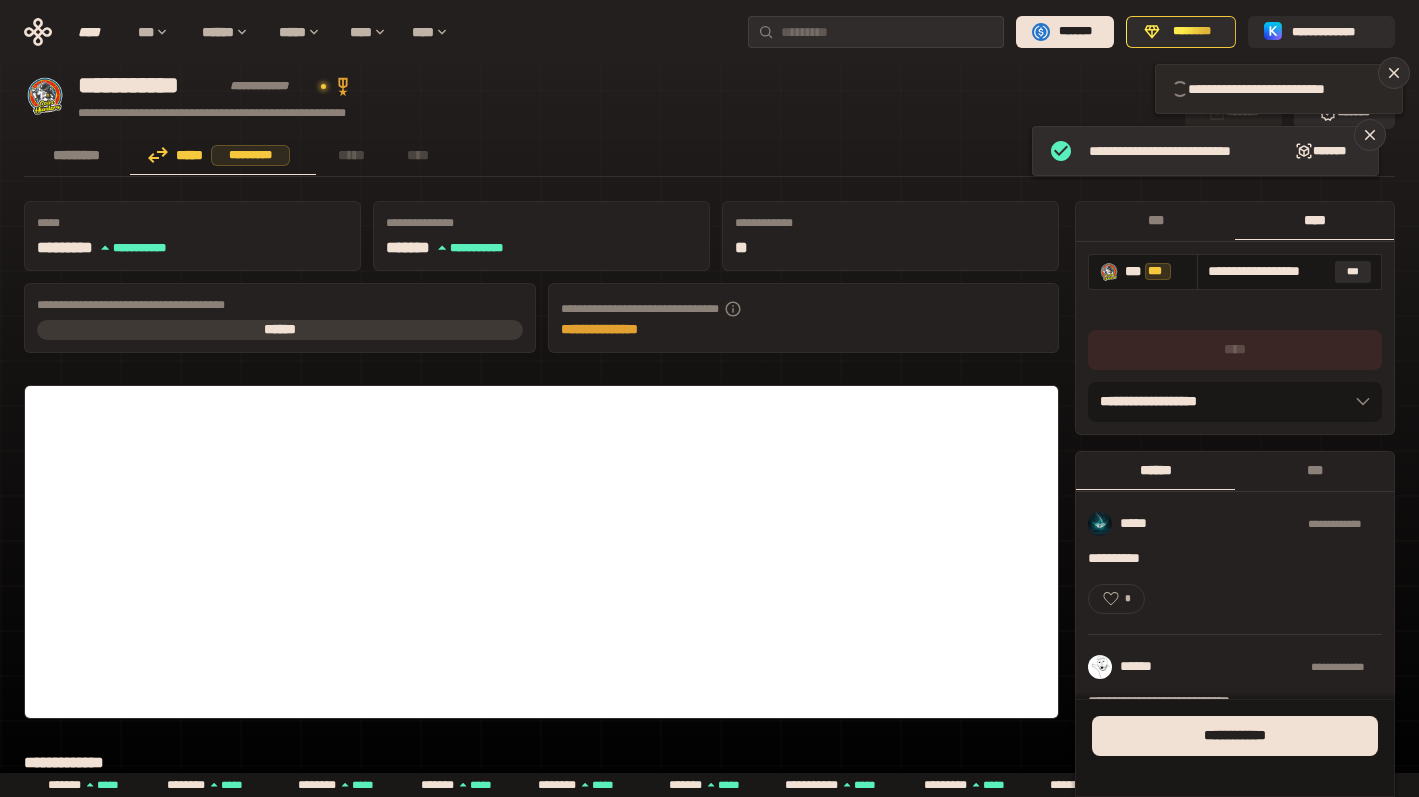 type 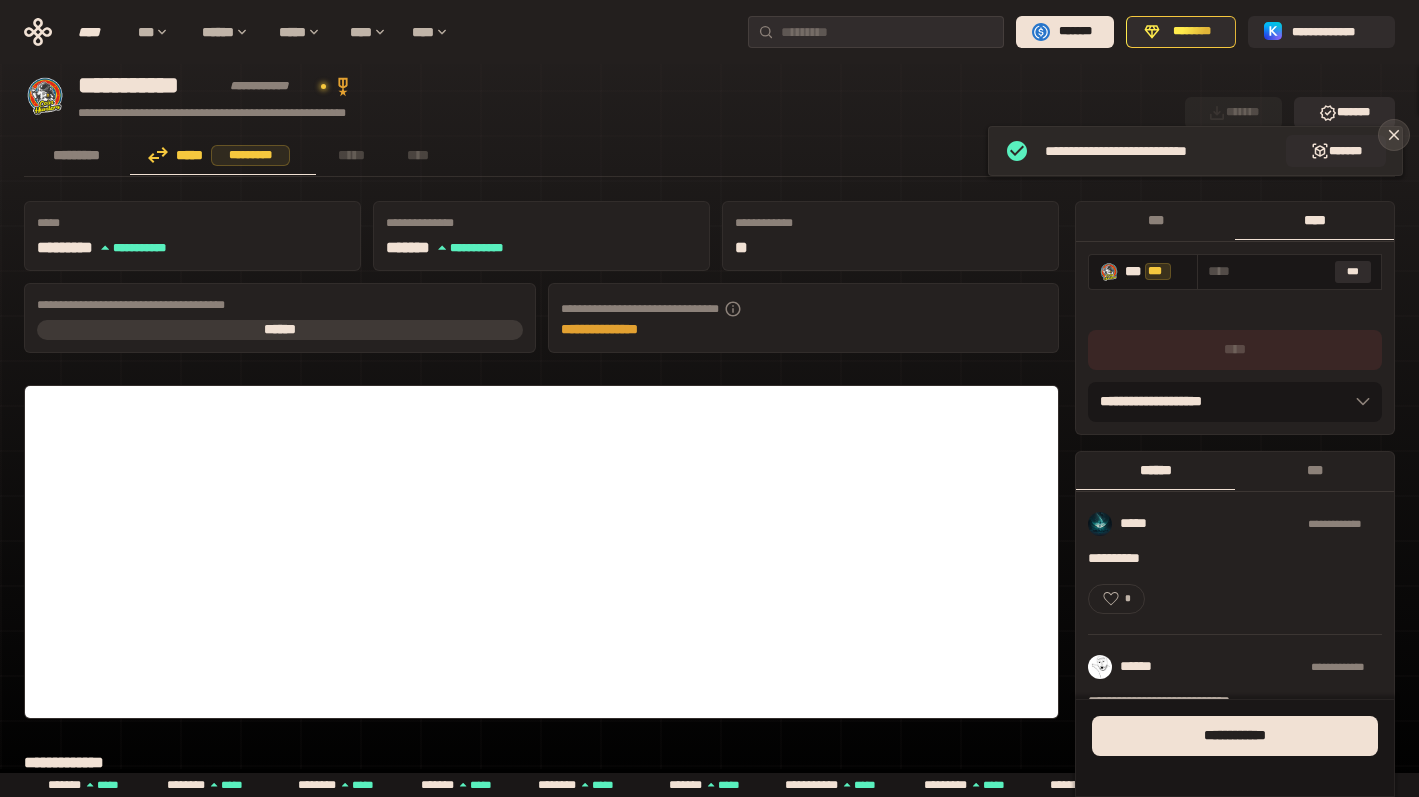 click 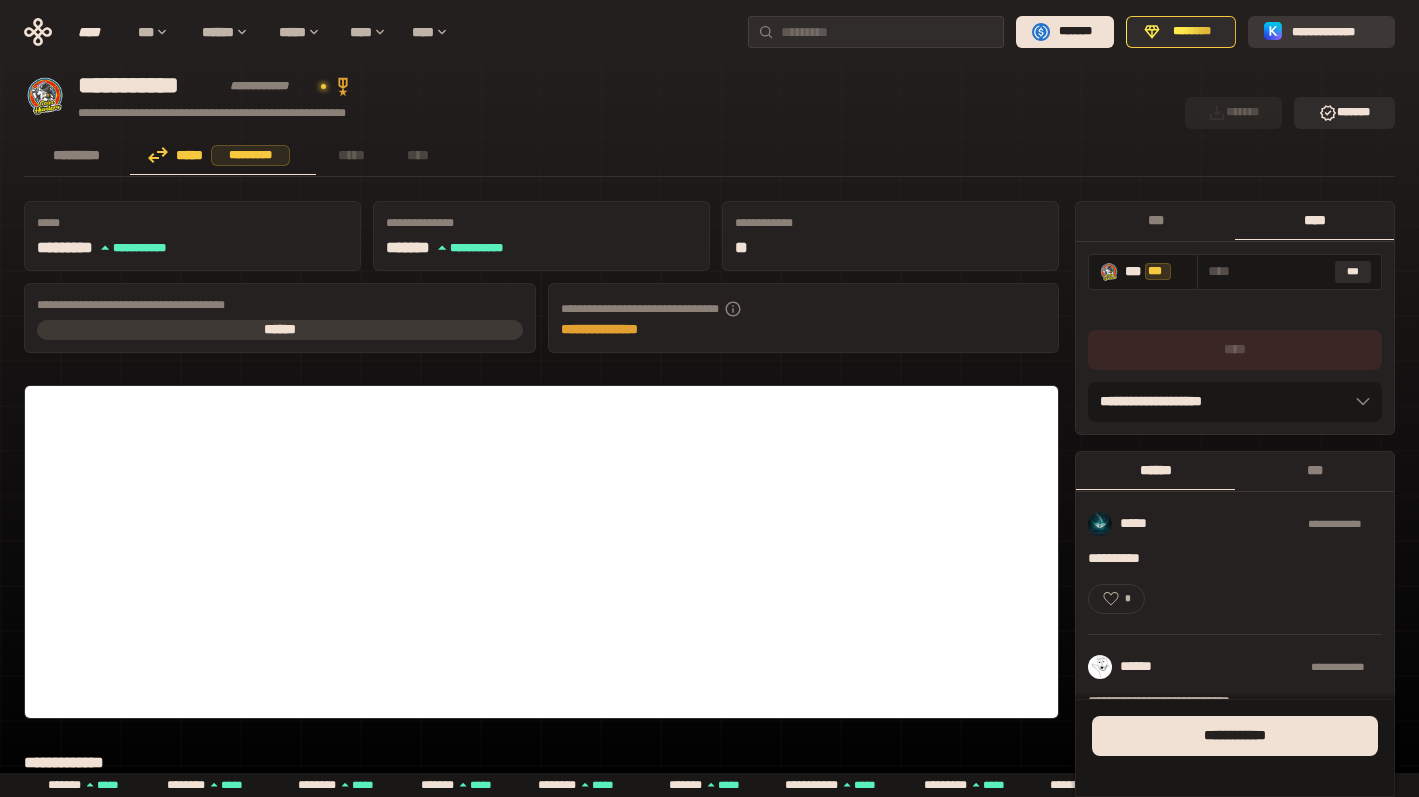 click on "**********" at bounding box center [1335, 32] 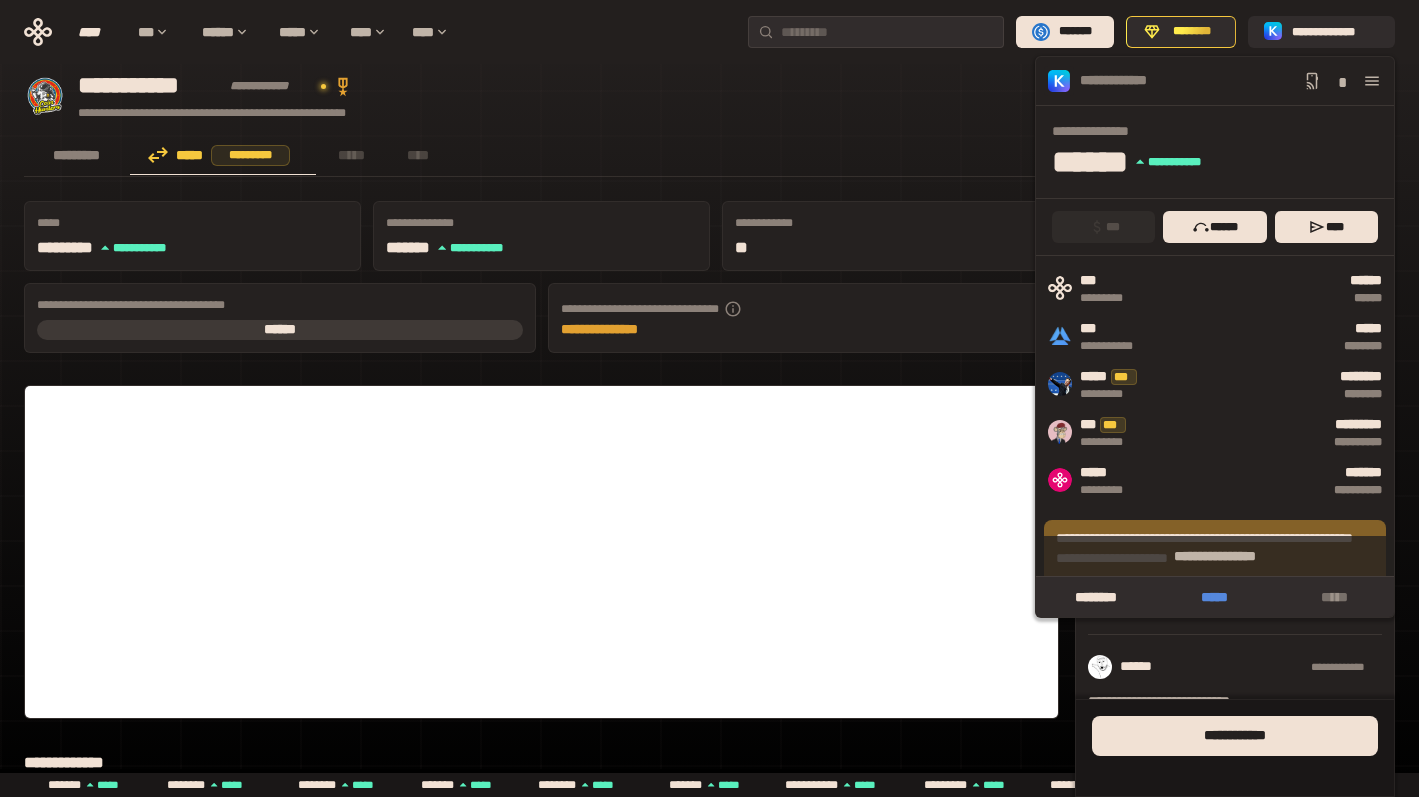 click on "*****" at bounding box center (1214, 597) 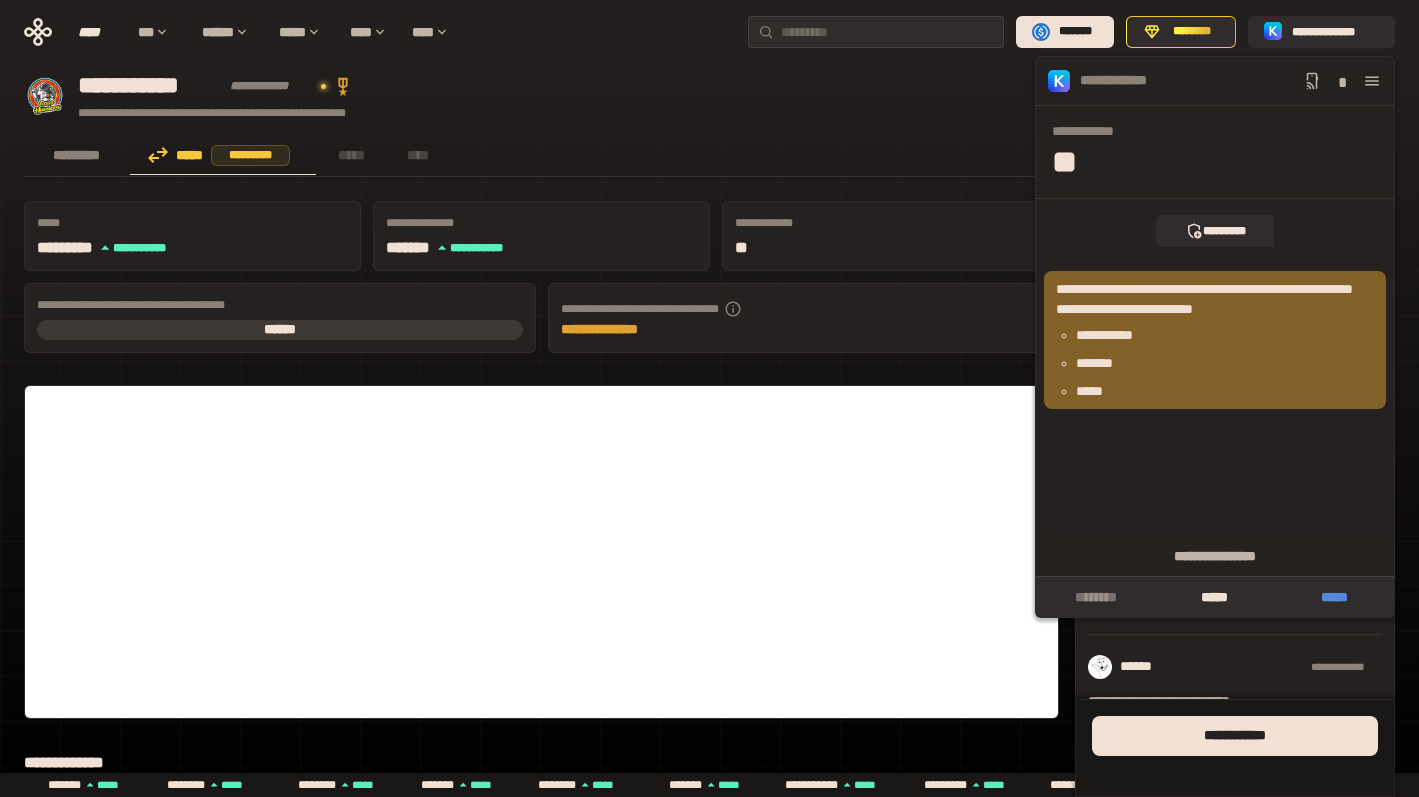 click on "*****" at bounding box center (1334, 597) 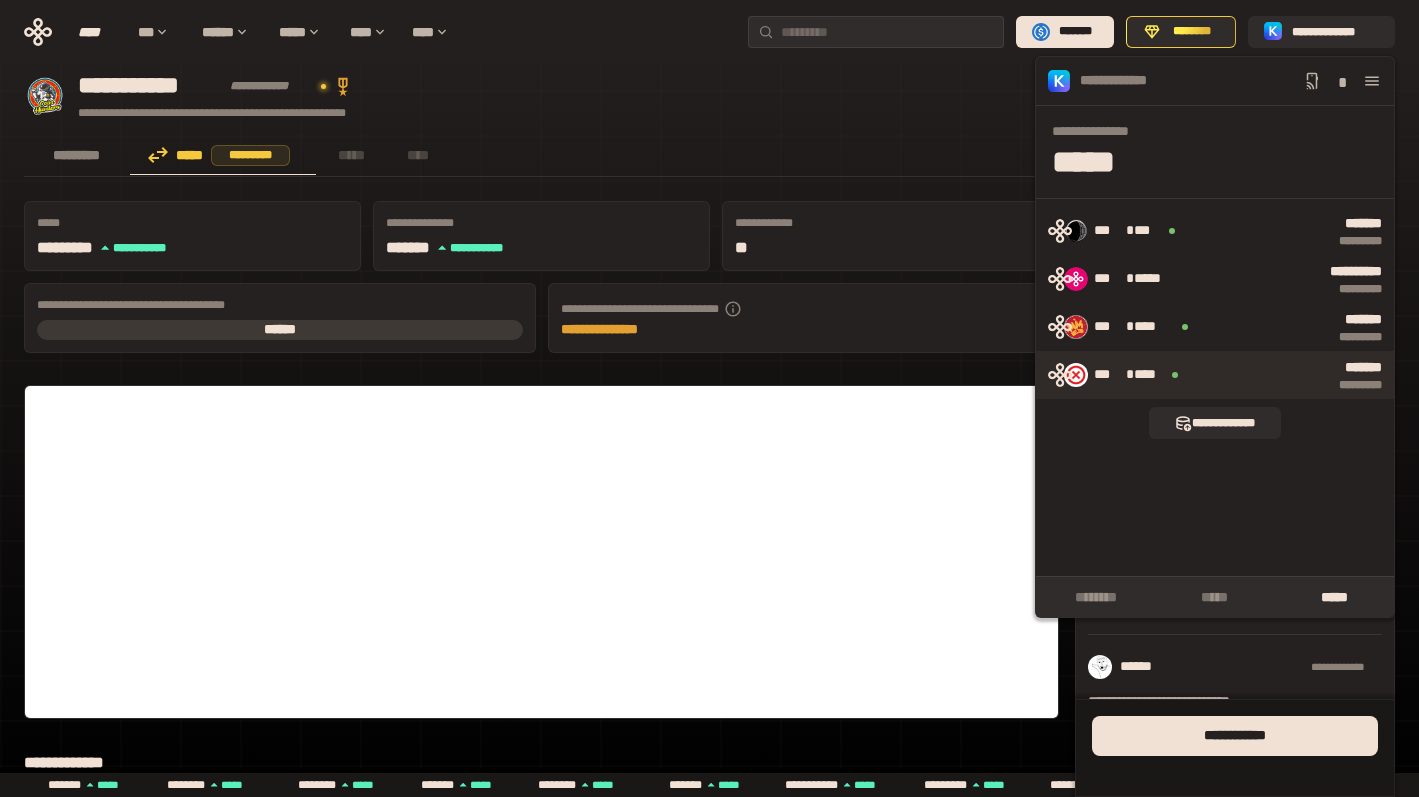 click on "******* ****** * *" at bounding box center [1288, 375] 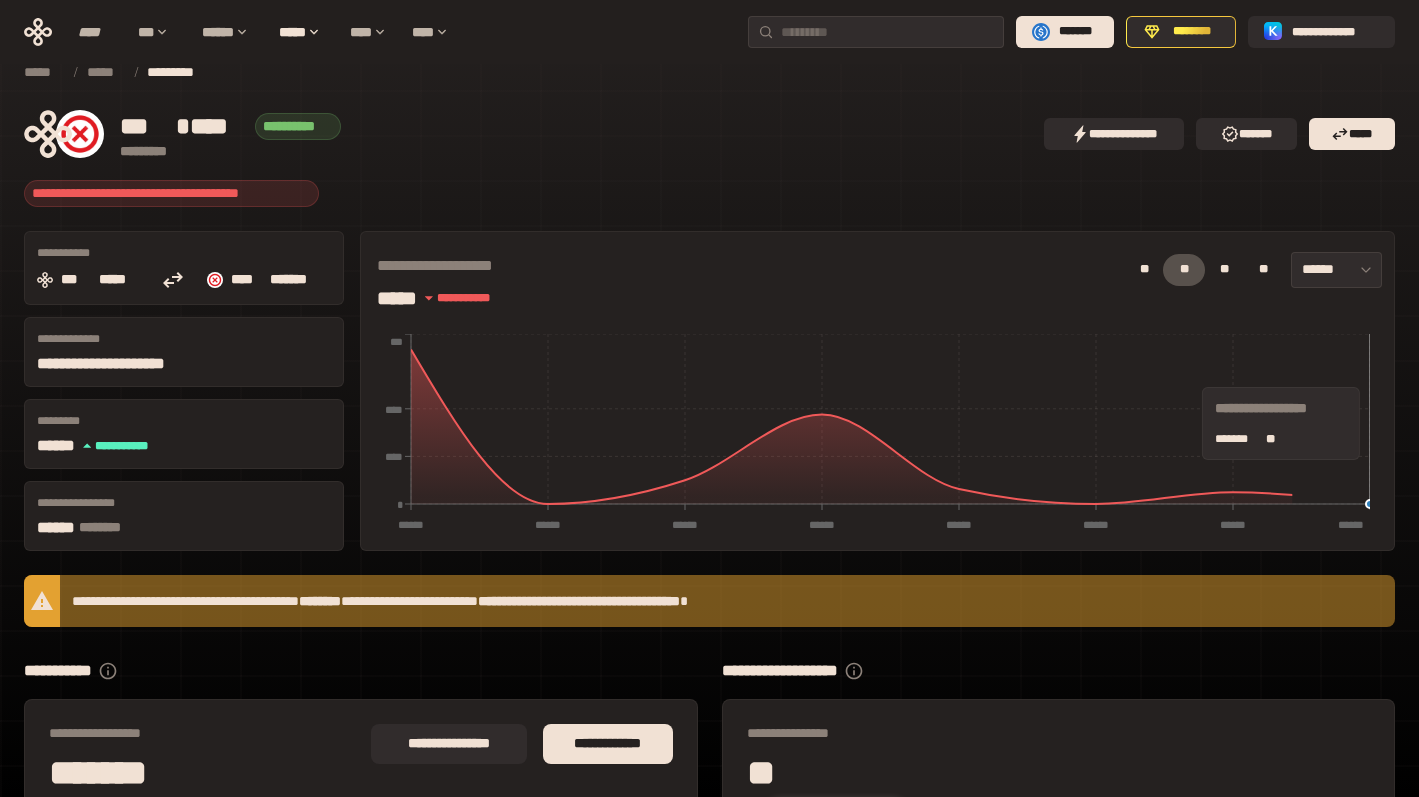 scroll, scrollTop: 142, scrollLeft: 0, axis: vertical 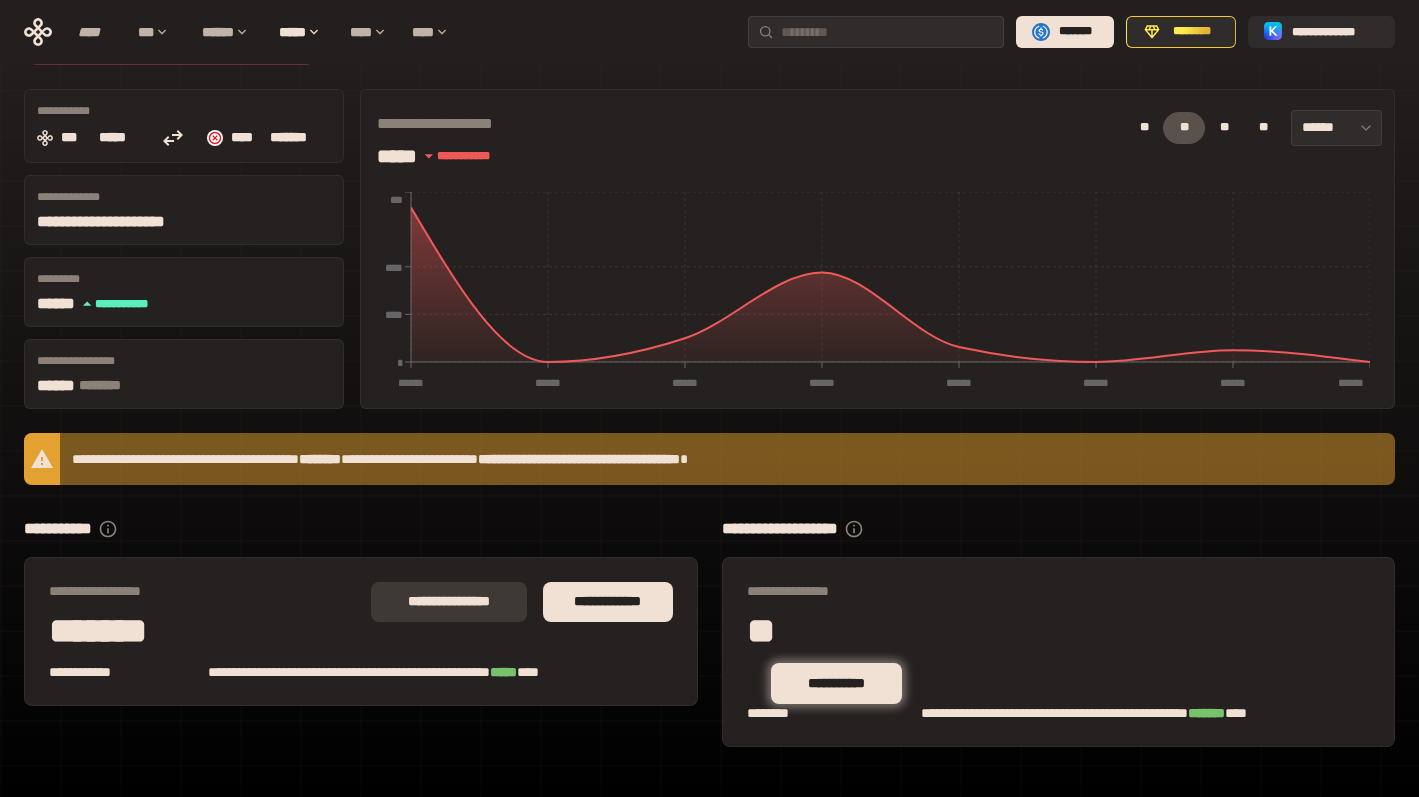 click on "**********" at bounding box center [449, 602] 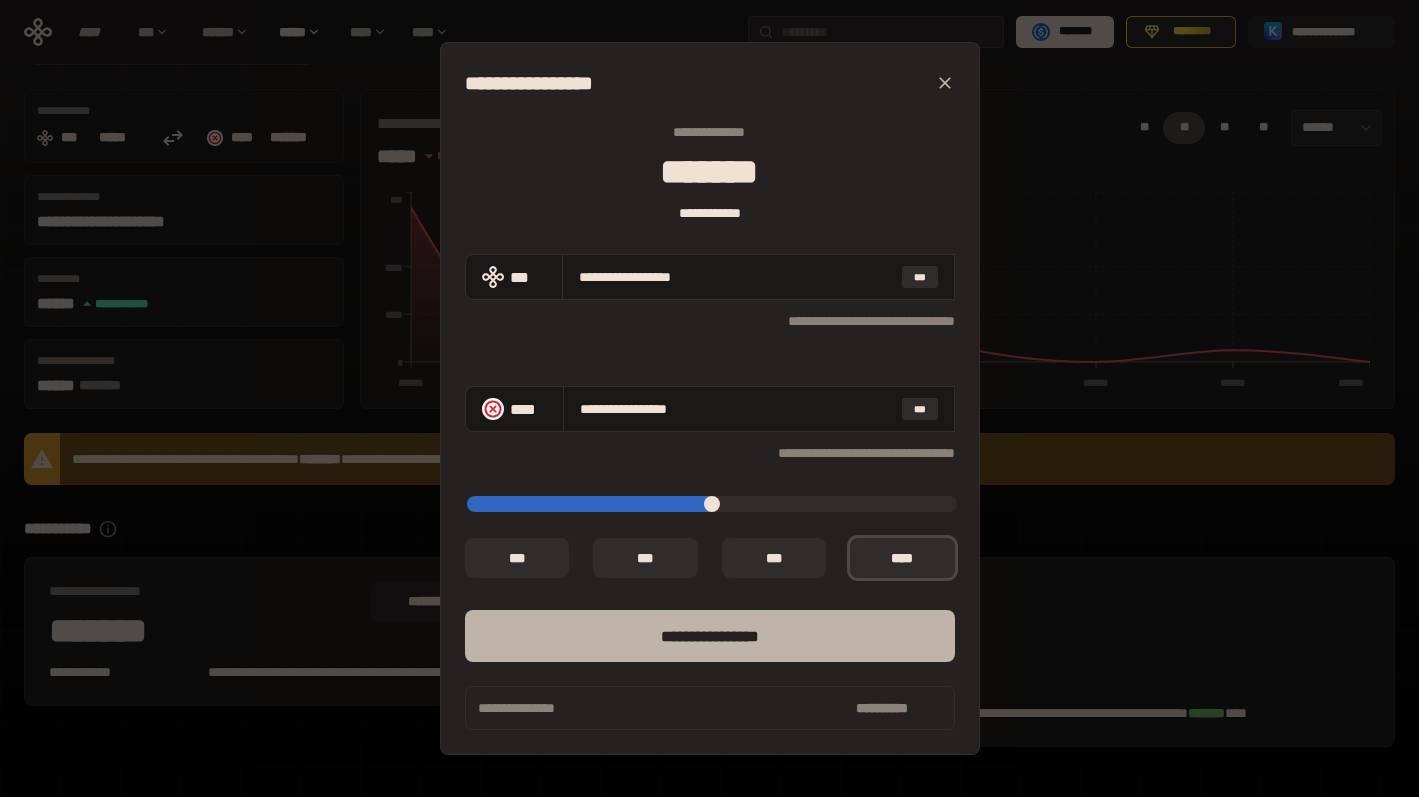 click on "****** *********" at bounding box center (710, 636) 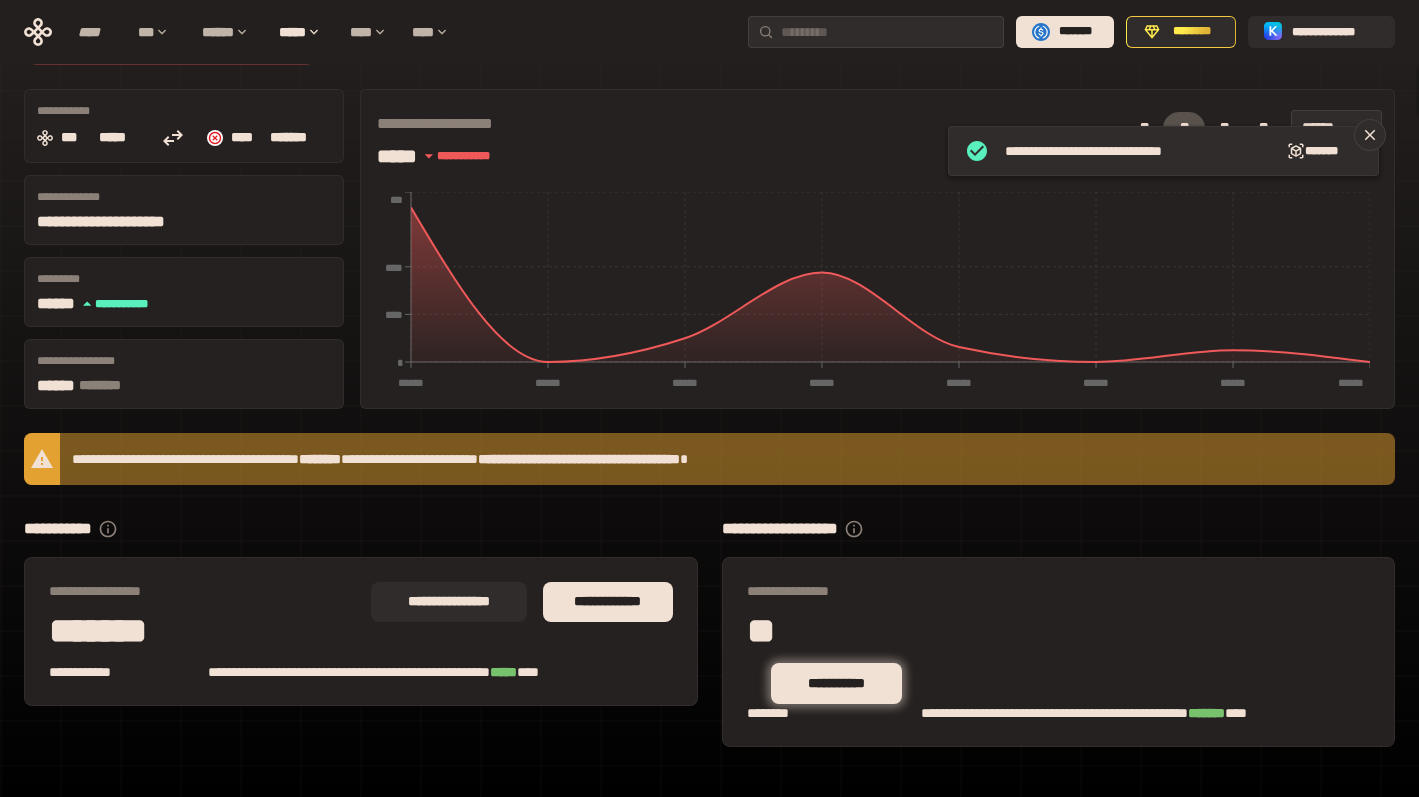 scroll, scrollTop: 66, scrollLeft: 0, axis: vertical 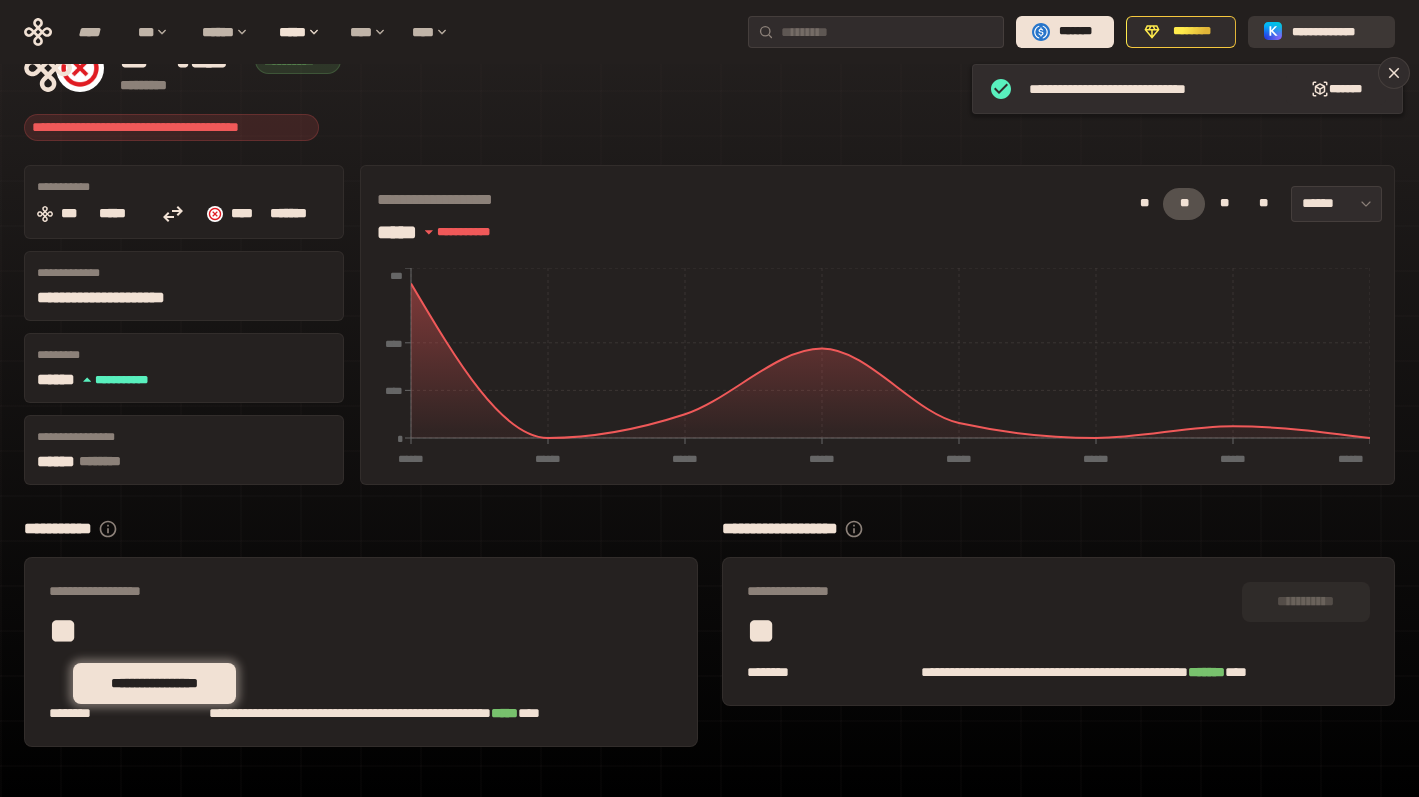 click on "**********" at bounding box center [1335, 32] 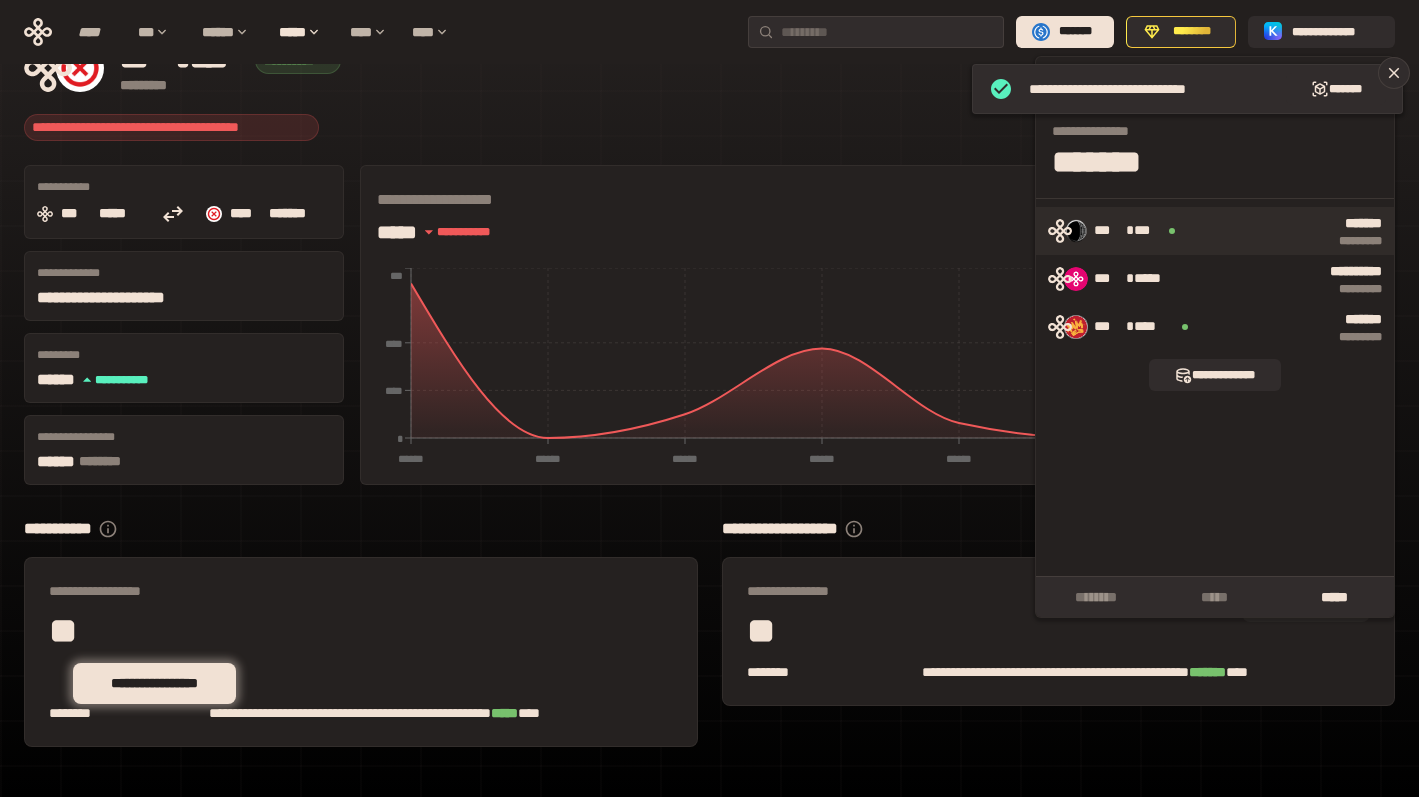 click on "*** * *** ******* ****** * *" at bounding box center [1215, 231] 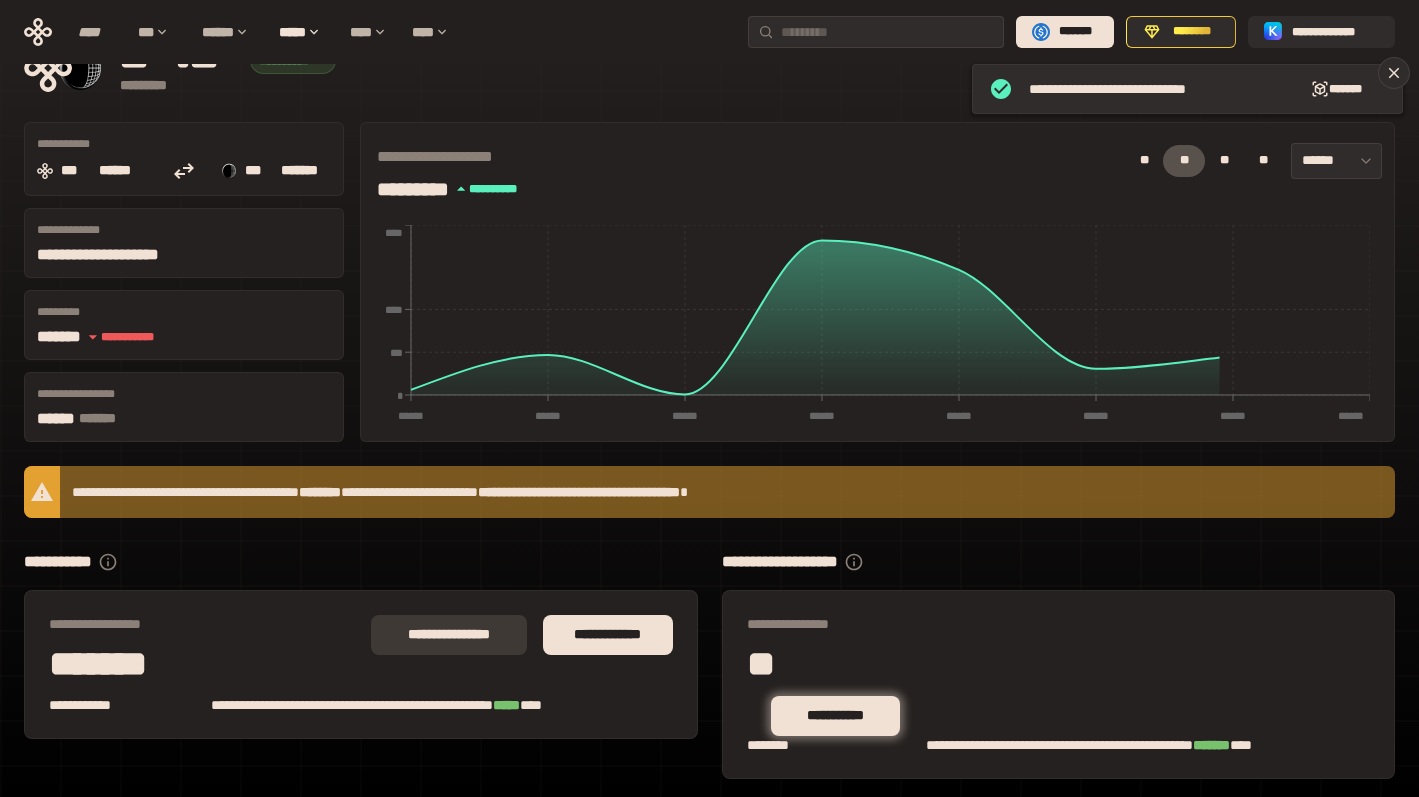 click on "**********" at bounding box center [449, 634] 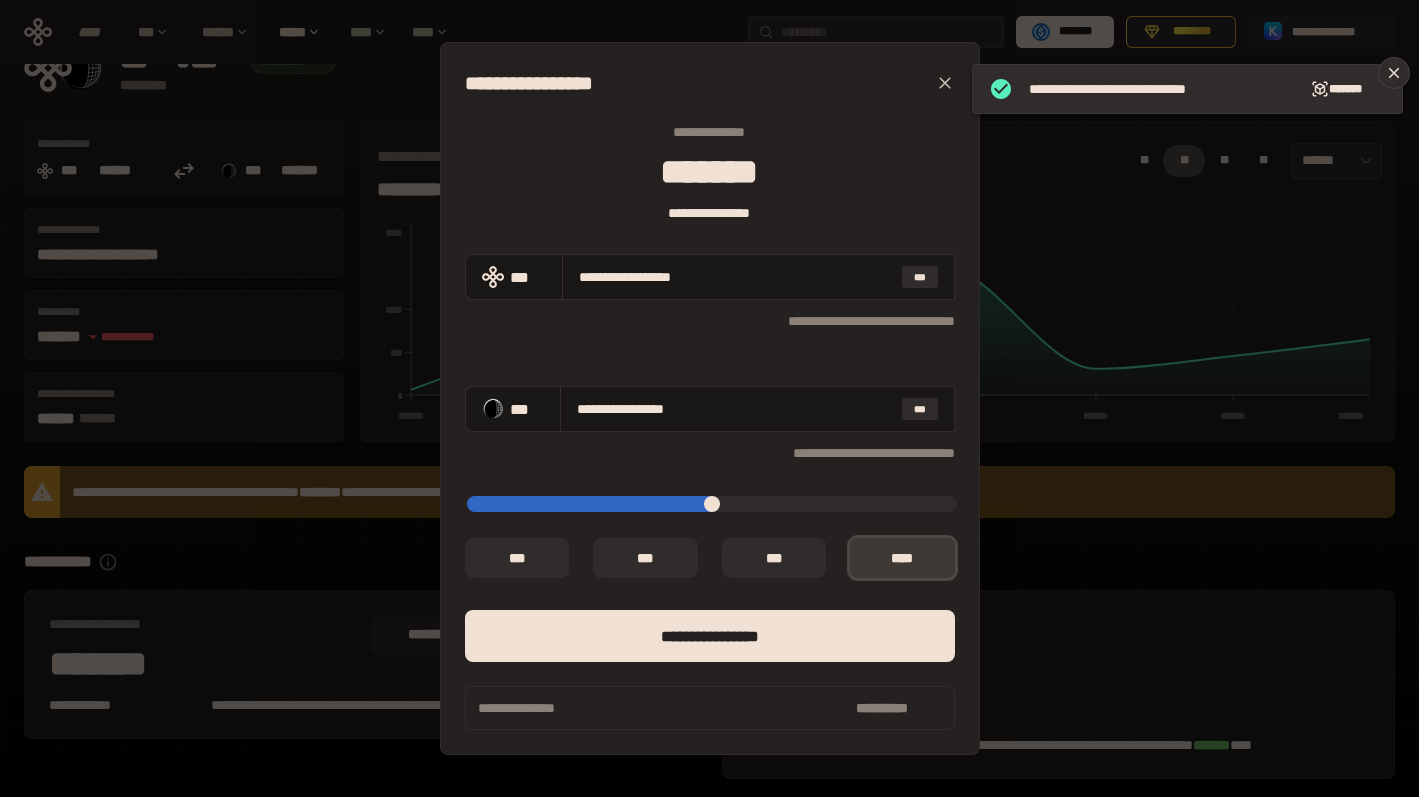 click on "*** *" at bounding box center [902, 558] 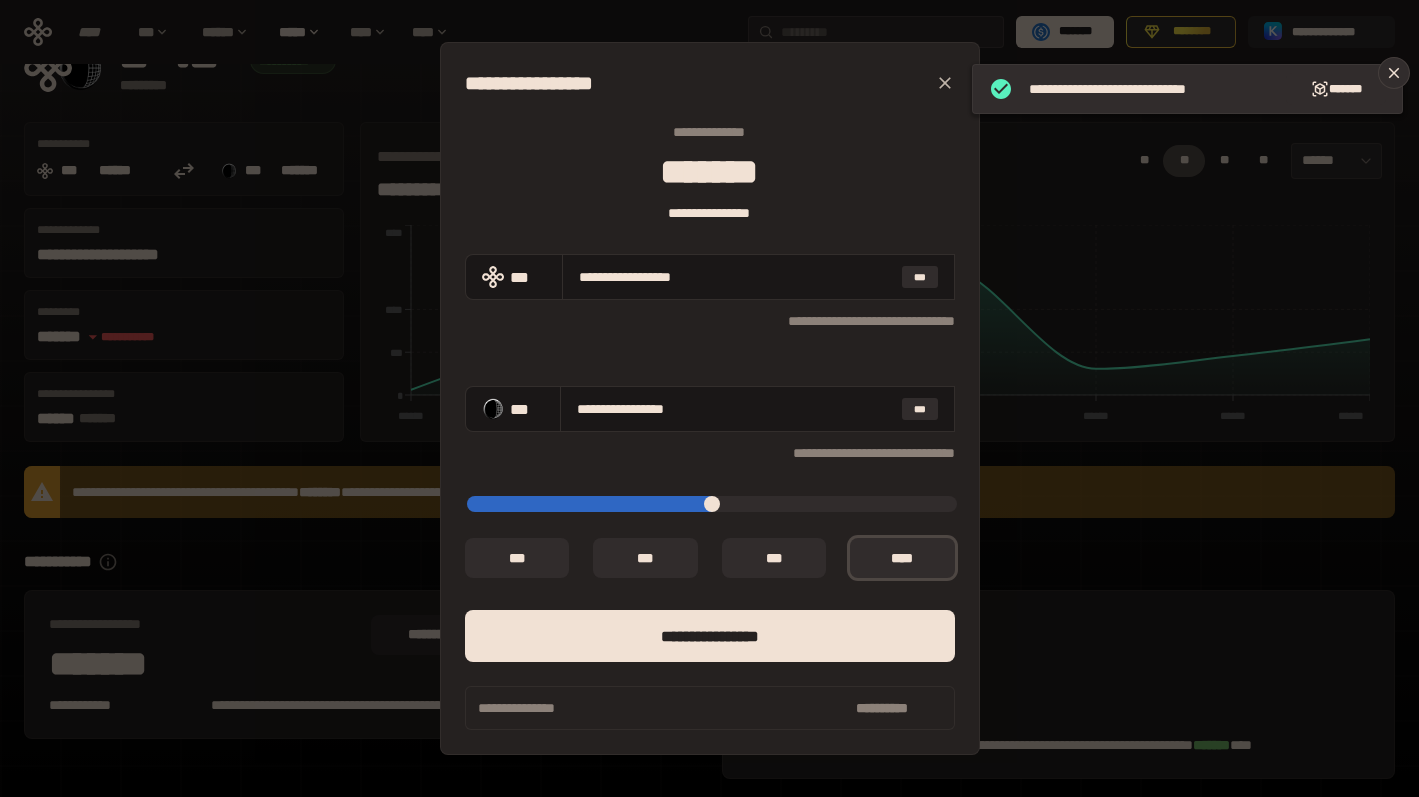 click at bounding box center (710, 674) 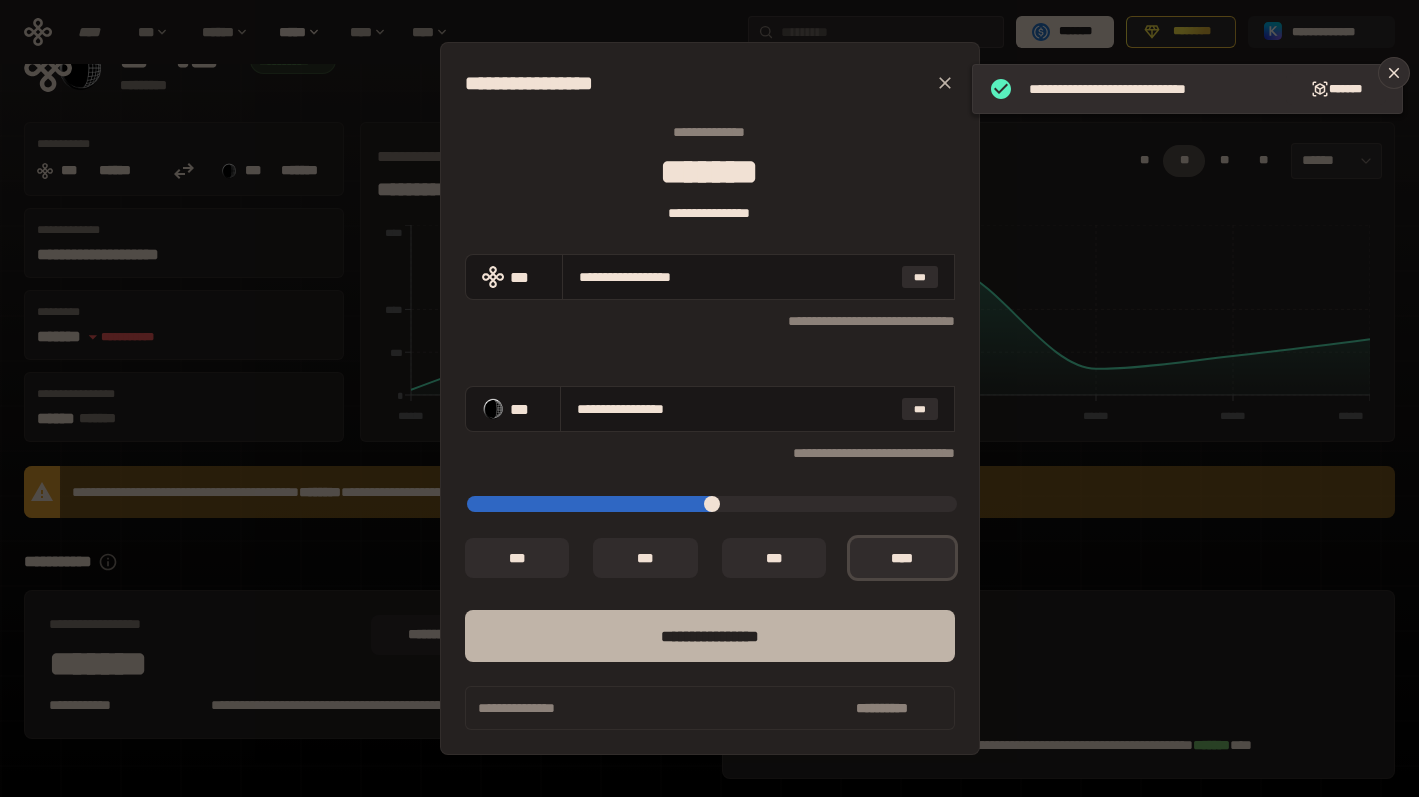 click on "****** *********" at bounding box center (710, 636) 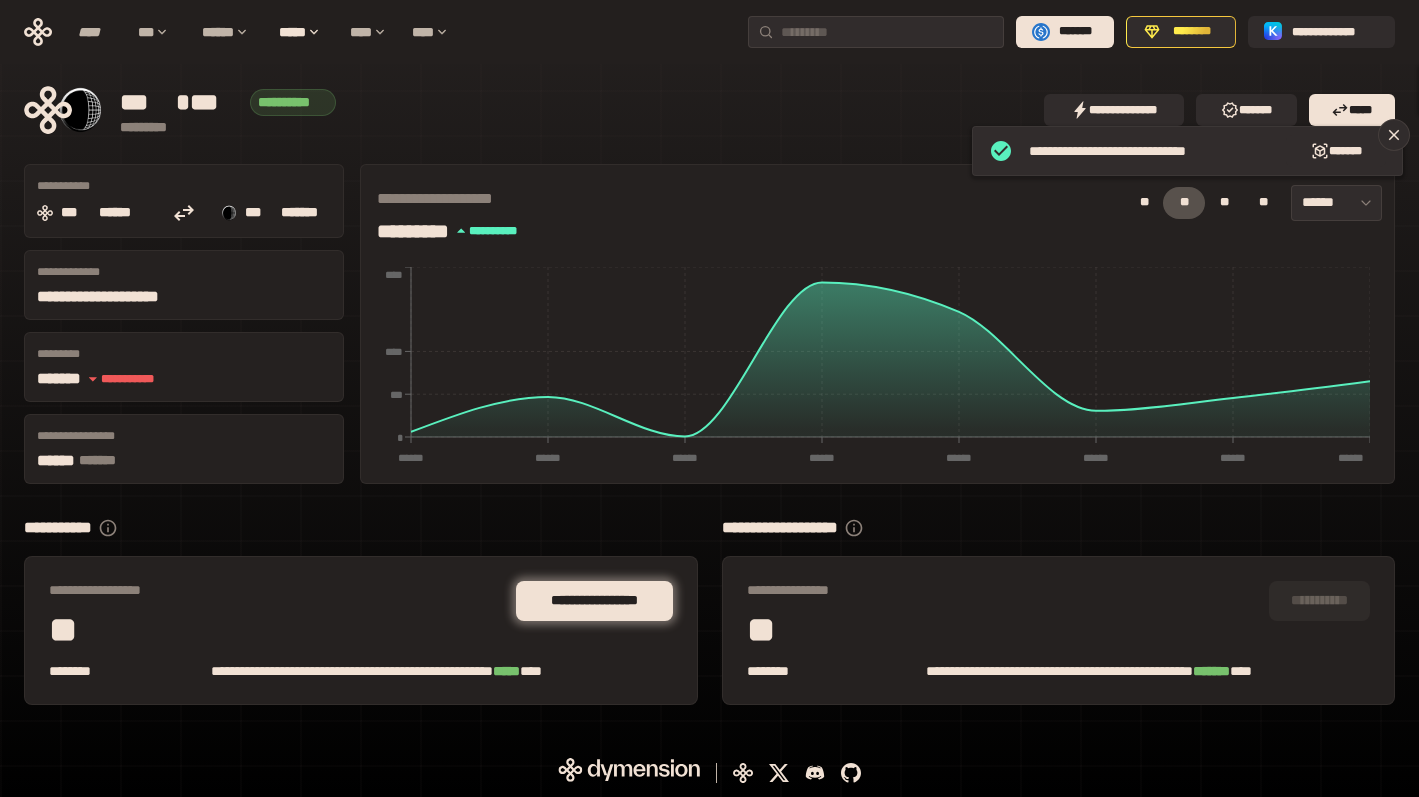 scroll, scrollTop: 23, scrollLeft: 0, axis: vertical 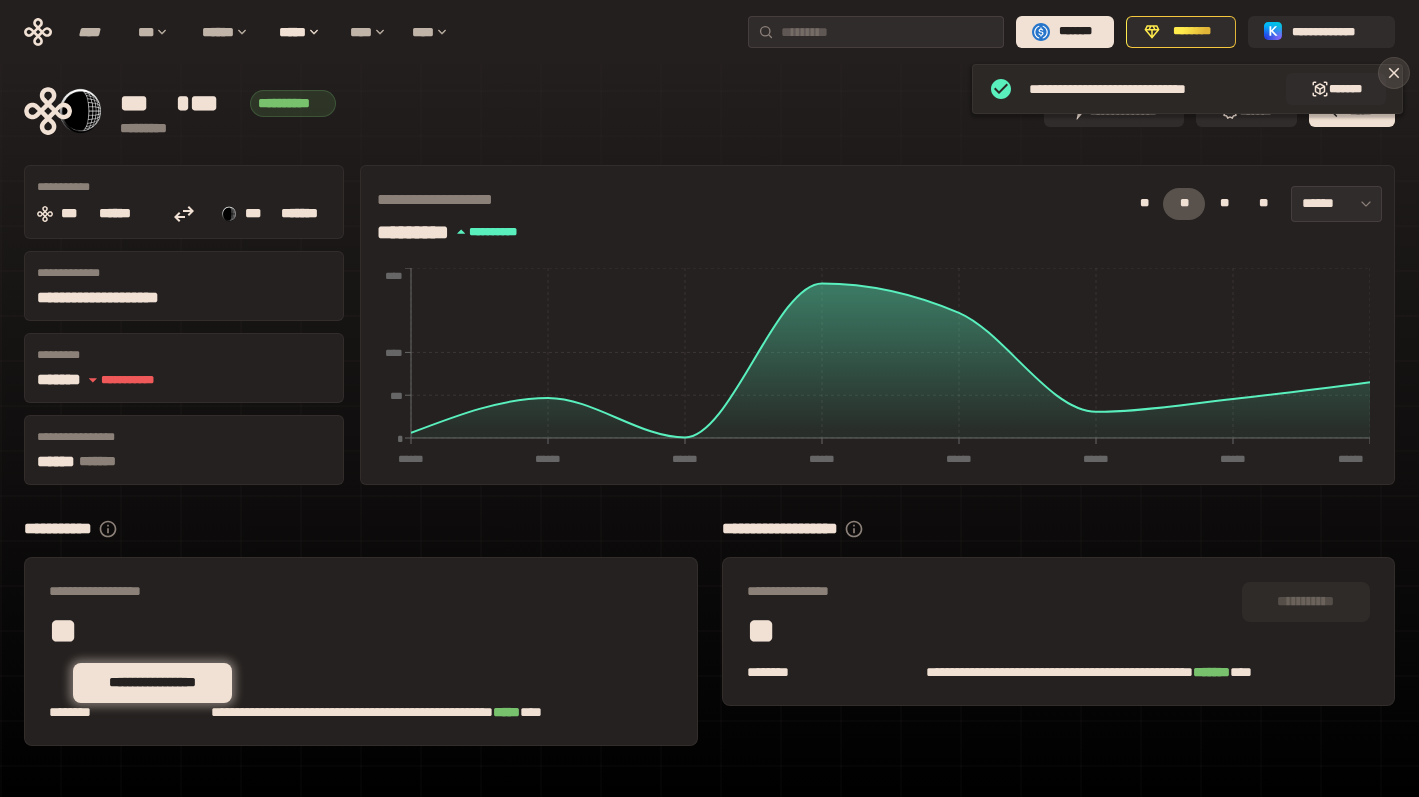 click 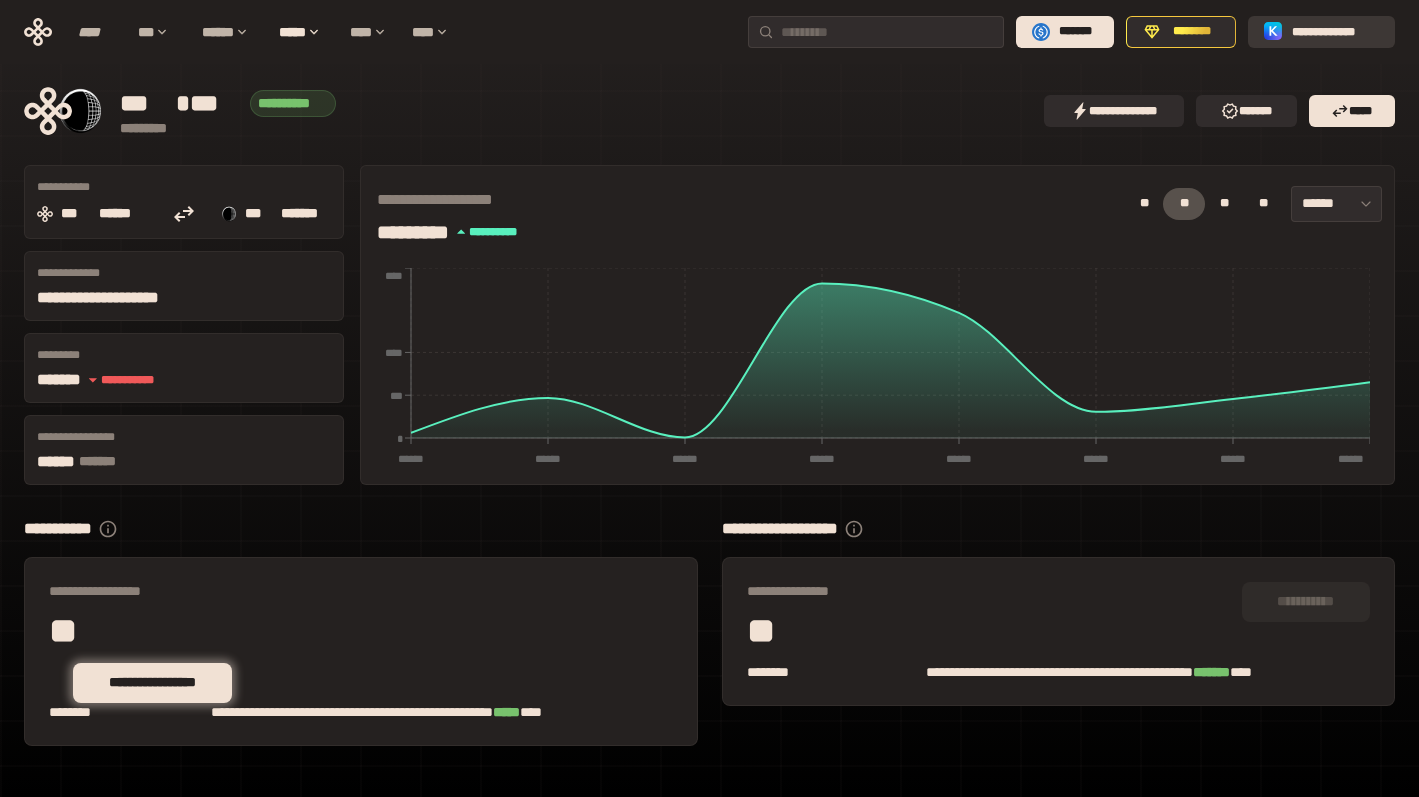 click on "**********" at bounding box center (1335, 32) 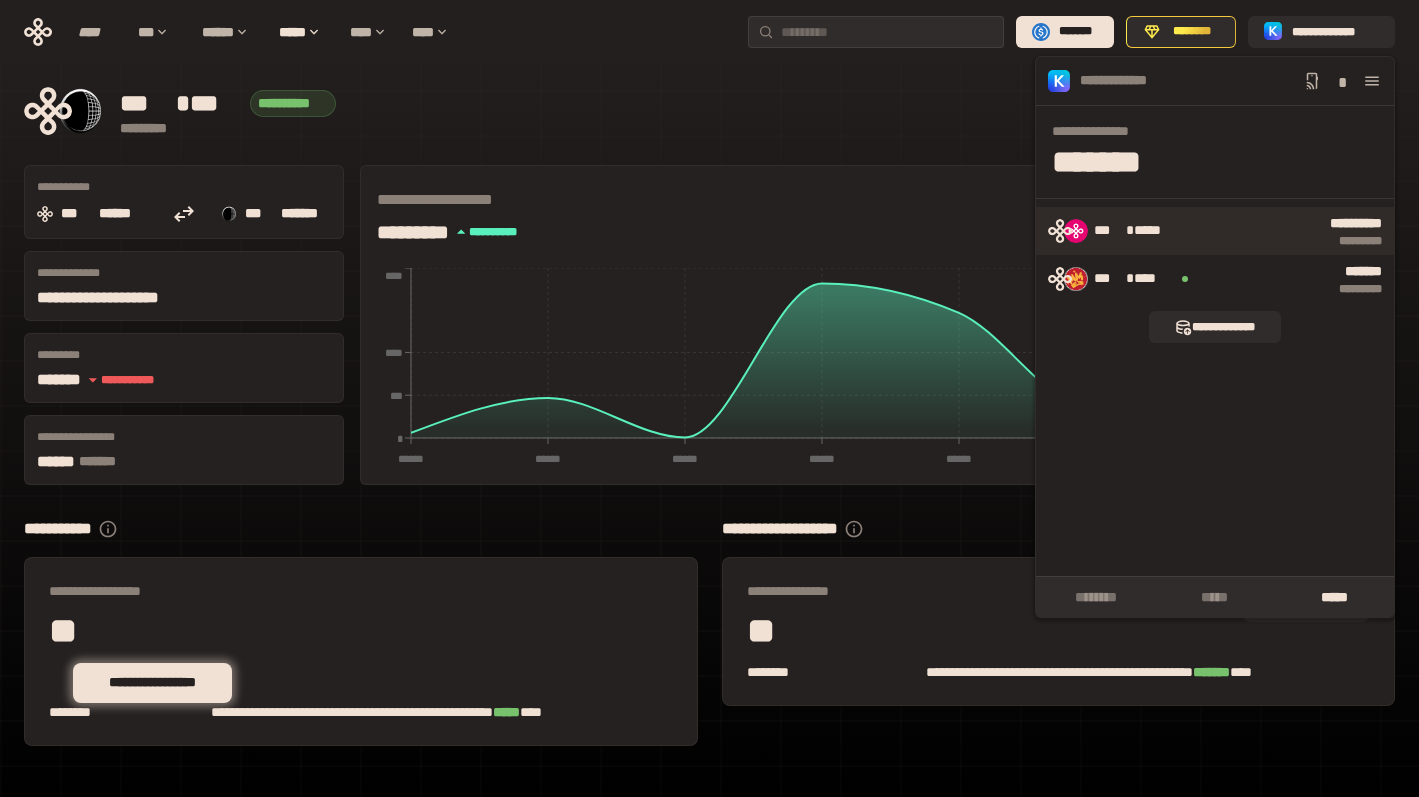 click on "**********" at bounding box center [1215, 231] 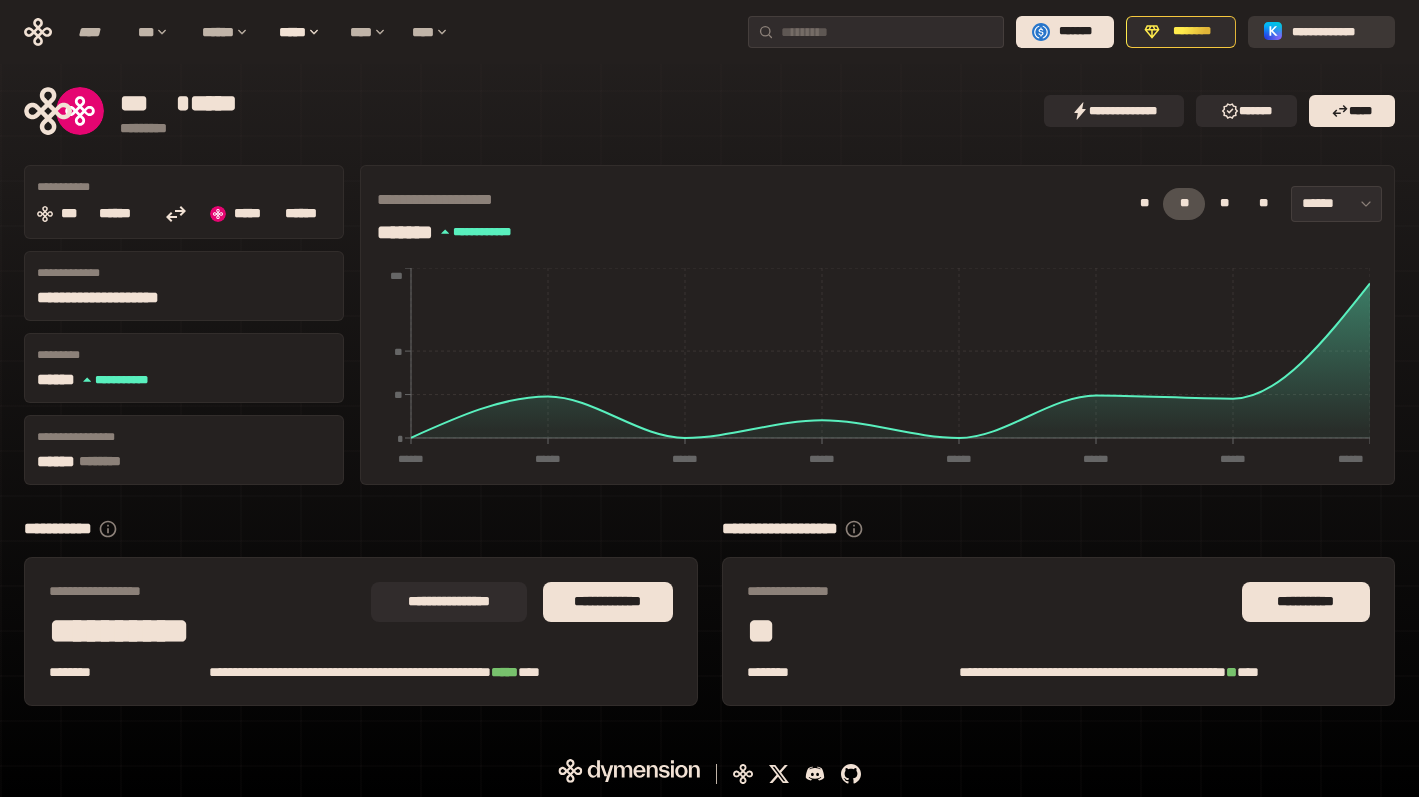 click on "**********" at bounding box center (1335, 32) 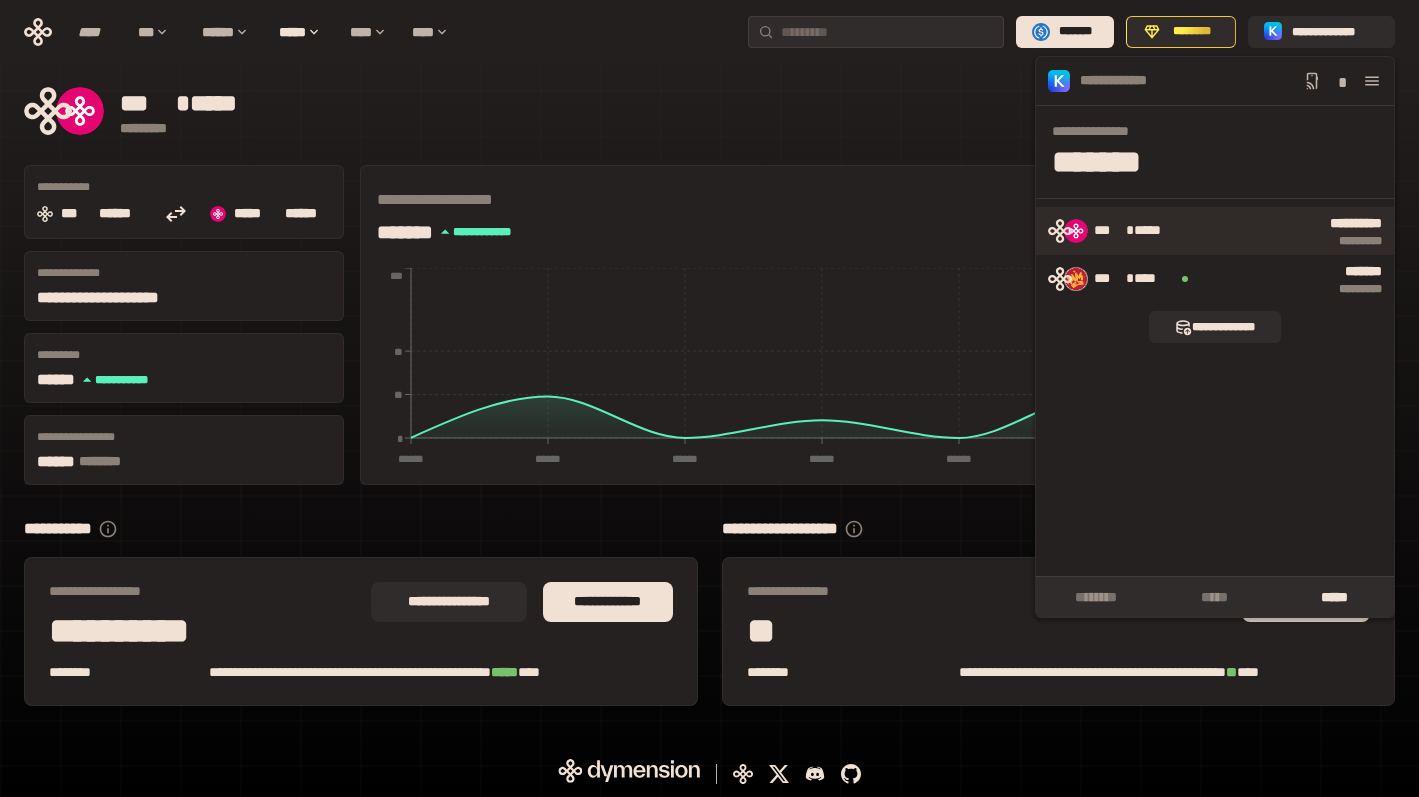 click on "**********" at bounding box center (1286, 231) 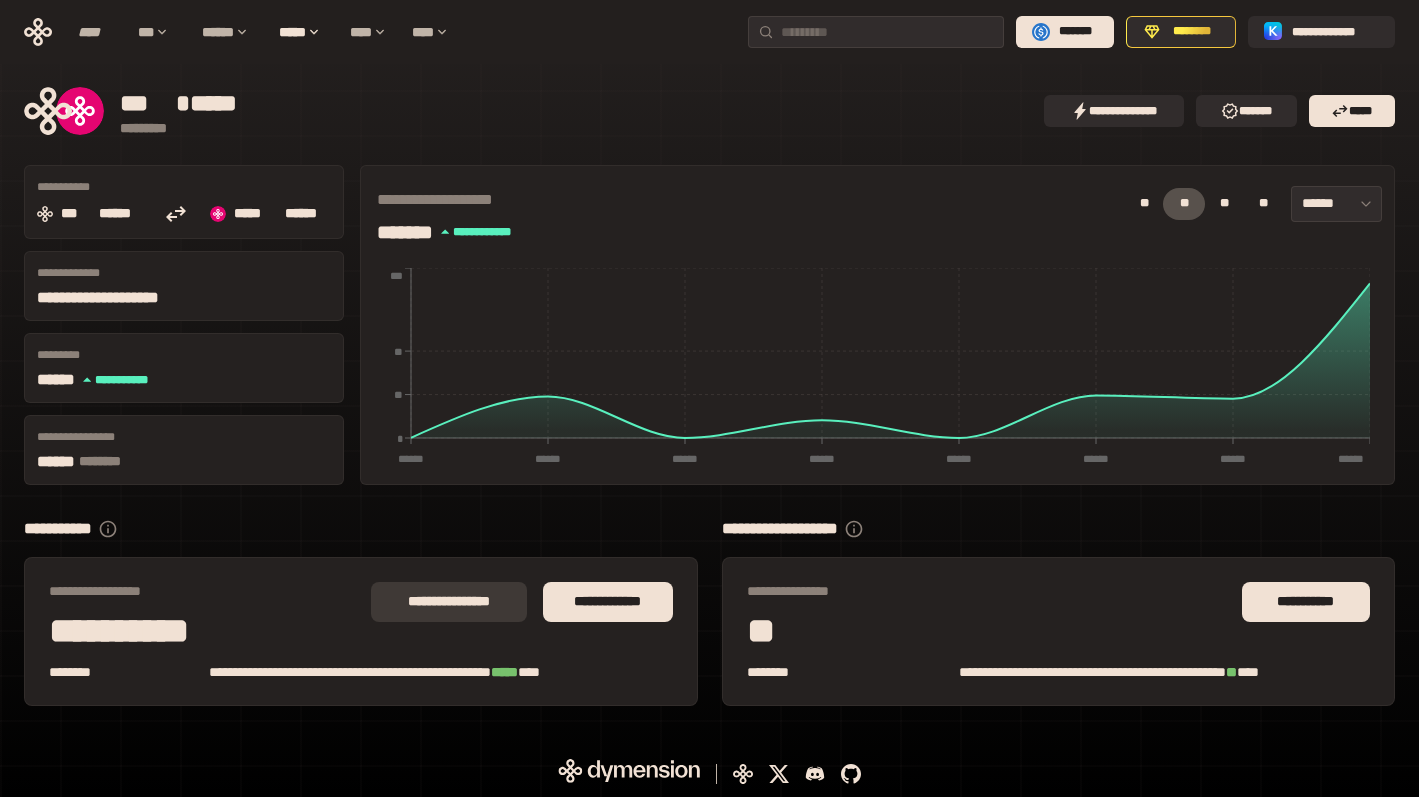 click on "**********" at bounding box center [449, 601] 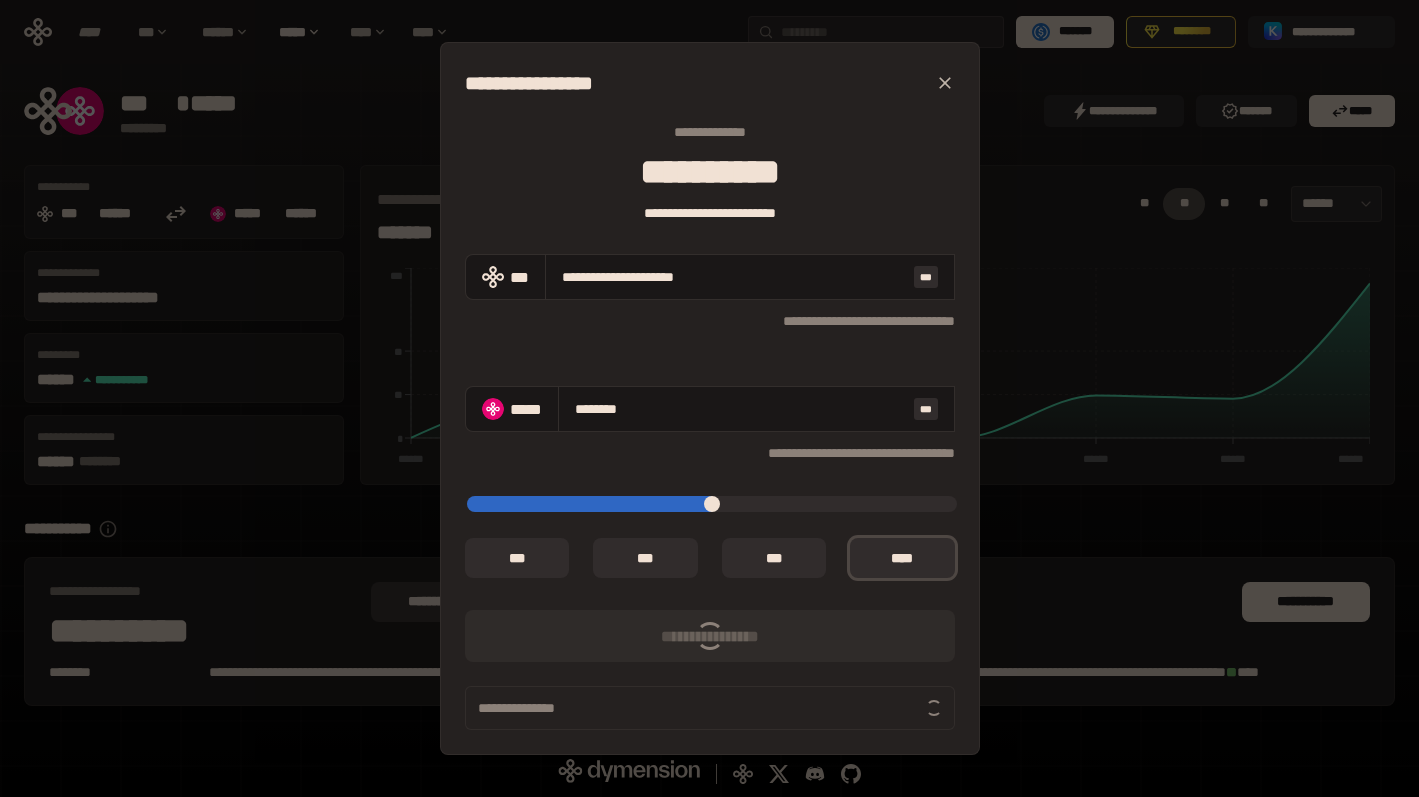type on "*******" 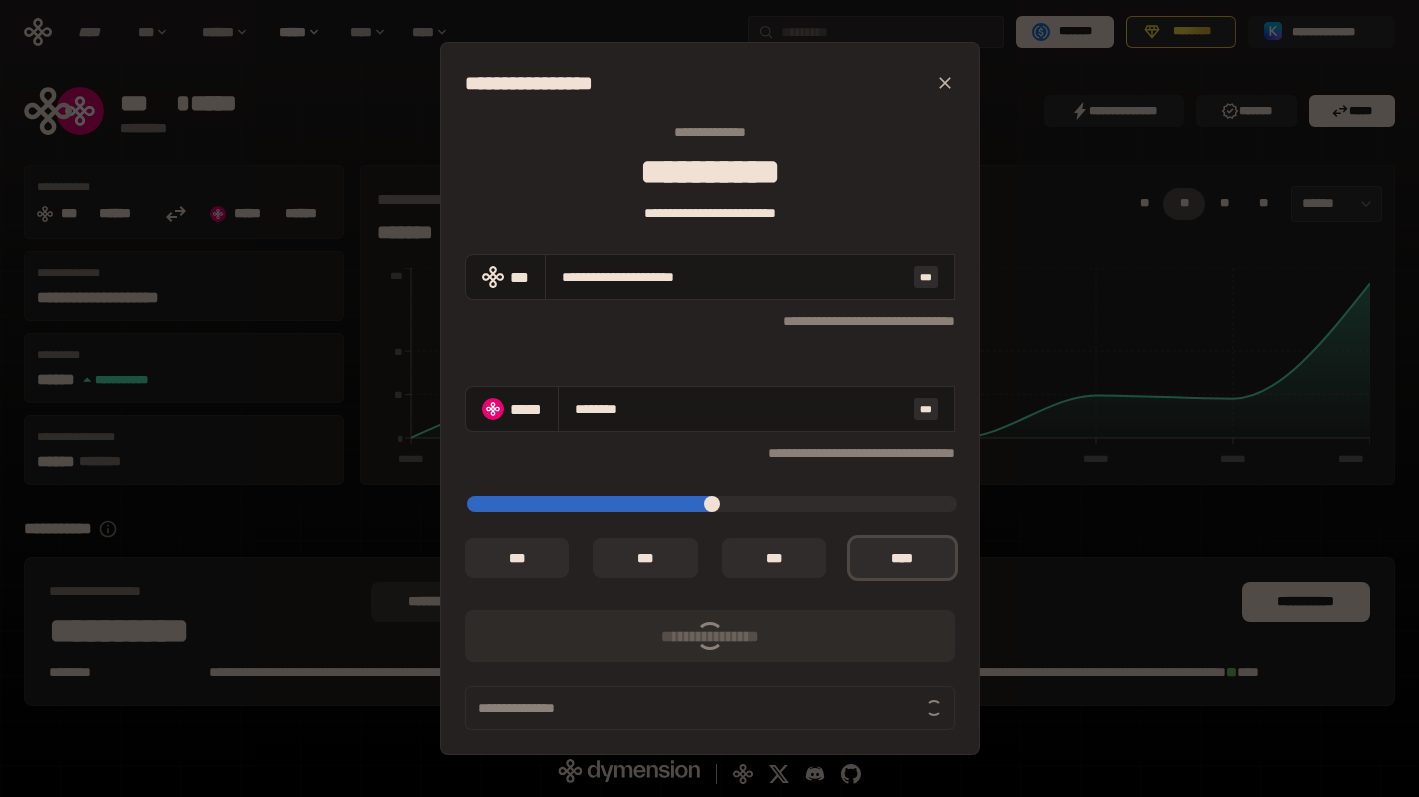 type on "**********" 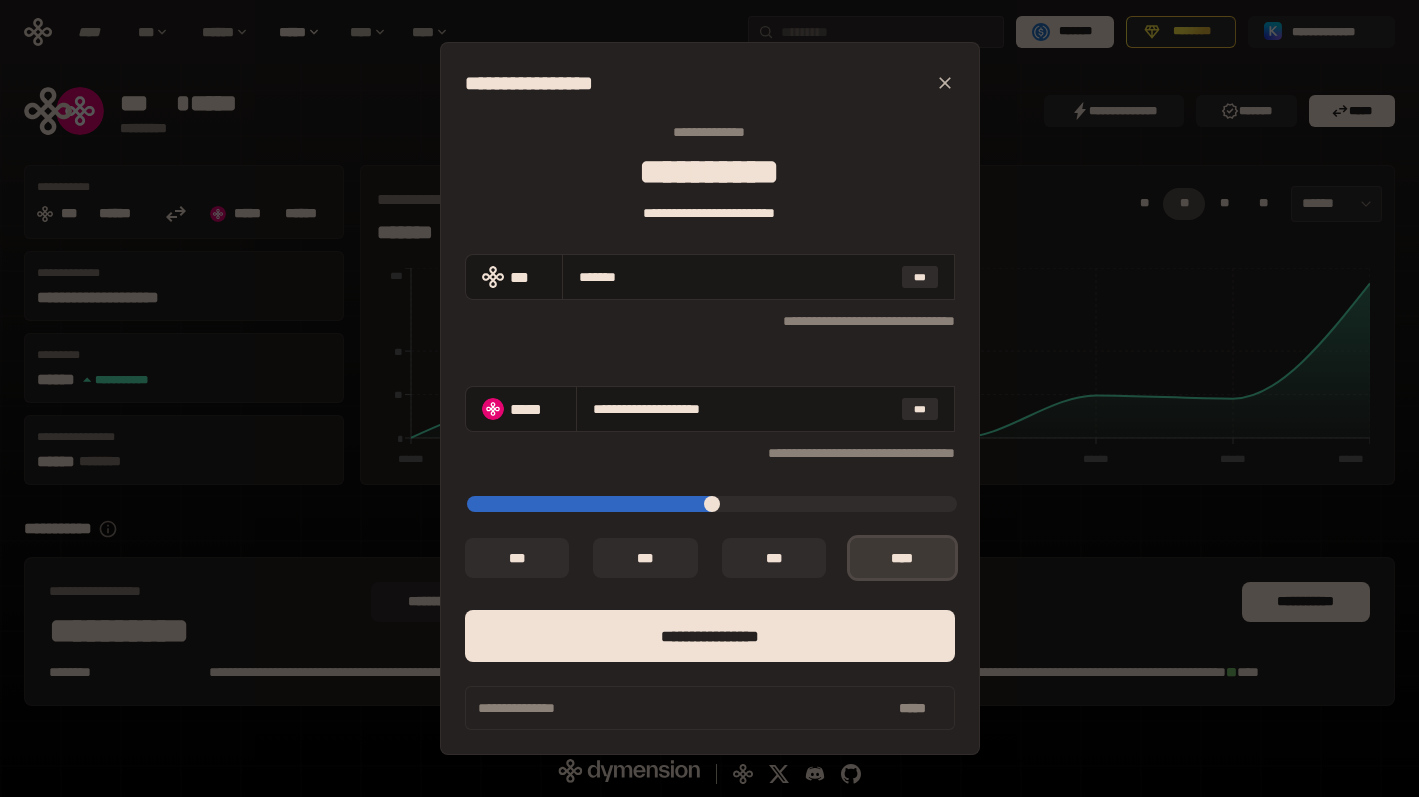 click on "*** *" at bounding box center [902, 558] 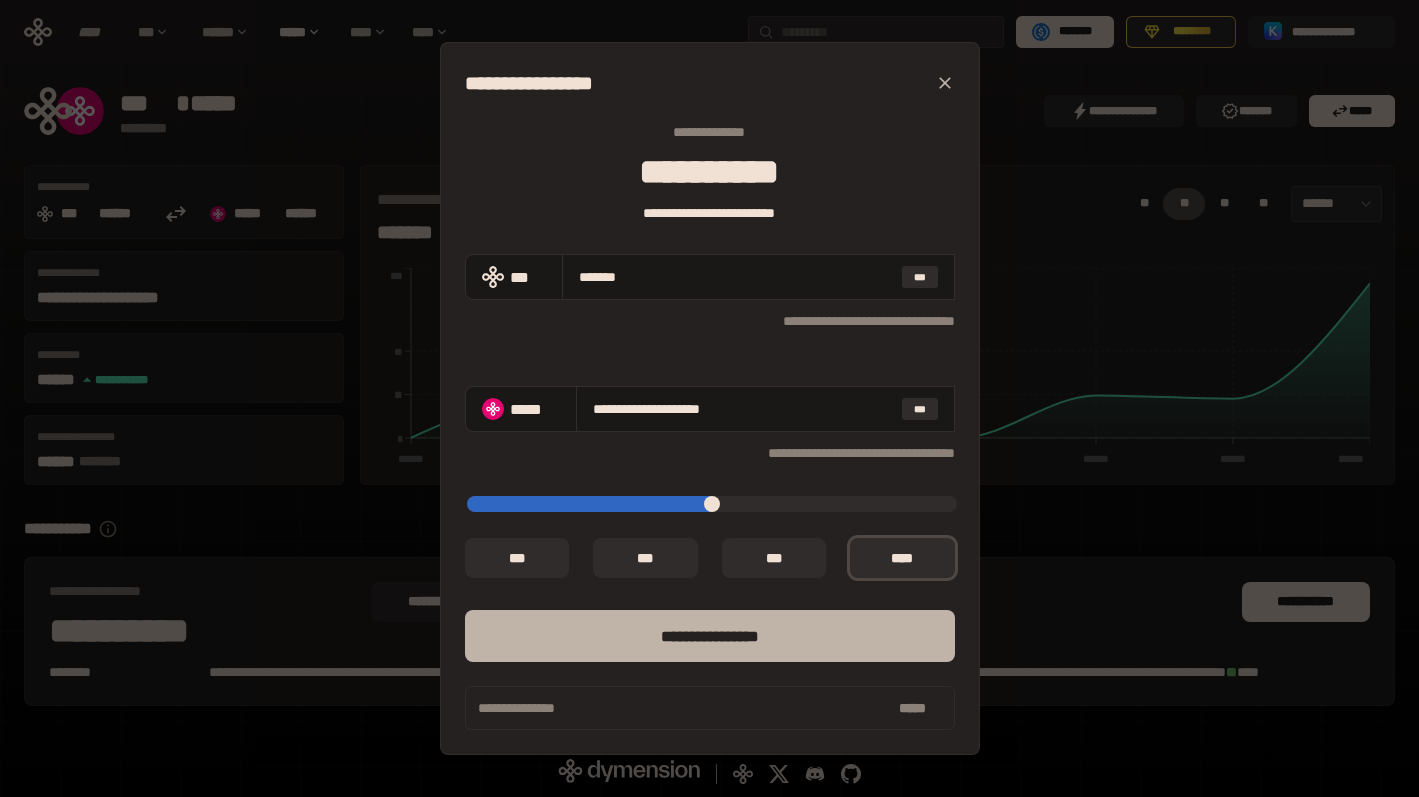 click on "****** *********" at bounding box center [710, 636] 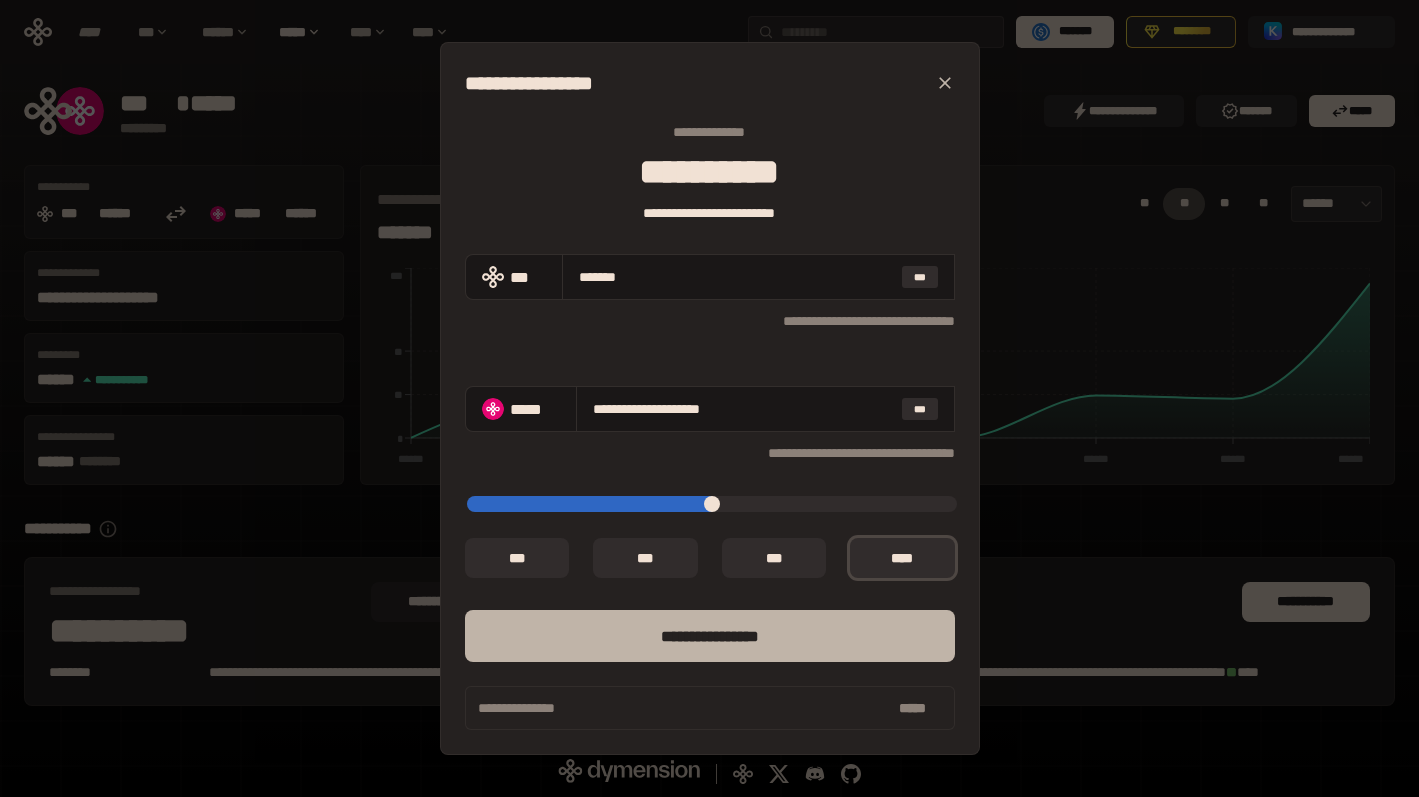 type on "*" 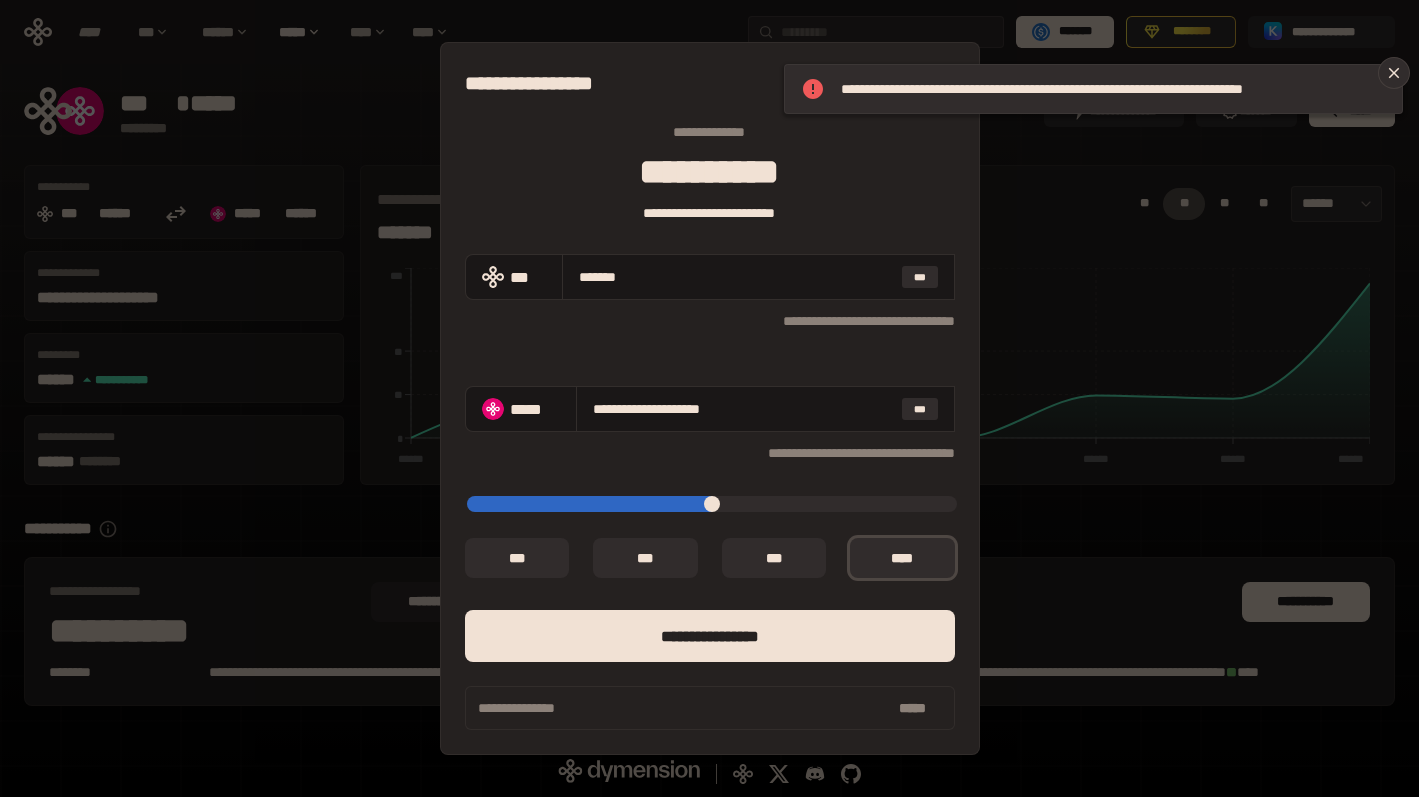 click on "**********" at bounding box center [709, 398] 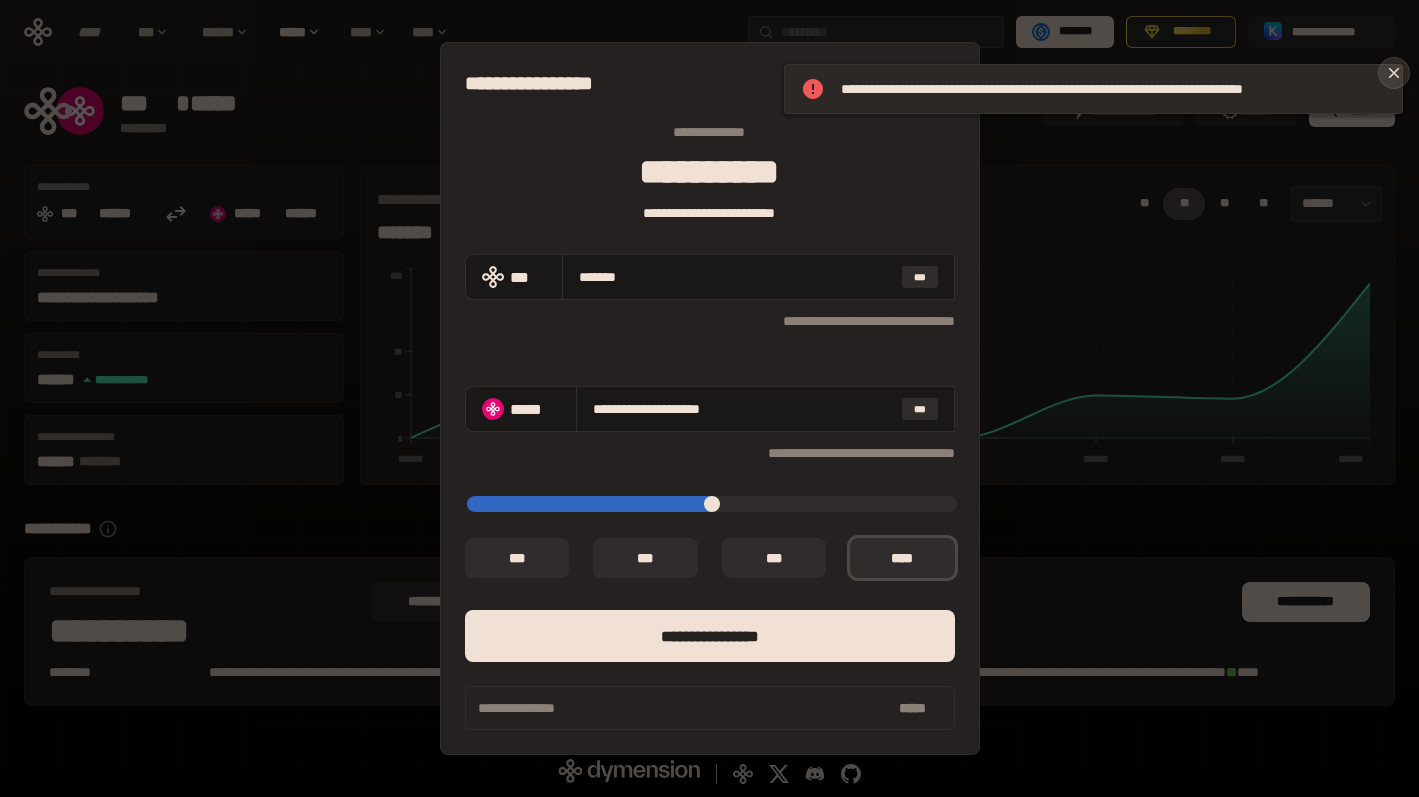 click 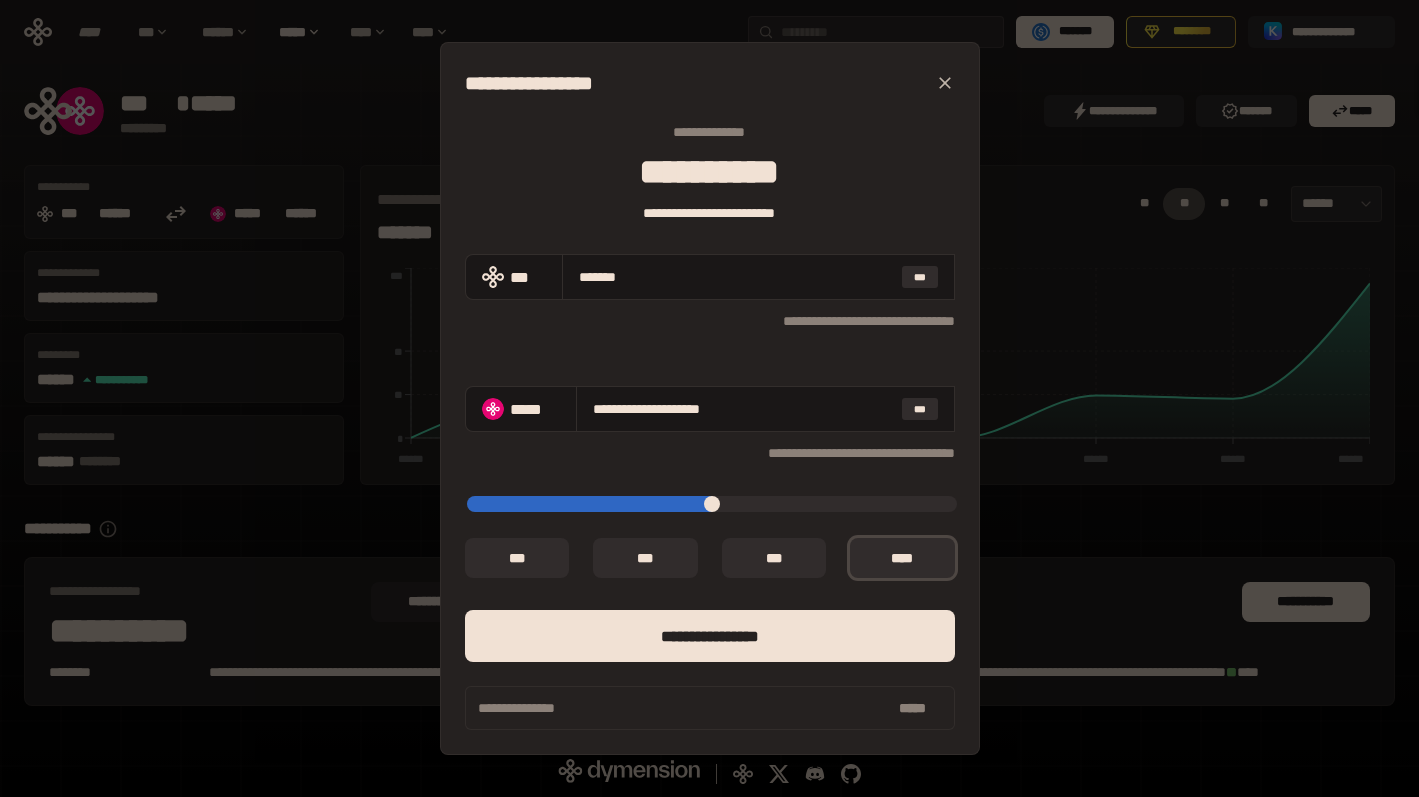 click on "**********" at bounding box center [709, 398] 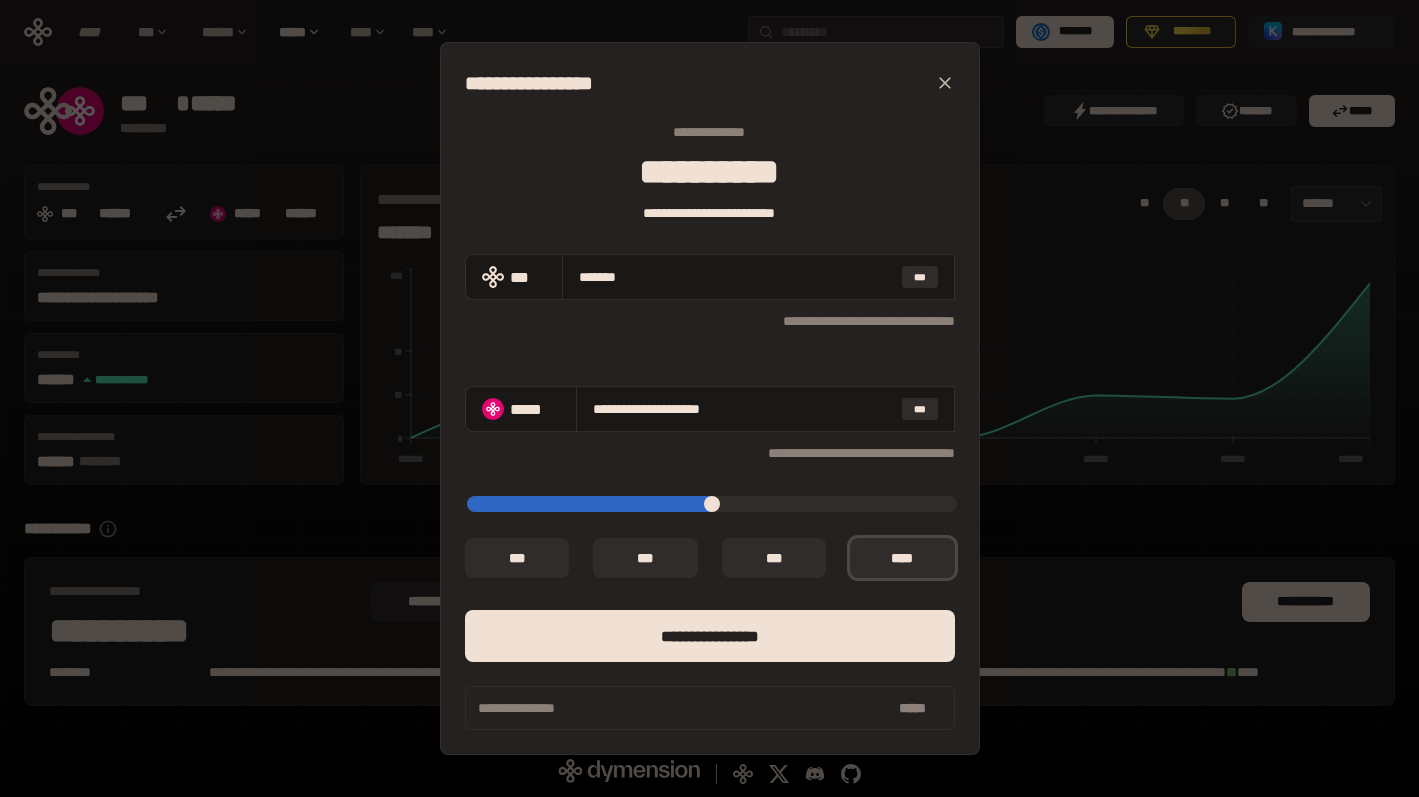 click 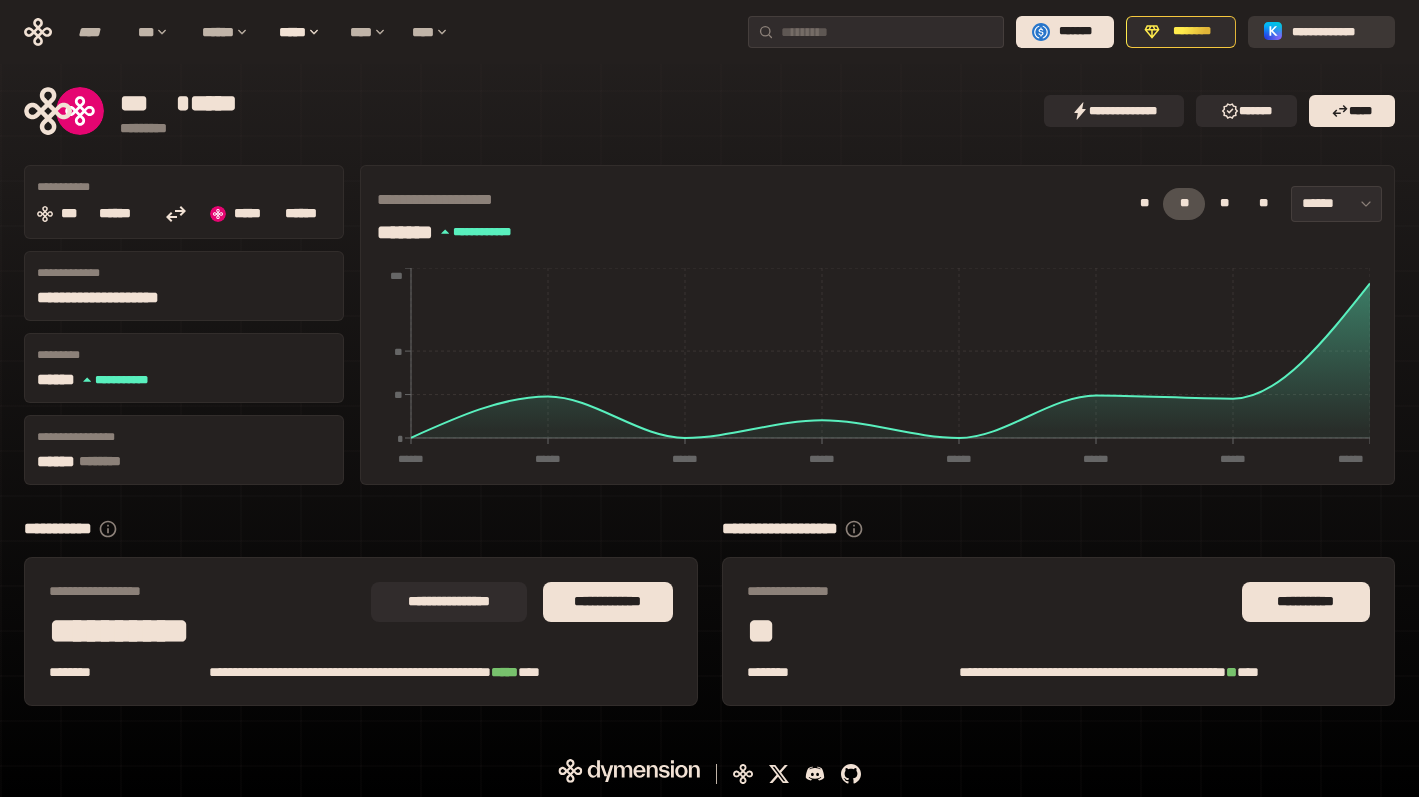 click on "**********" at bounding box center (1335, 32) 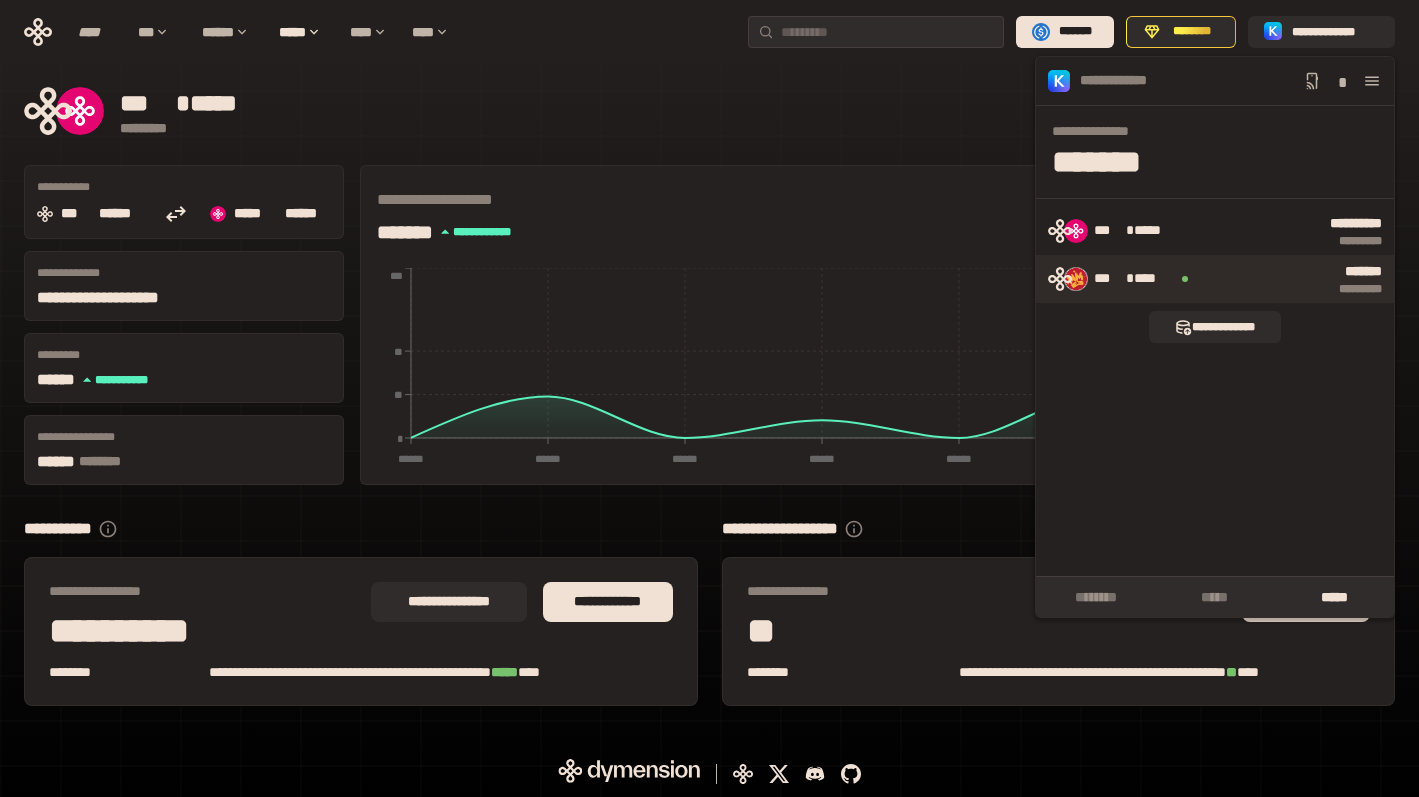 click on "*** * ****" at bounding box center [1145, 279] 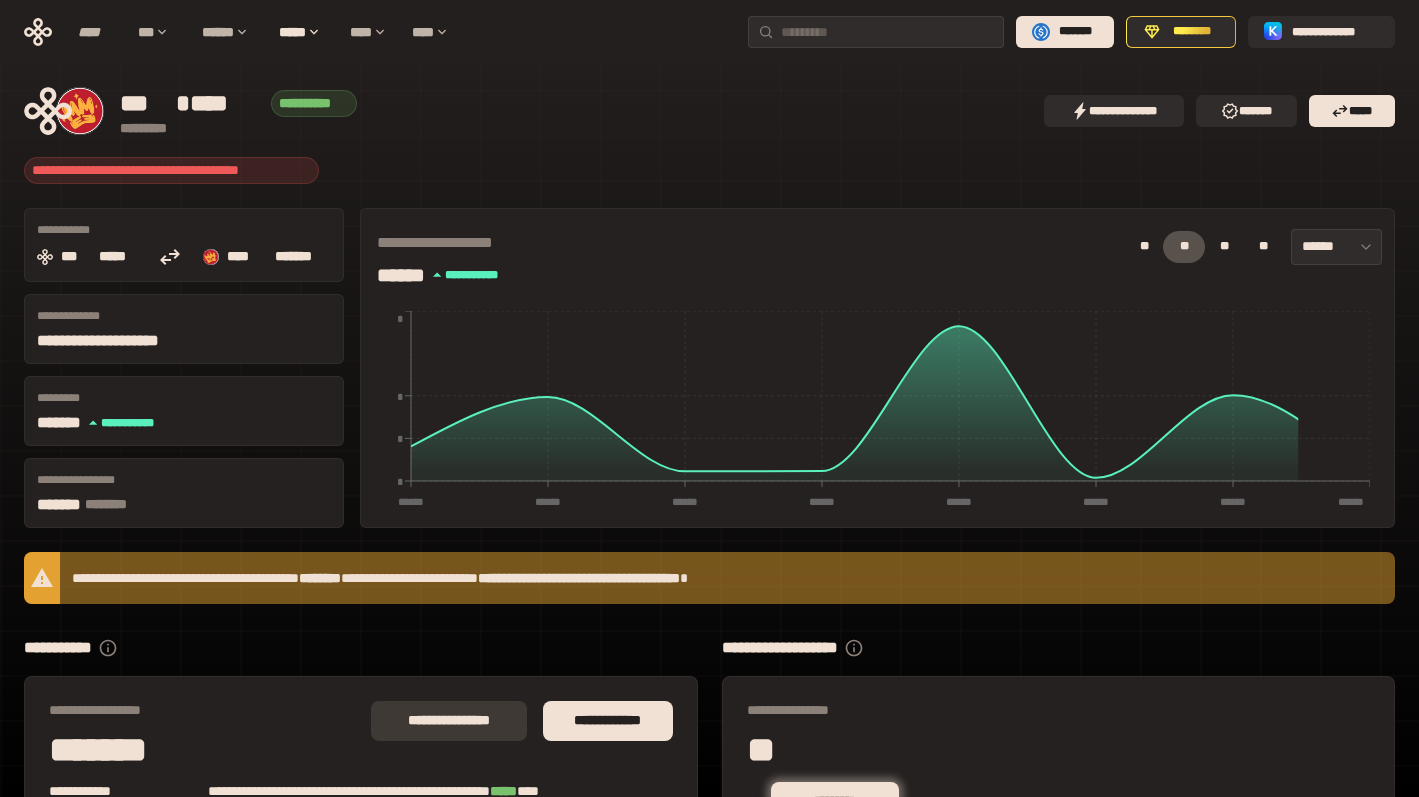 click on "**********" at bounding box center (449, 721) 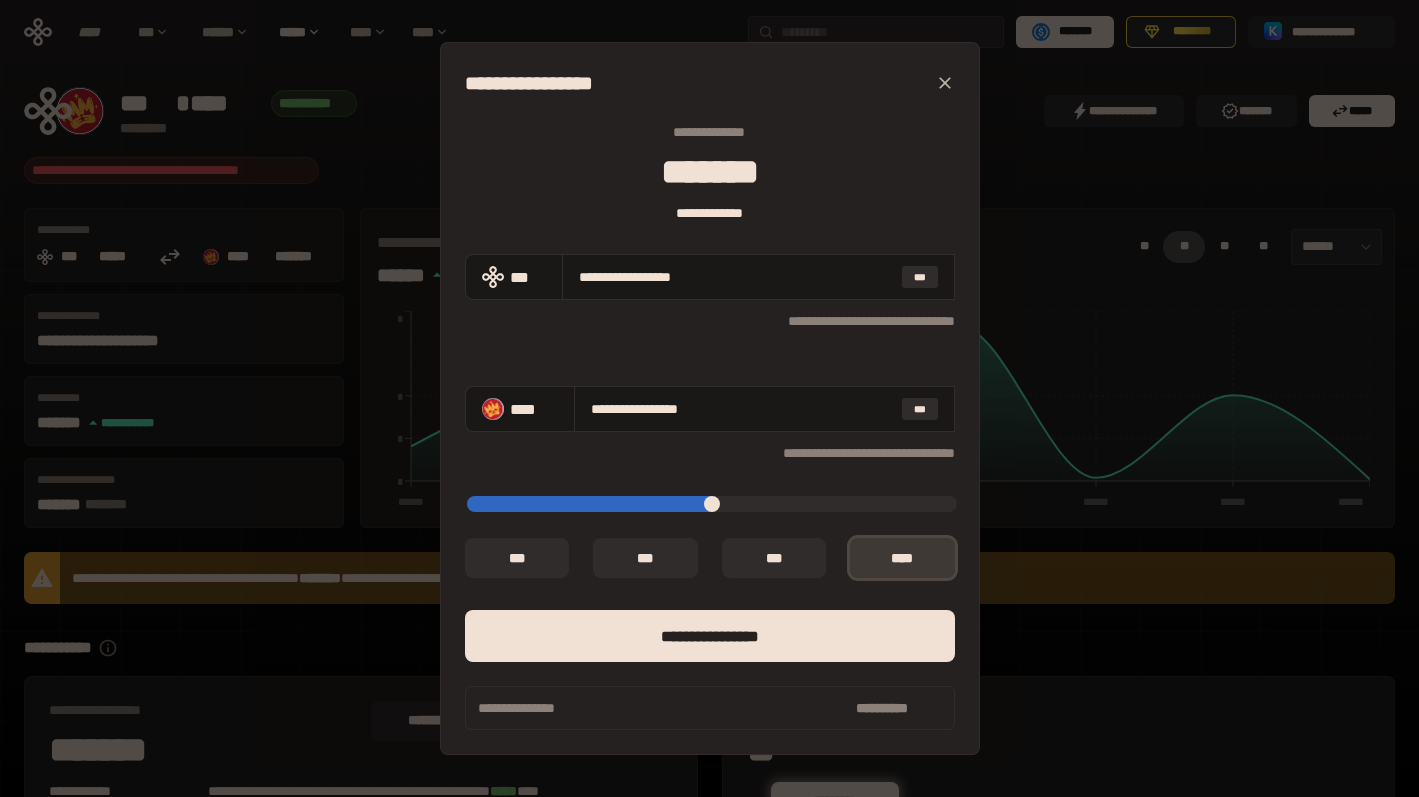 click on "*** *" at bounding box center (902, 558) 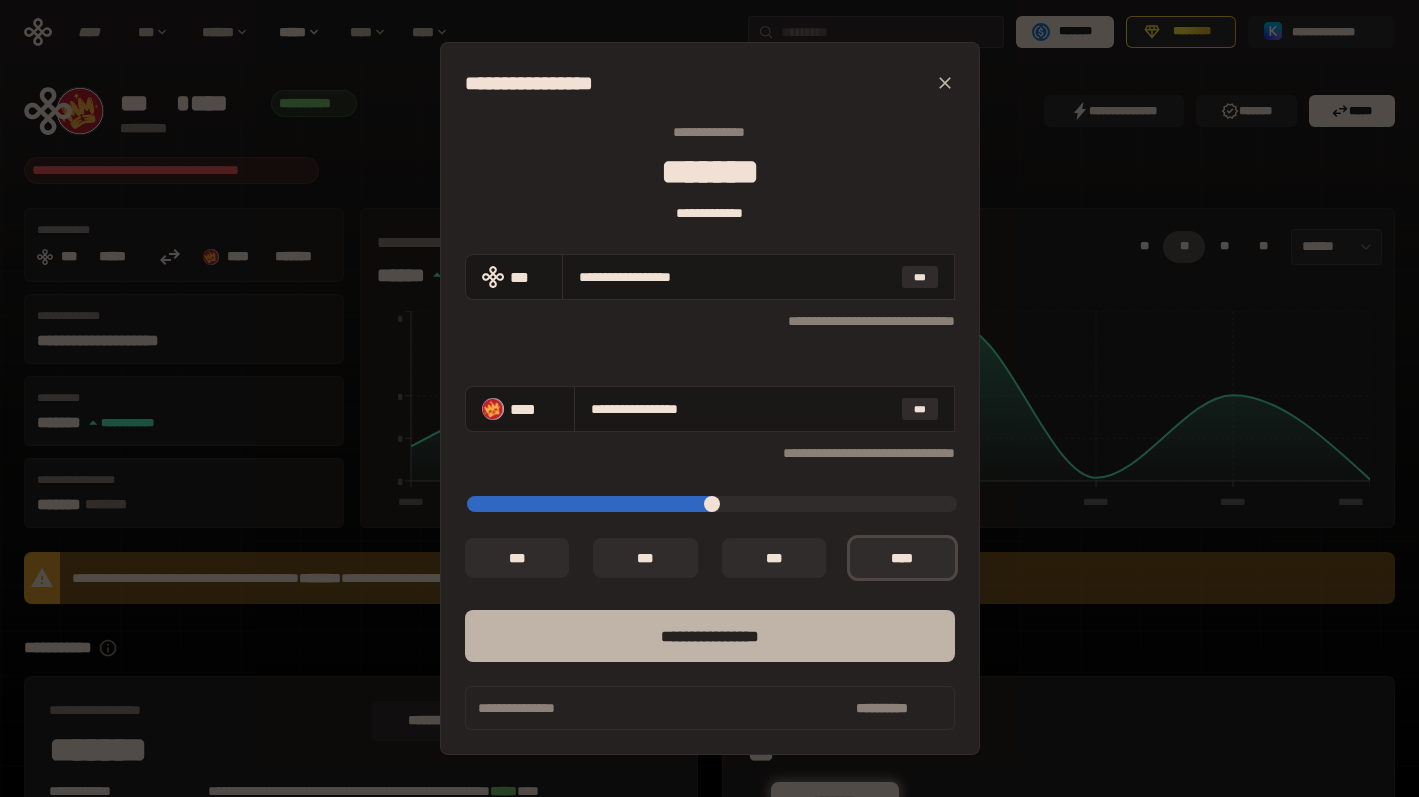 click on "****** *********" at bounding box center [710, 636] 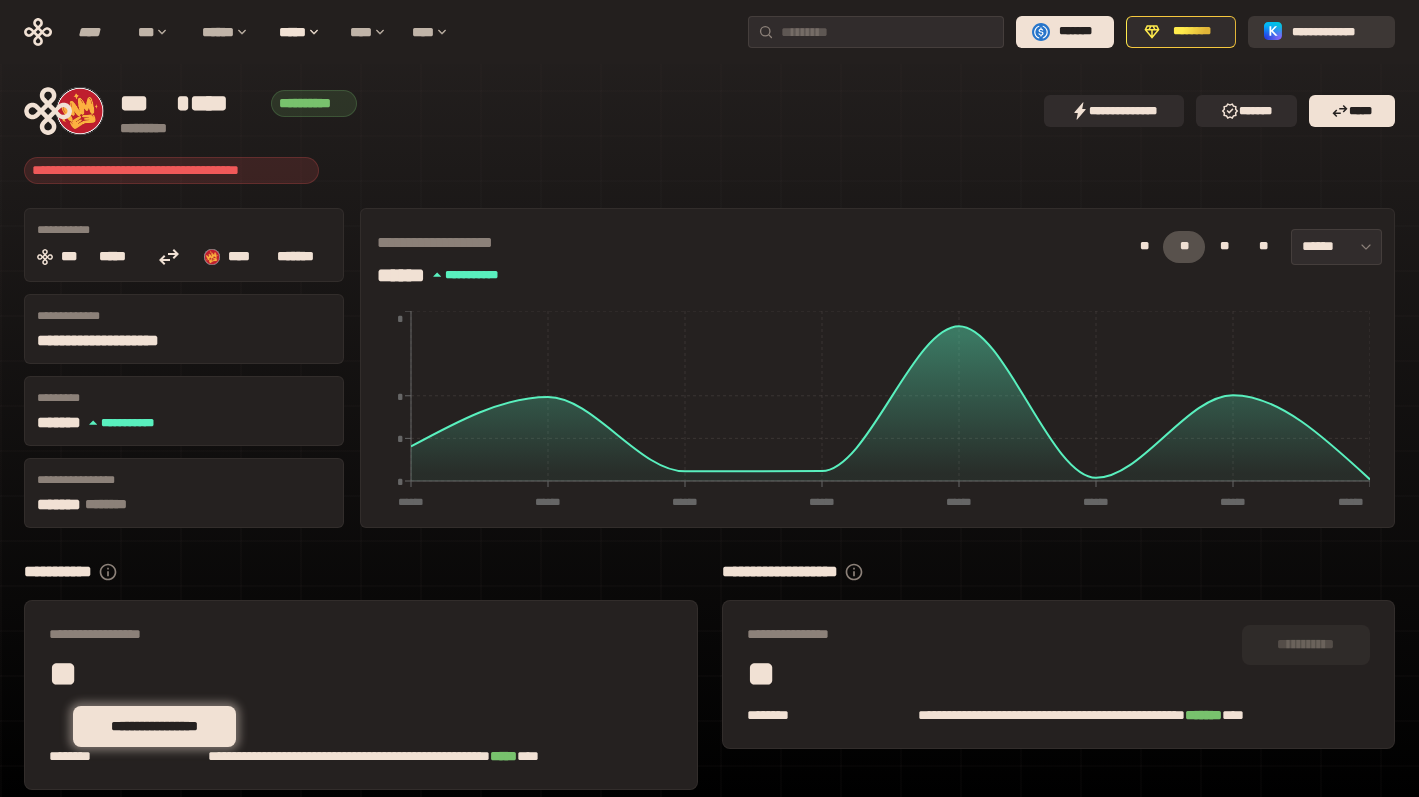click on "**********" at bounding box center [1335, 32] 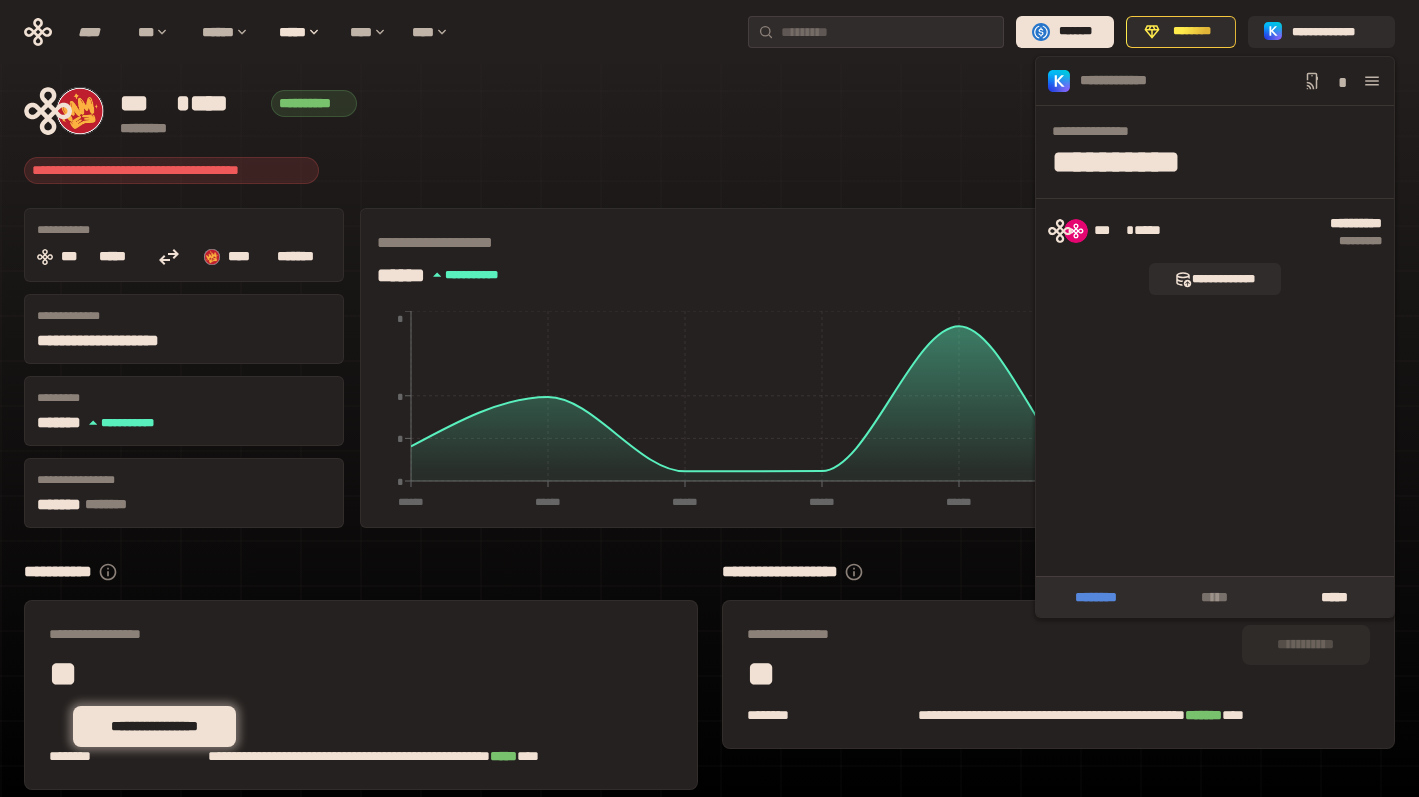 click on "********" at bounding box center (1095, 597) 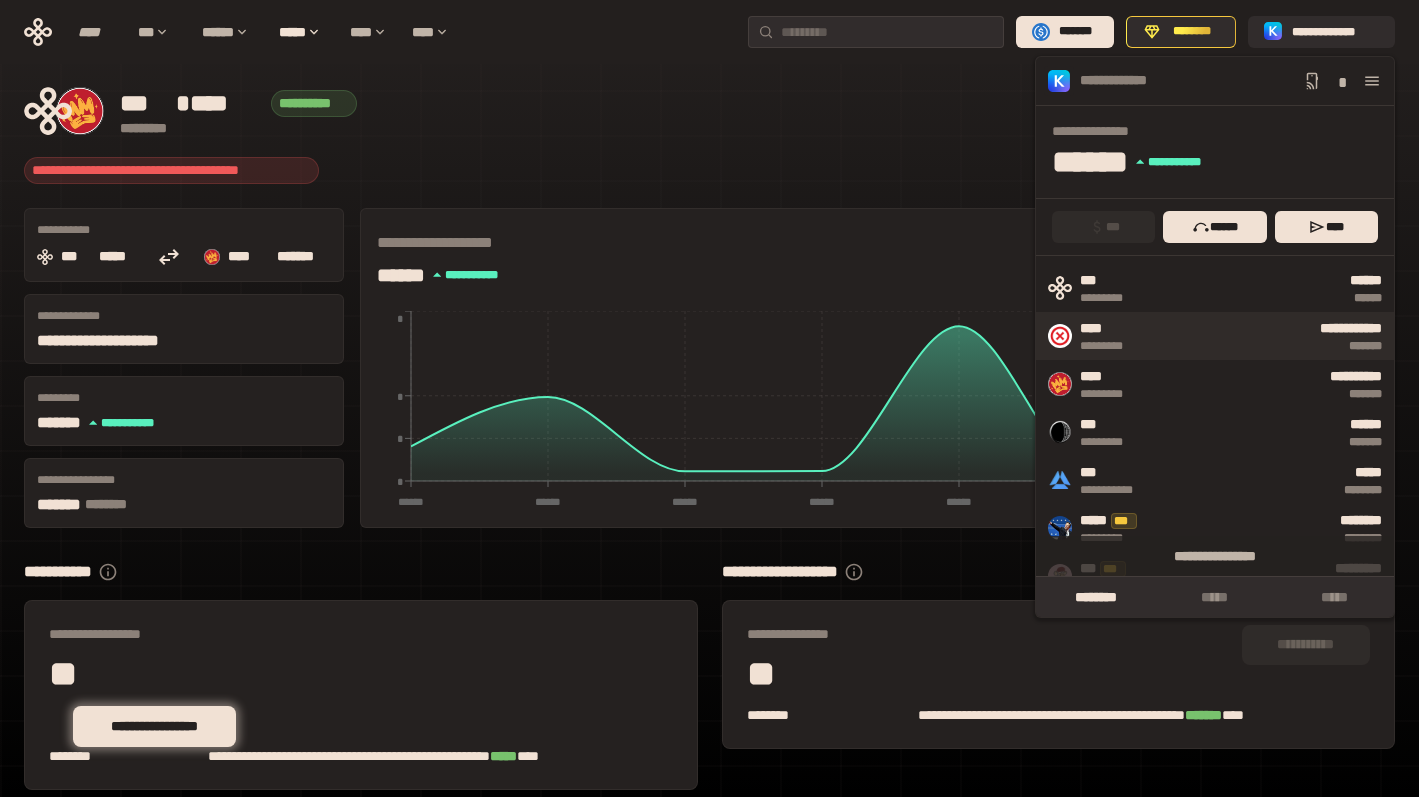 click on "**********" at bounding box center [1267, 336] 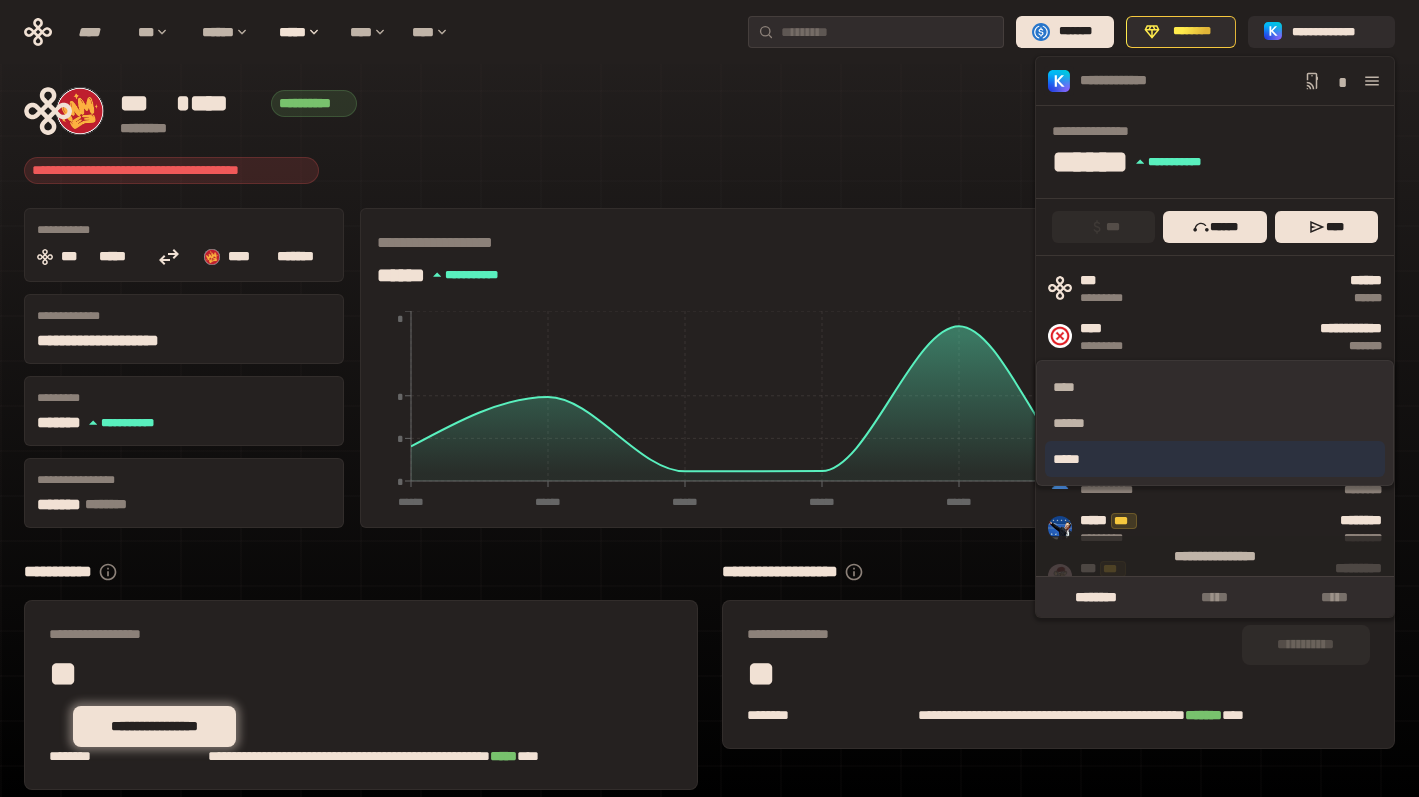 click on "*****" at bounding box center (1215, 459) 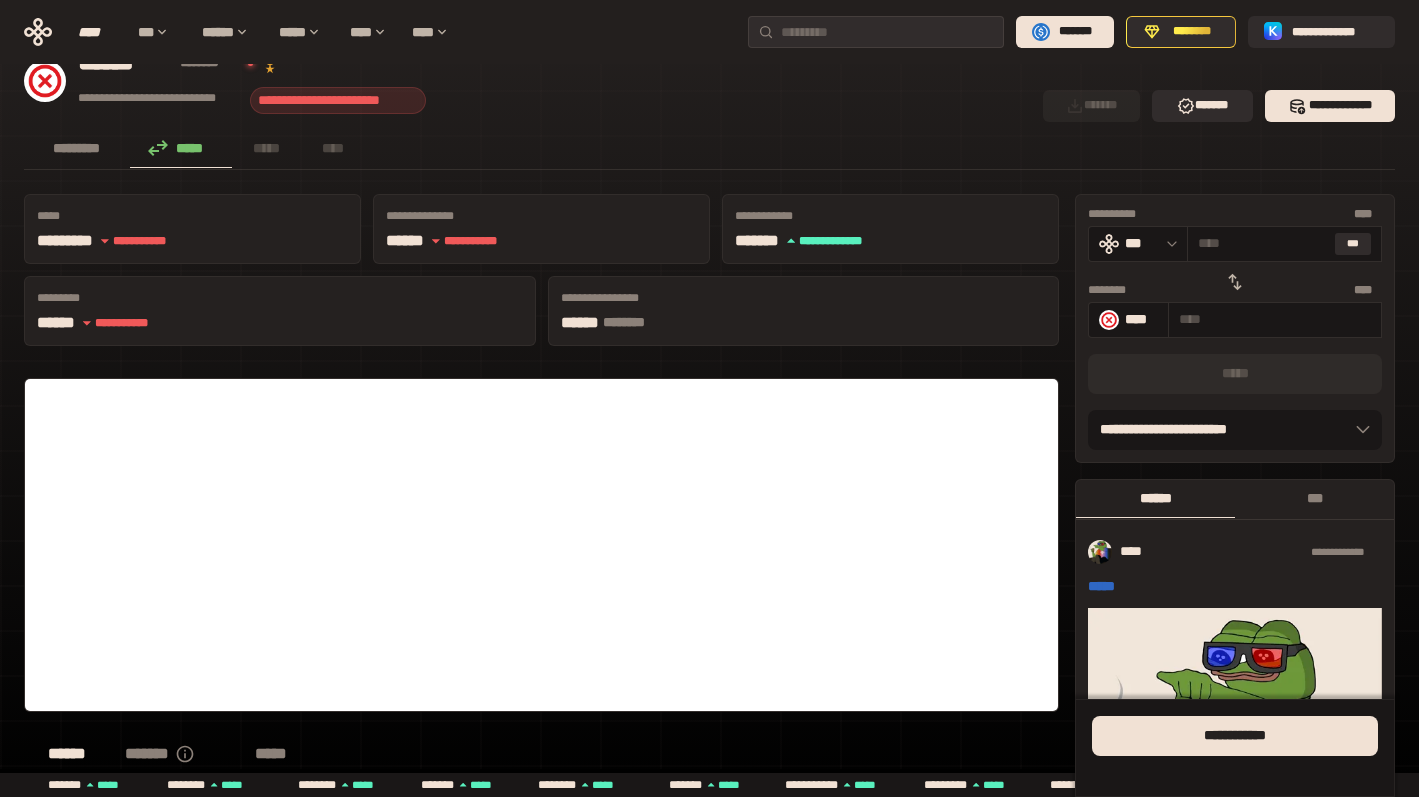 click 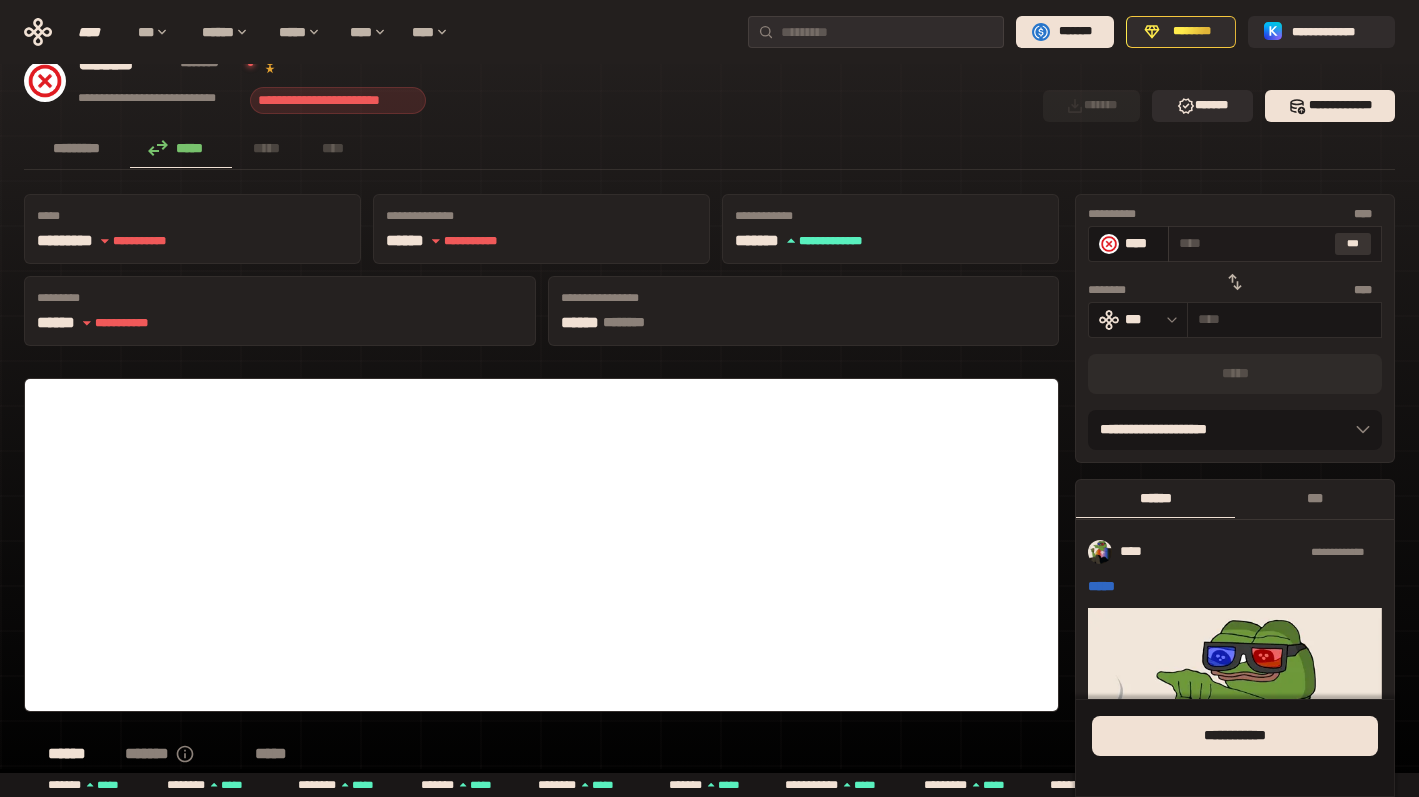click on "***" at bounding box center [1353, 244] 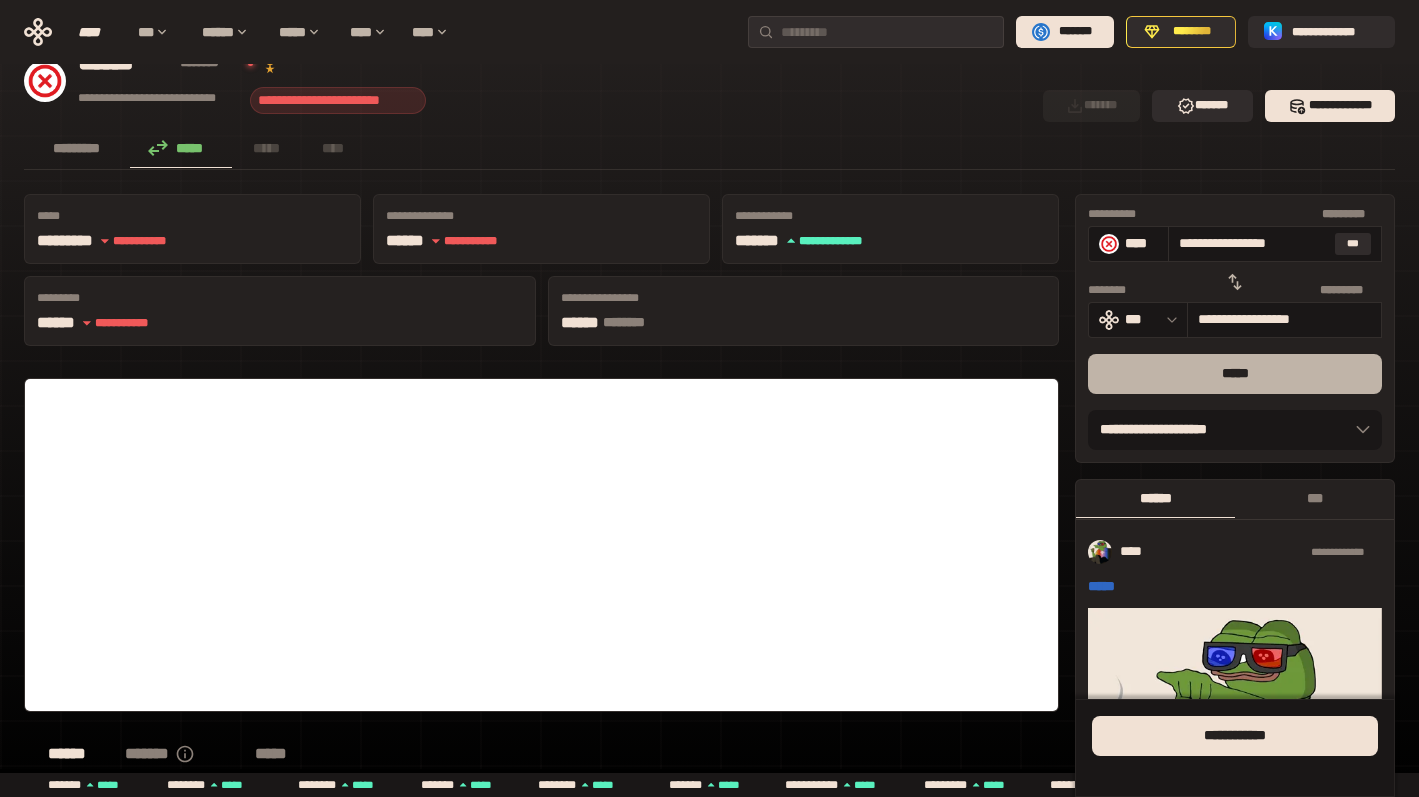 click on "*****" at bounding box center (1235, 374) 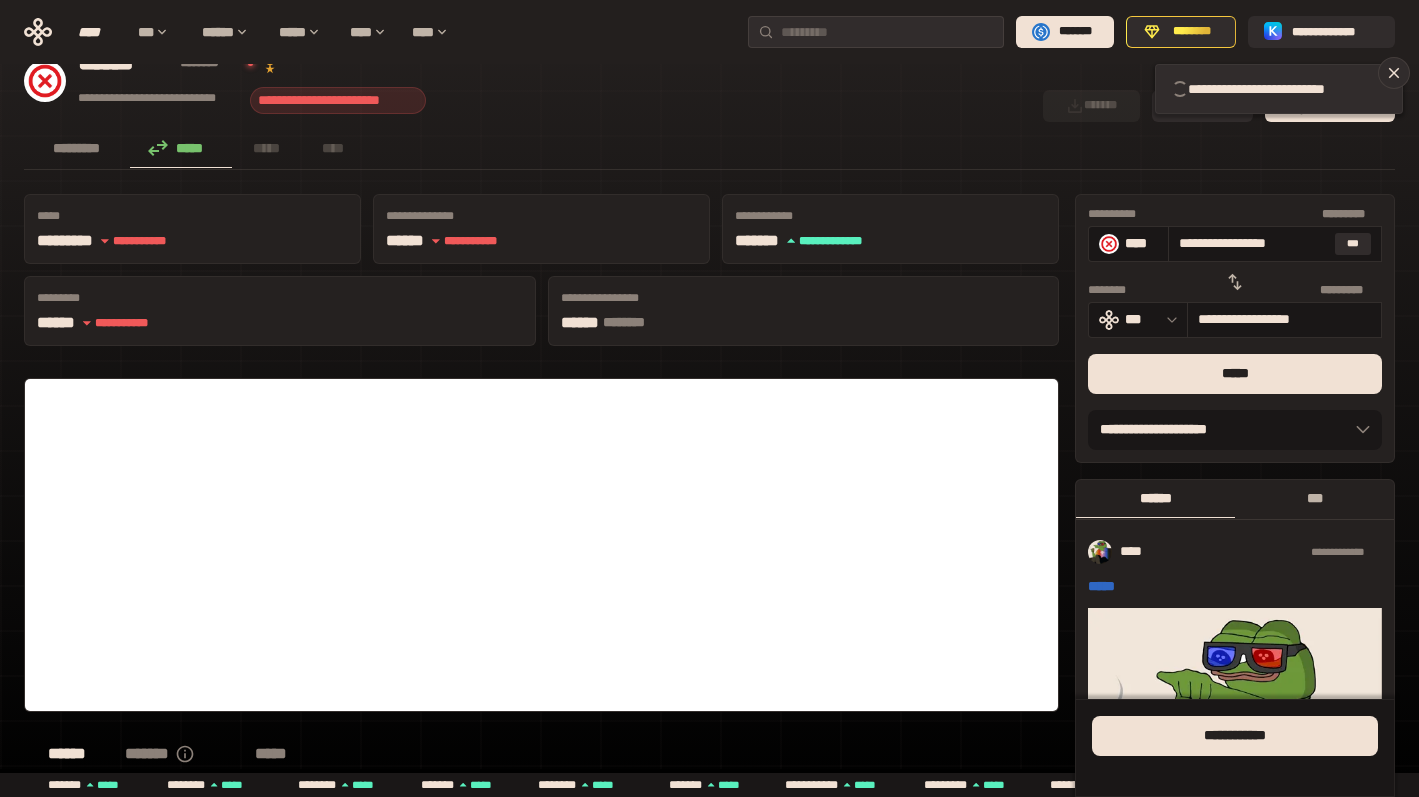 type 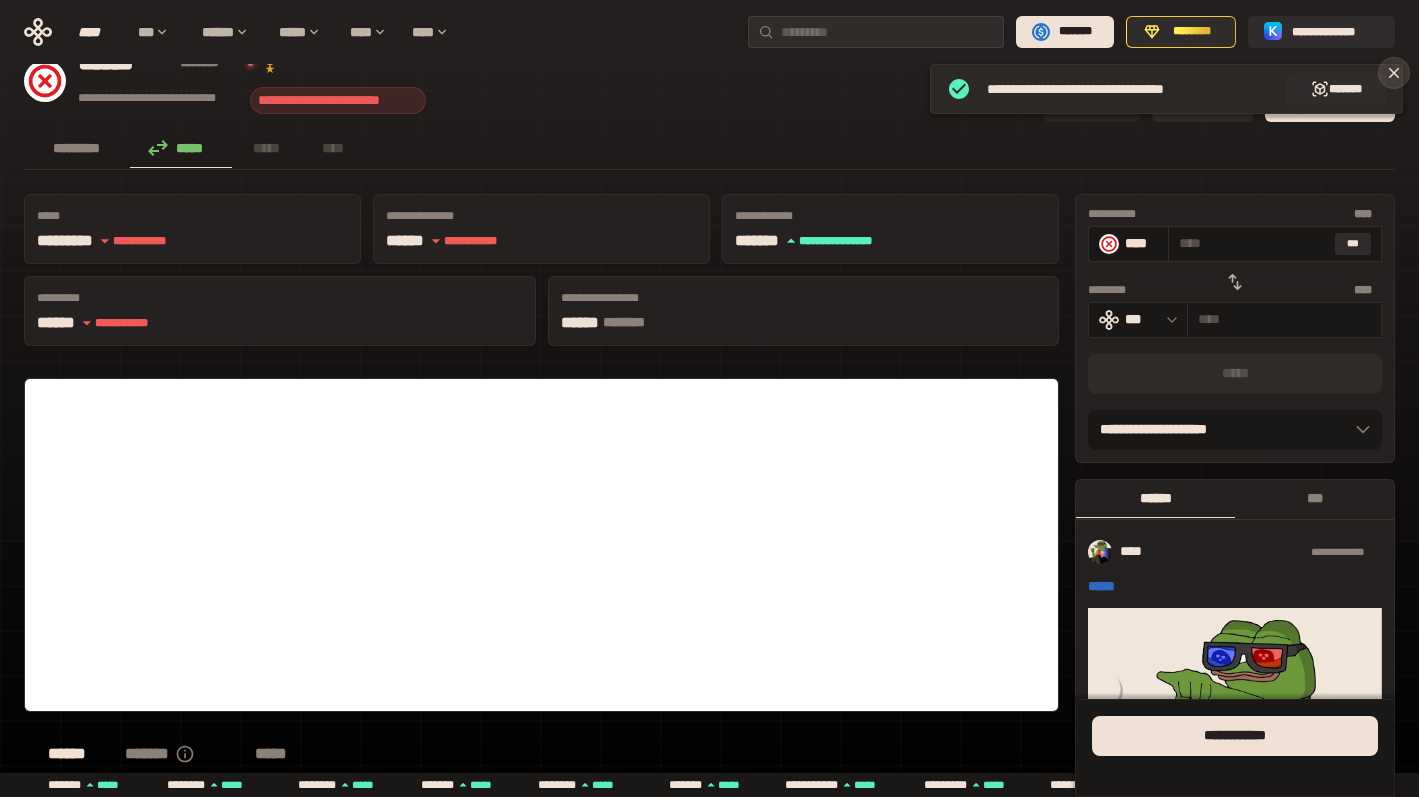 click 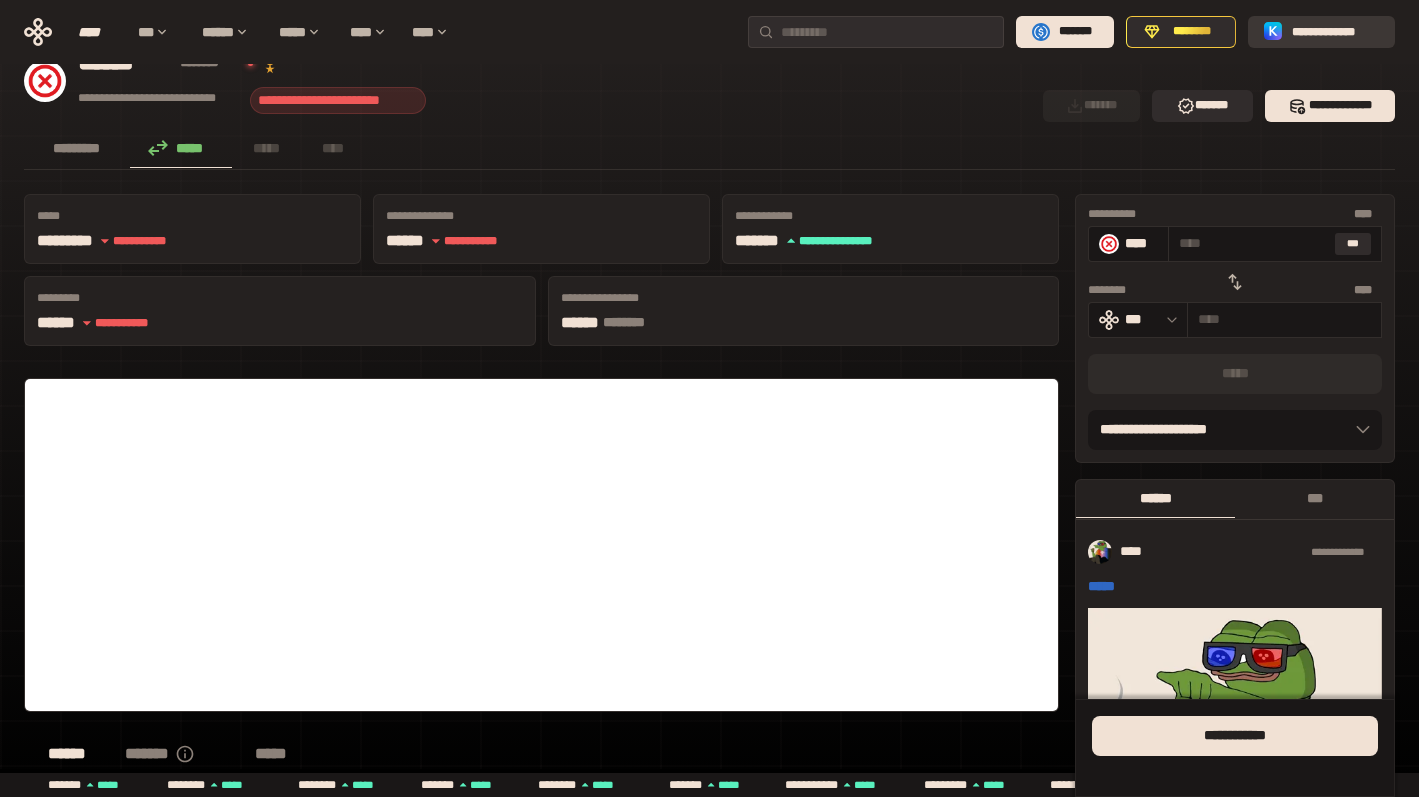 click on "**********" at bounding box center (1335, 32) 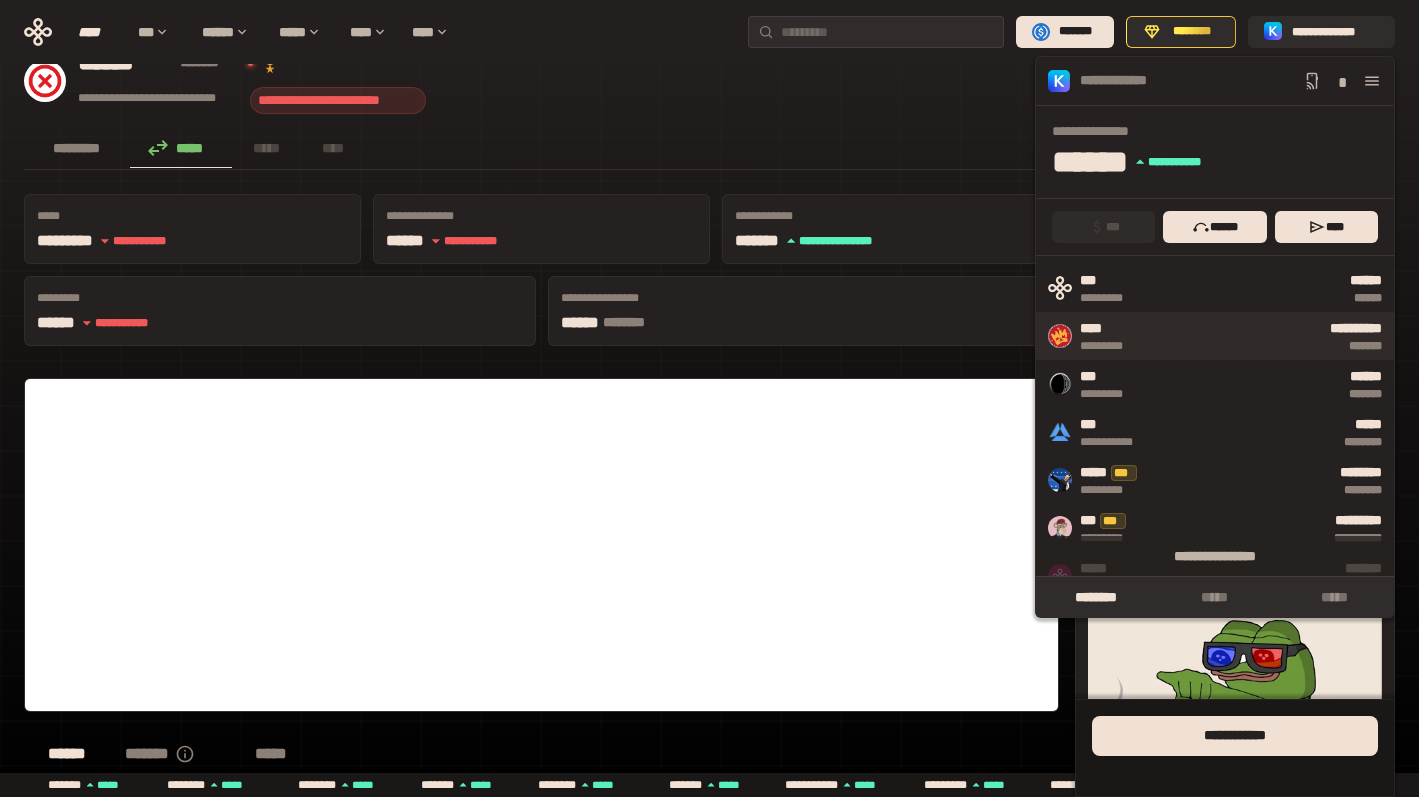 click on "*******" at bounding box center [1267, 346] 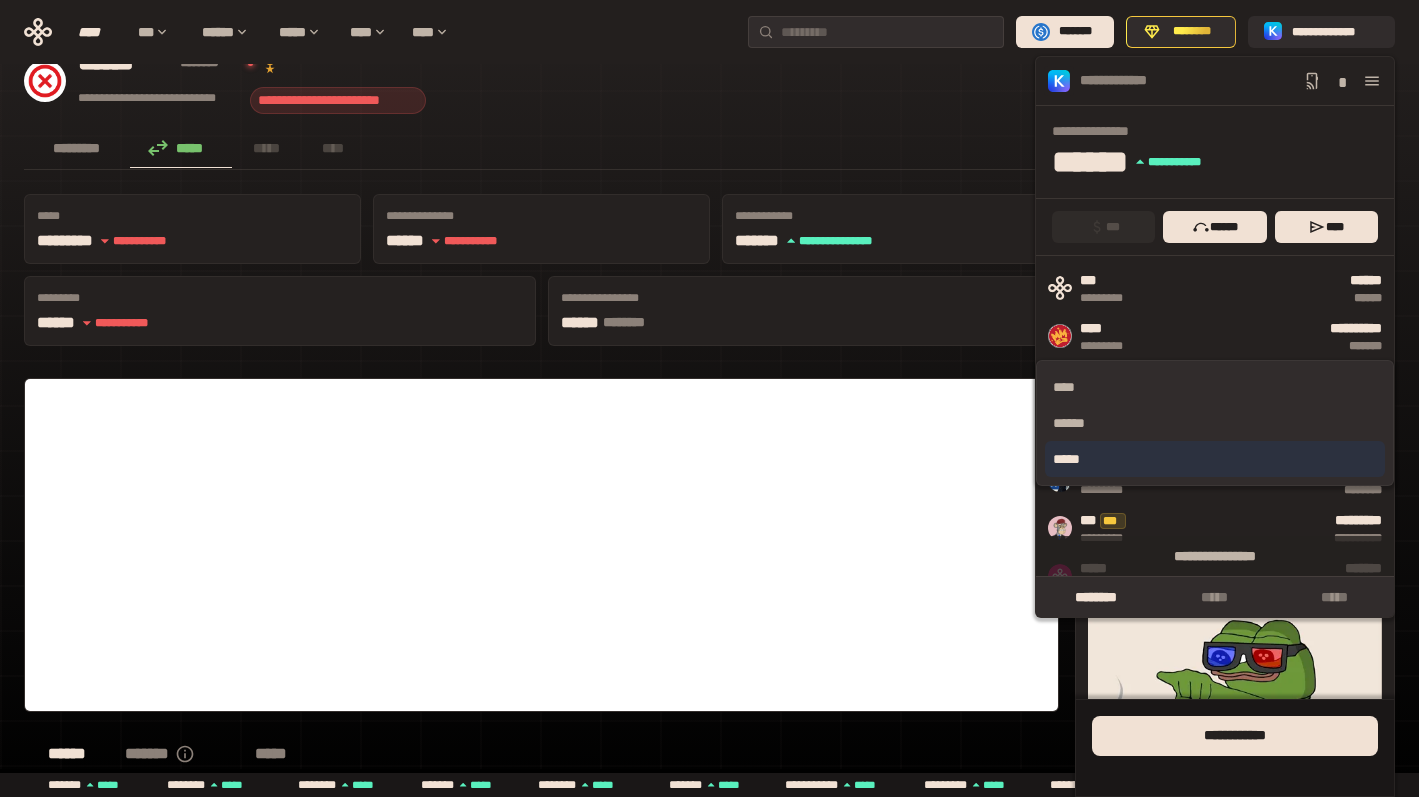 click on "*****" at bounding box center [1215, 459] 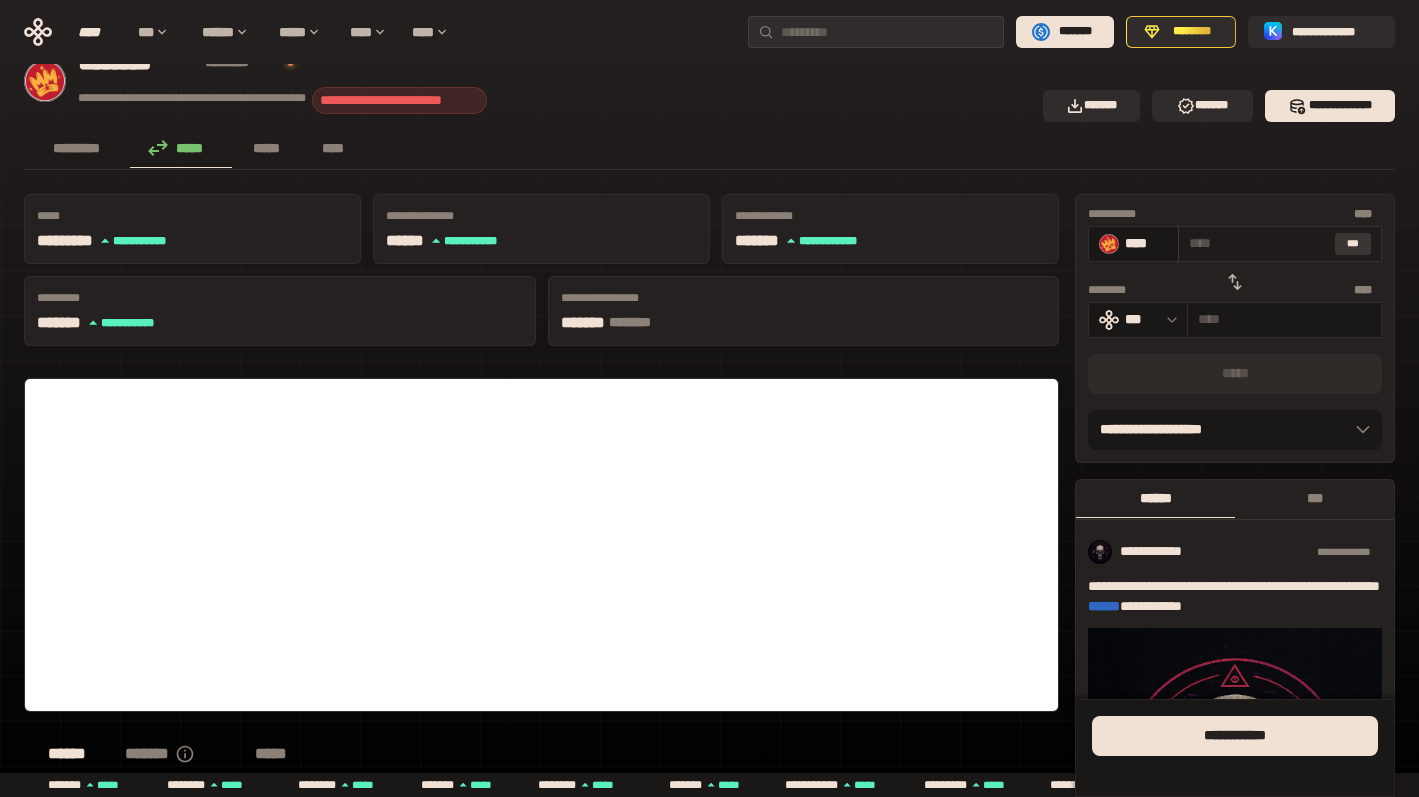 click on "***" at bounding box center [1353, 244] 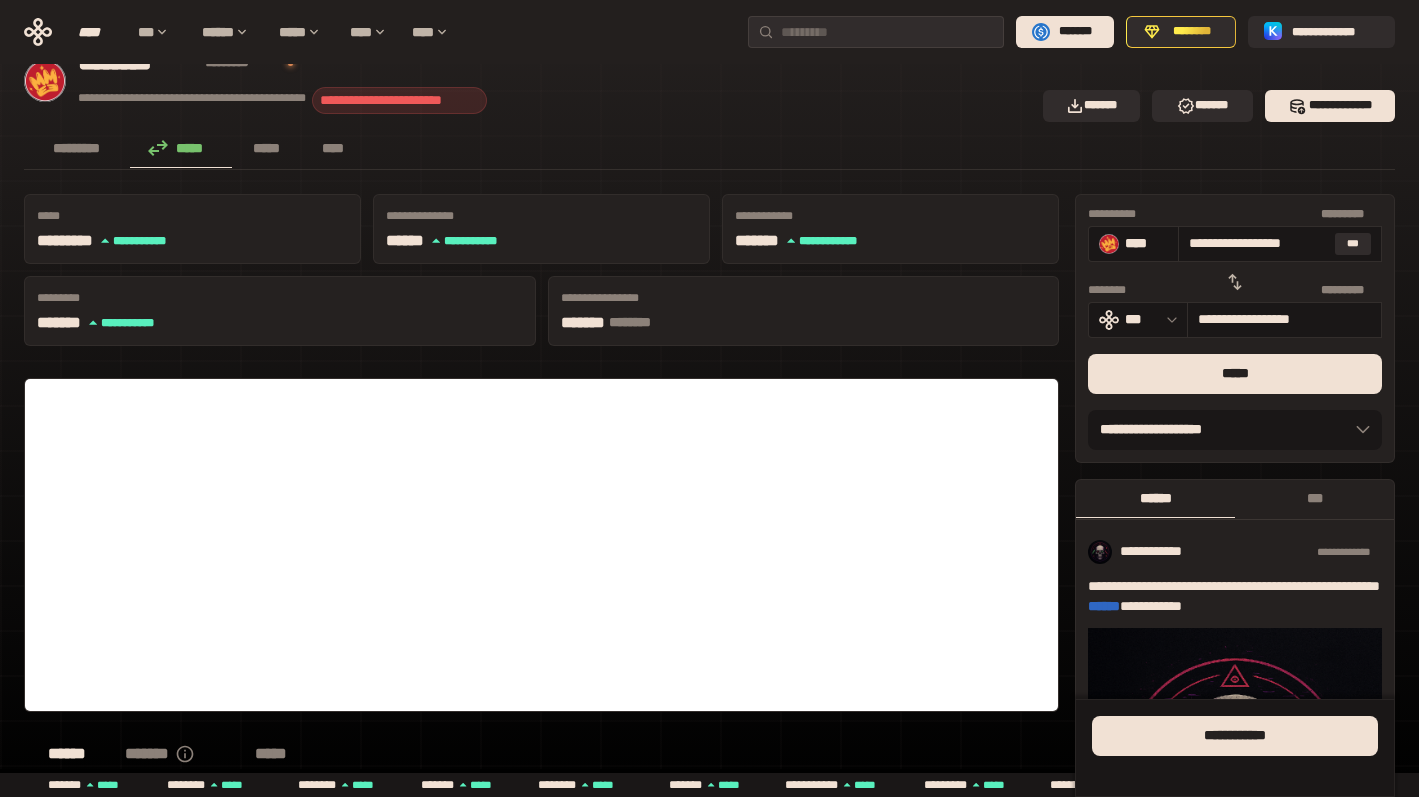 click at bounding box center [1235, 398] 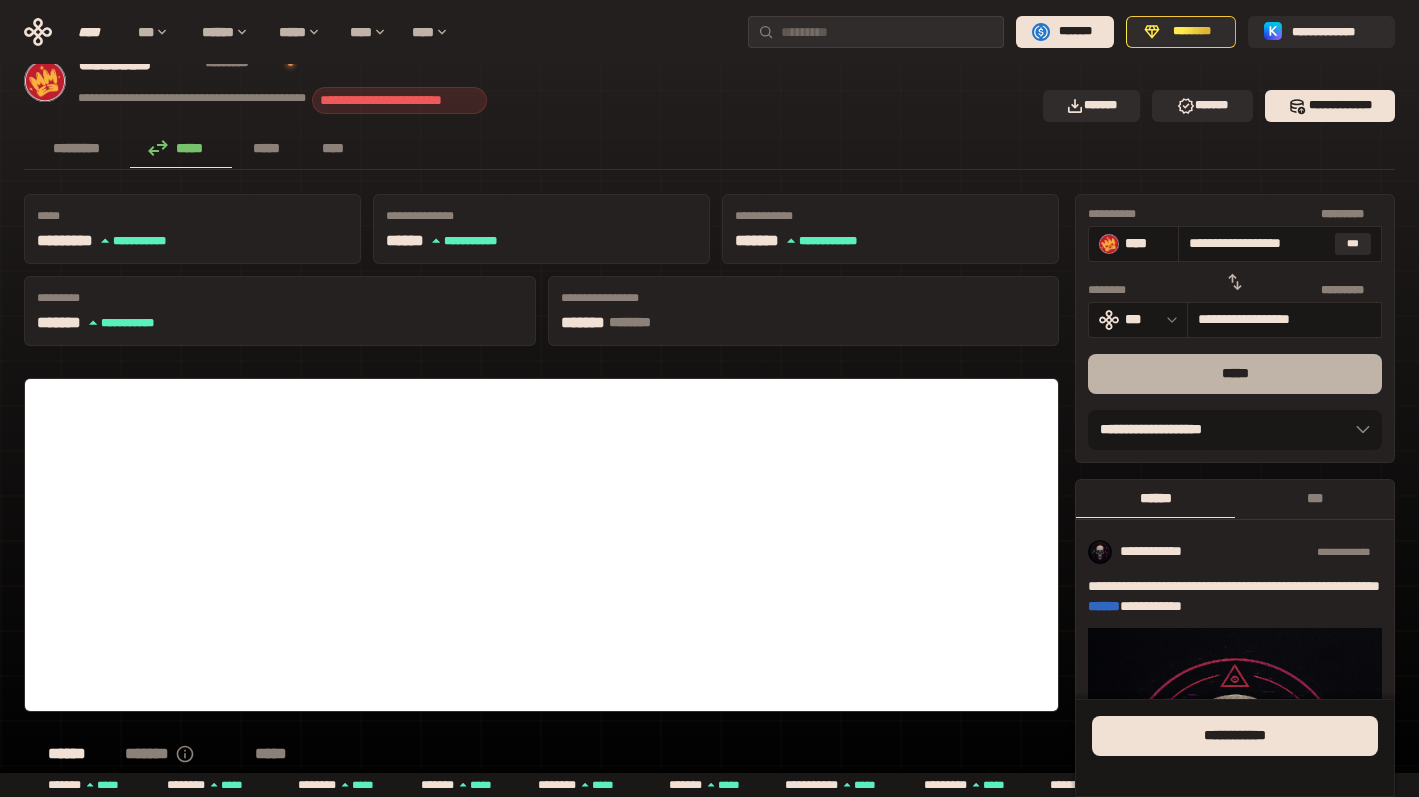 click on "*****" at bounding box center [1235, 374] 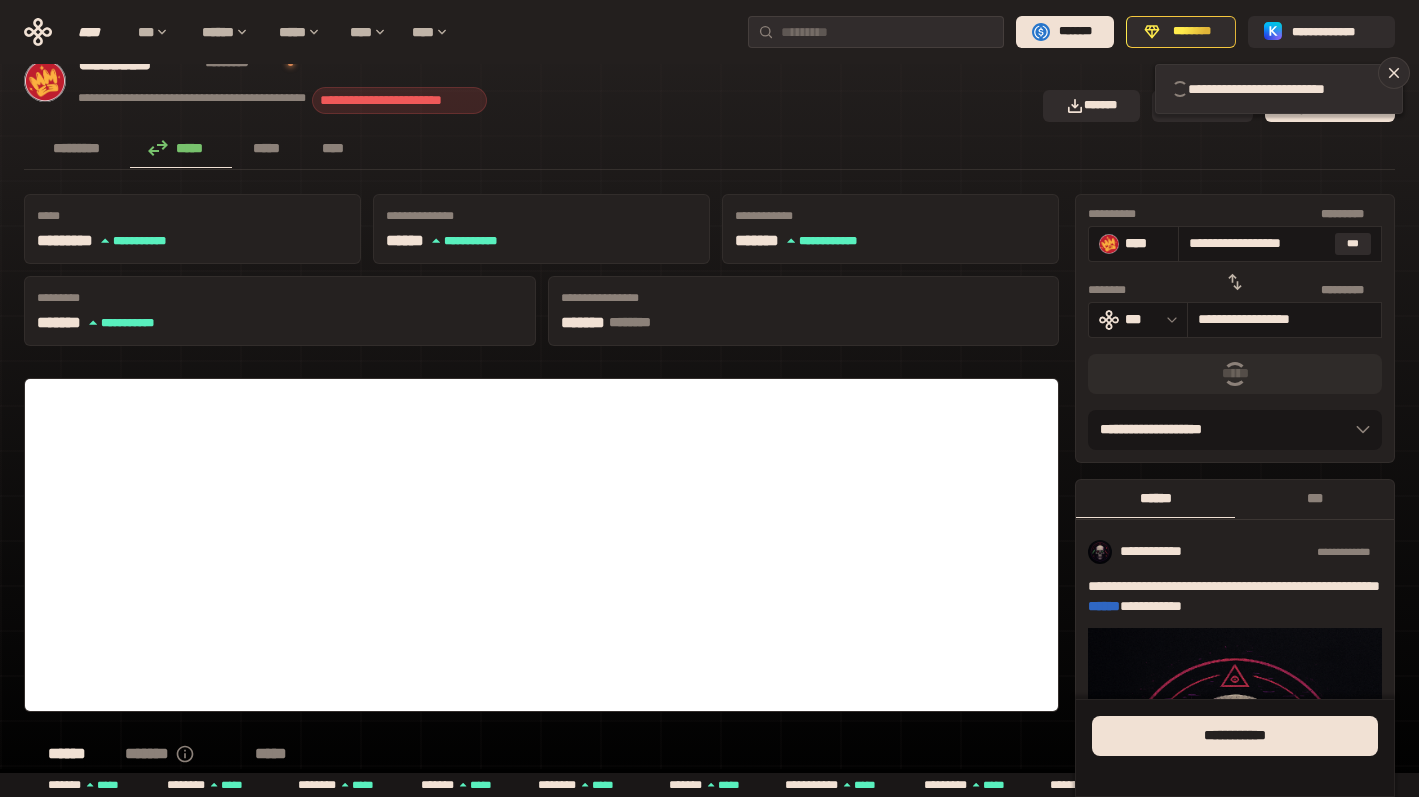 type 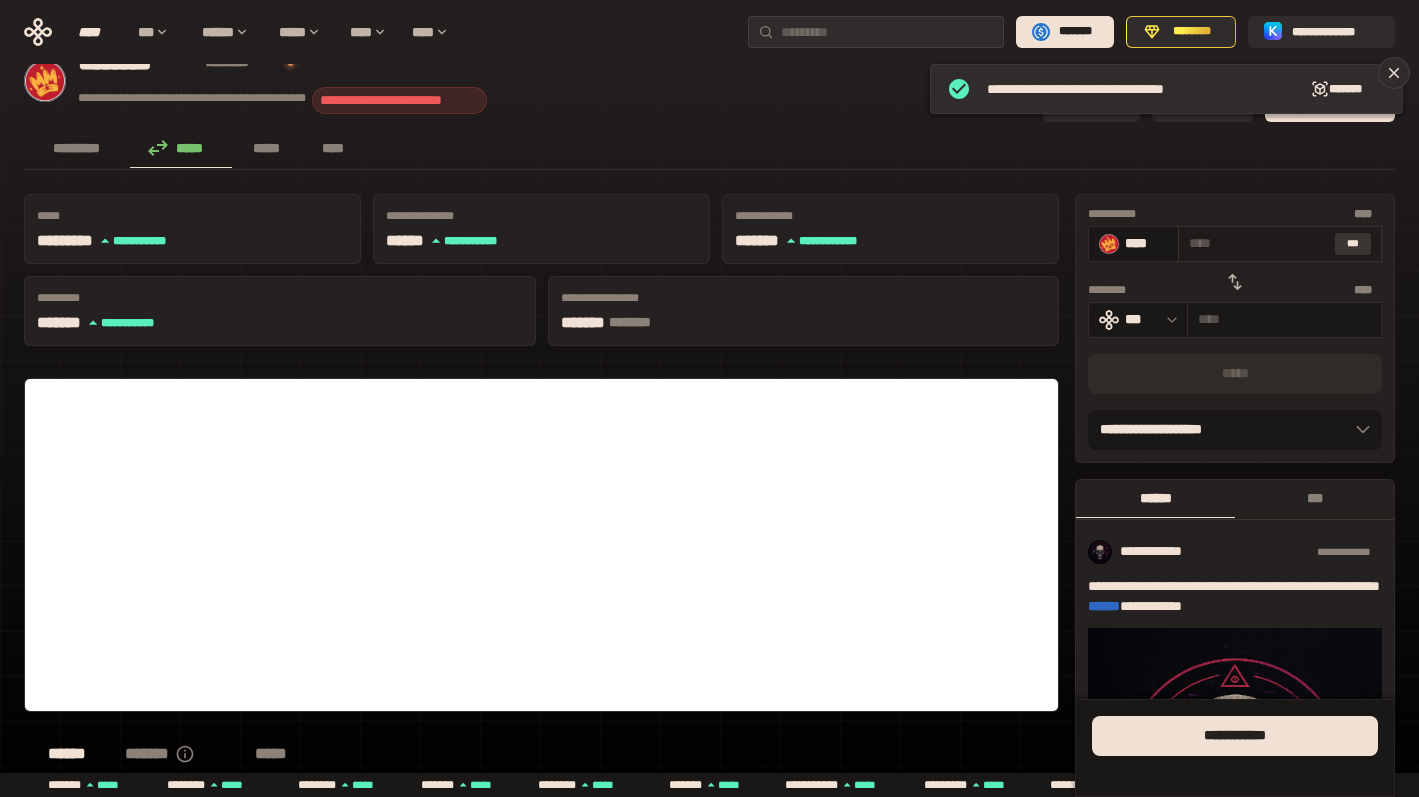click on "***" at bounding box center (1353, 244) 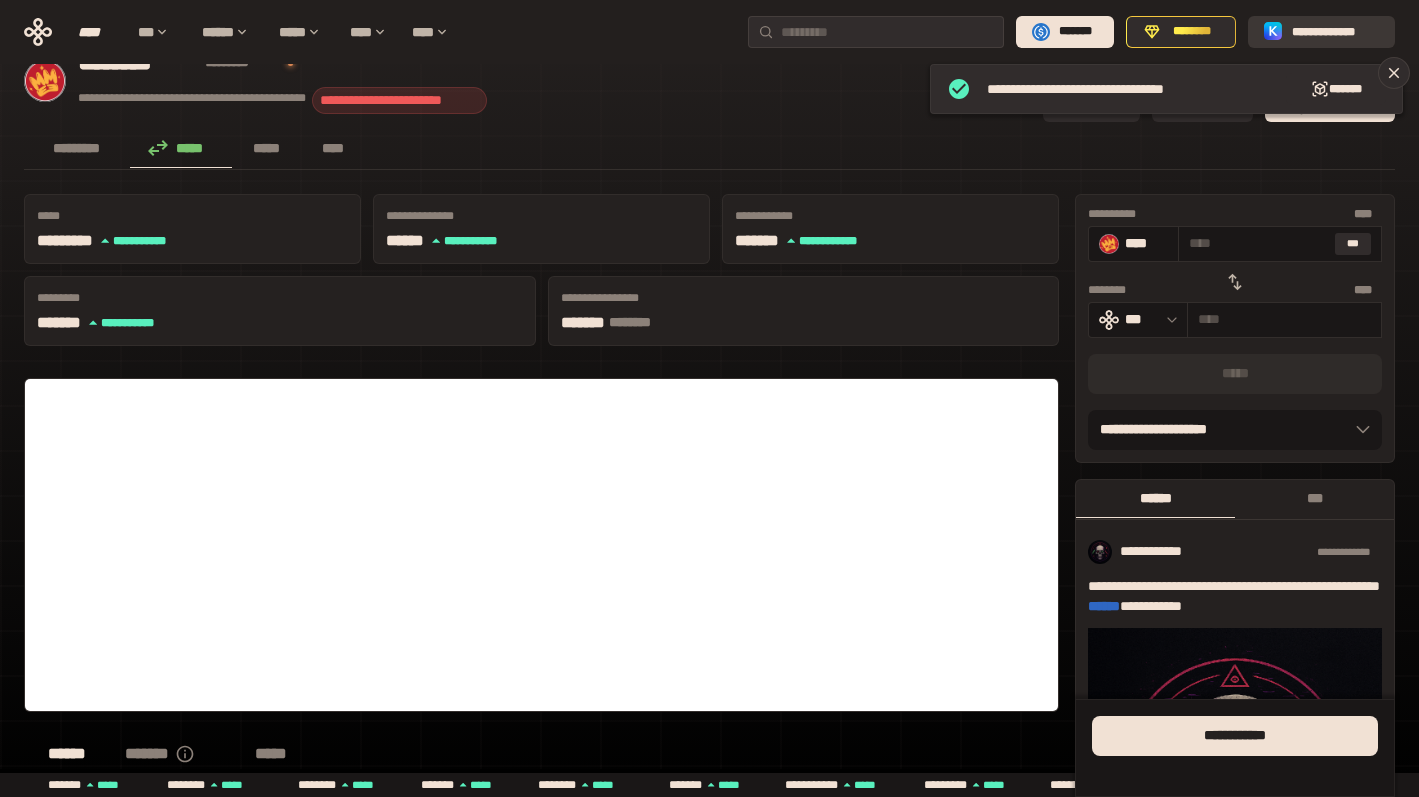 click on "**********" at bounding box center (1321, 32) 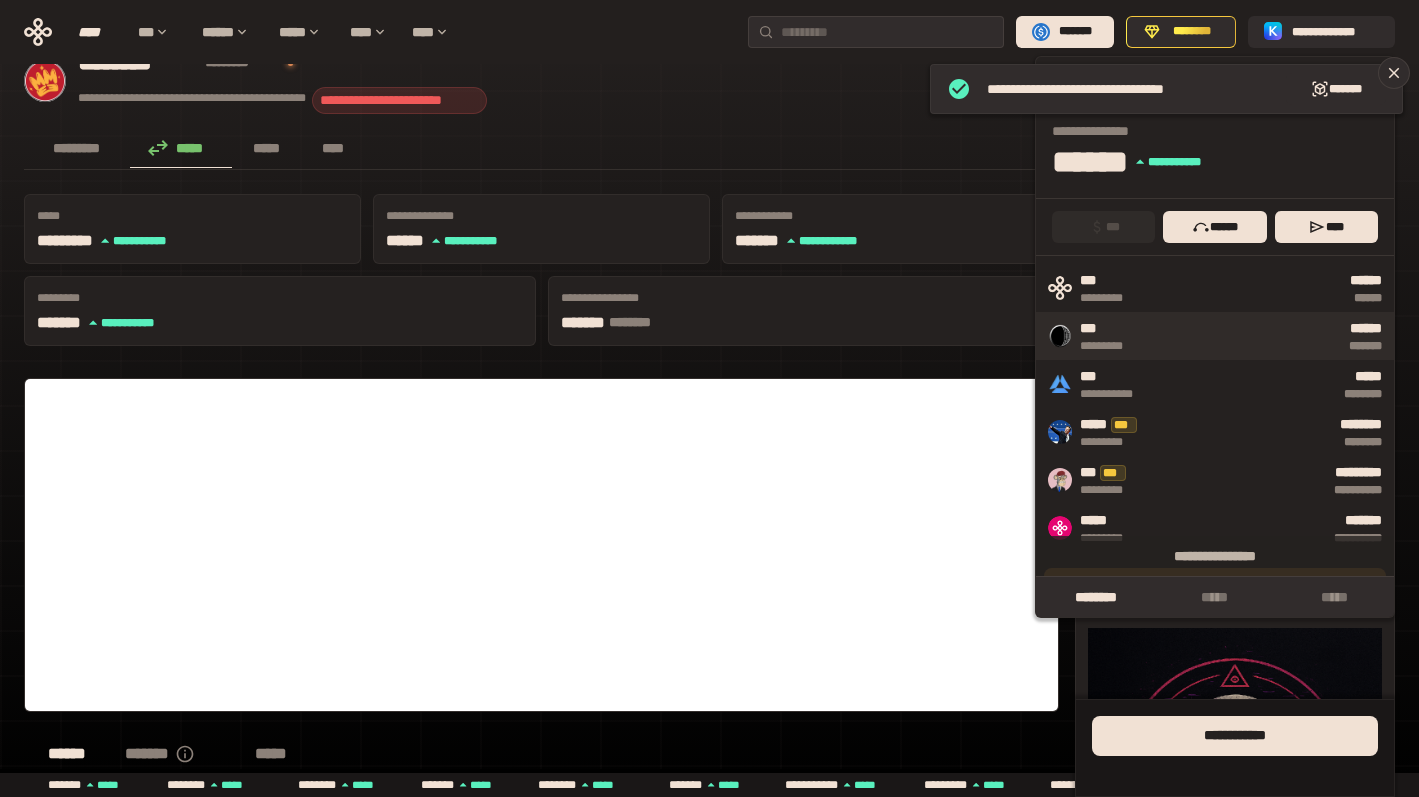 click on "****** *******" at bounding box center [1267, 336] 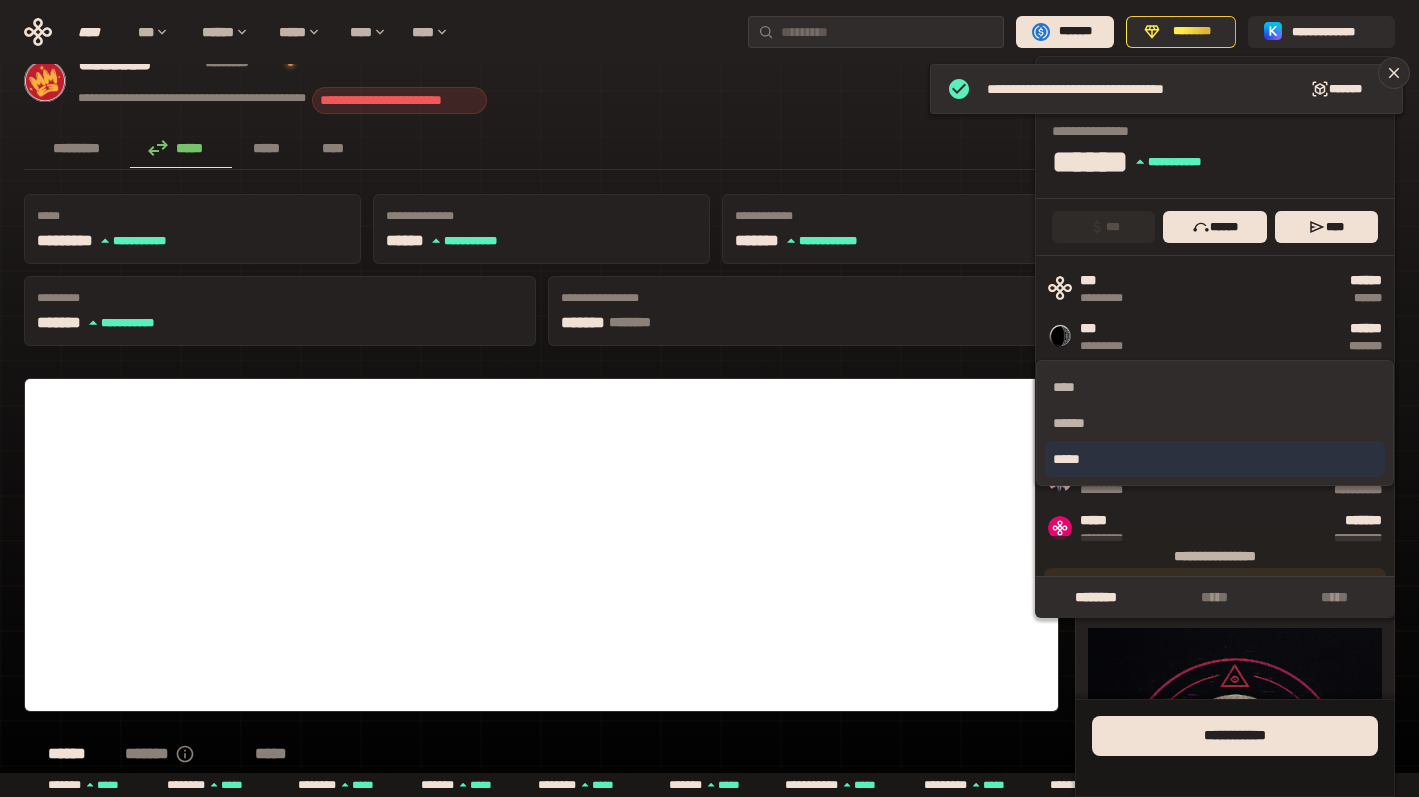 click on "*****" at bounding box center [1215, 459] 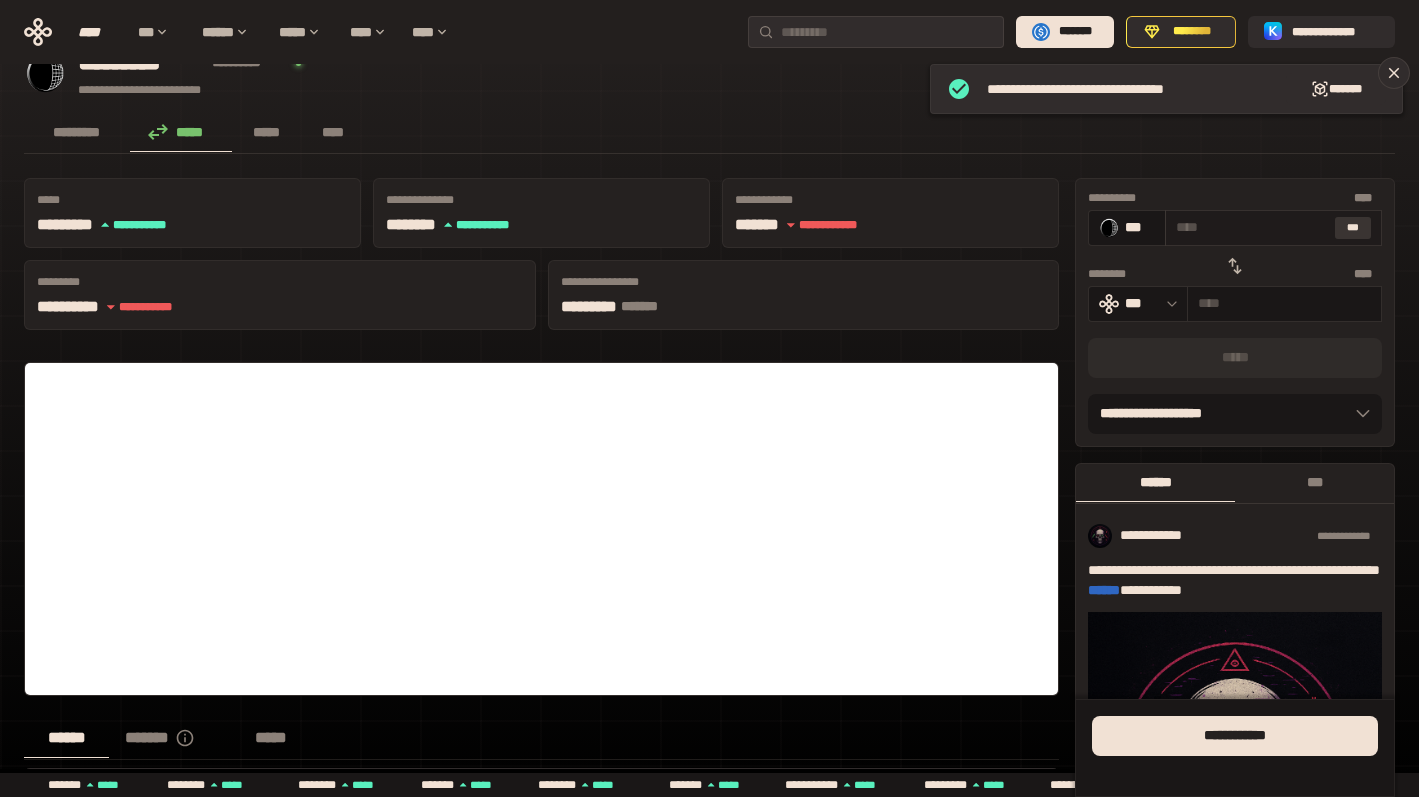 click on "***" at bounding box center (1353, 228) 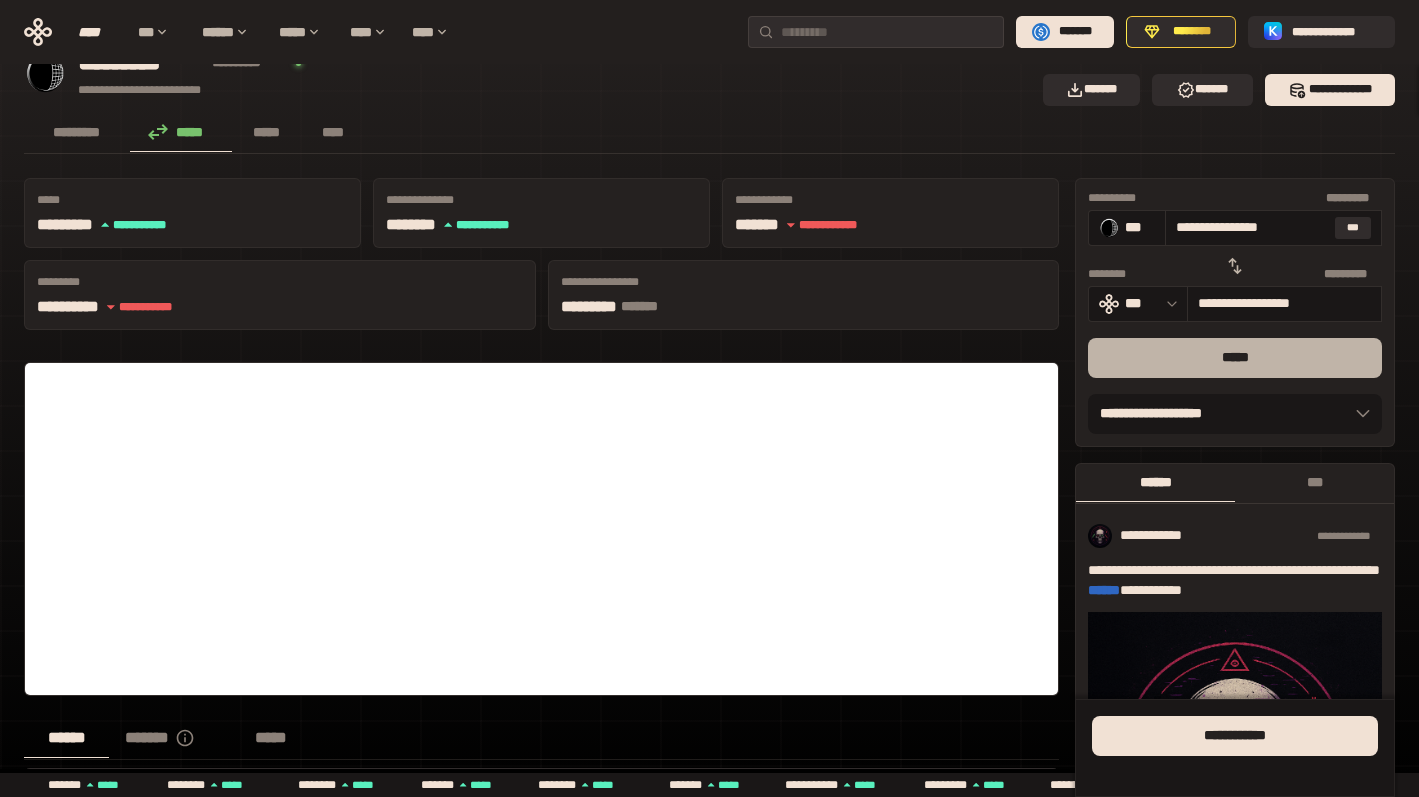 click on "*****" at bounding box center (1235, 358) 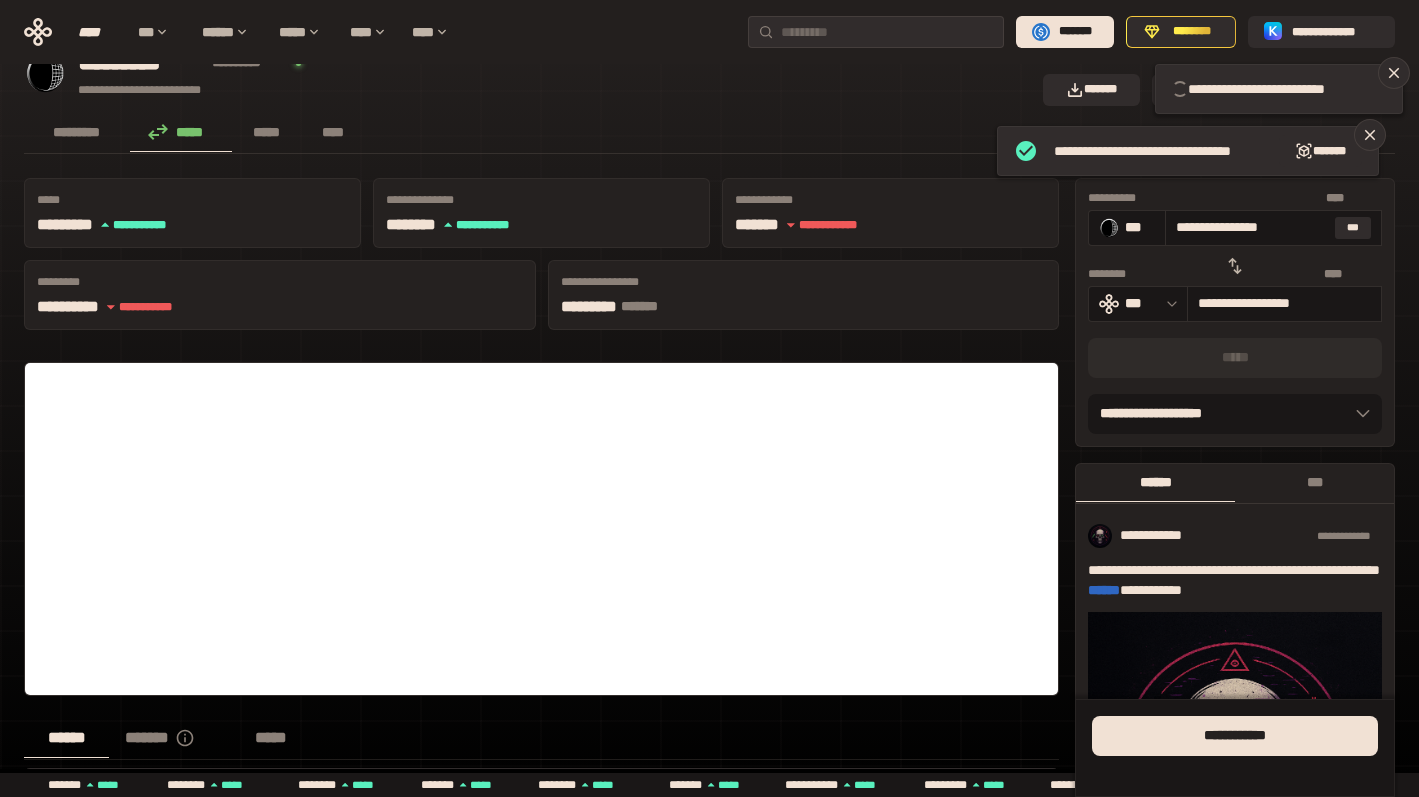 type 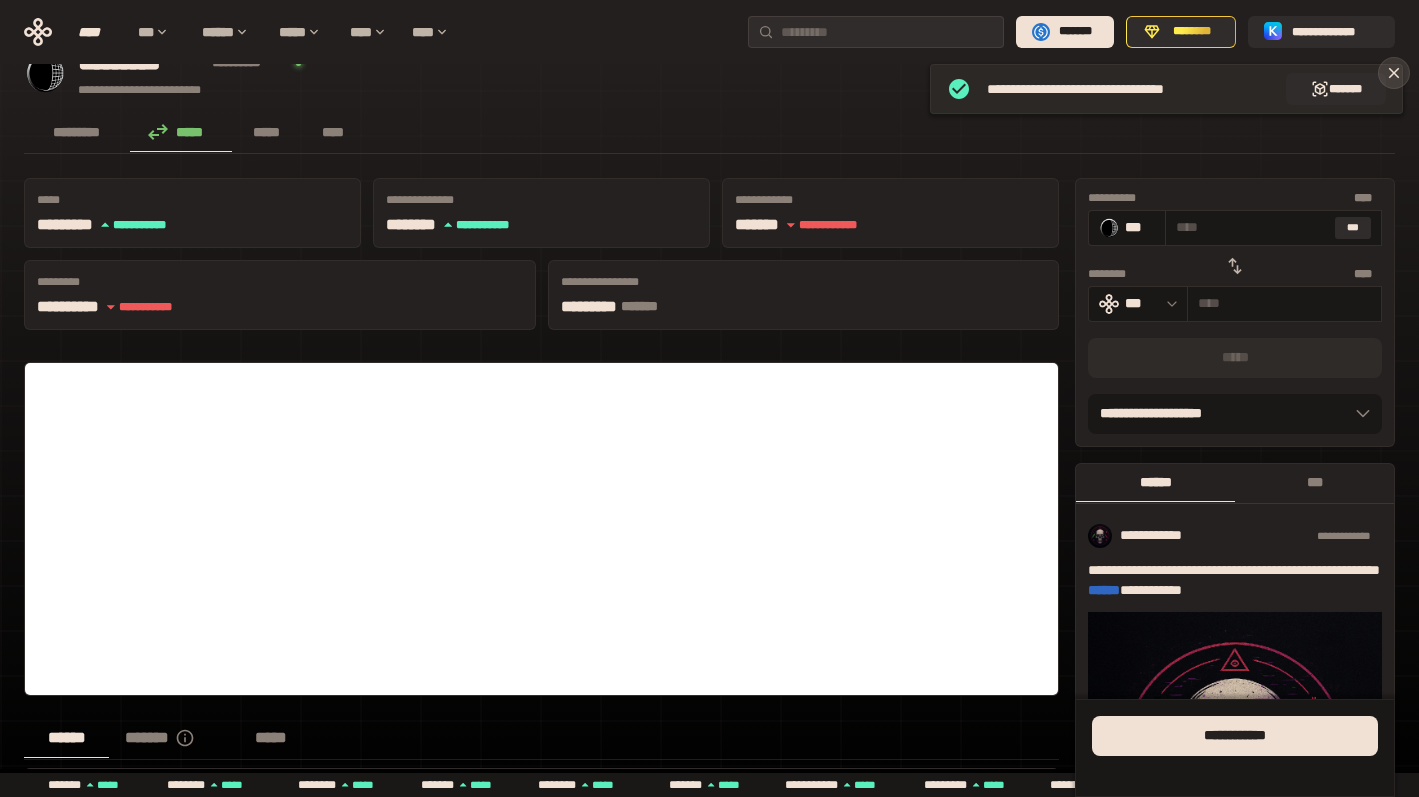 click at bounding box center [1394, 73] 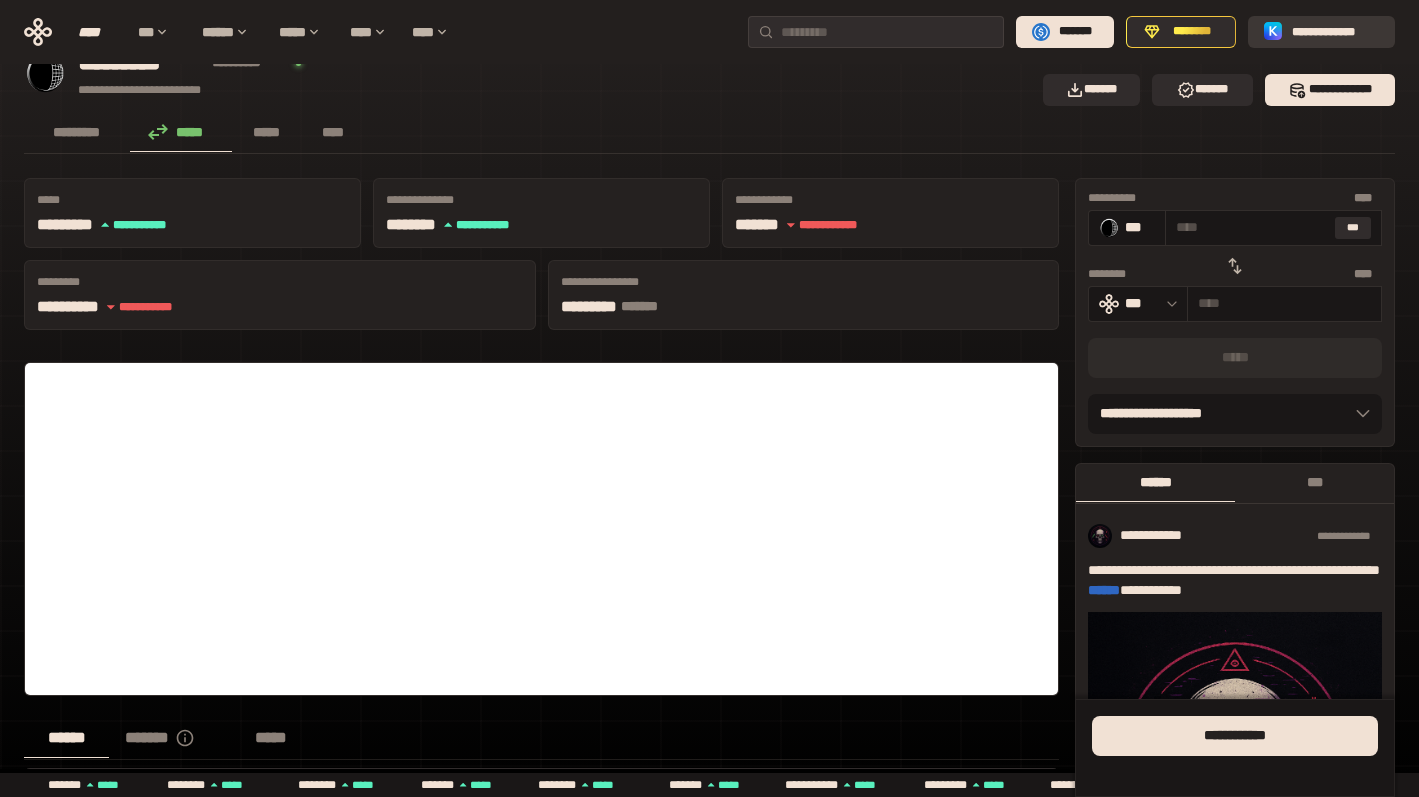 click on "**********" at bounding box center [1335, 32] 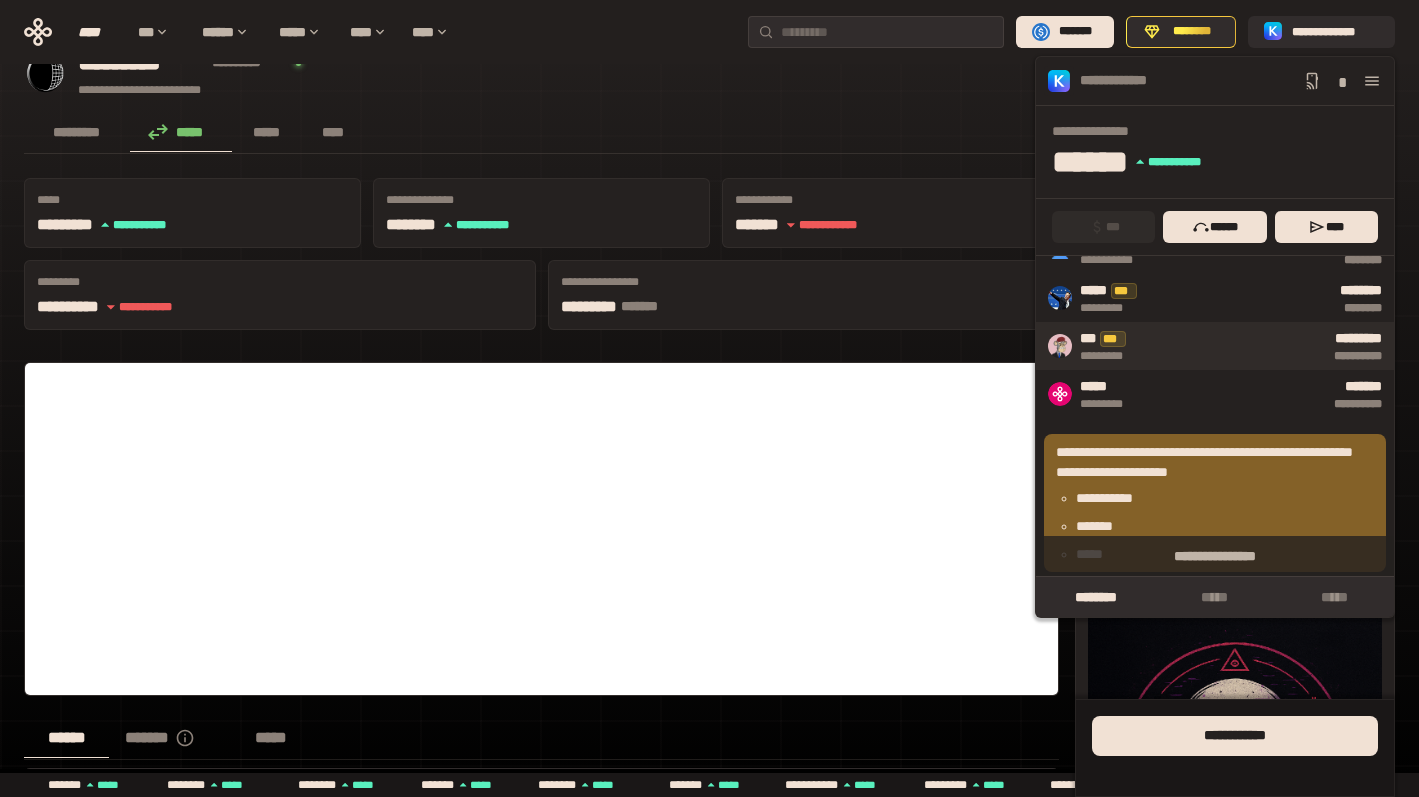scroll, scrollTop: 0, scrollLeft: 0, axis: both 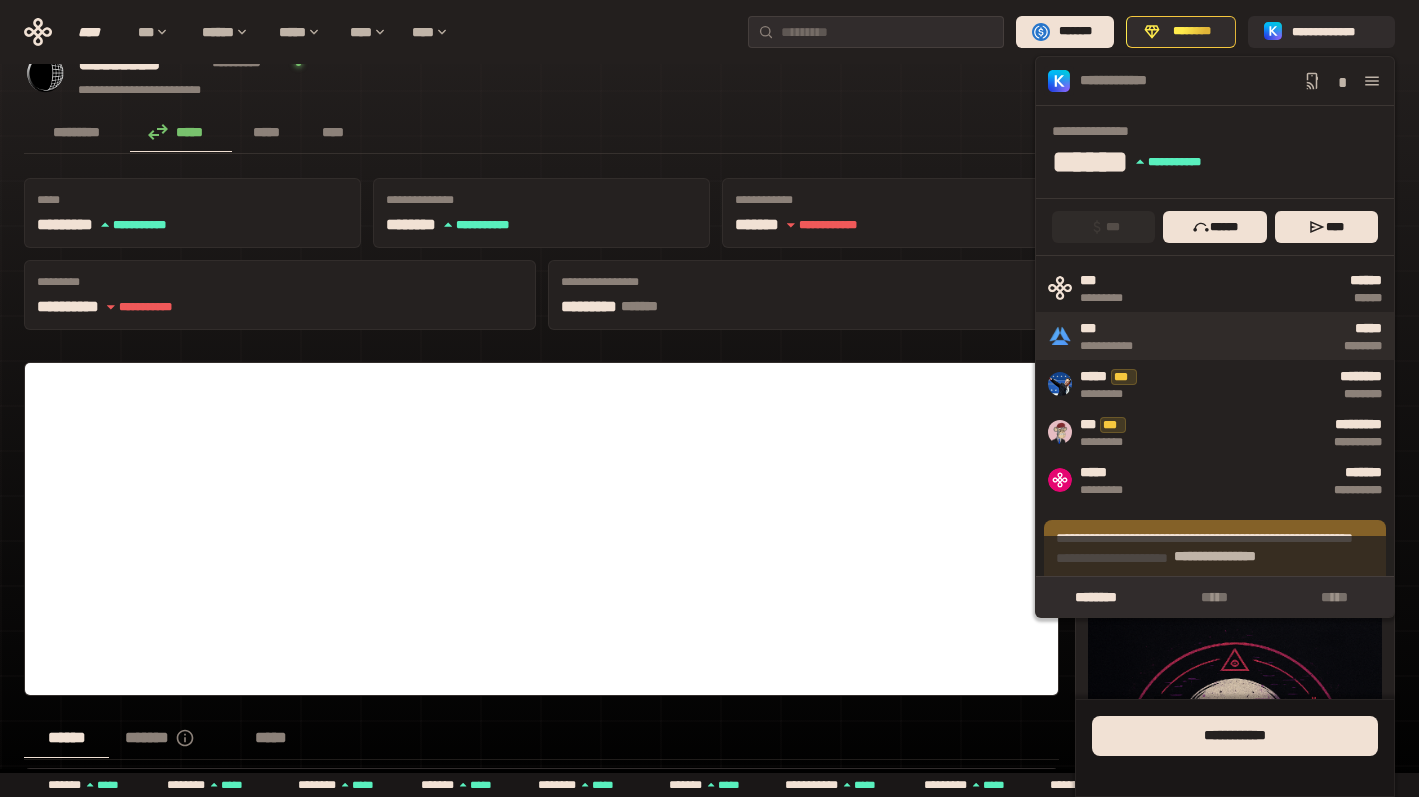 click on "********" at bounding box center [1272, 346] 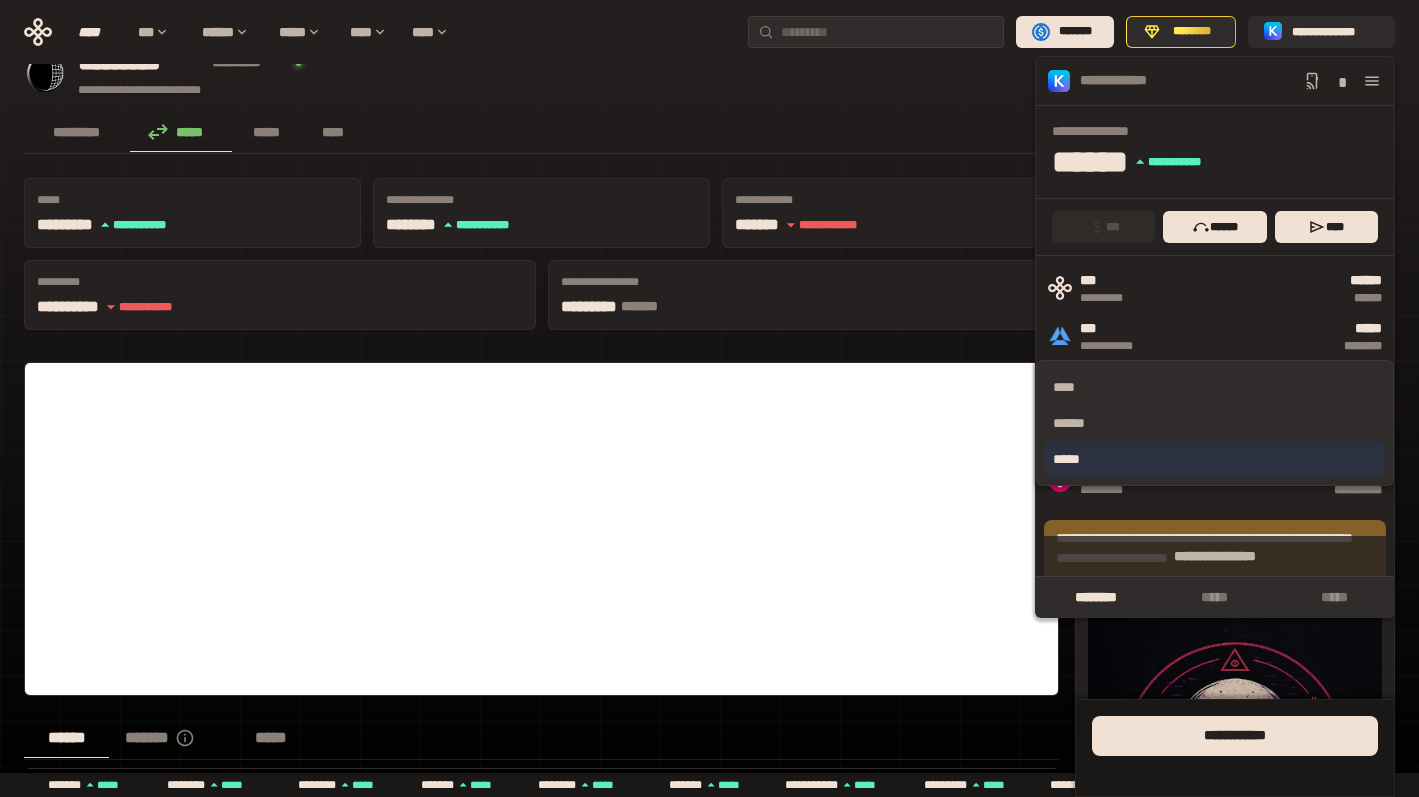 click on "*****" at bounding box center [1215, 459] 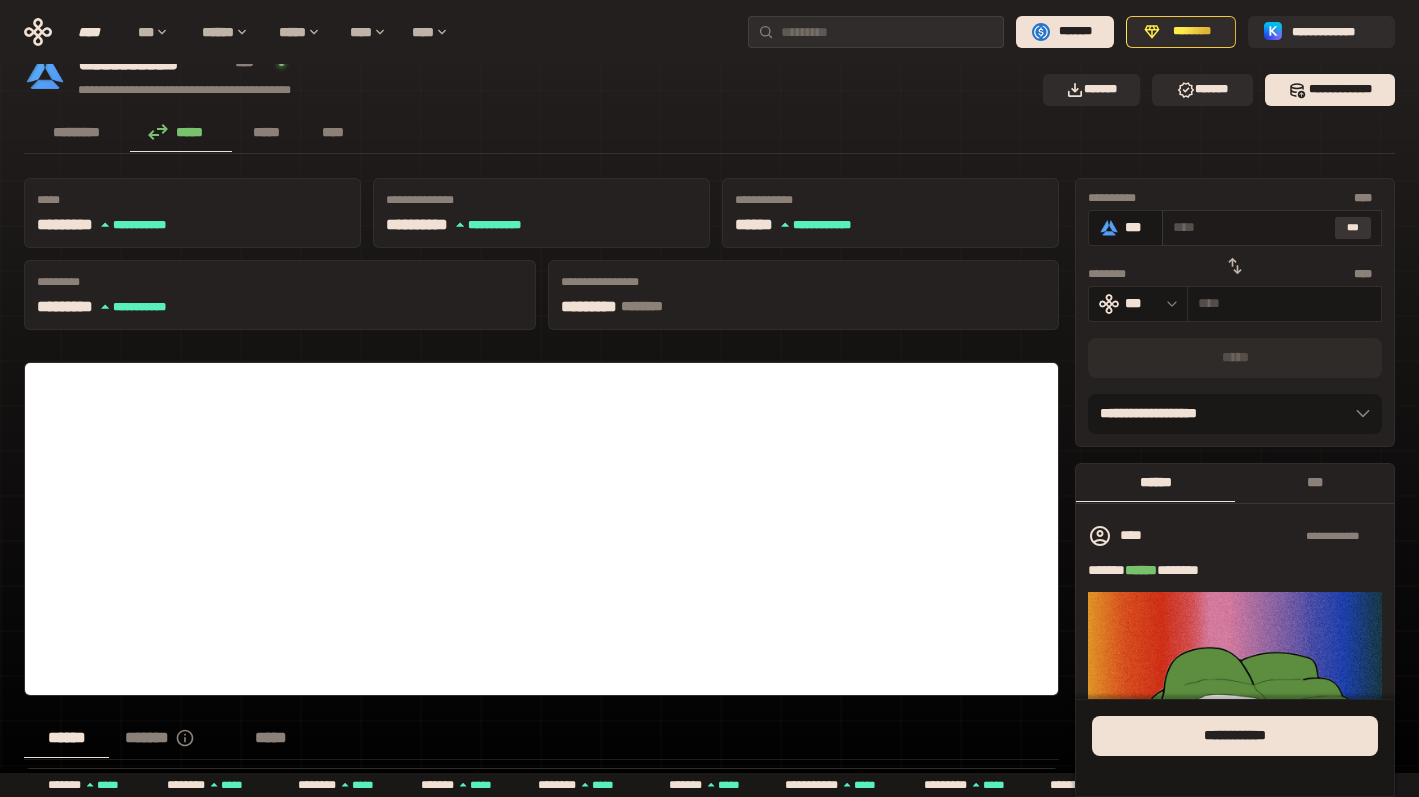 click on "***" at bounding box center (1353, 228) 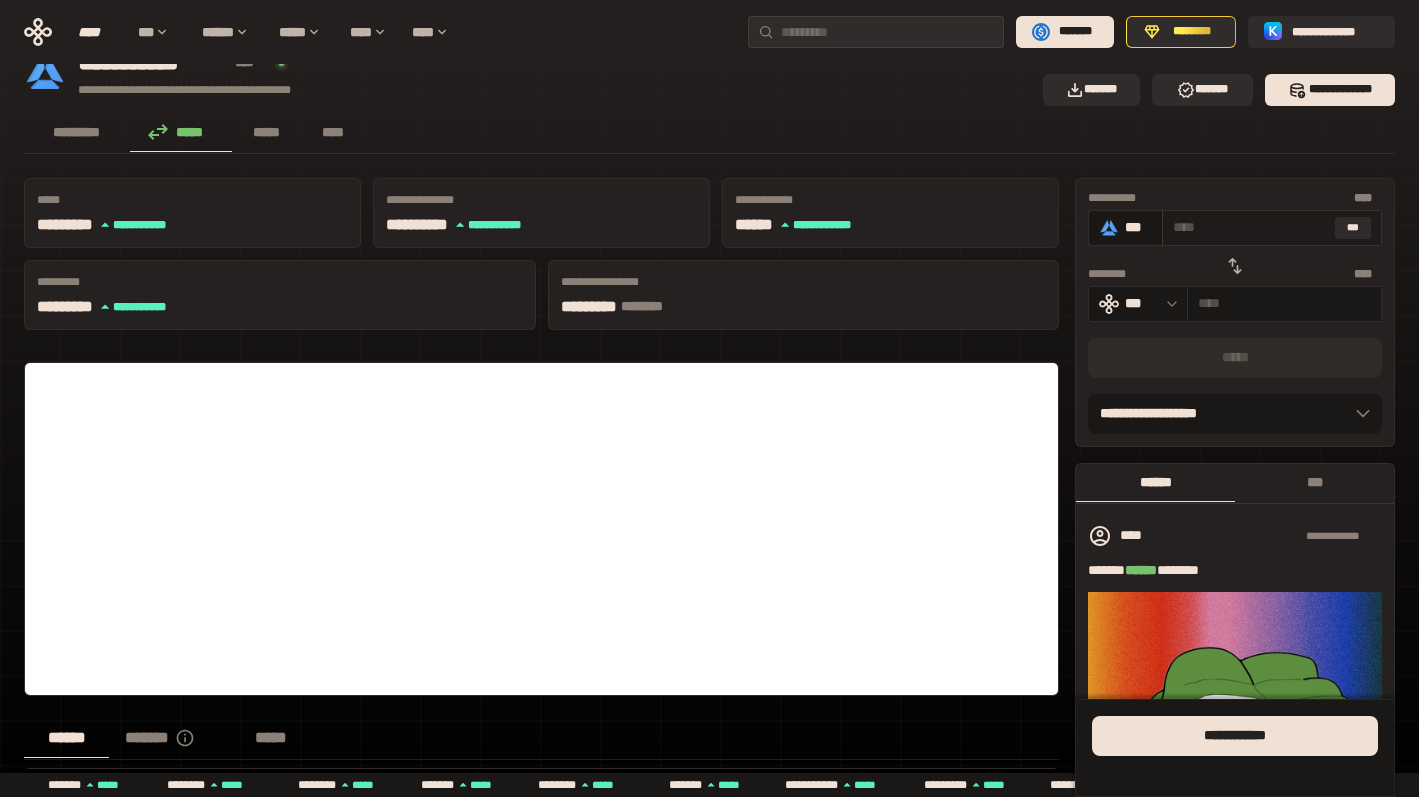 click at bounding box center [1250, 227] 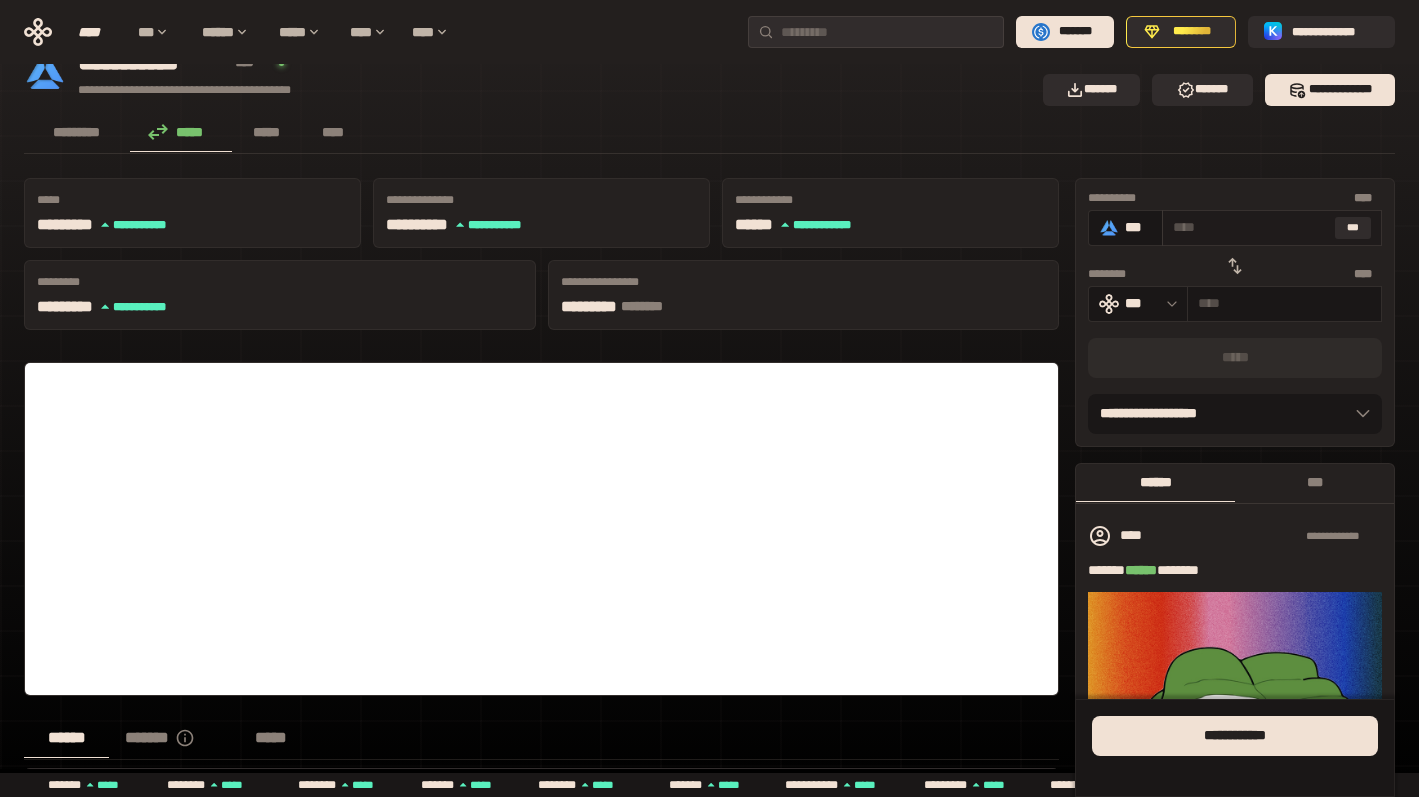 click on "* ** ***" at bounding box center (1272, 228) 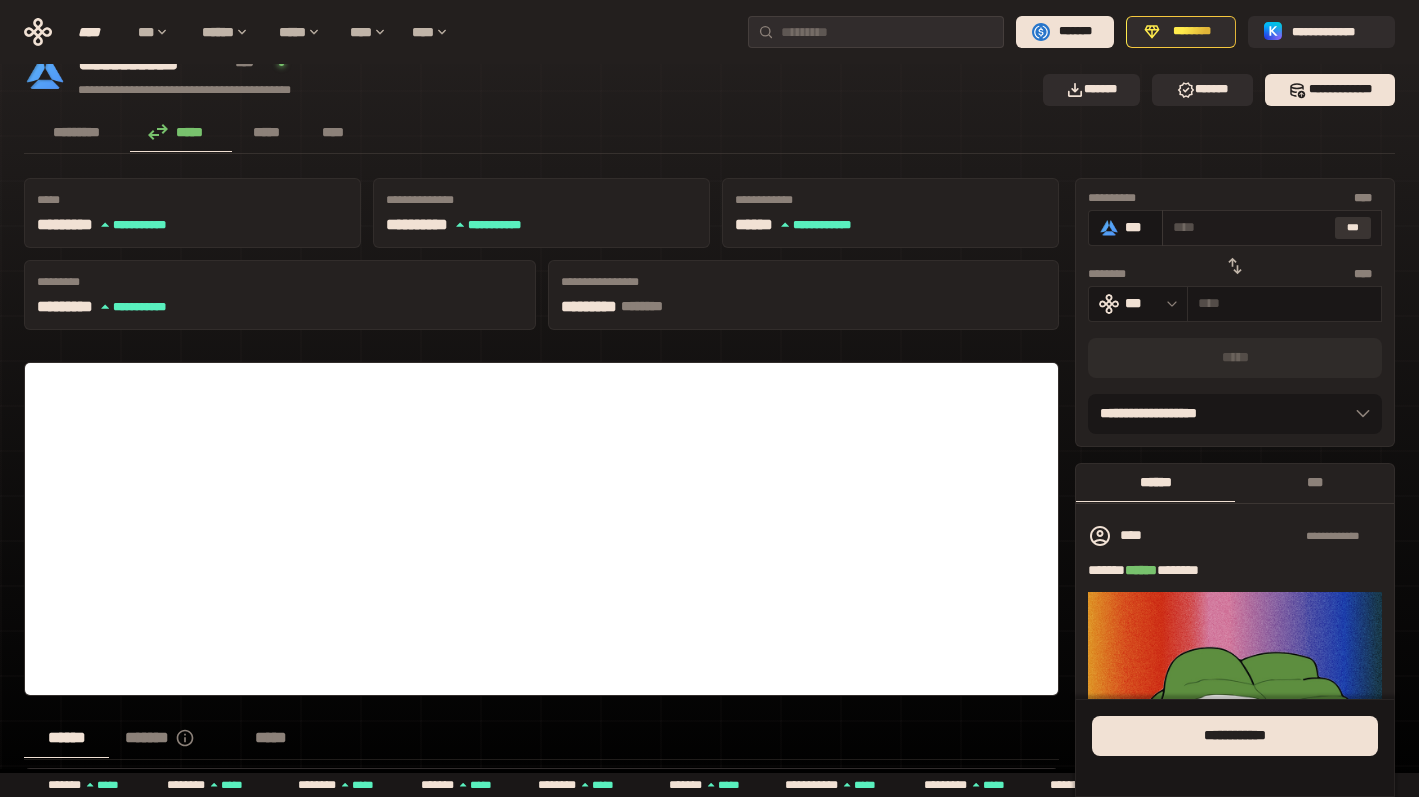 click on "***" at bounding box center [1353, 228] 